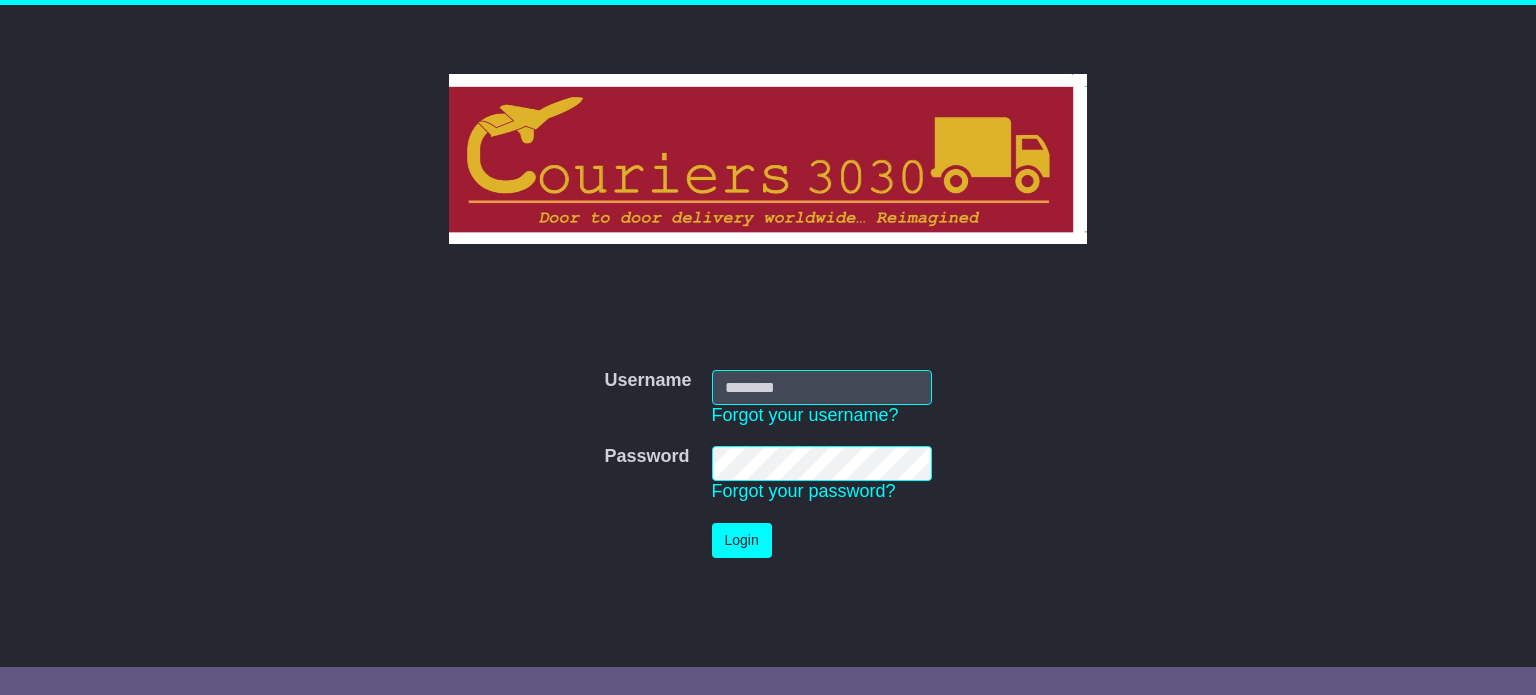 scroll, scrollTop: 0, scrollLeft: 0, axis: both 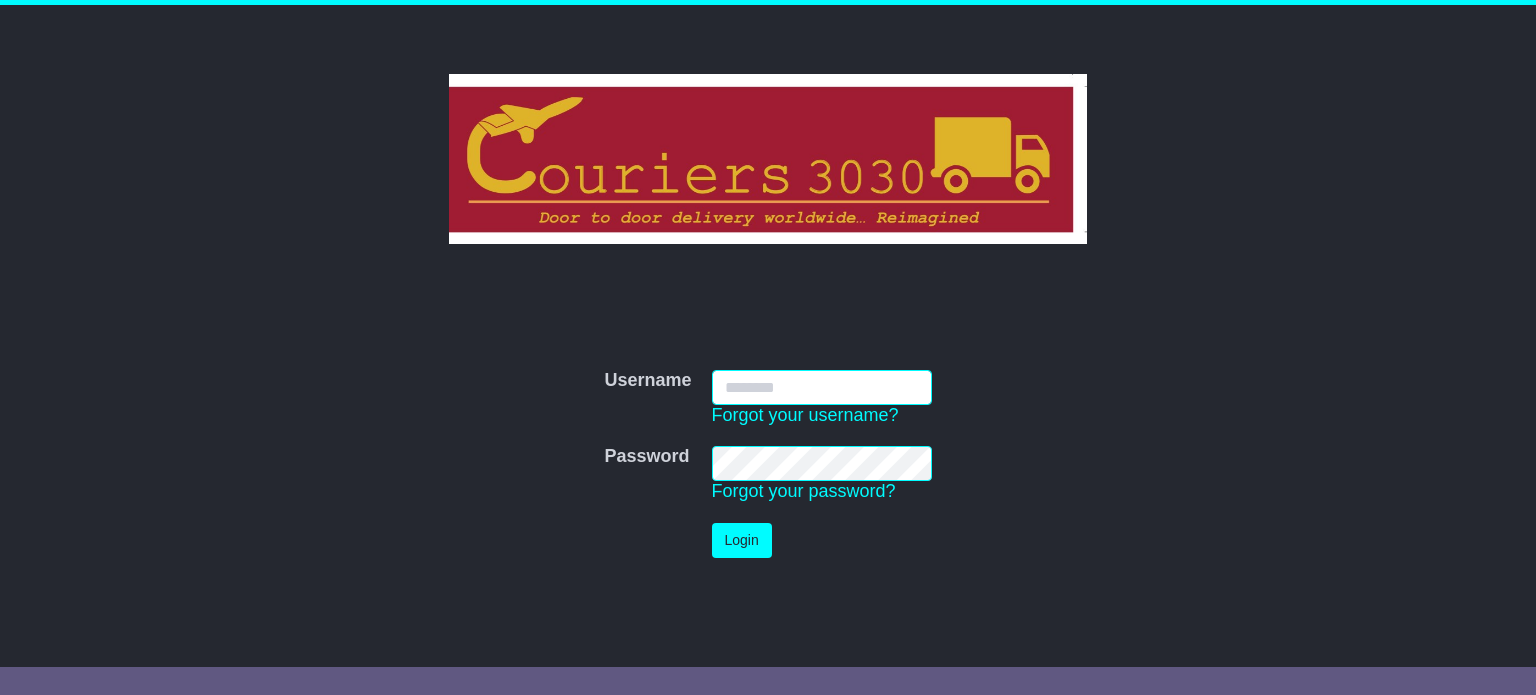 type on "**********" 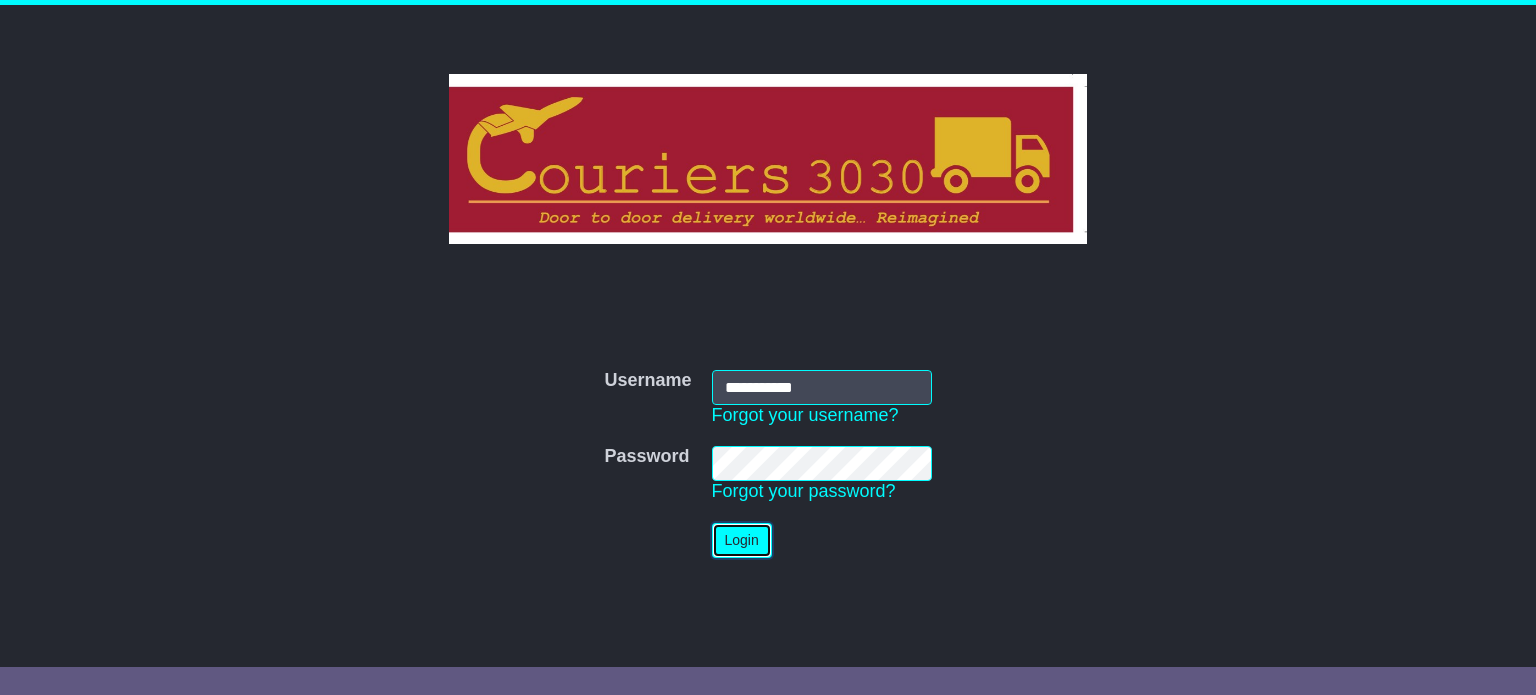 click on "Login" at bounding box center (742, 540) 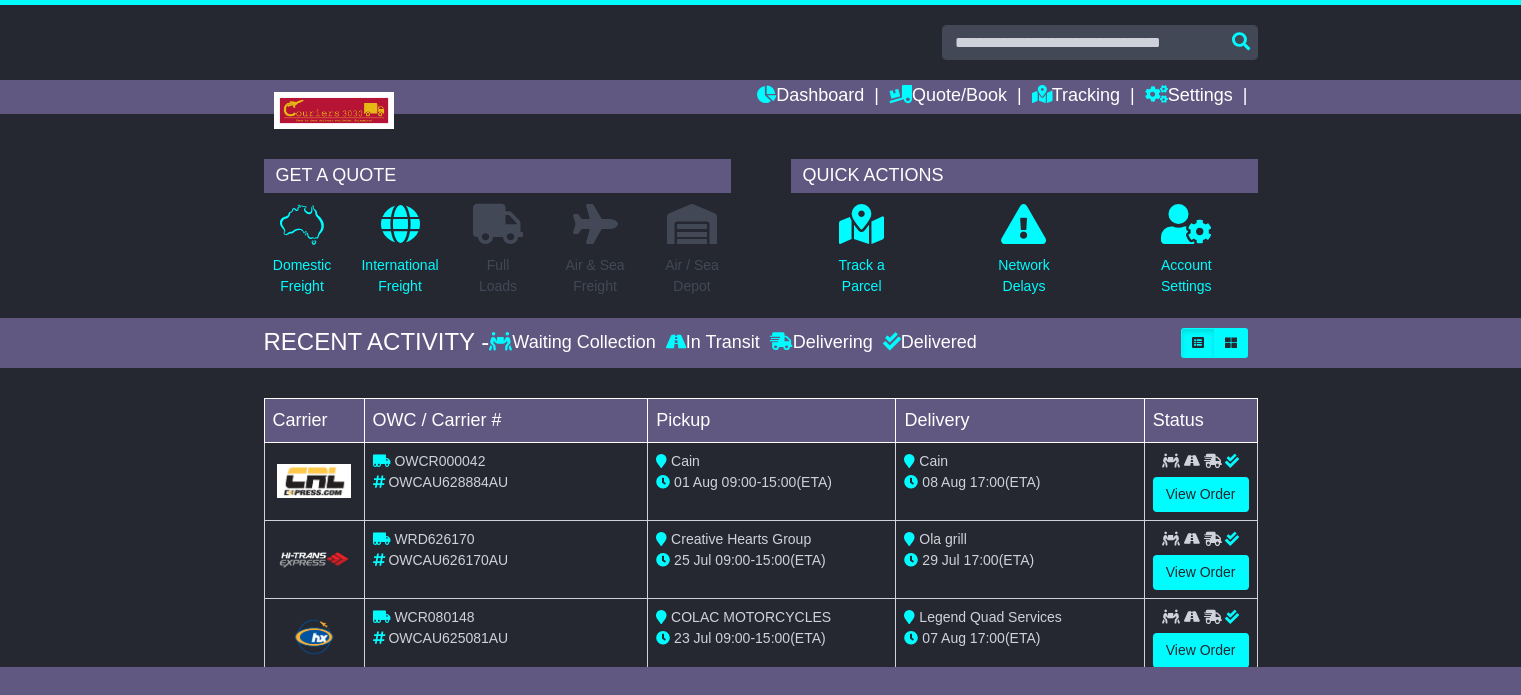 scroll, scrollTop: 0, scrollLeft: 0, axis: both 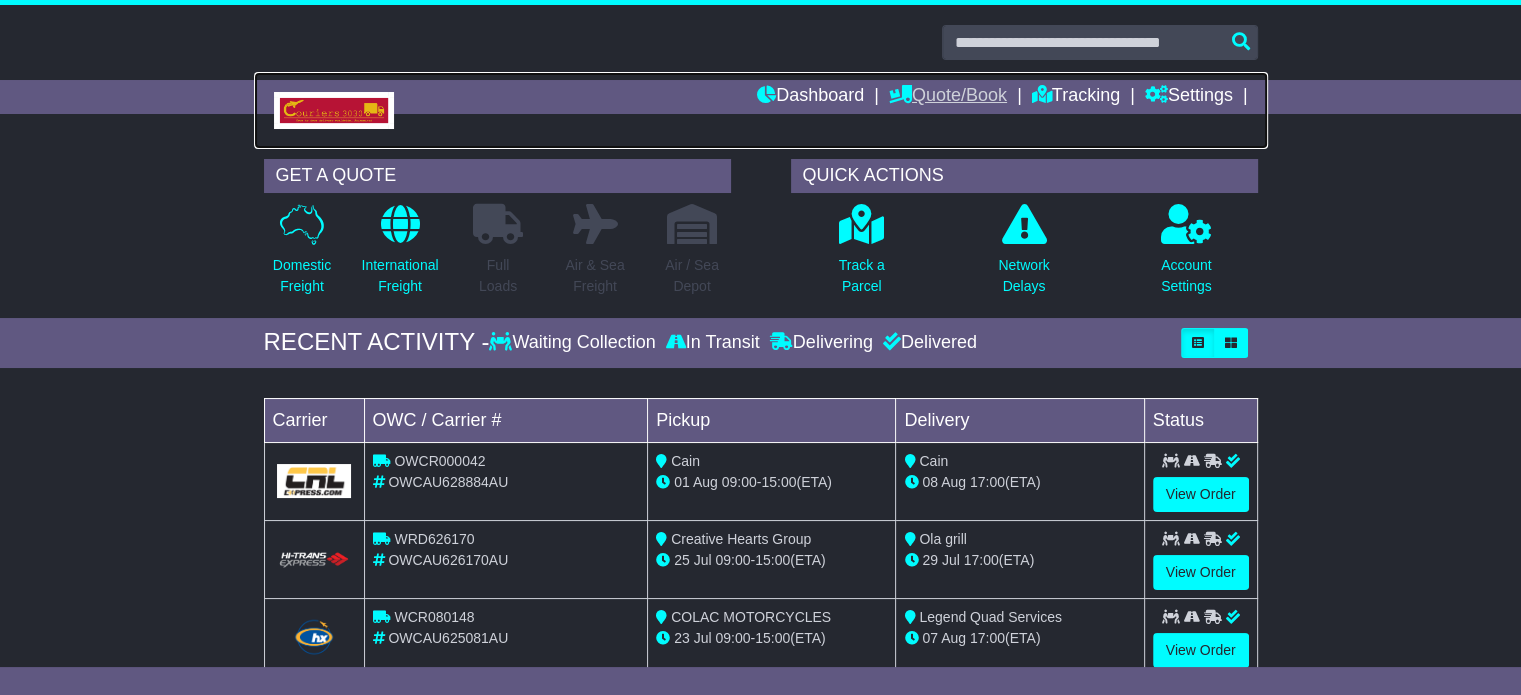 click at bounding box center (761, 110) 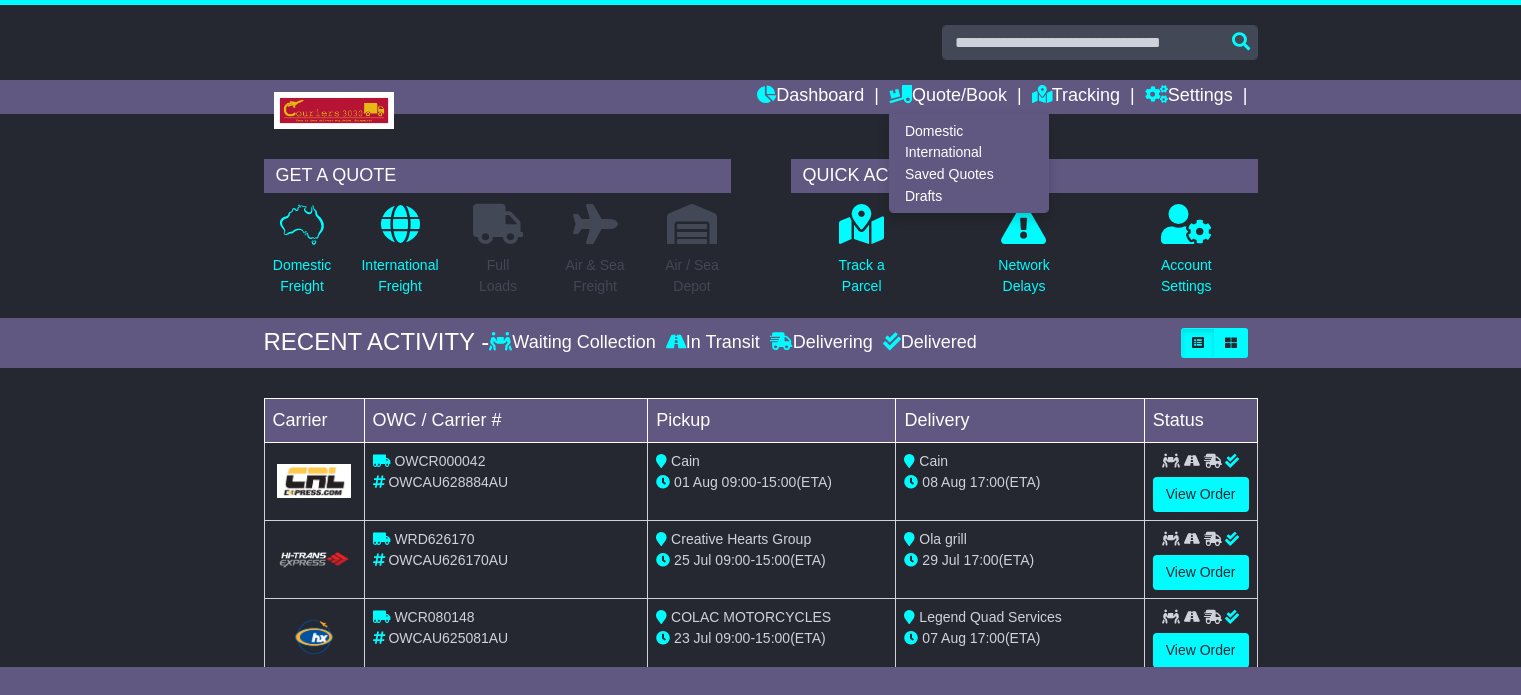scroll, scrollTop: 0, scrollLeft: 0, axis: both 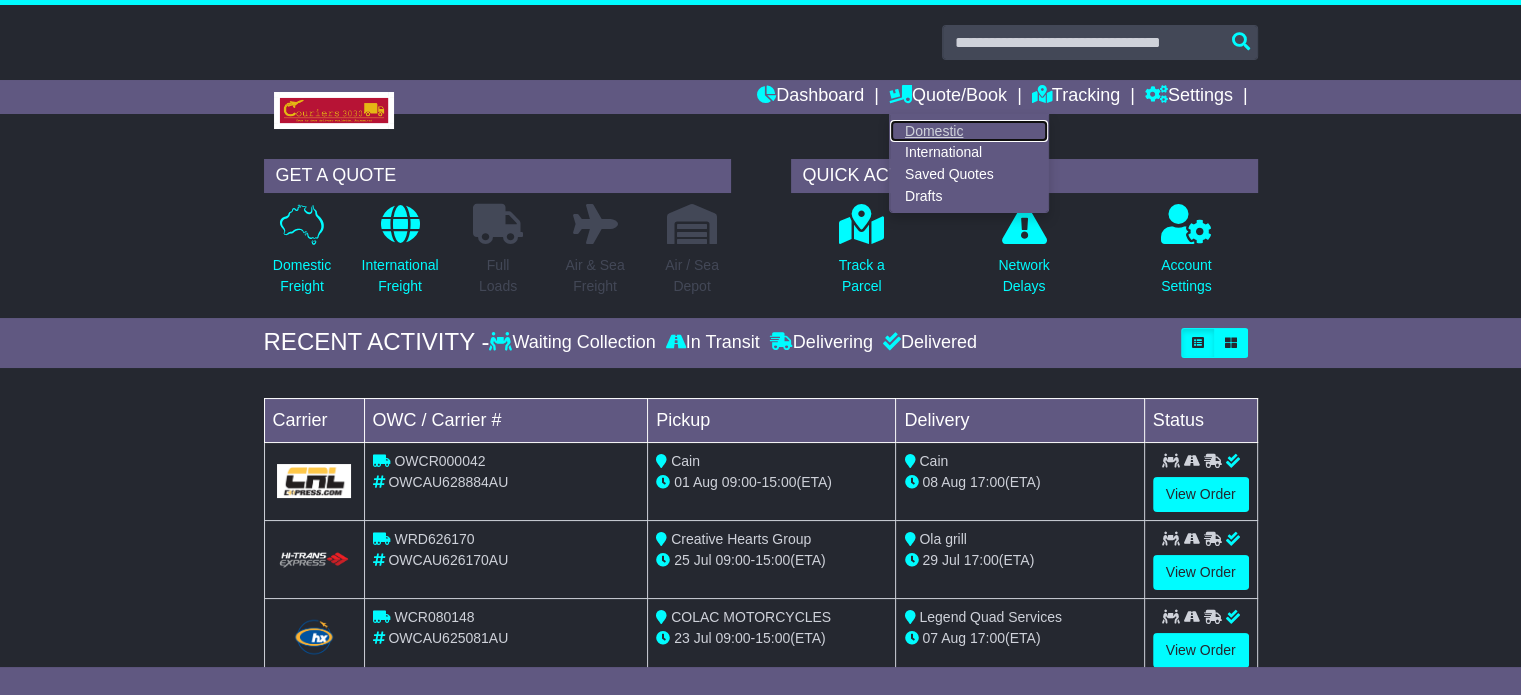 click on "Domestic" at bounding box center (969, 131) 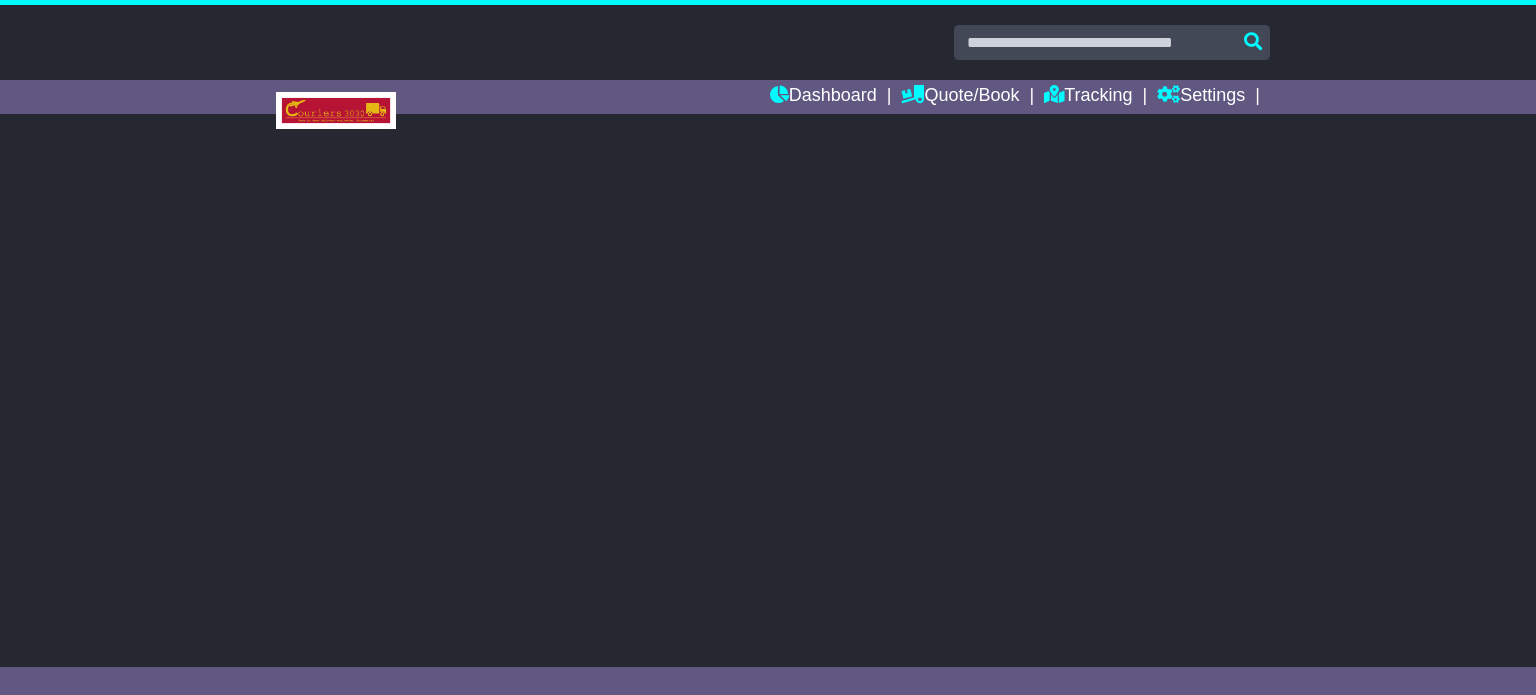 scroll, scrollTop: 0, scrollLeft: 0, axis: both 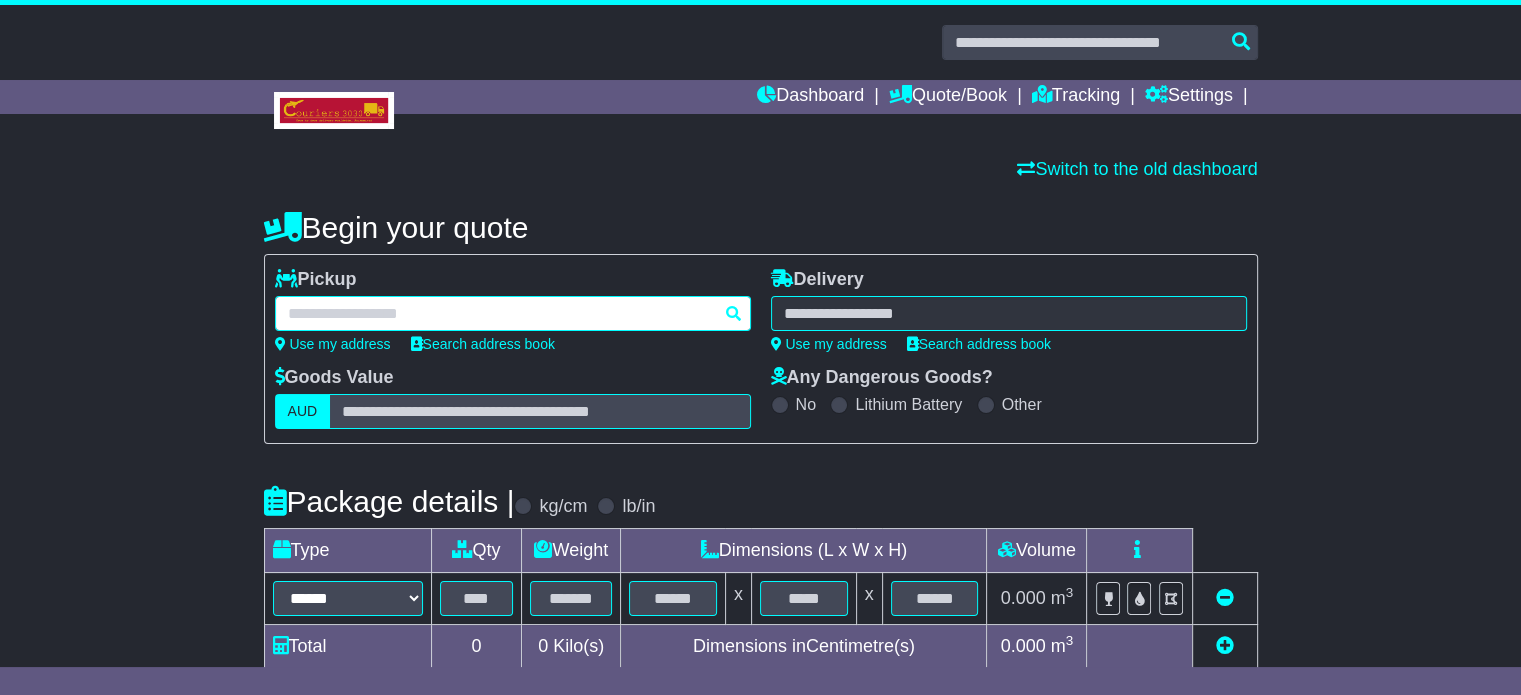 click at bounding box center (513, 313) 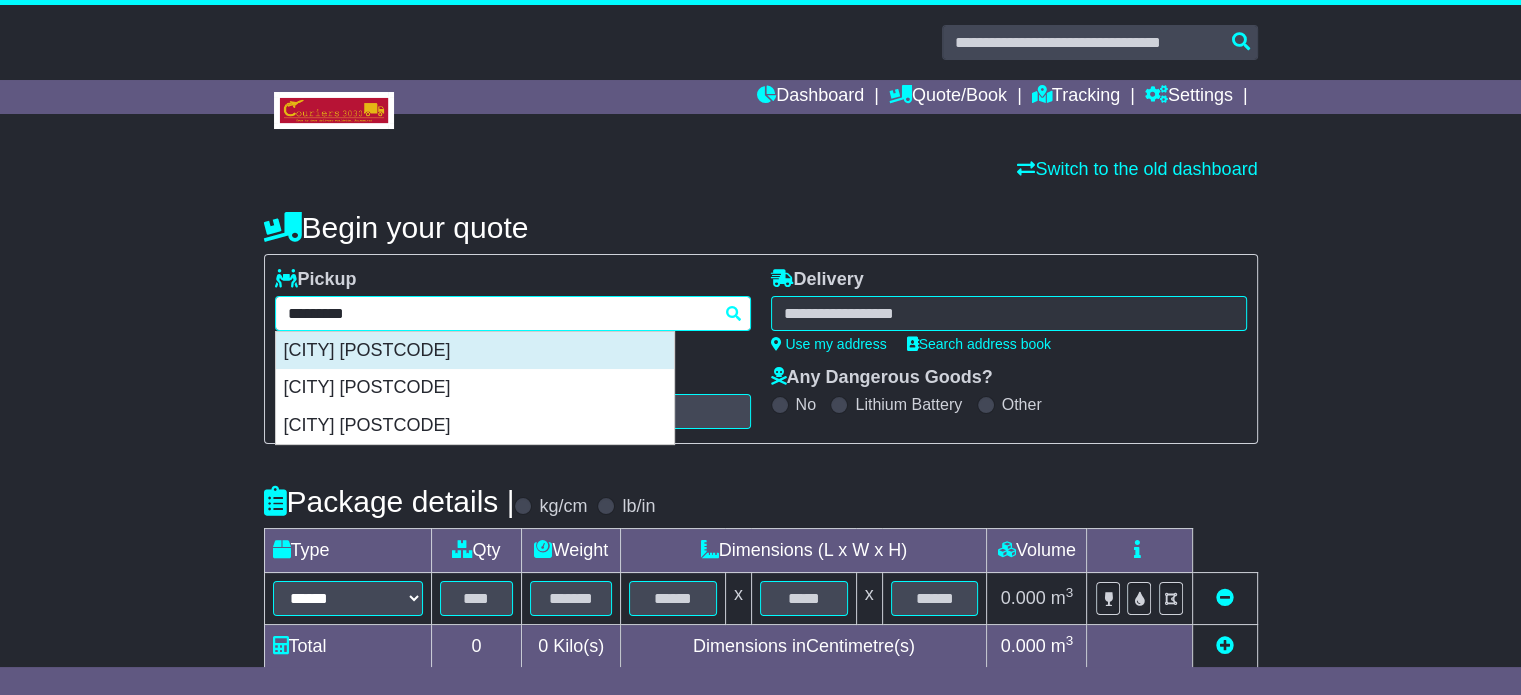 click on "PEAKHURST 2210" at bounding box center (475, 351) 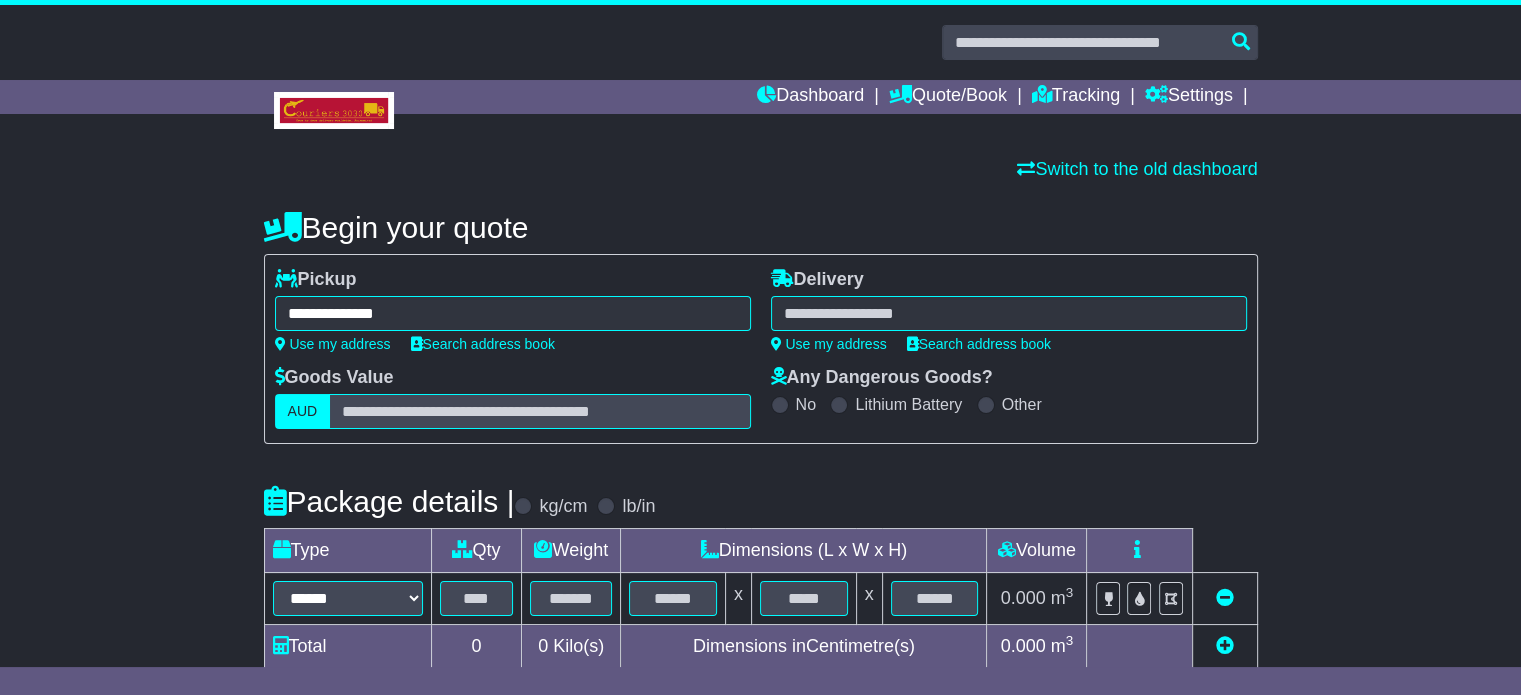 type on "**********" 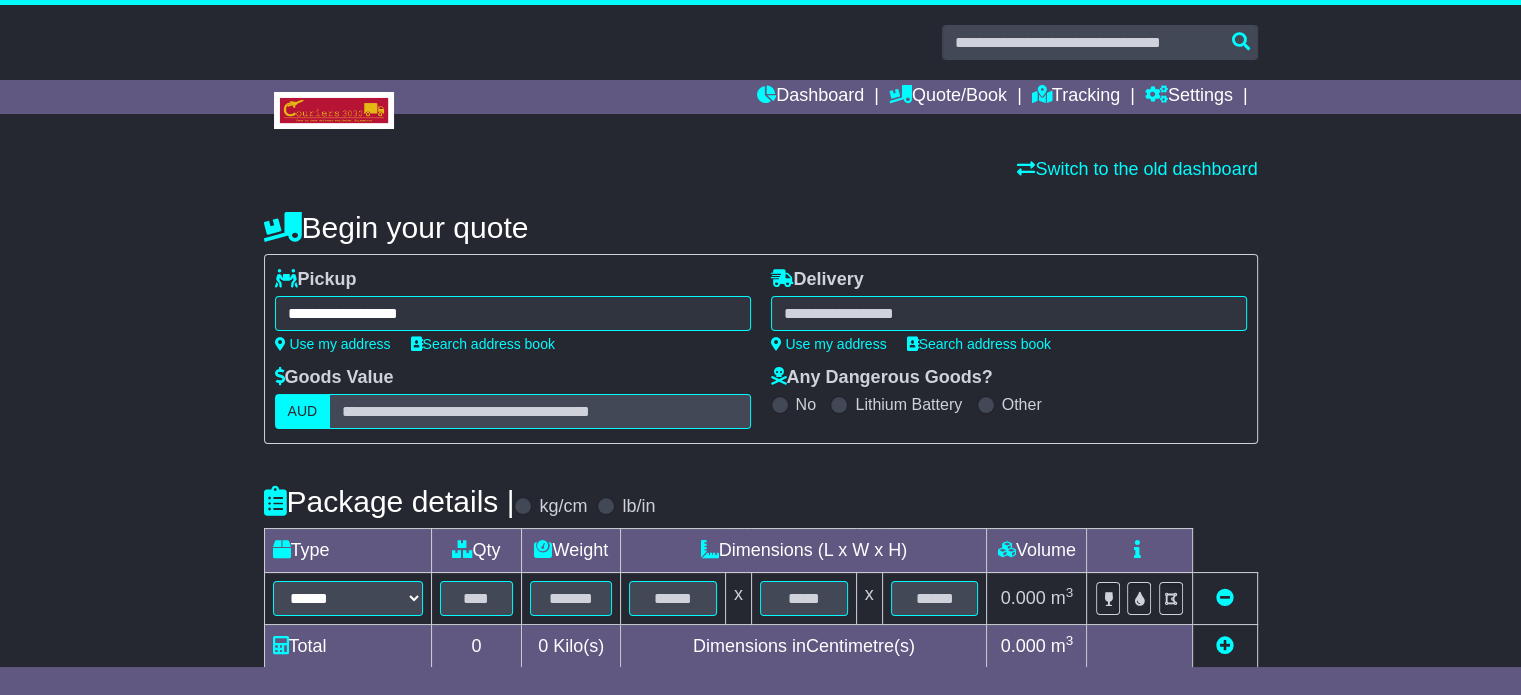 click at bounding box center [1009, 313] 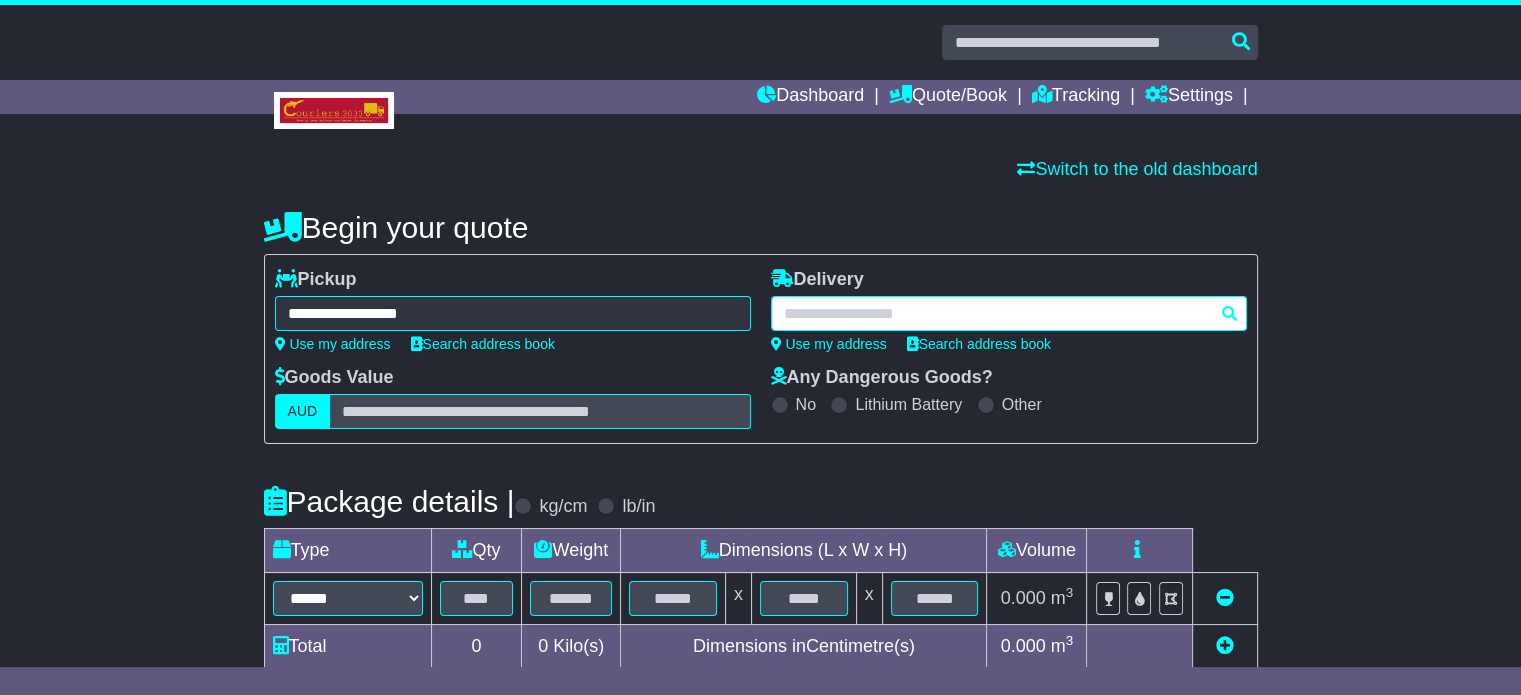 paste on "*******" 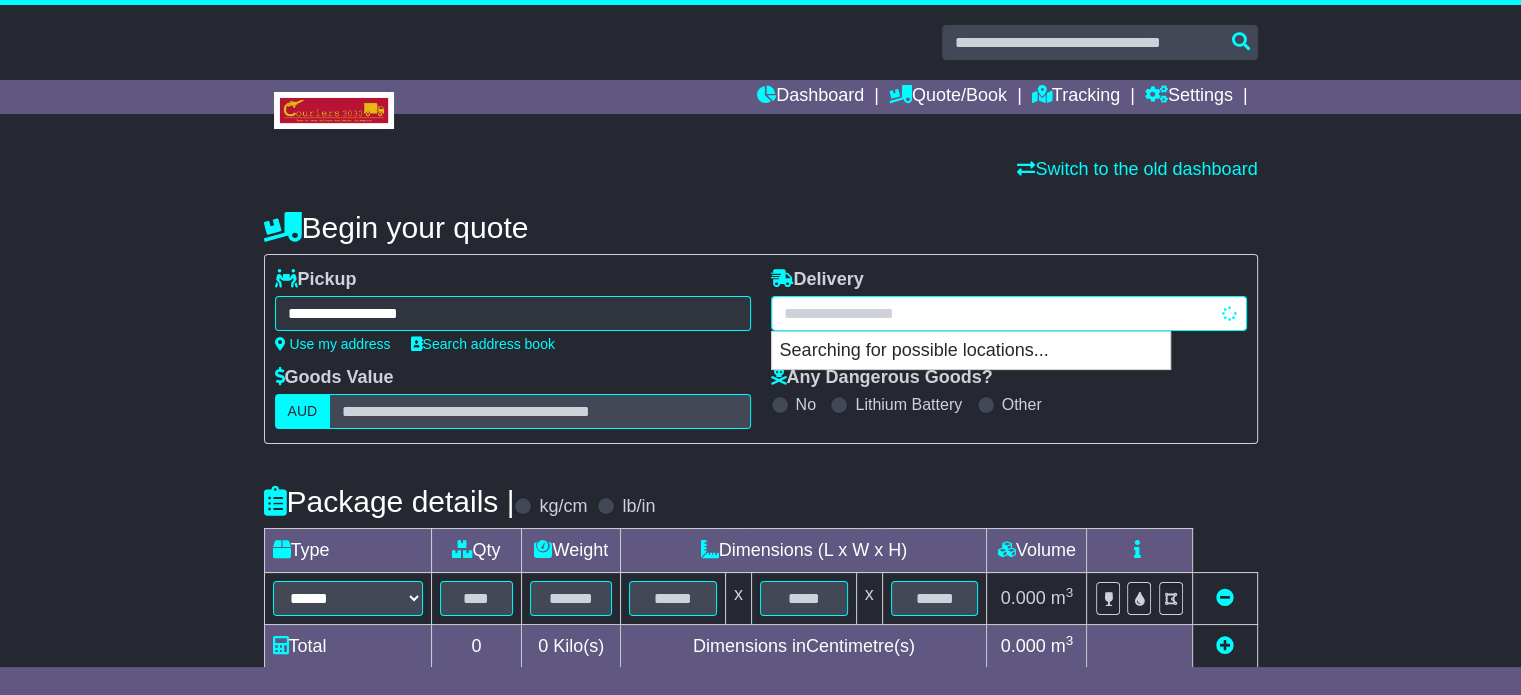 type on "*******" 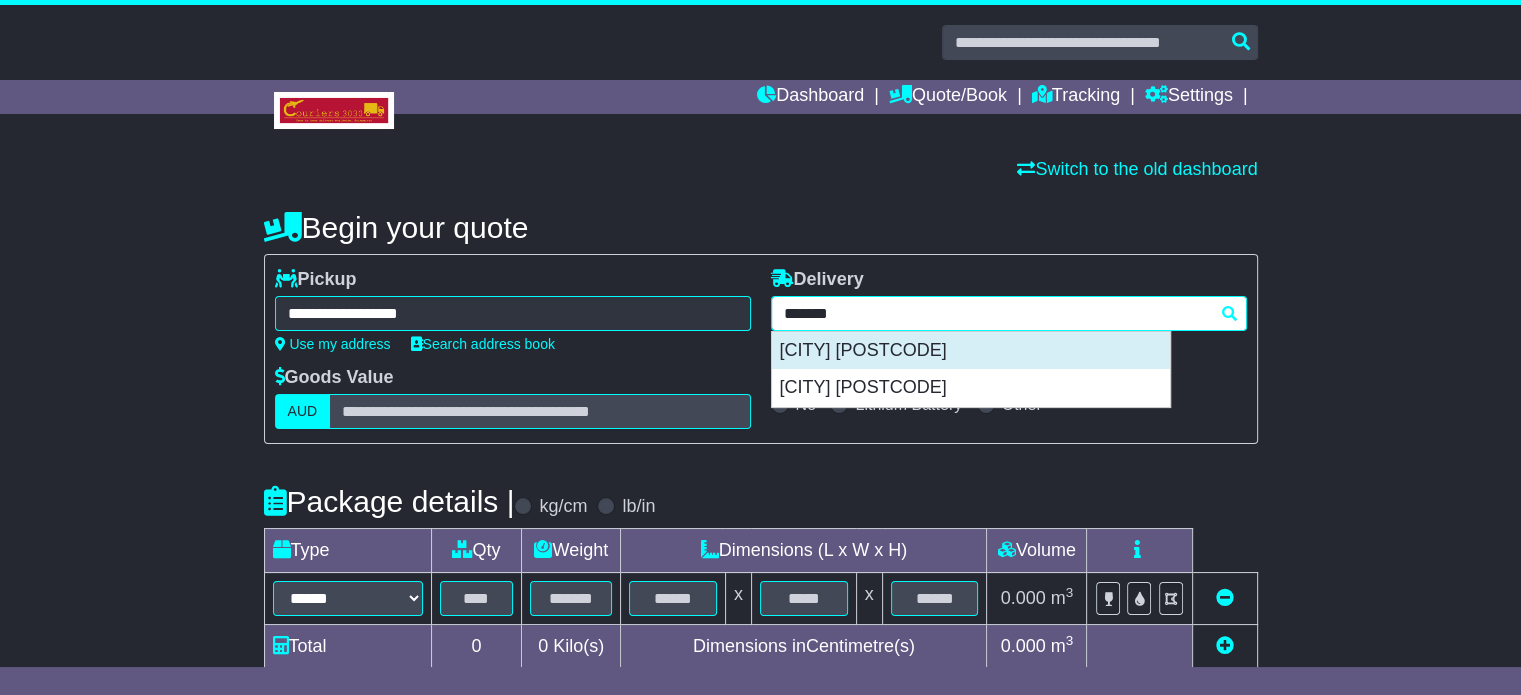 click on "ARUNDEL 4214" at bounding box center (971, 351) 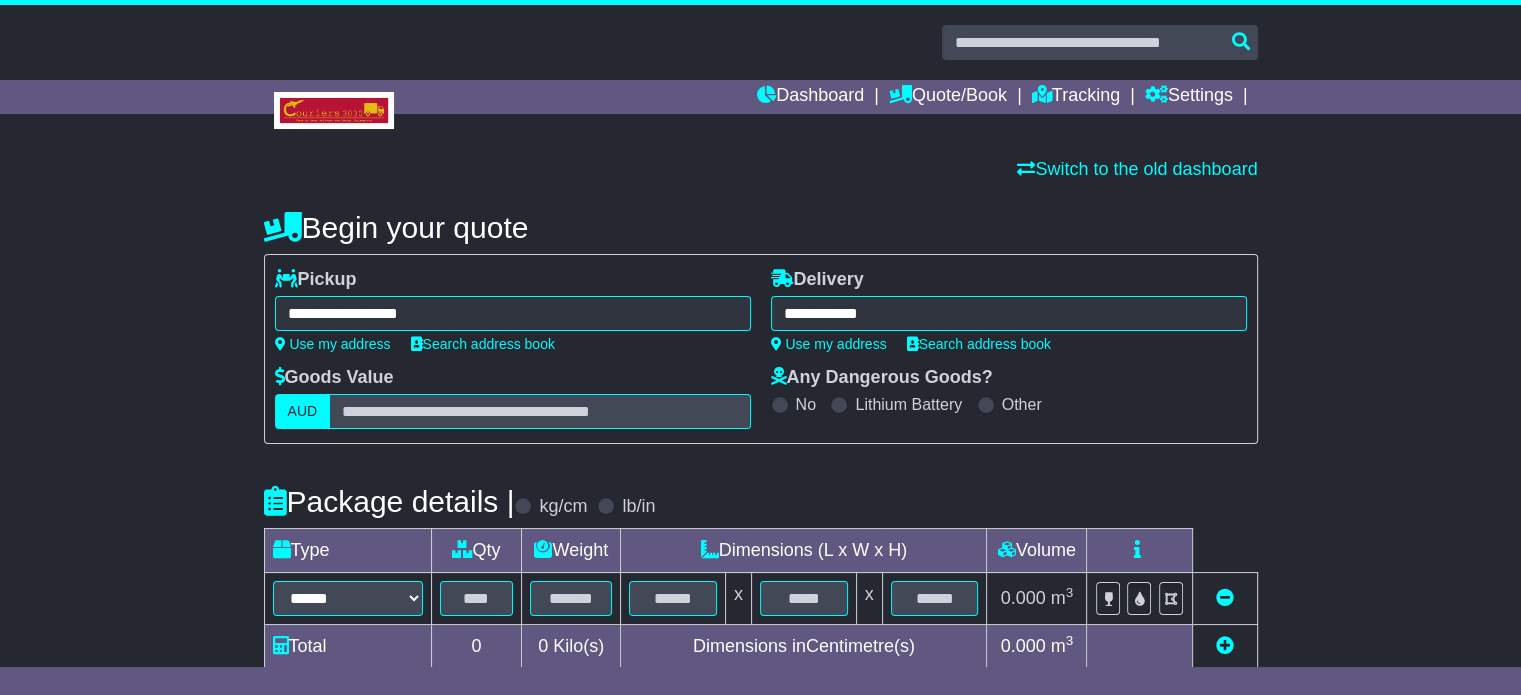 type on "**********" 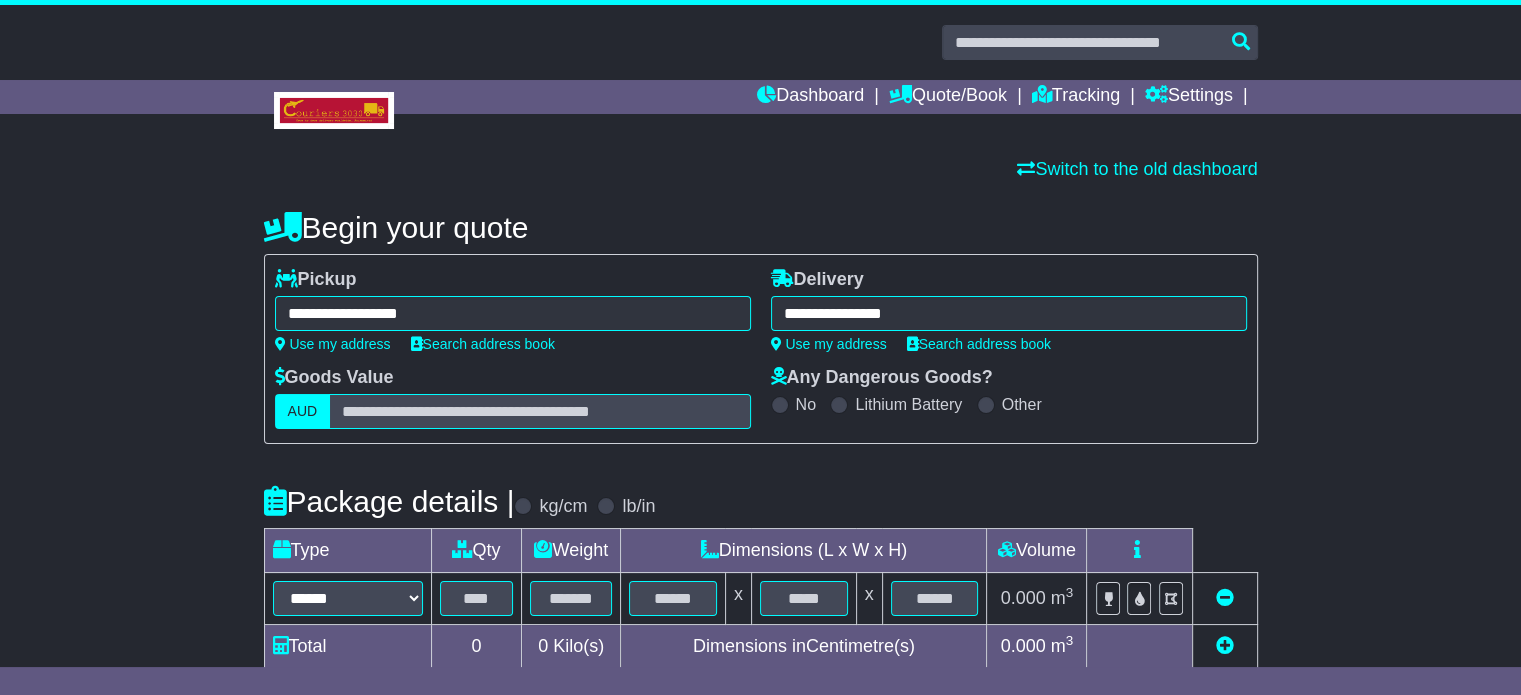 click on "**********" at bounding box center (761, 571) 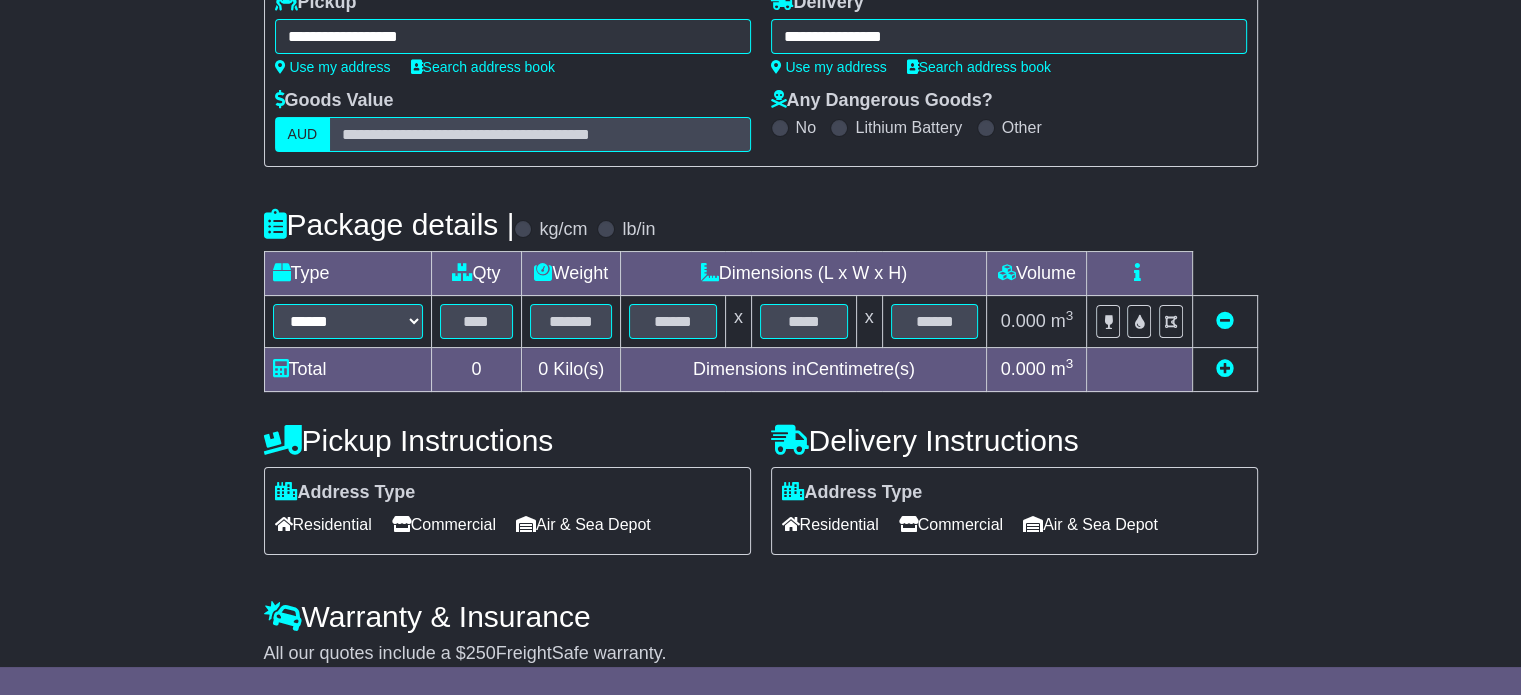 scroll, scrollTop: 360, scrollLeft: 0, axis: vertical 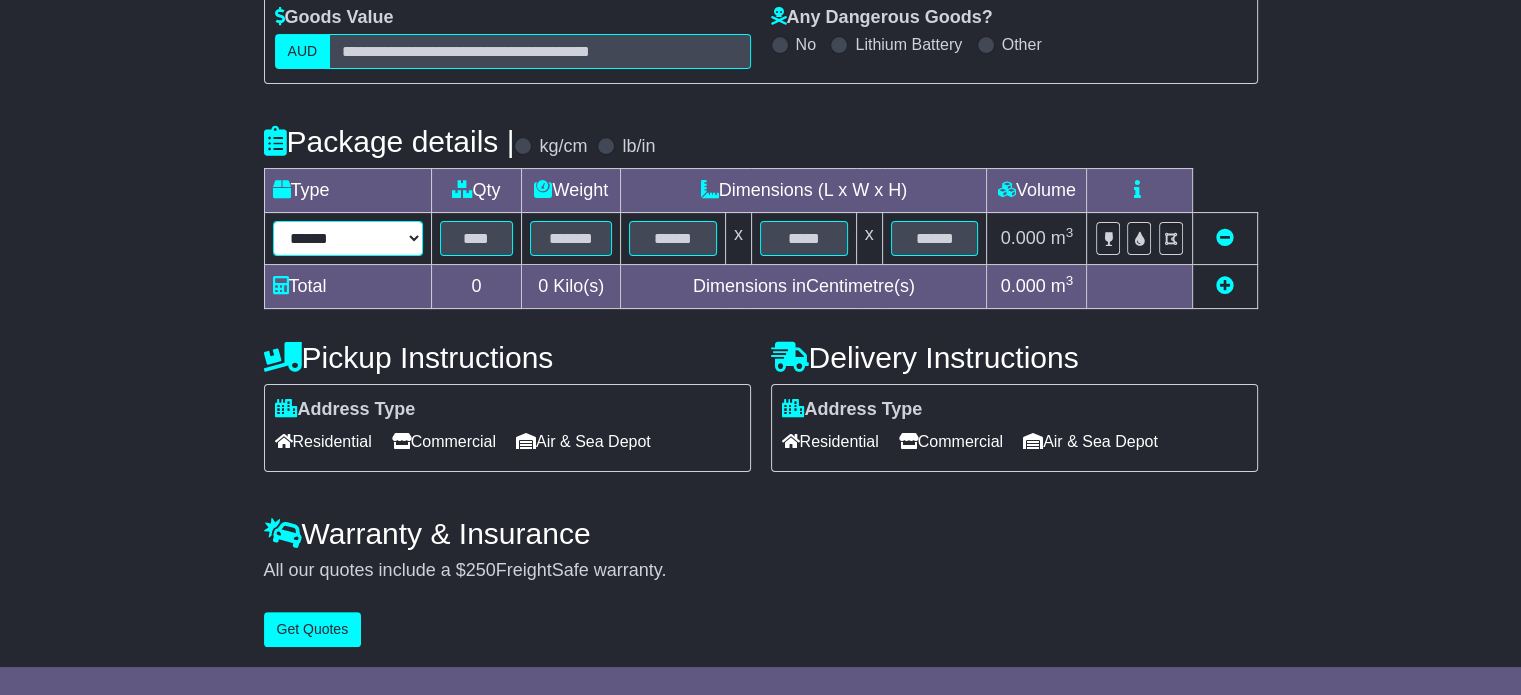 click on "****** ****** *** ******** ***** **** **** ****** *** *******" at bounding box center (348, 238) 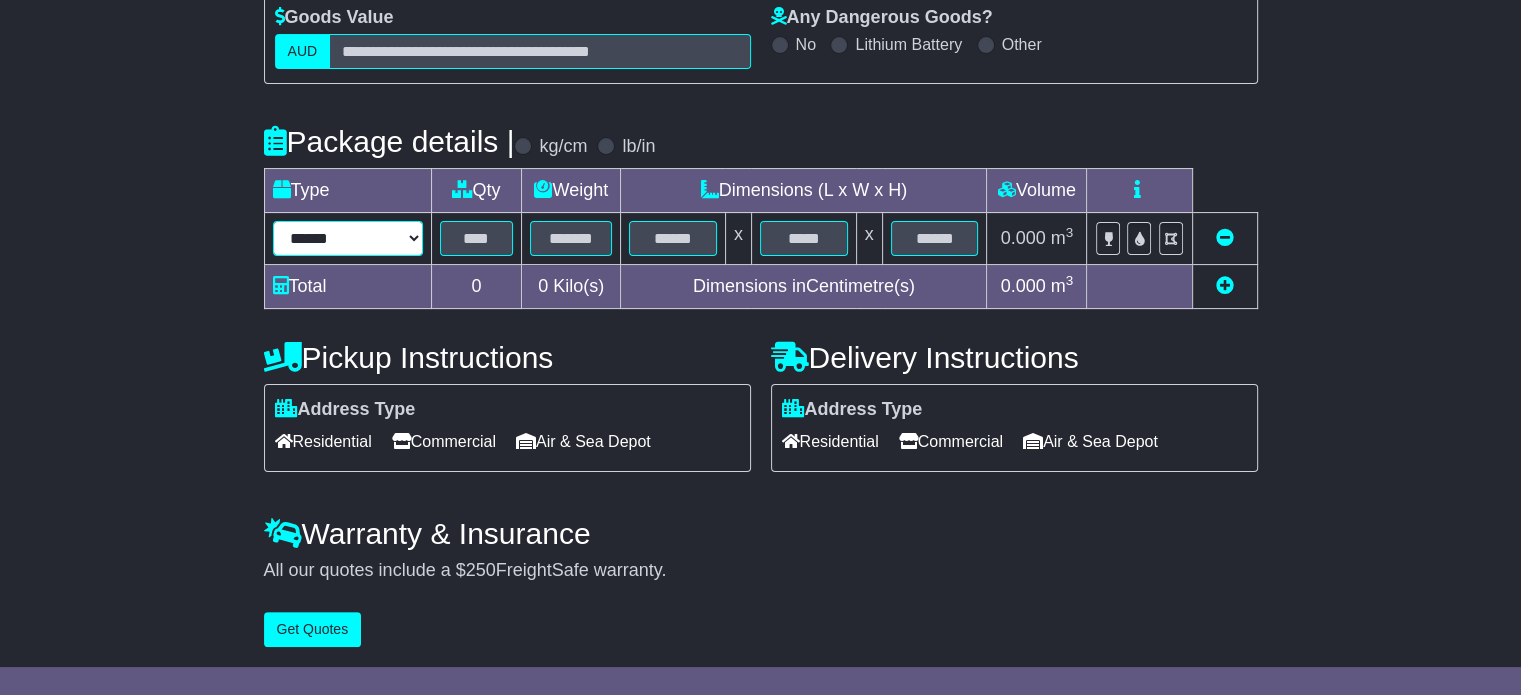 select on "*****" 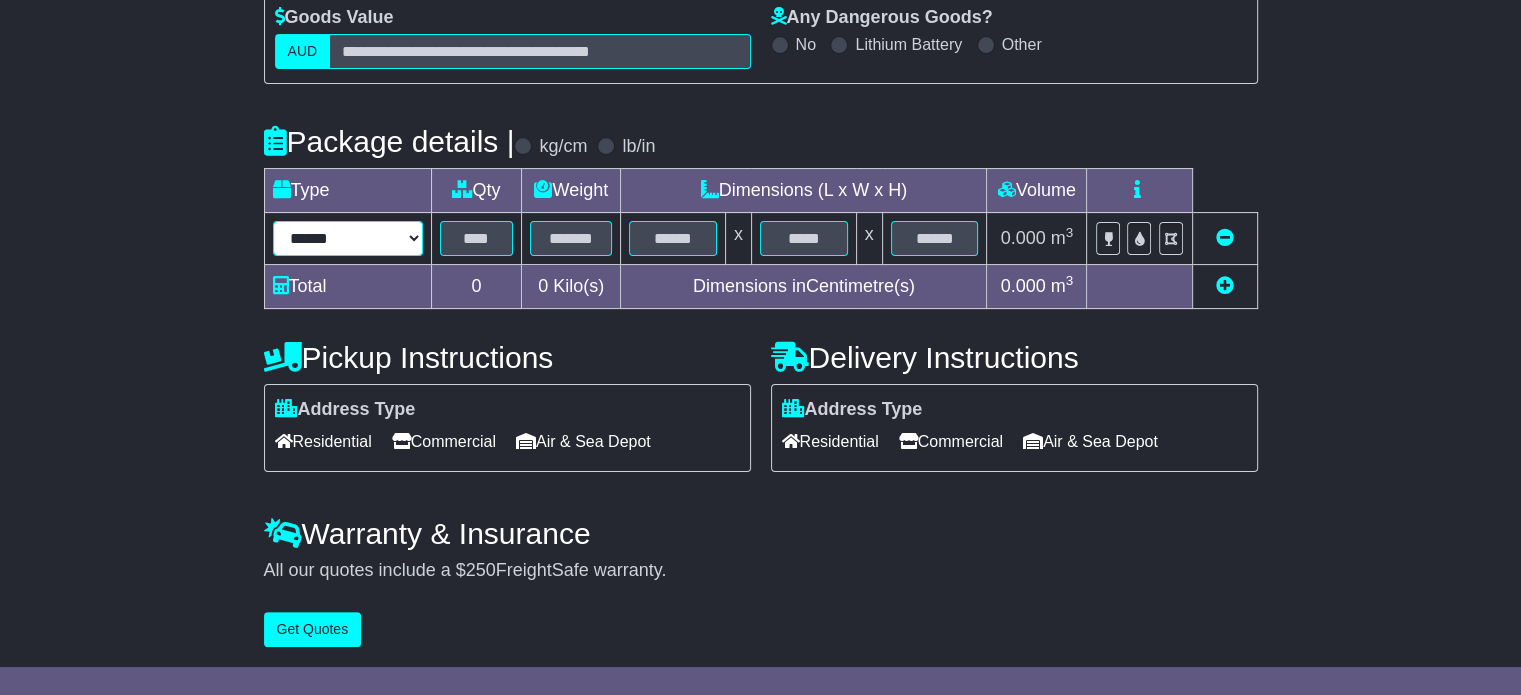click on "****** ****** *** ******** ***** **** **** ****** *** *******" at bounding box center (348, 238) 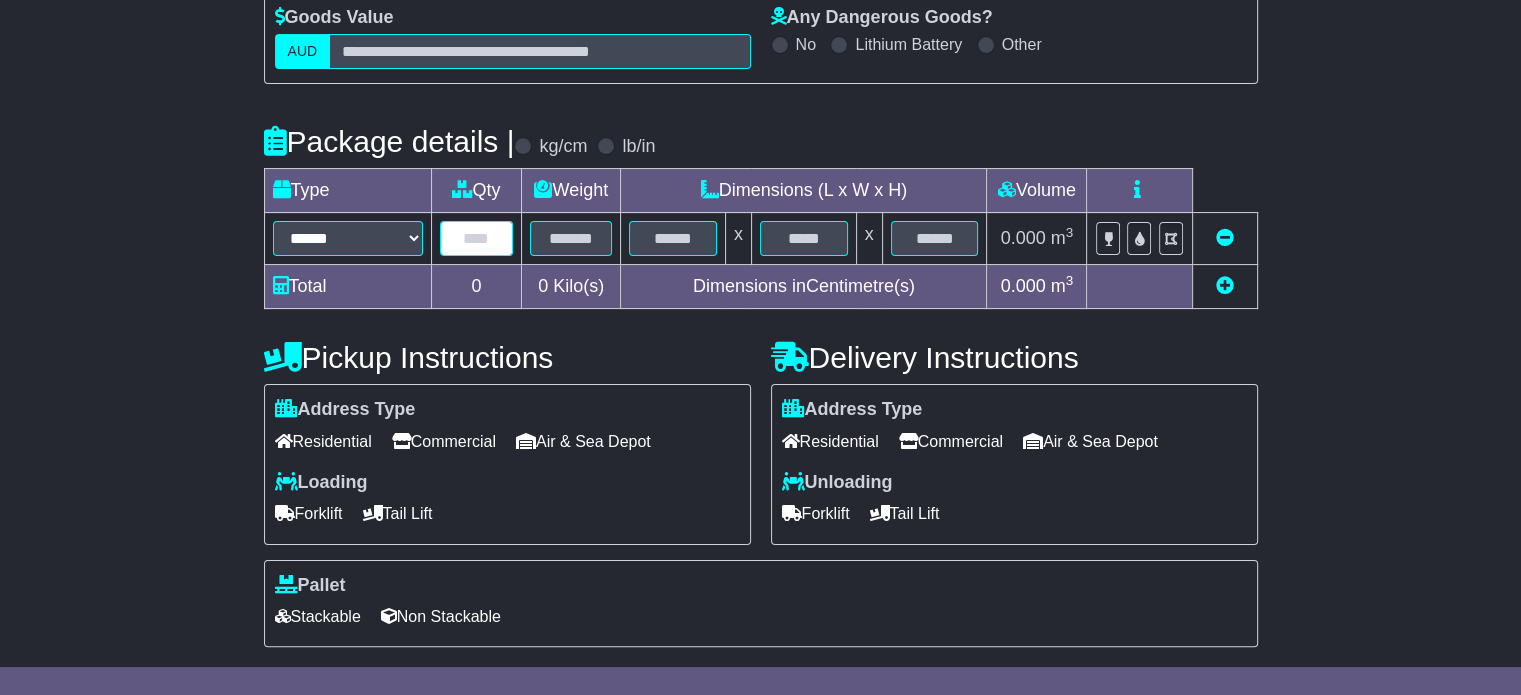 click at bounding box center (477, 238) 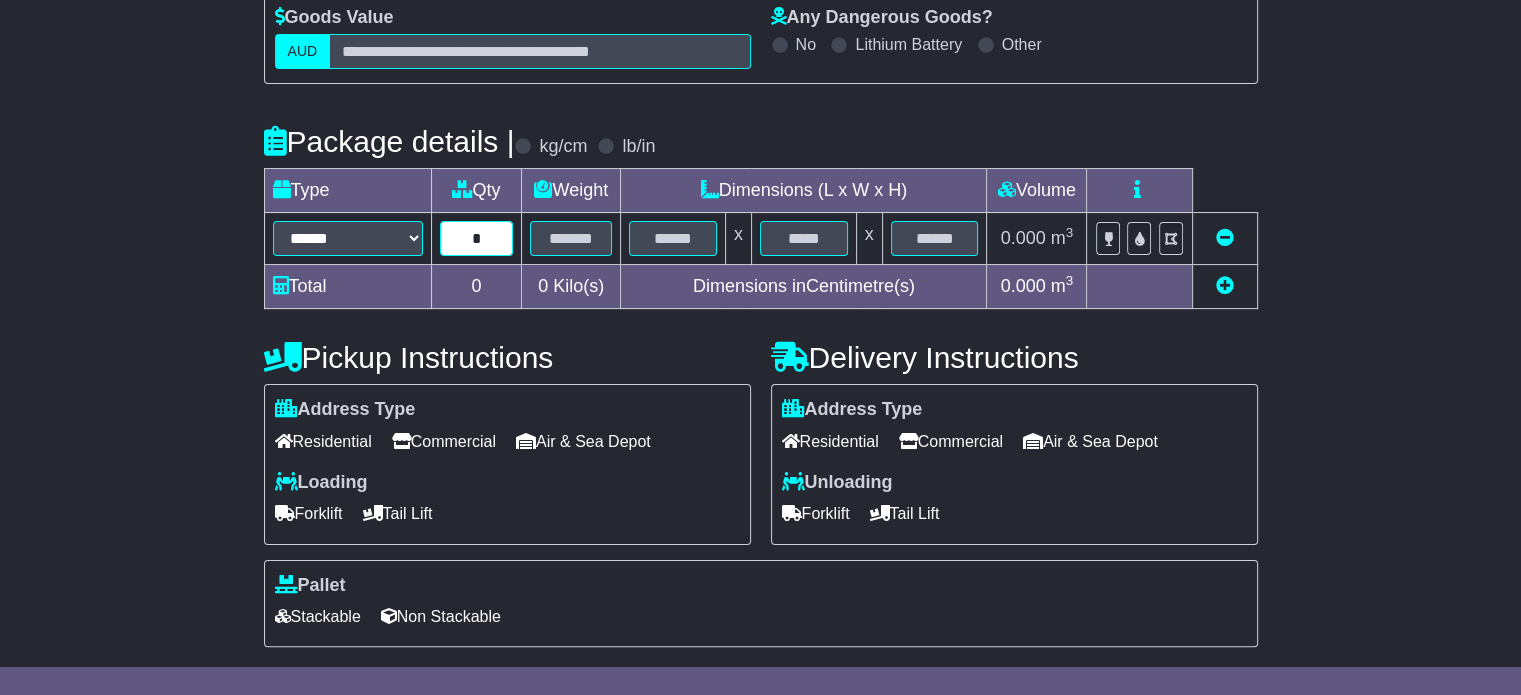 type on "*" 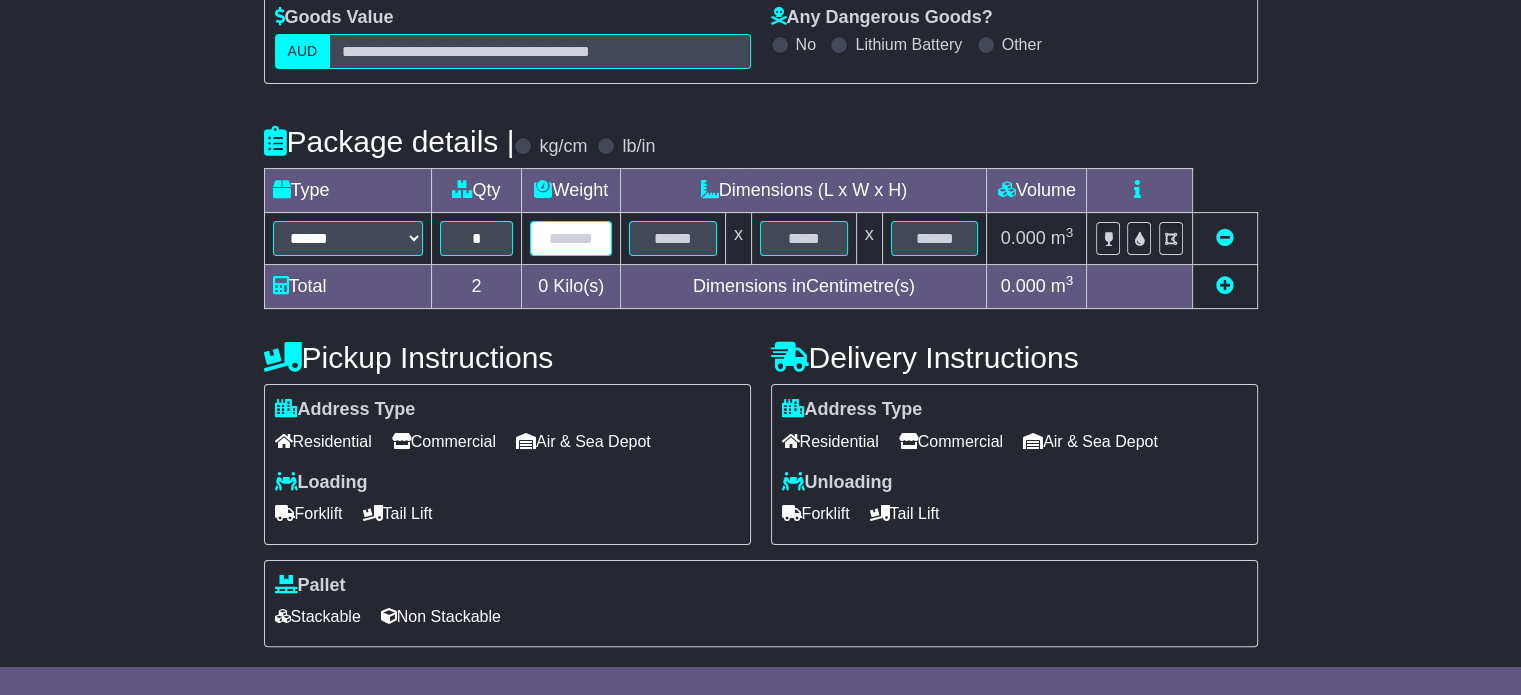 click at bounding box center [571, 238] 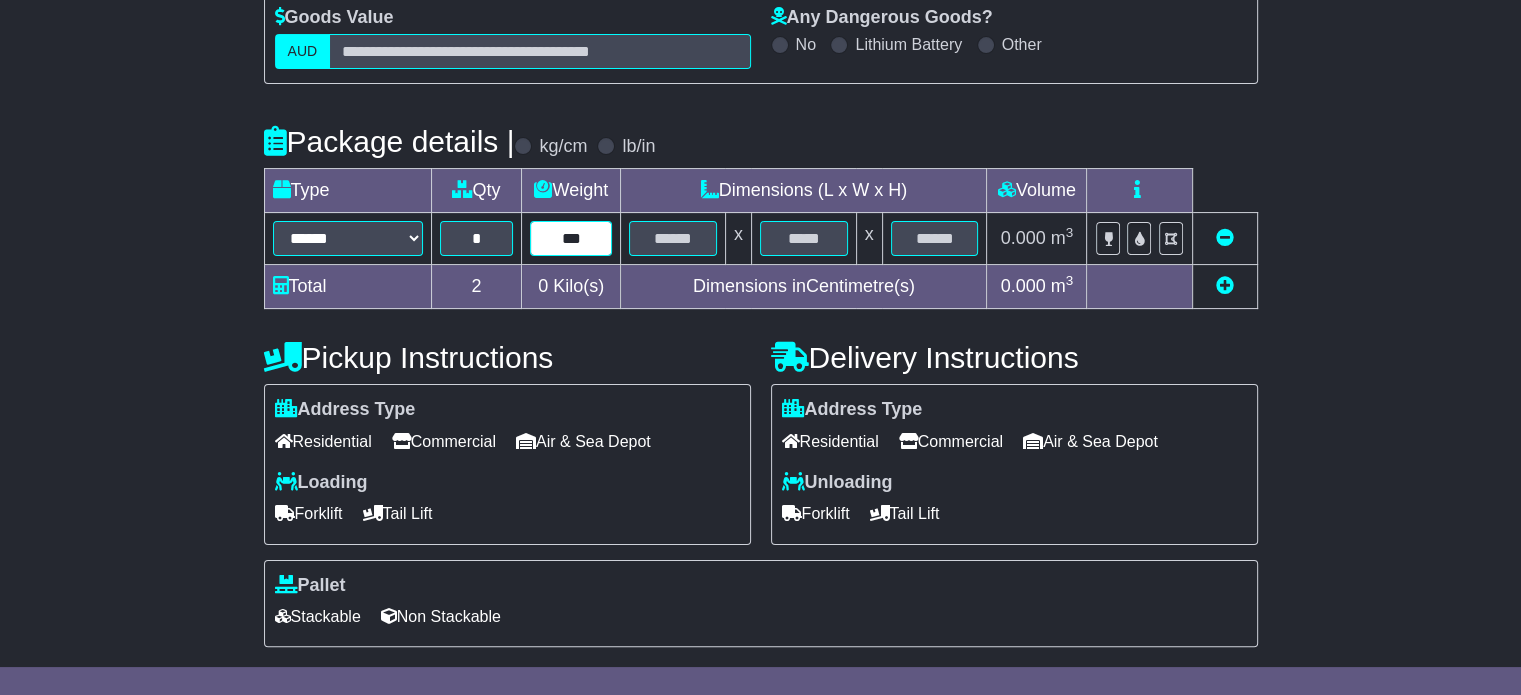type on "***" 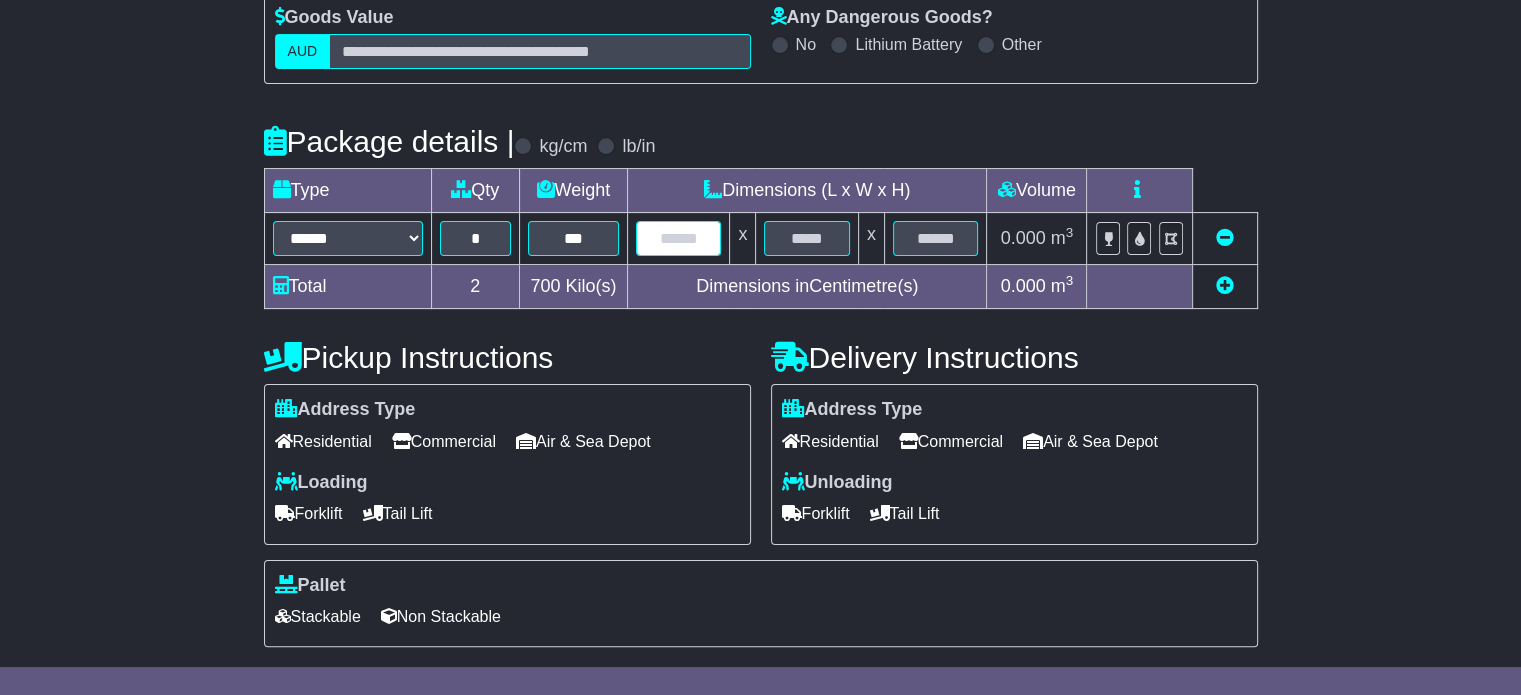 click at bounding box center (678, 238) 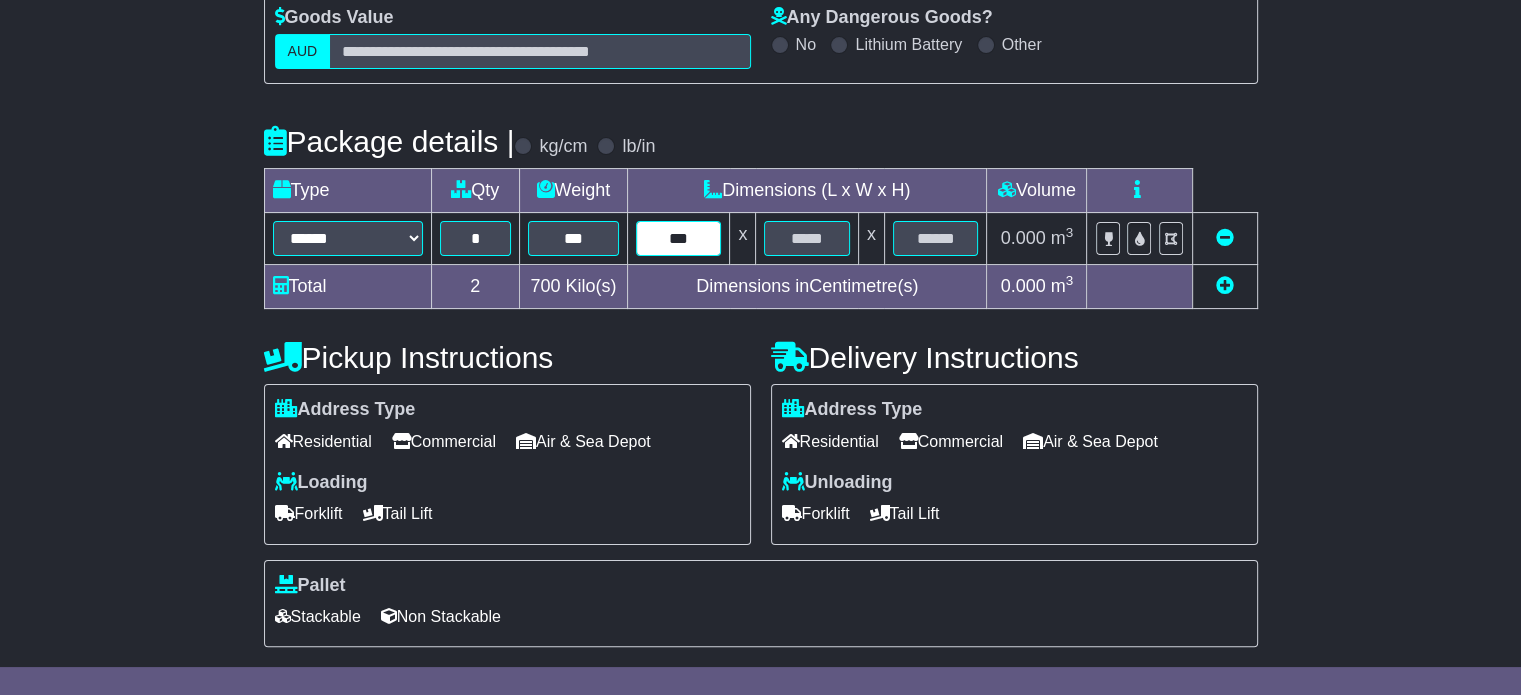type on "***" 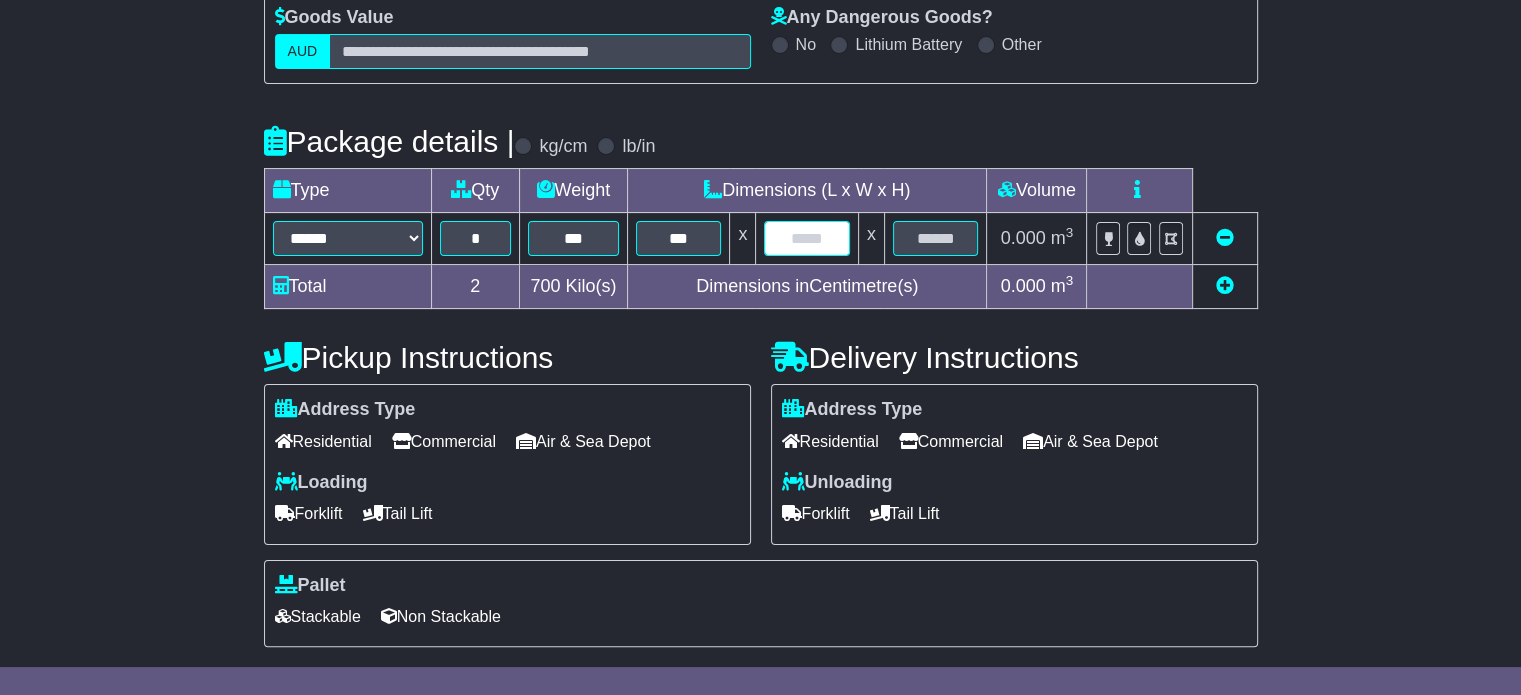 click at bounding box center [806, 238] 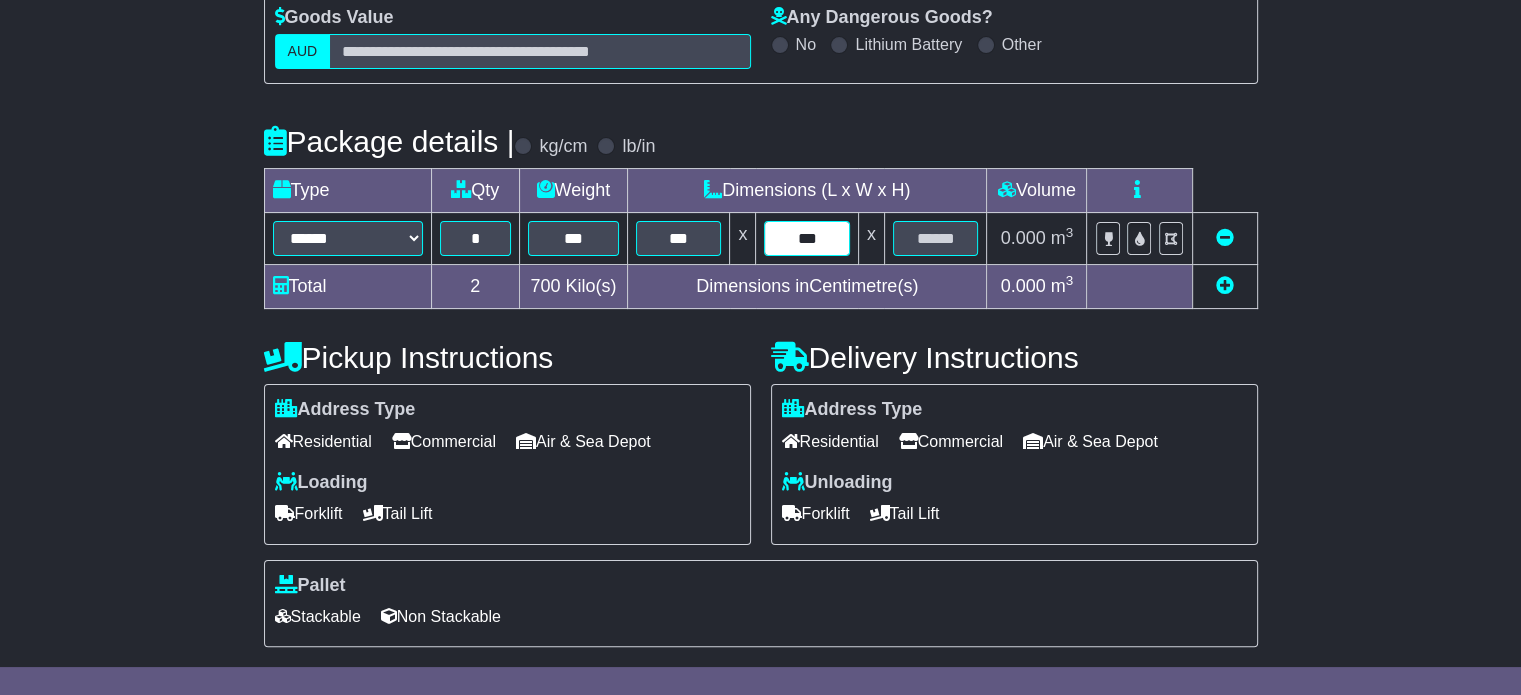 type on "***" 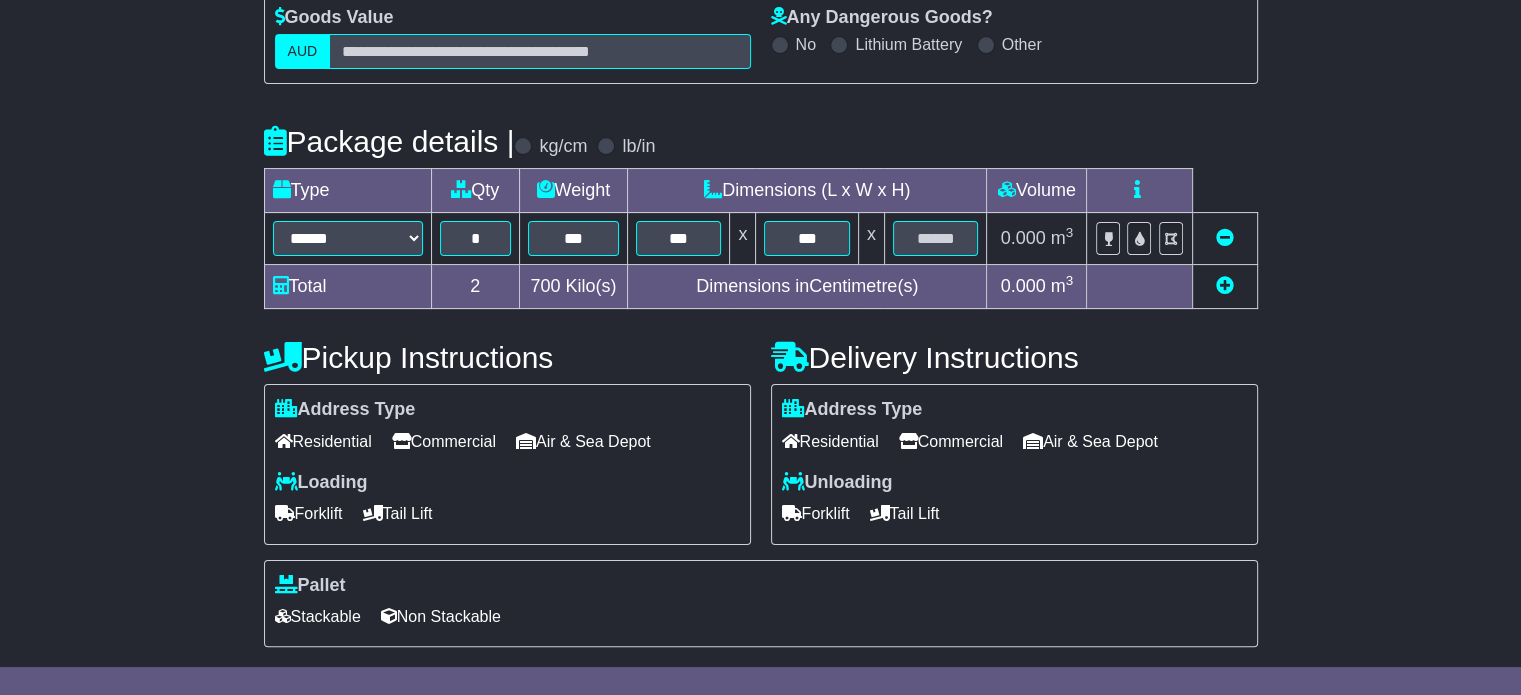 click on "Stackable
Non Stackable" at bounding box center [761, 616] 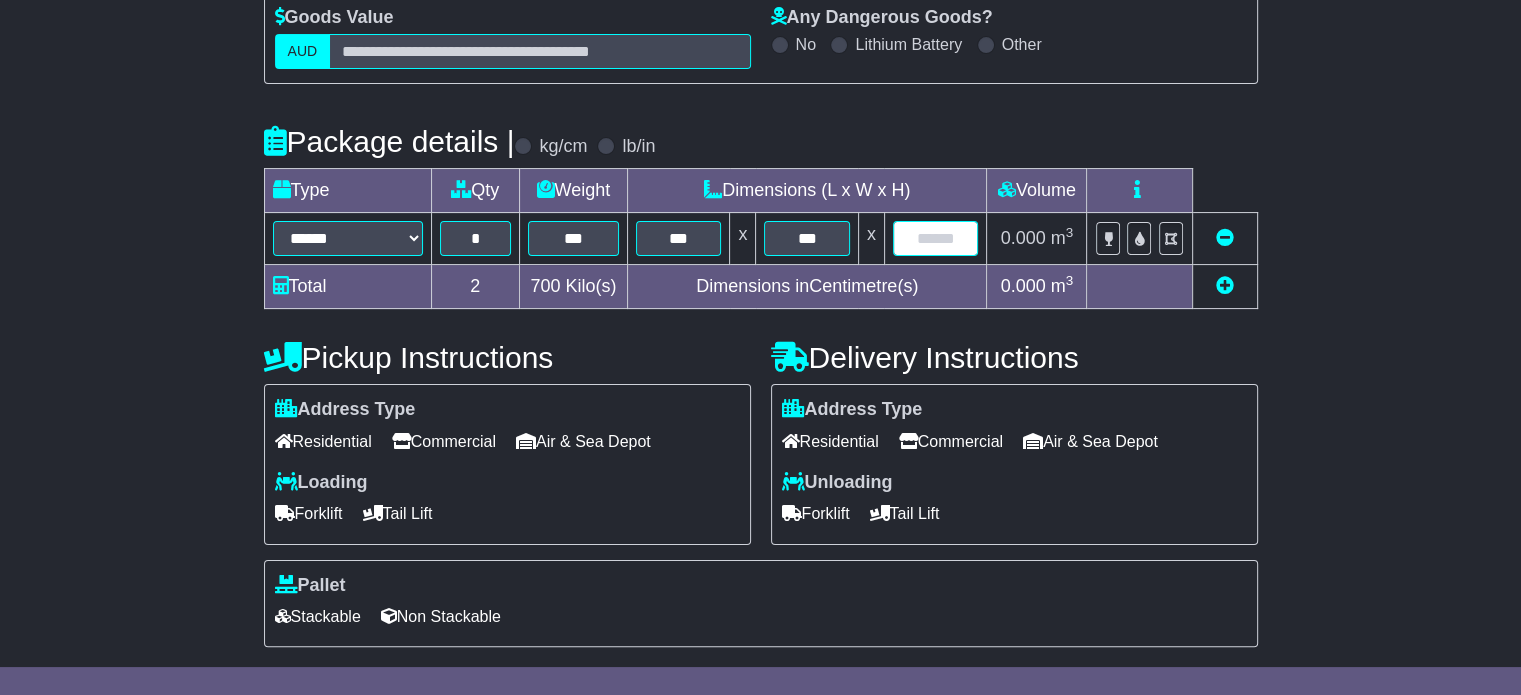 click at bounding box center (936, 238) 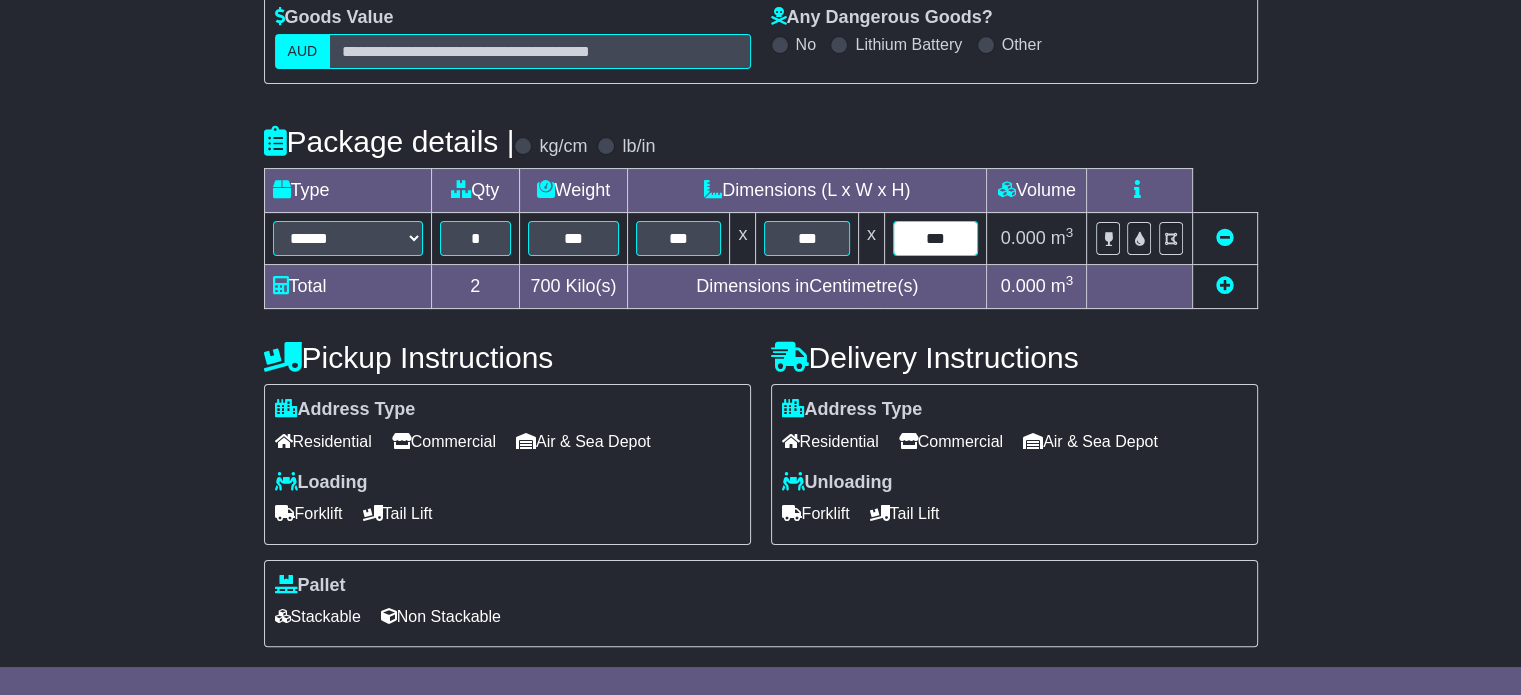 type on "***" 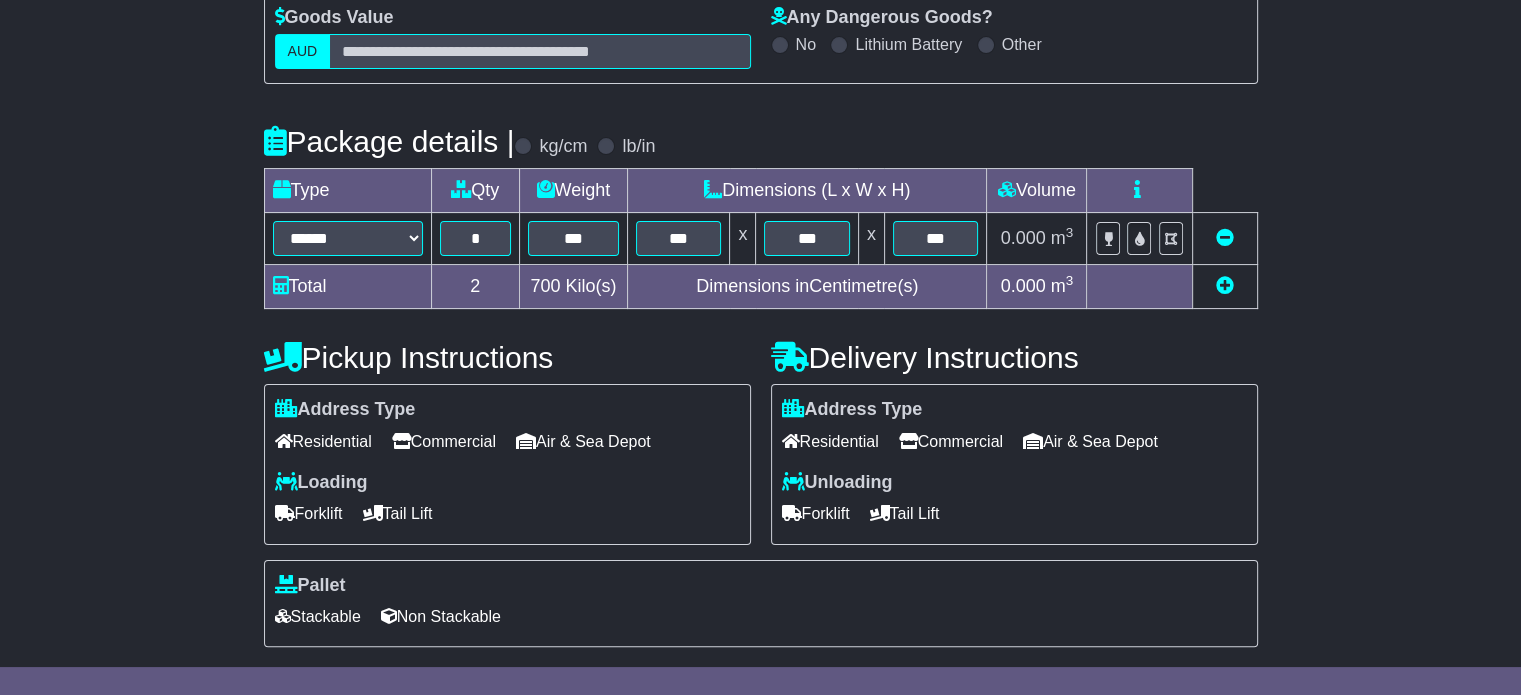 click on "Commercial" at bounding box center [951, 441] 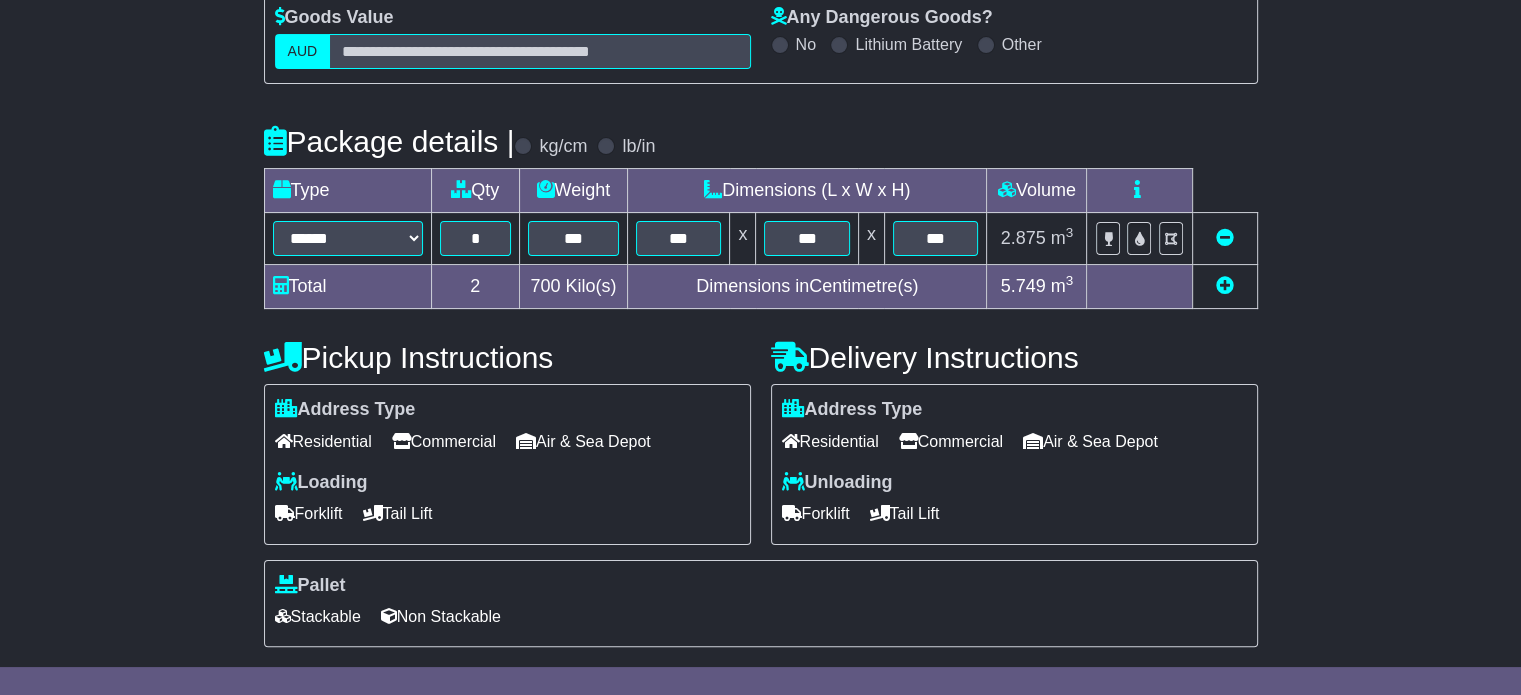click on "Commercial" at bounding box center (444, 441) 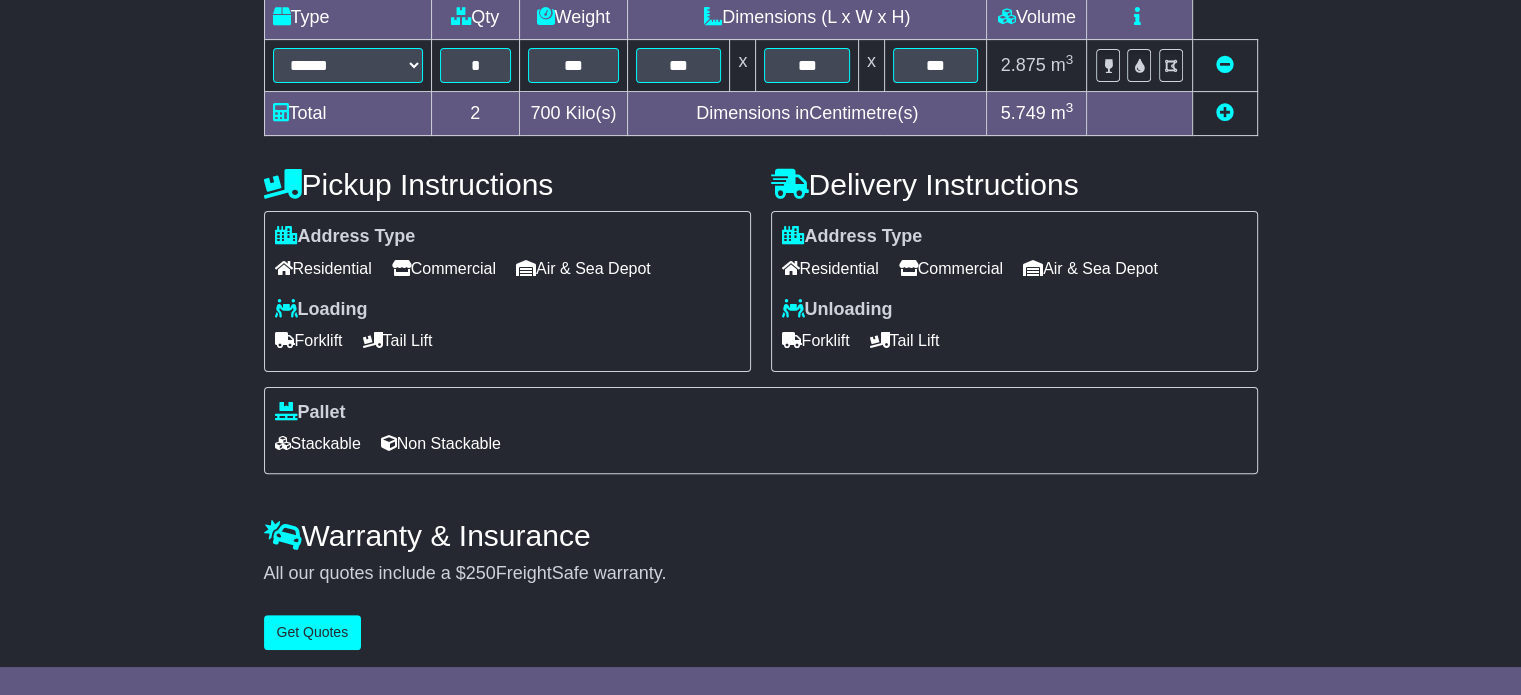 scroll, scrollTop: 538, scrollLeft: 0, axis: vertical 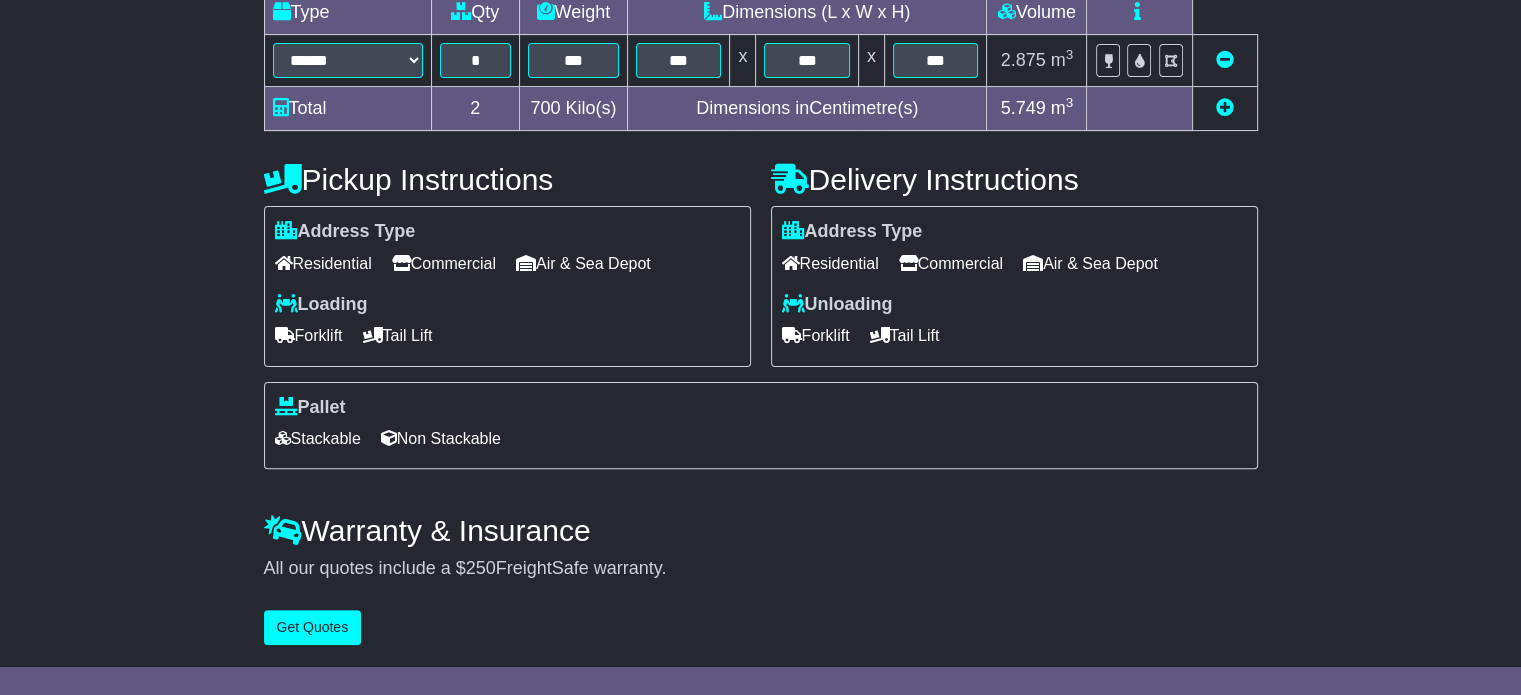 click on "Stackable" at bounding box center (318, 438) 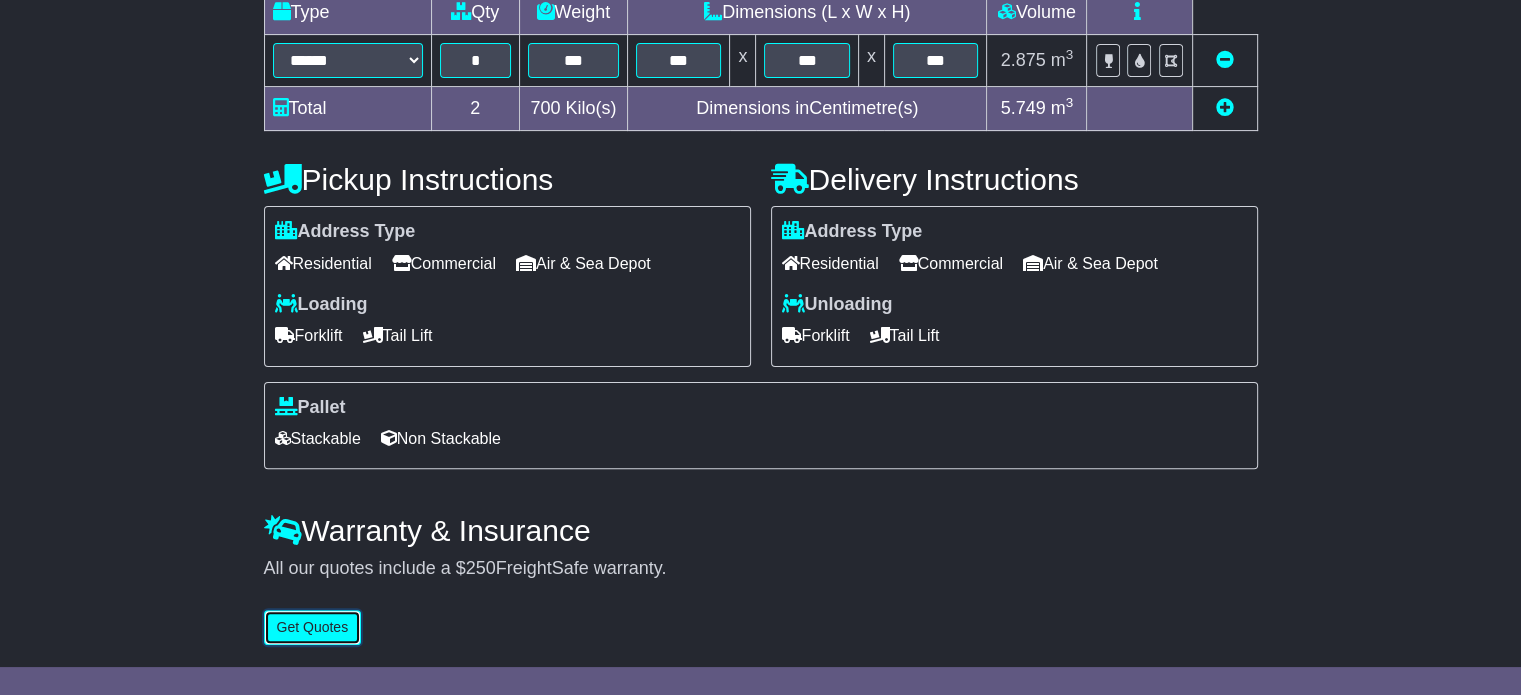 click on "Get Quotes" at bounding box center [313, 627] 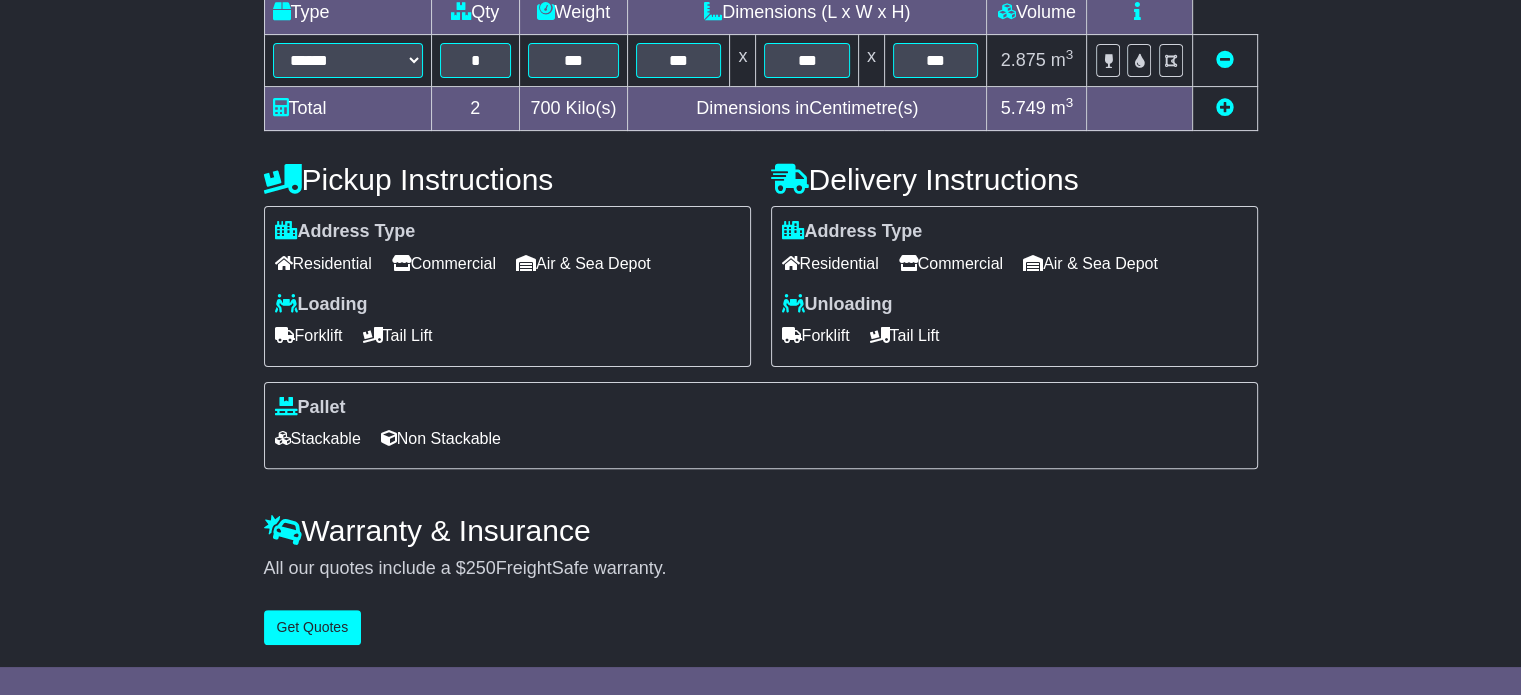 scroll, scrollTop: 0, scrollLeft: 0, axis: both 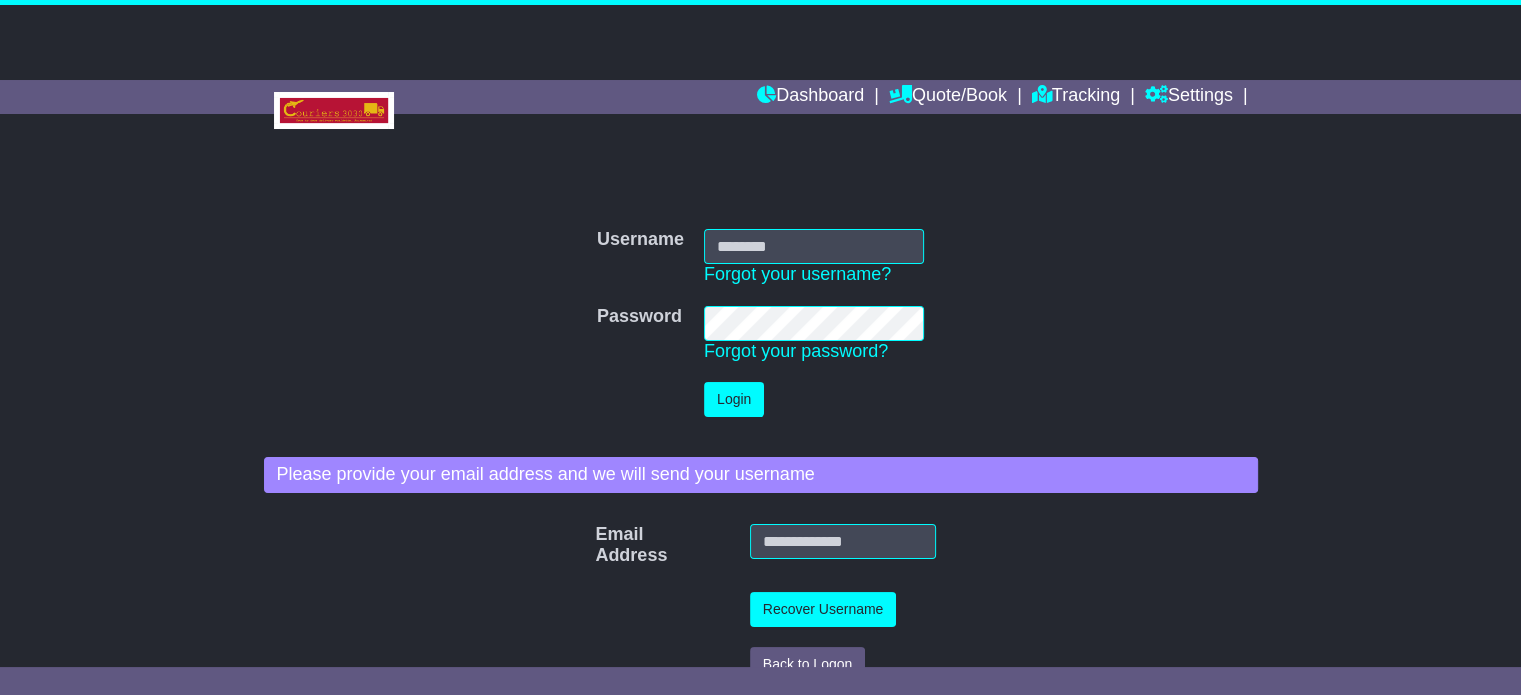 type on "**********" 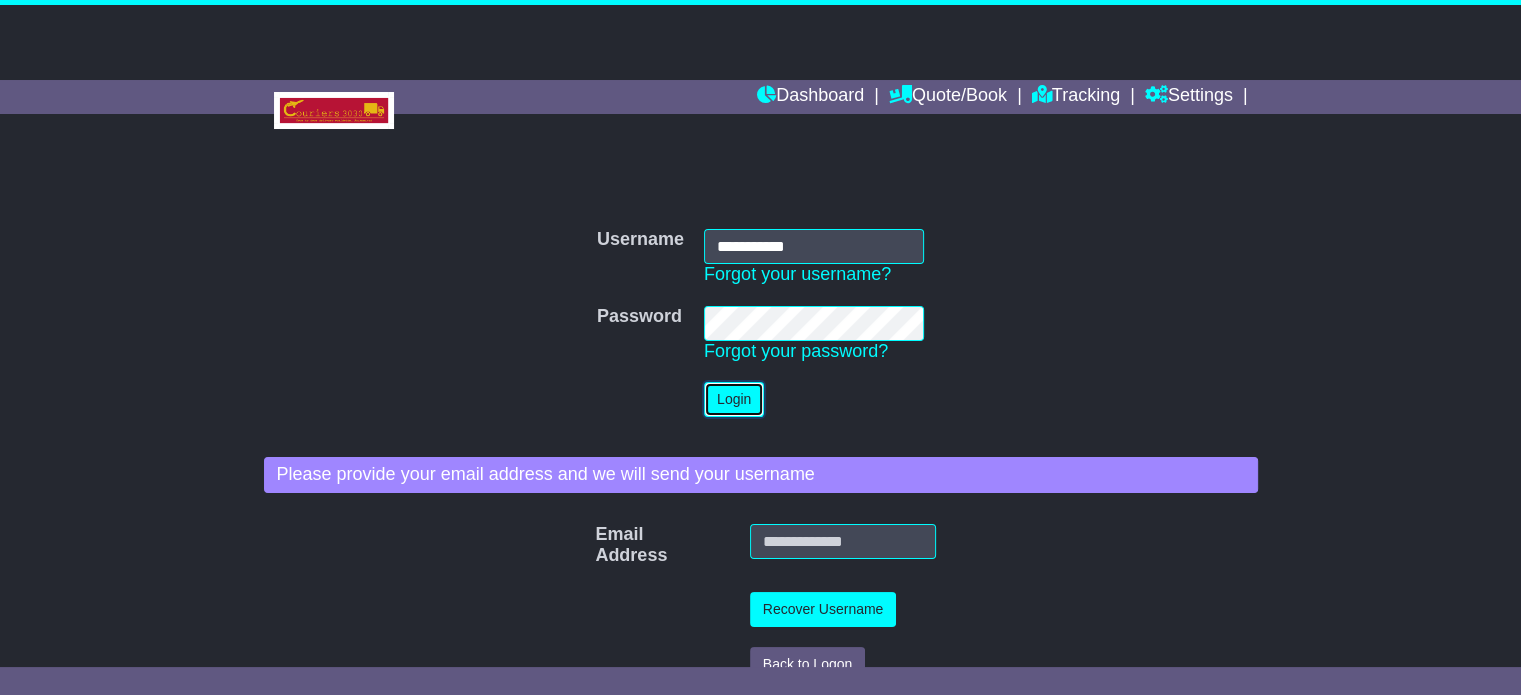click on "Login" at bounding box center [734, 399] 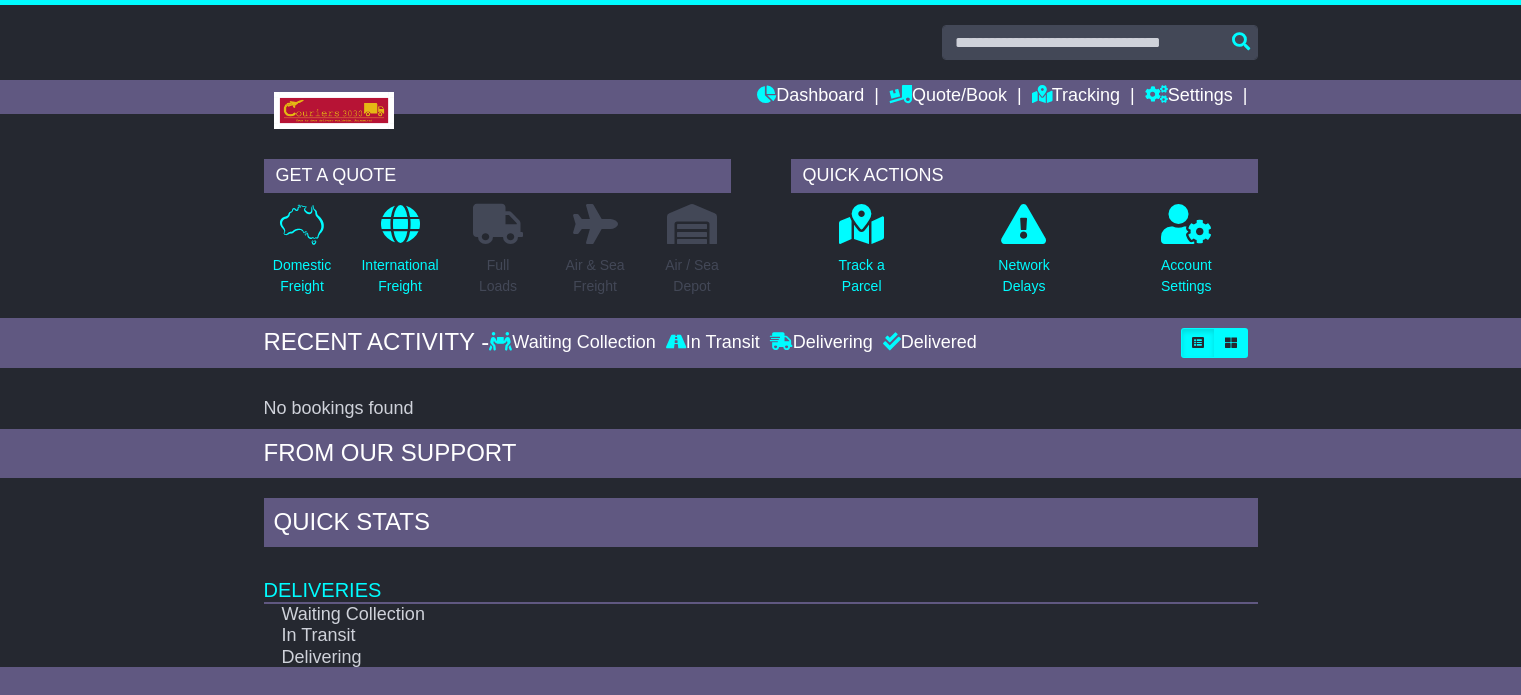 scroll, scrollTop: 0, scrollLeft: 0, axis: both 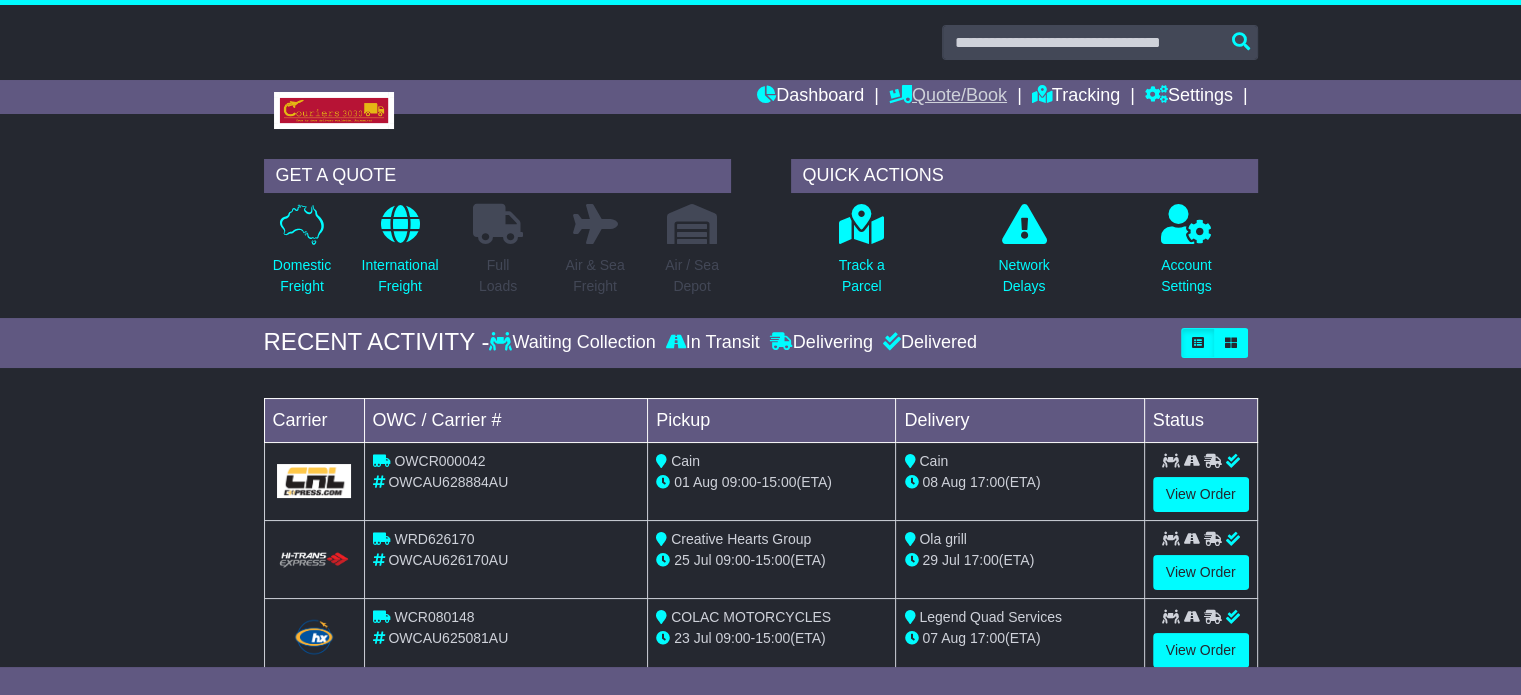 click on "Quote/Book" at bounding box center [948, 97] 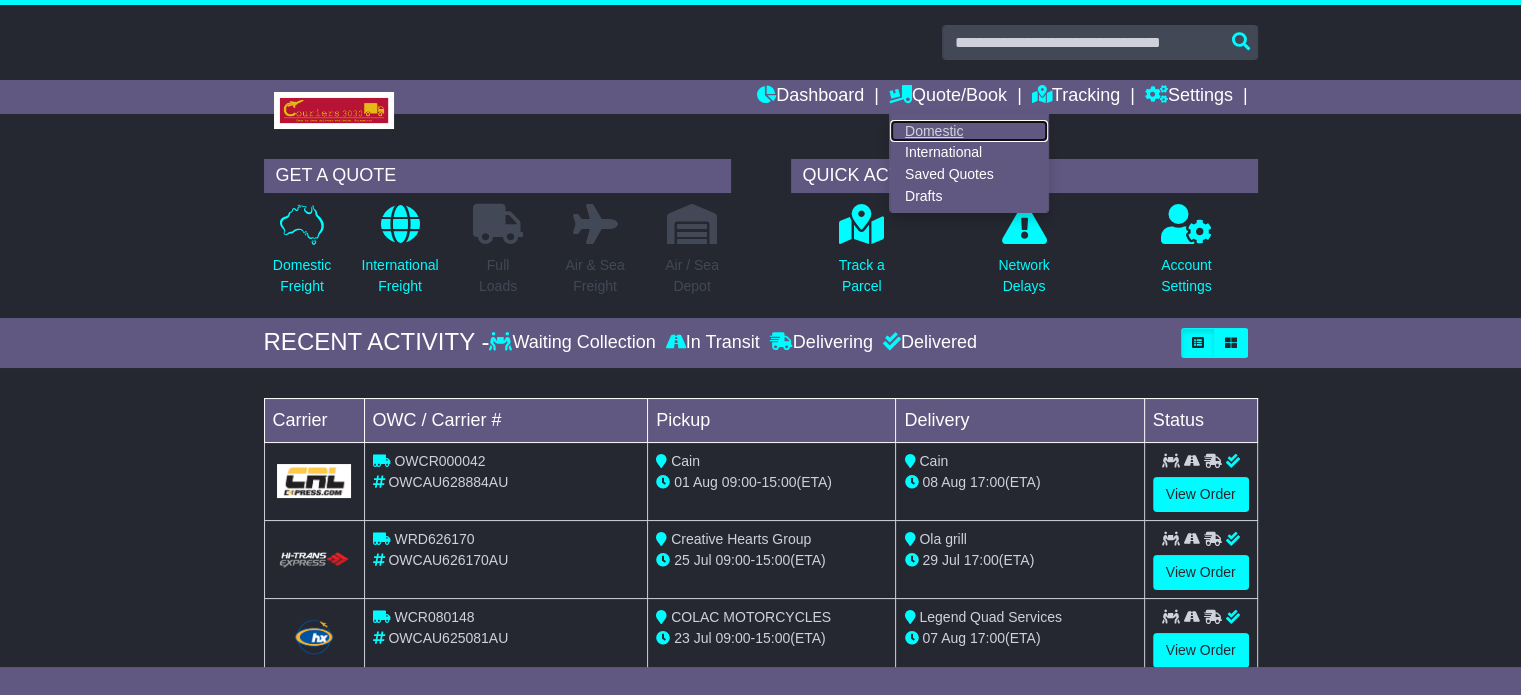 click on "Domestic" at bounding box center (969, 131) 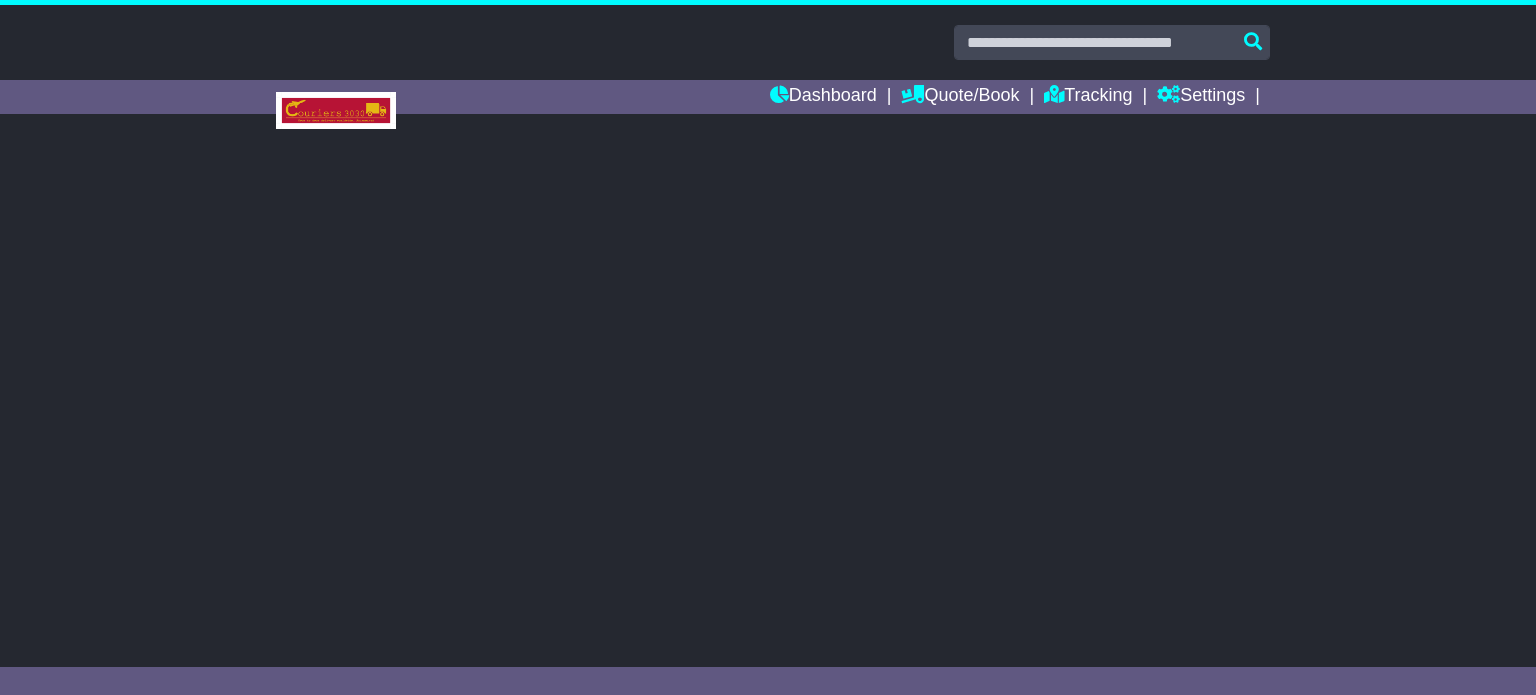 scroll, scrollTop: 0, scrollLeft: 0, axis: both 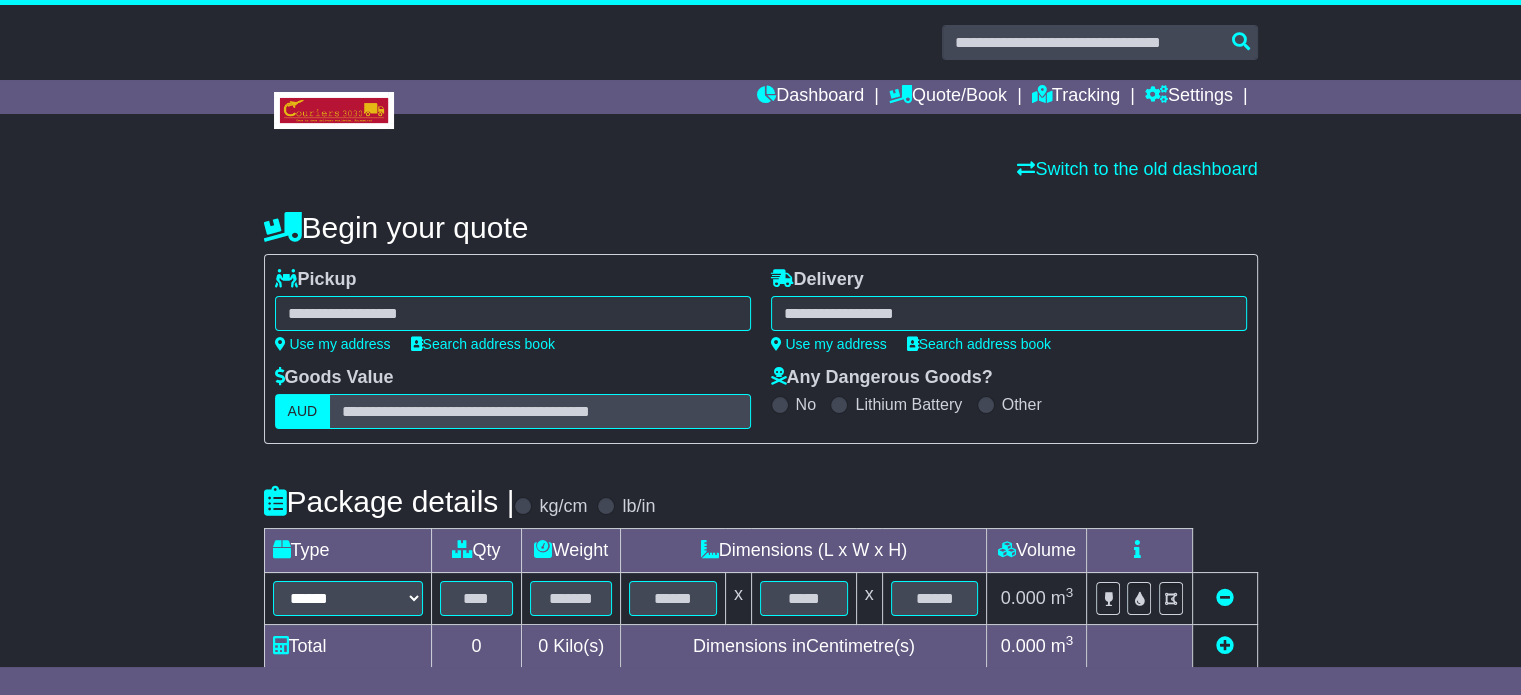 click at bounding box center (513, 313) 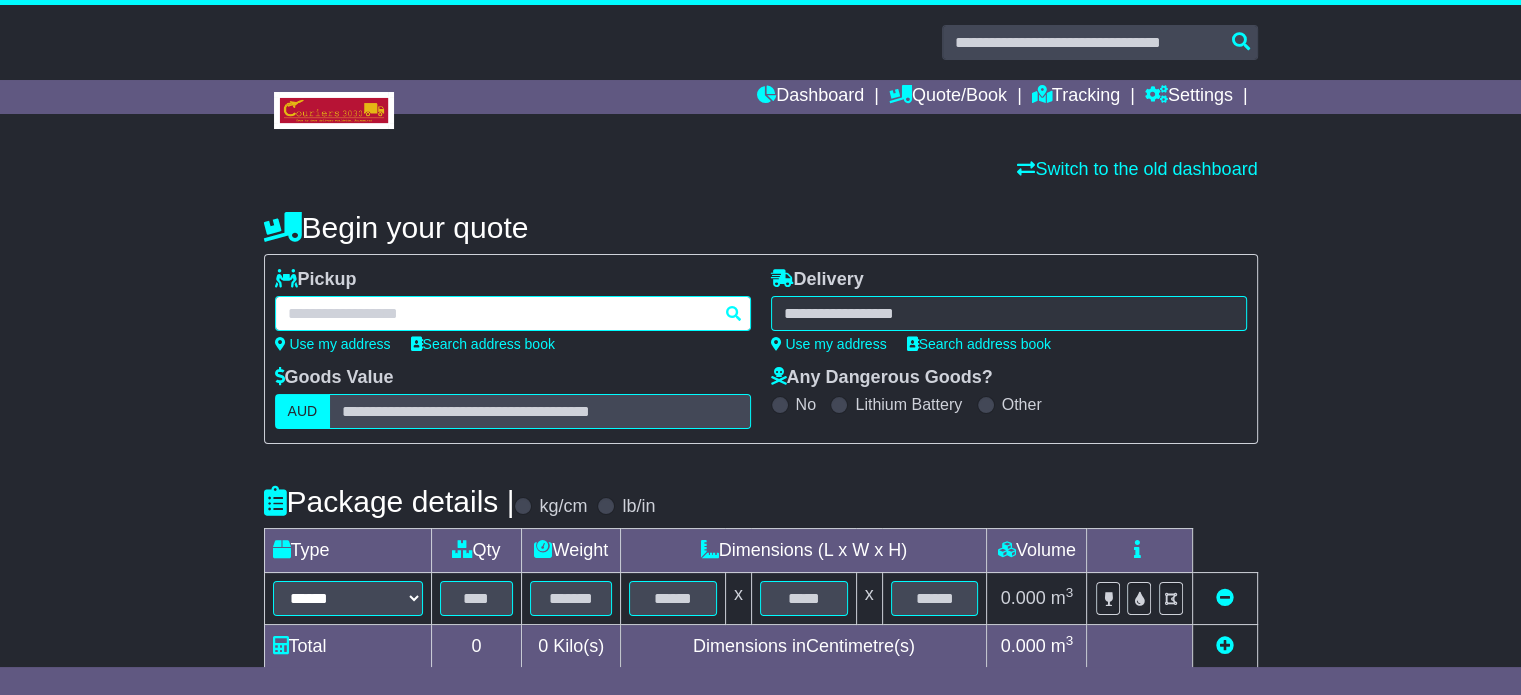paste on "*********" 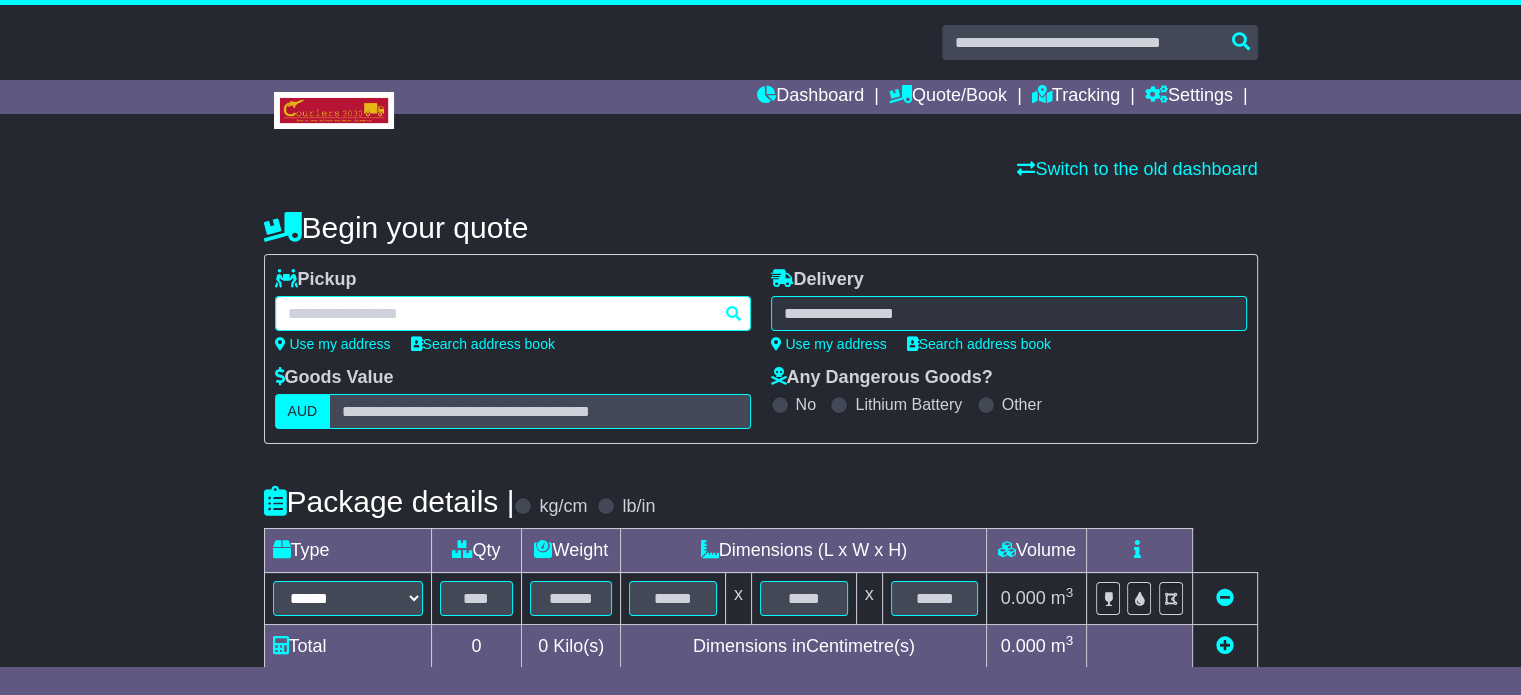 type on "*********" 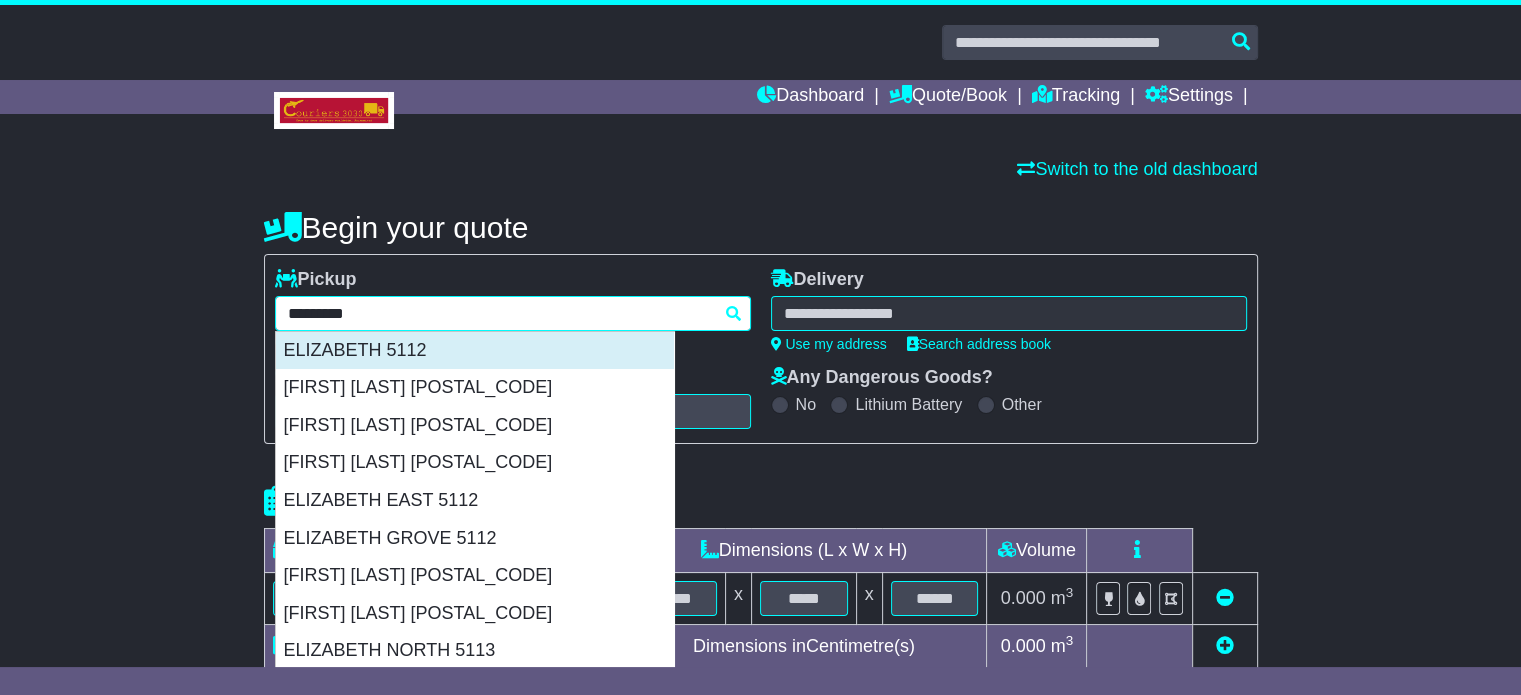click on "ELIZABETH 5112" at bounding box center (475, 351) 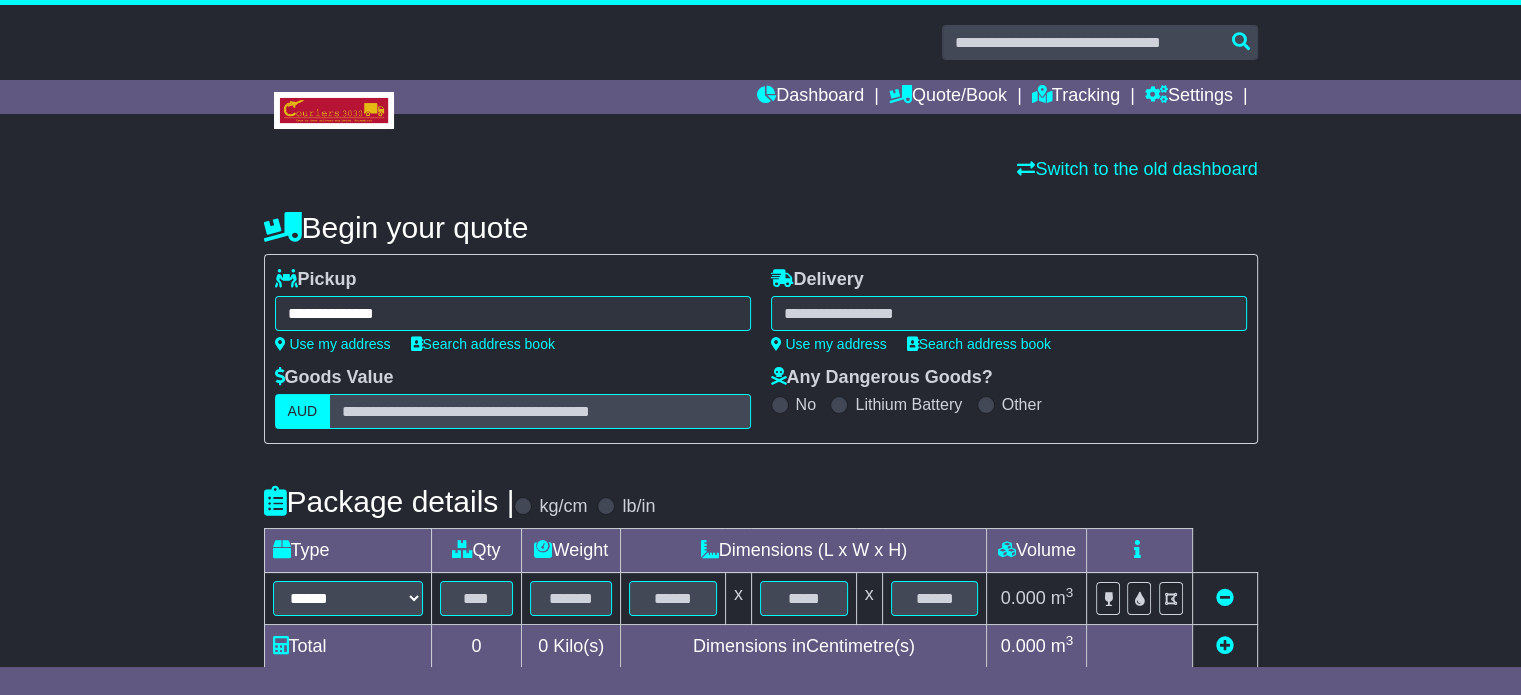 type on "**********" 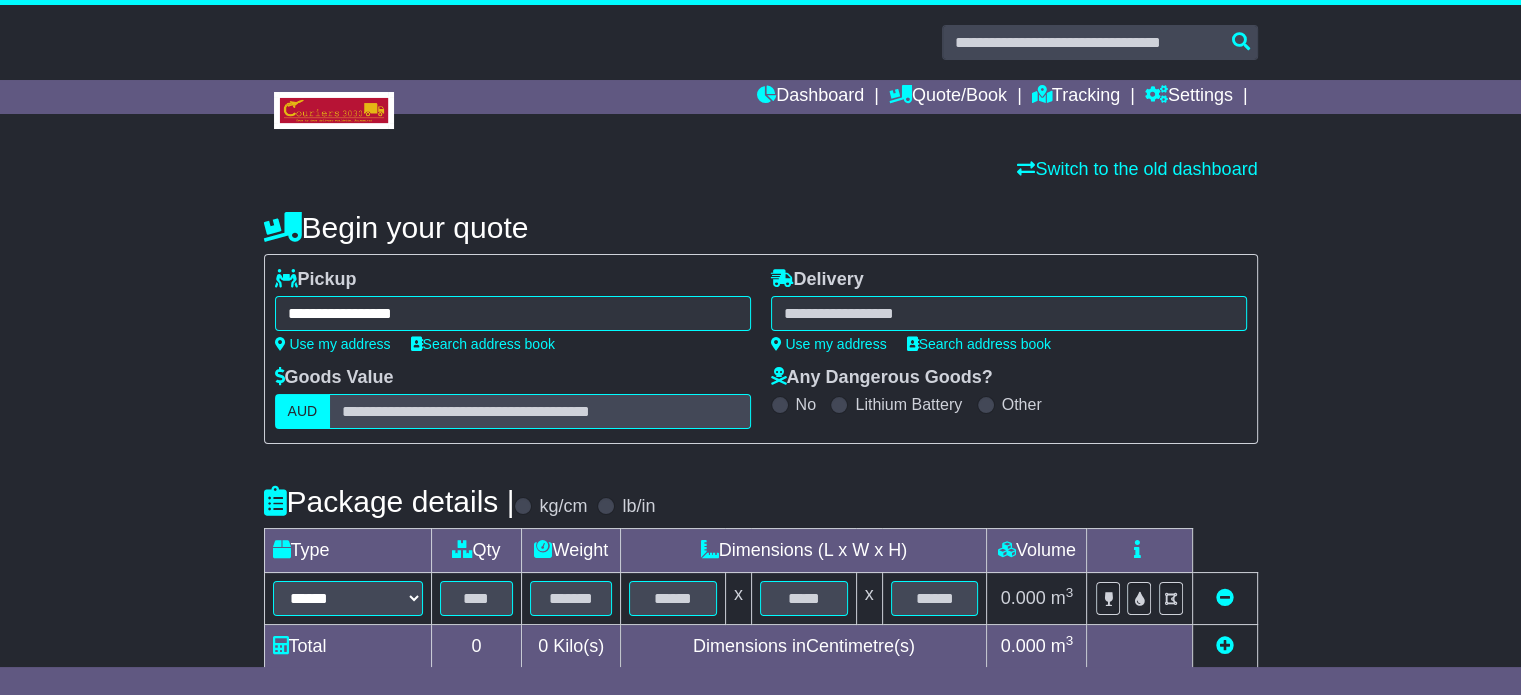 click at bounding box center (1009, 313) 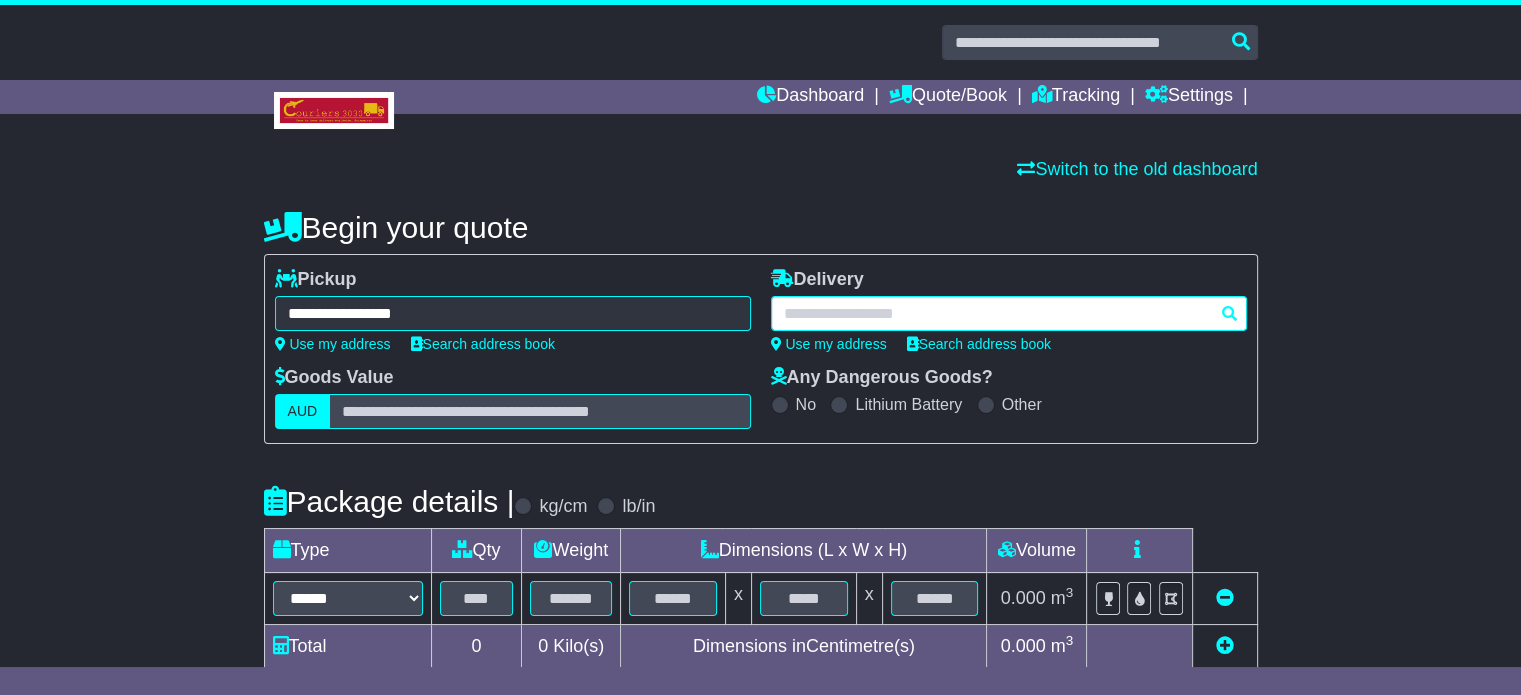 paste on "******" 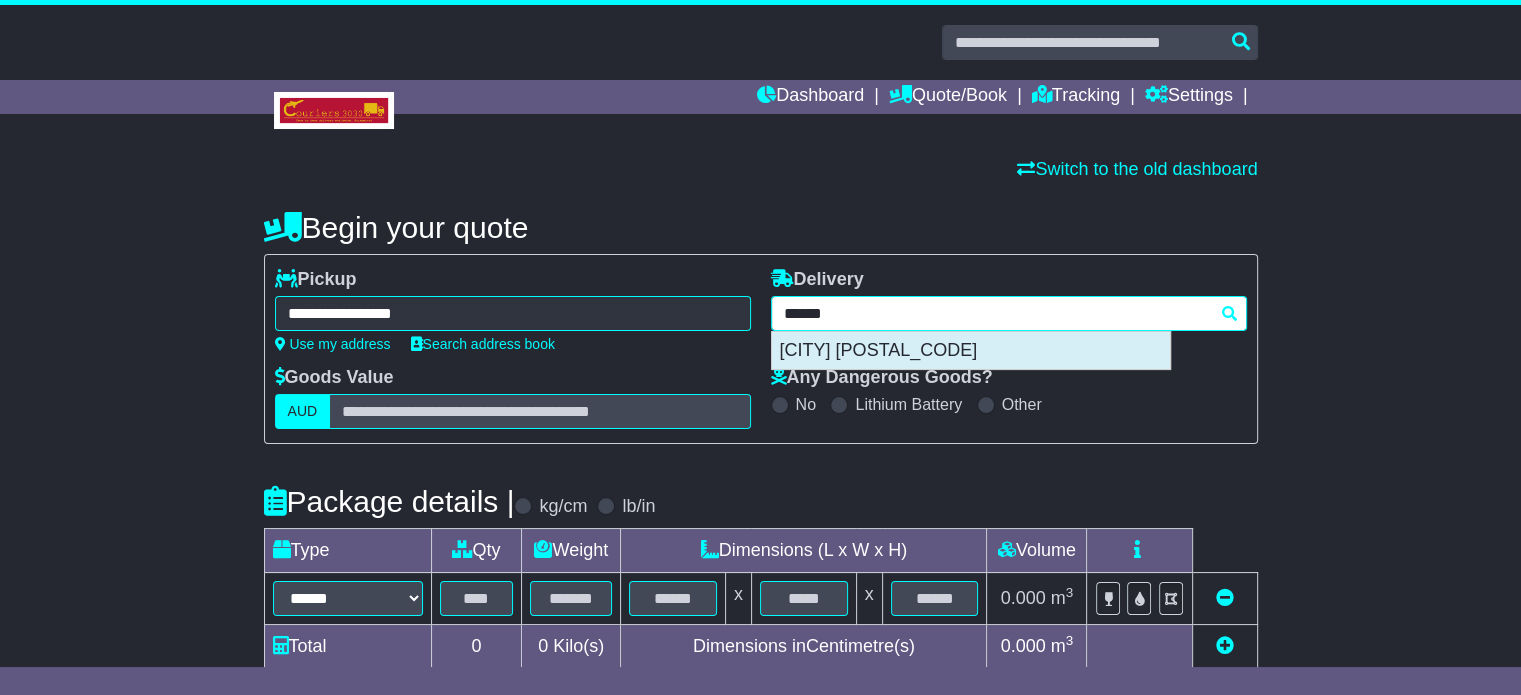 click on "METUNG 3904" at bounding box center (971, 351) 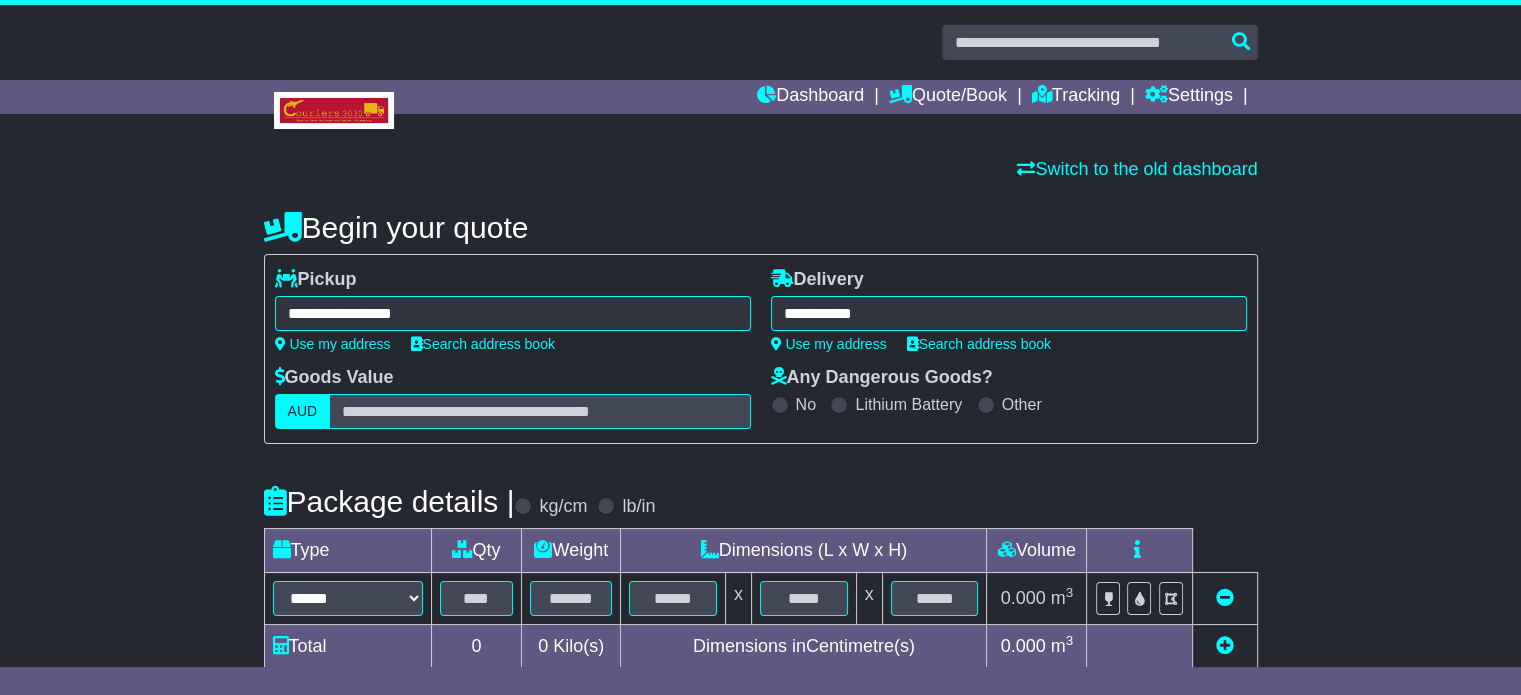 type on "**********" 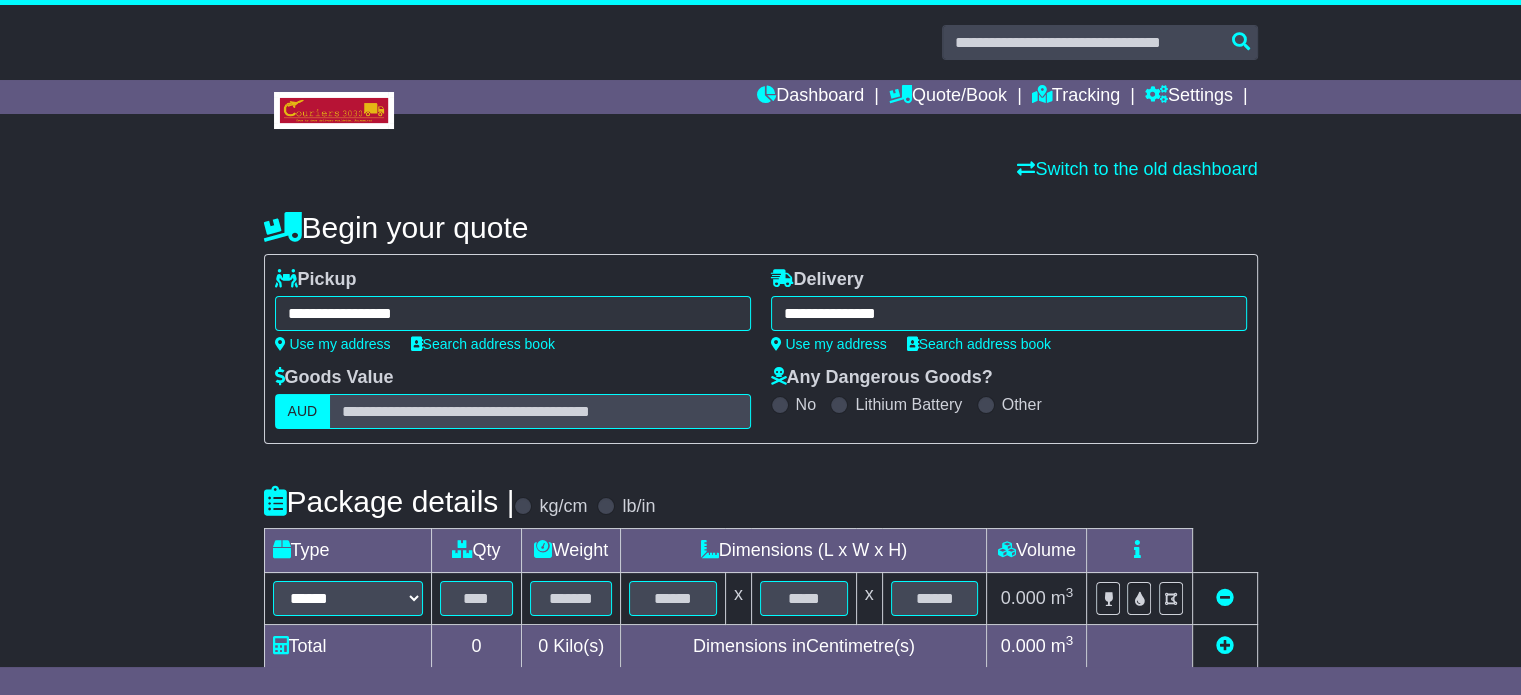 click on "Package details |
kg/cm
lb/in" at bounding box center [761, 501] 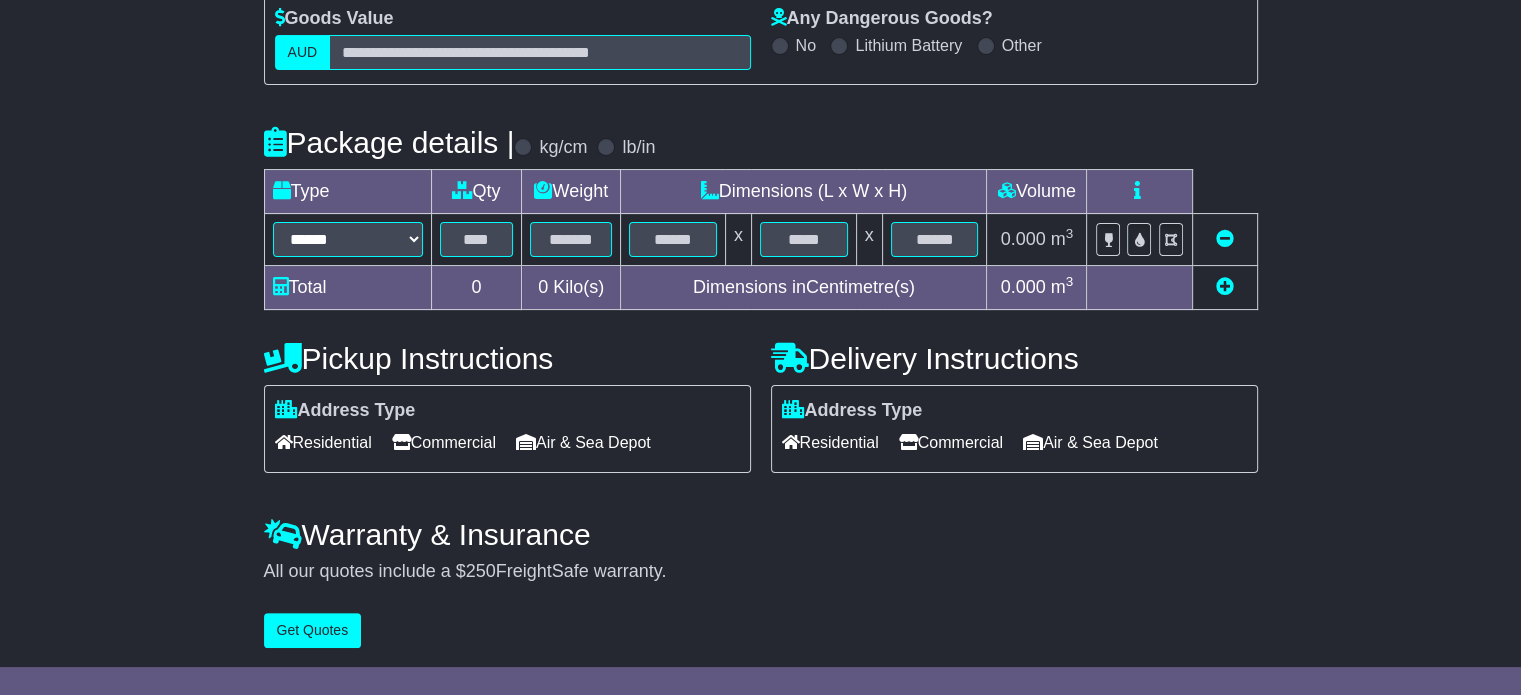 scroll, scrollTop: 360, scrollLeft: 0, axis: vertical 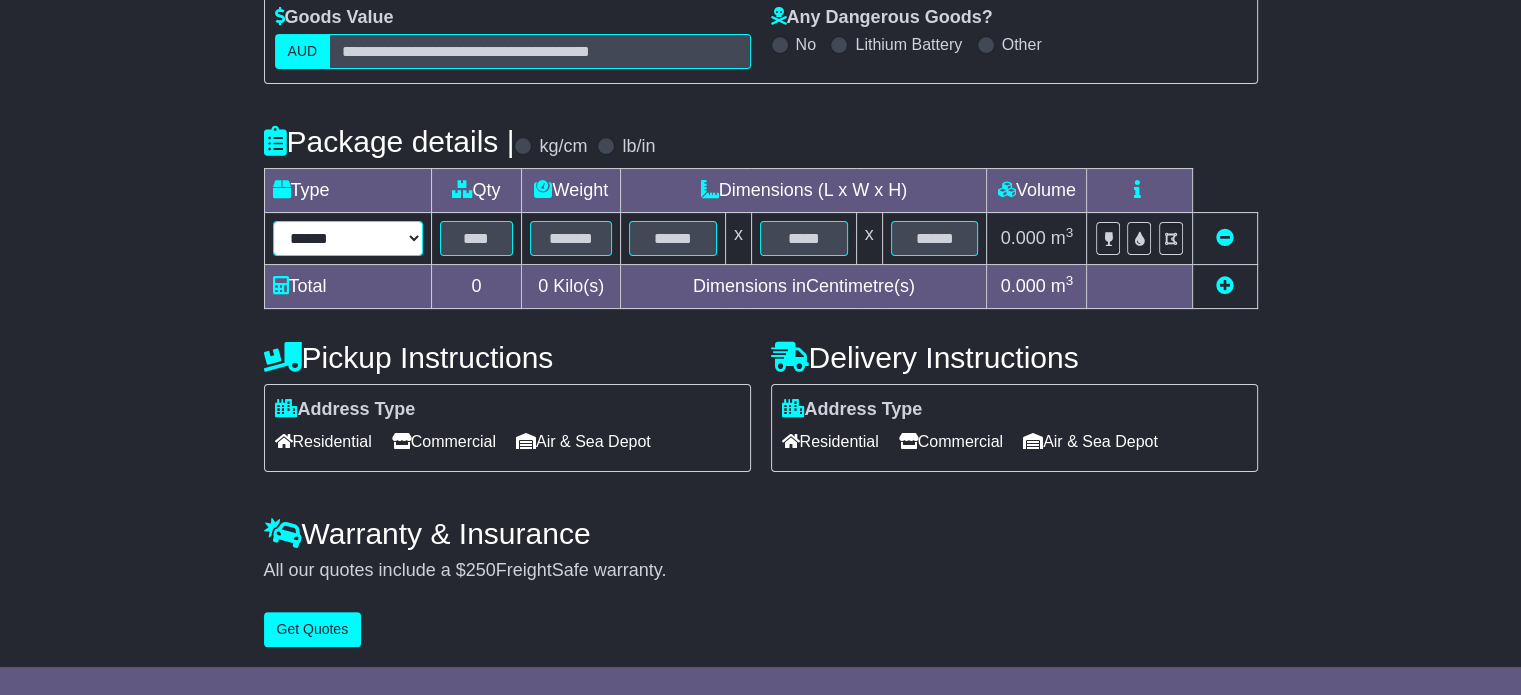 click on "****** ****** *** ******** ***** **** **** ****** *** *******" at bounding box center (348, 238) 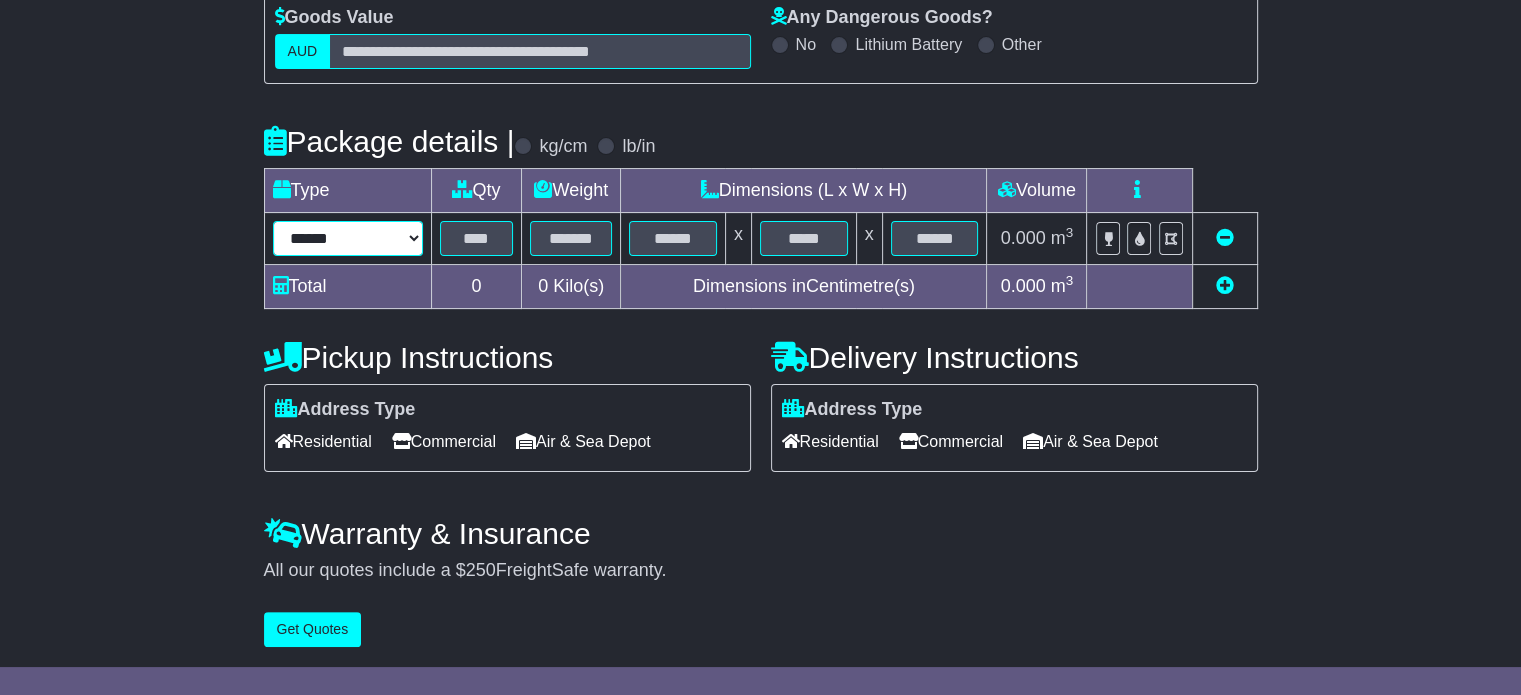 select on "*****" 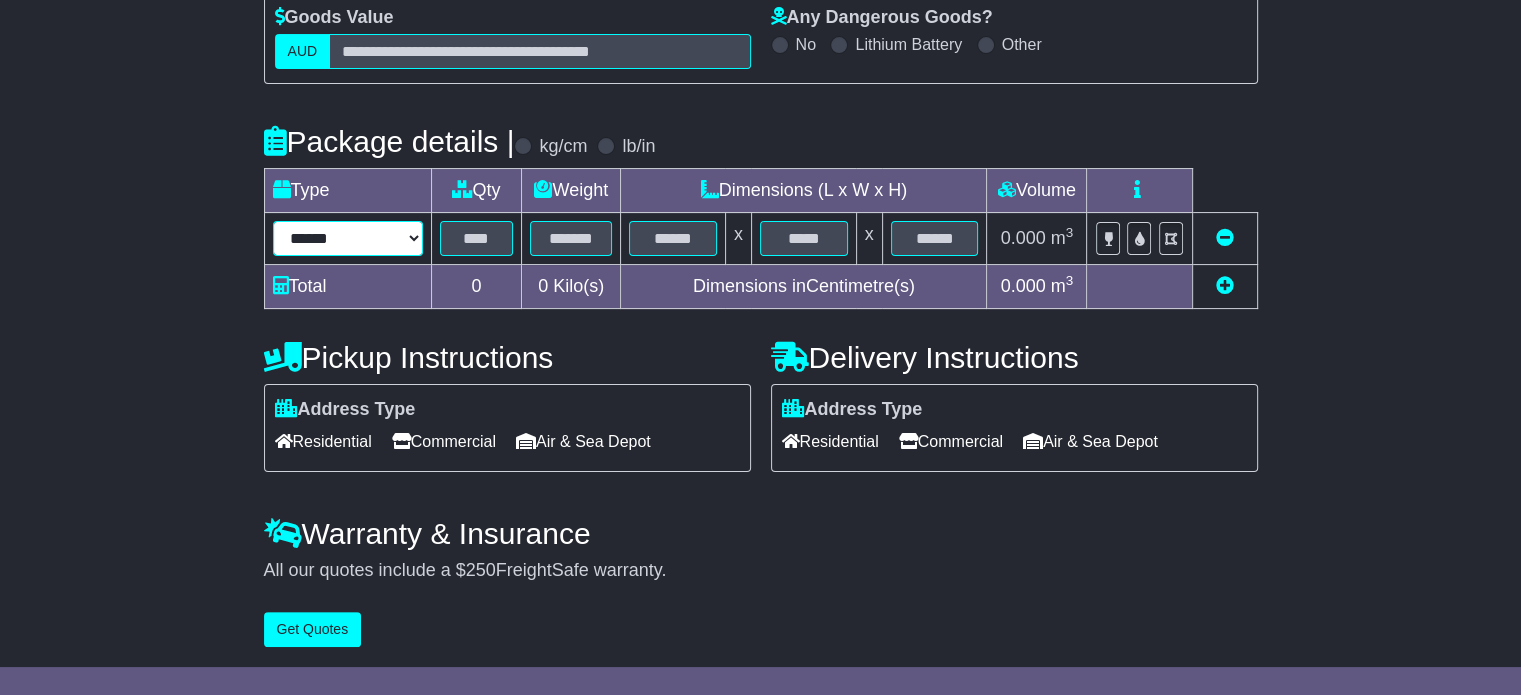 click on "****** ****** *** ******** ***** **** **** ****** *** *******" at bounding box center [348, 238] 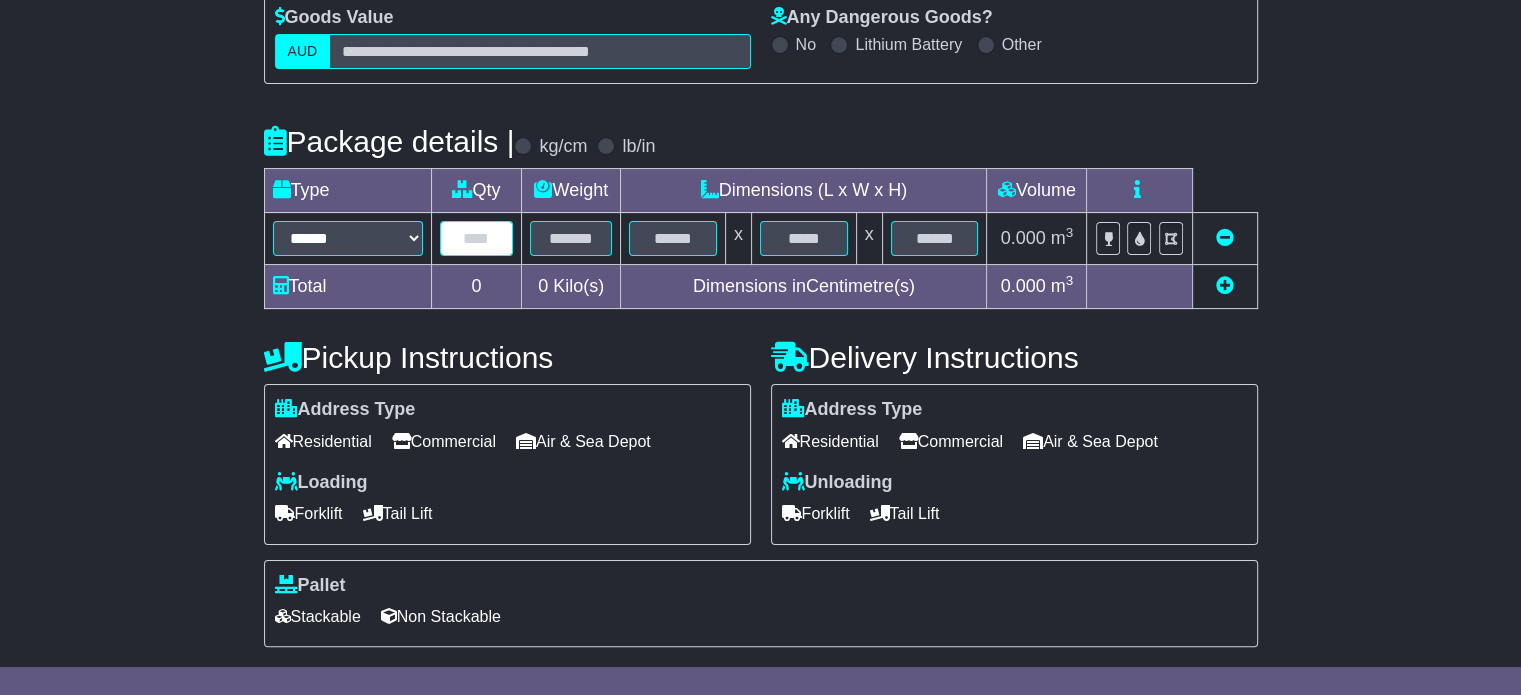 click at bounding box center (477, 238) 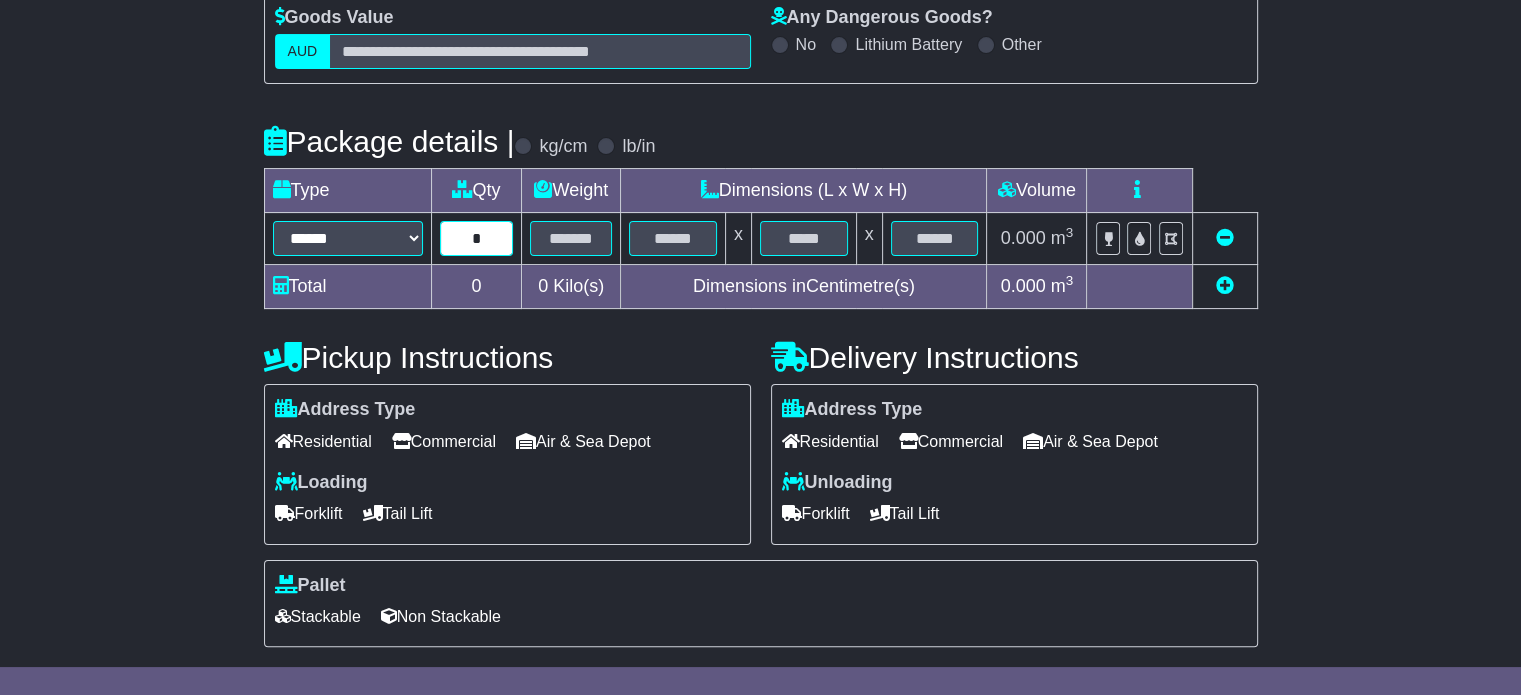 type on "*" 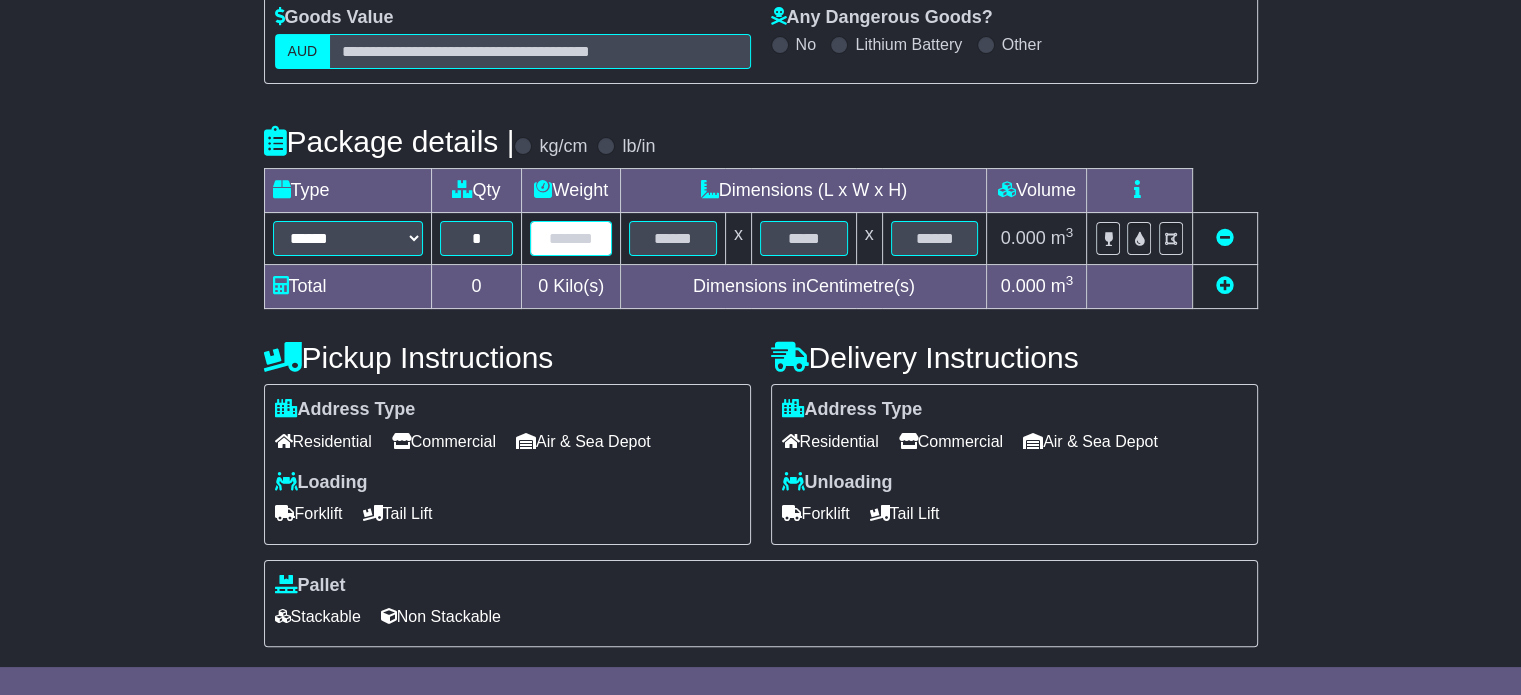 click at bounding box center (571, 238) 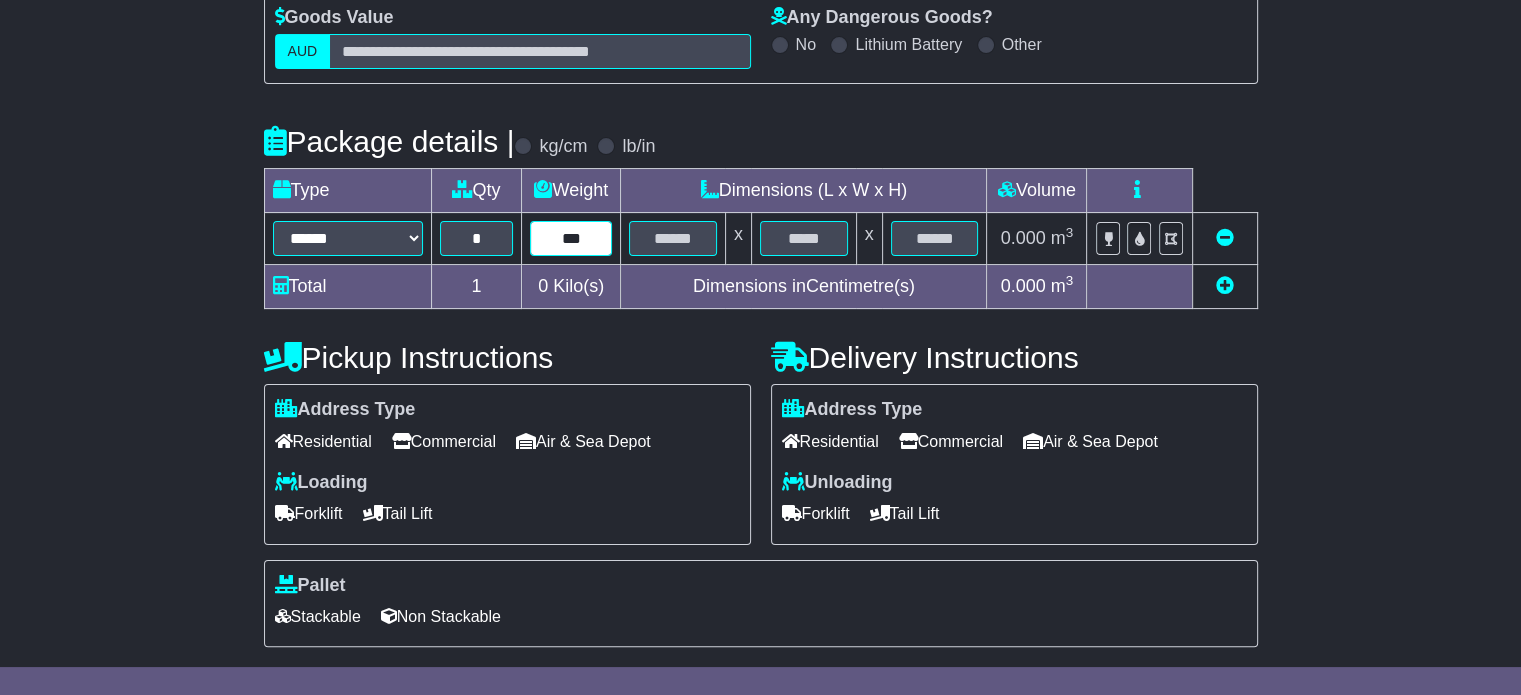 type on "***" 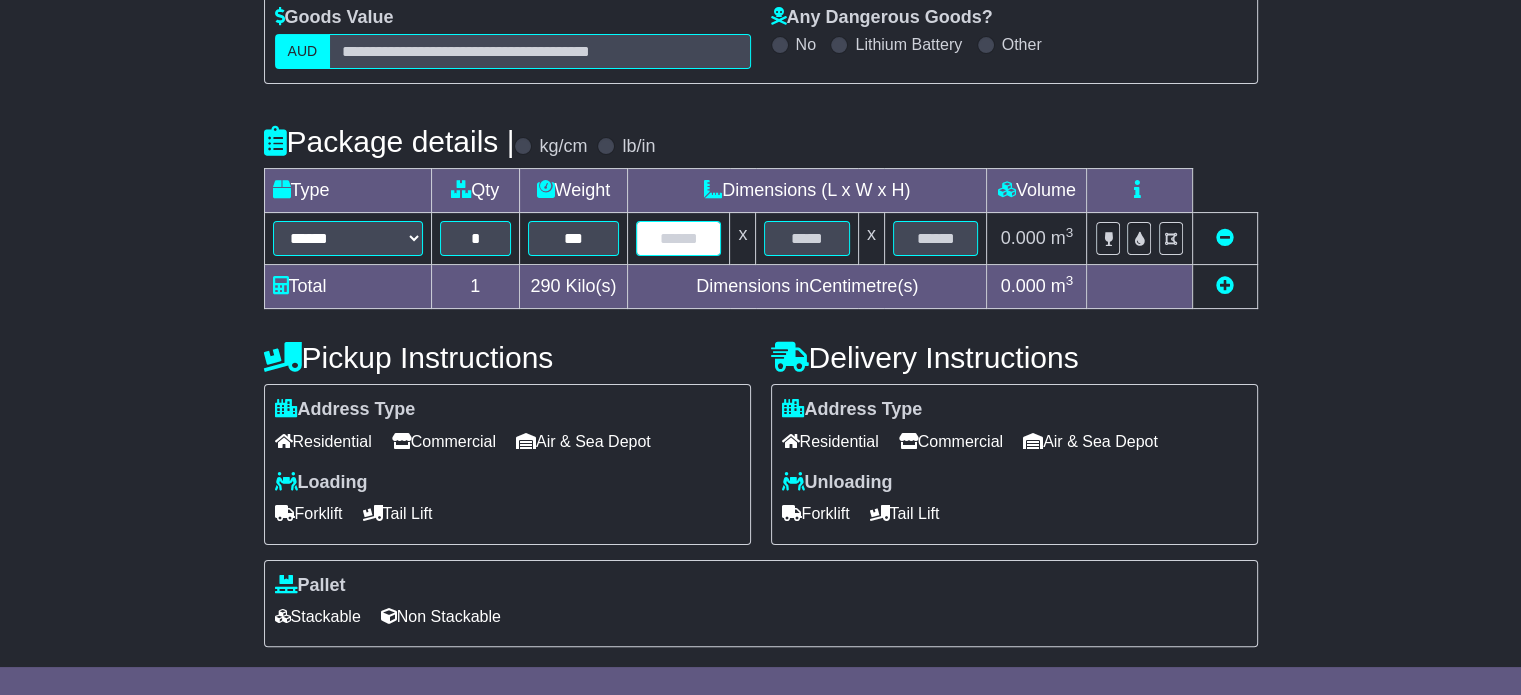 click at bounding box center [678, 238] 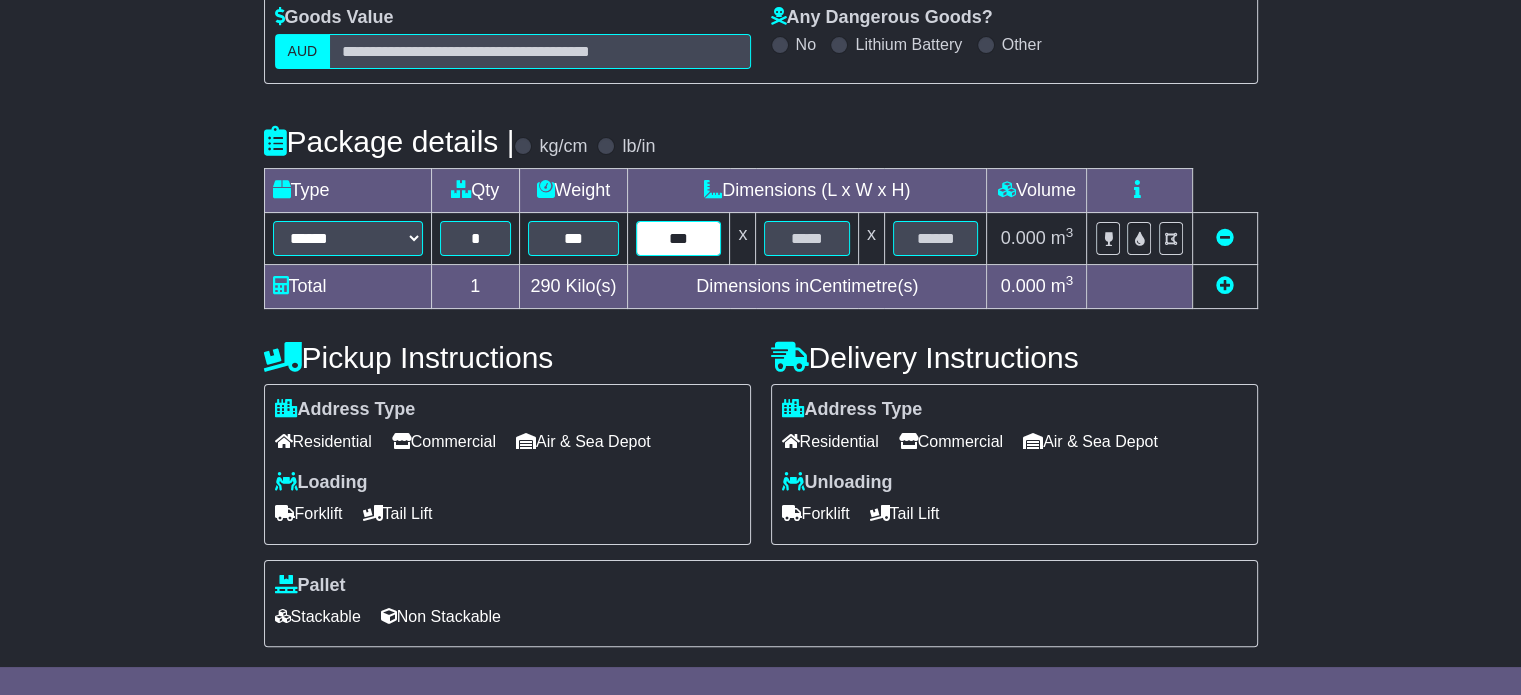 type on "***" 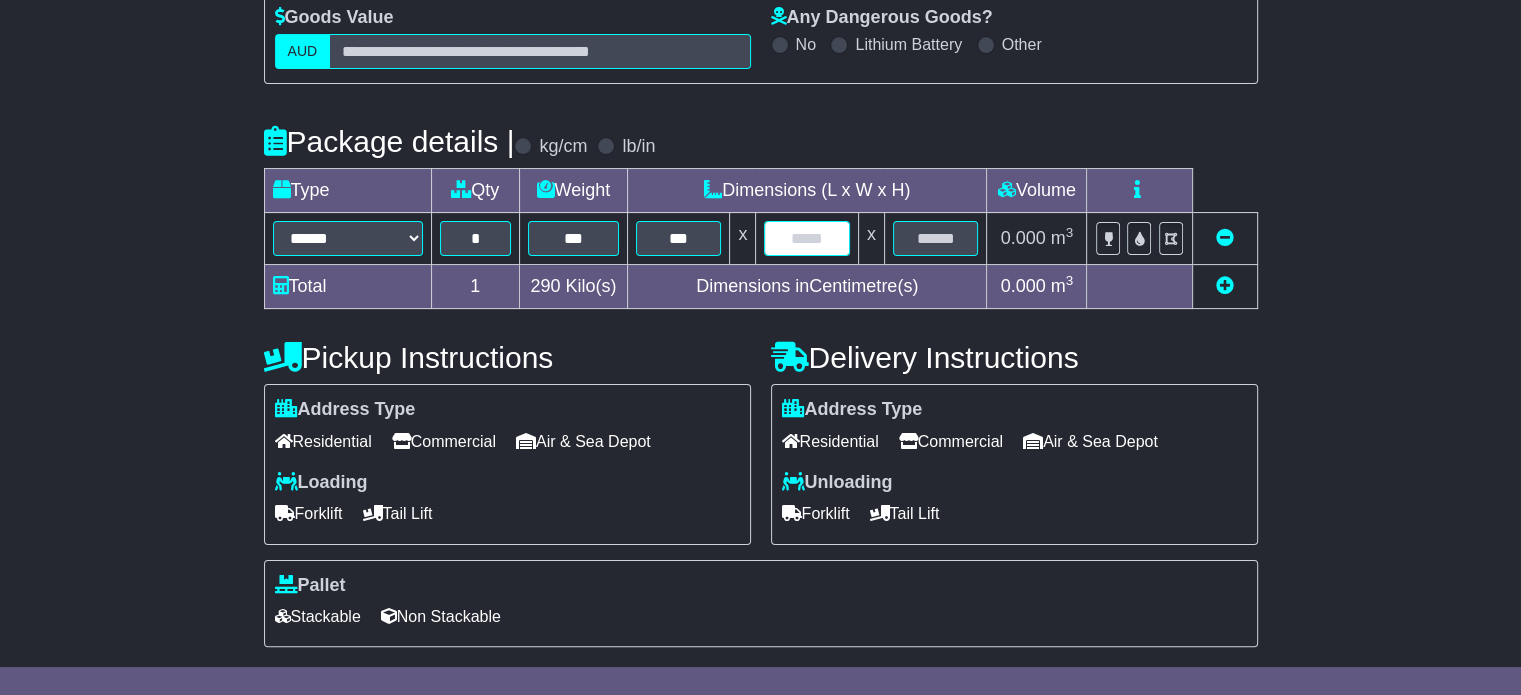 click at bounding box center [806, 238] 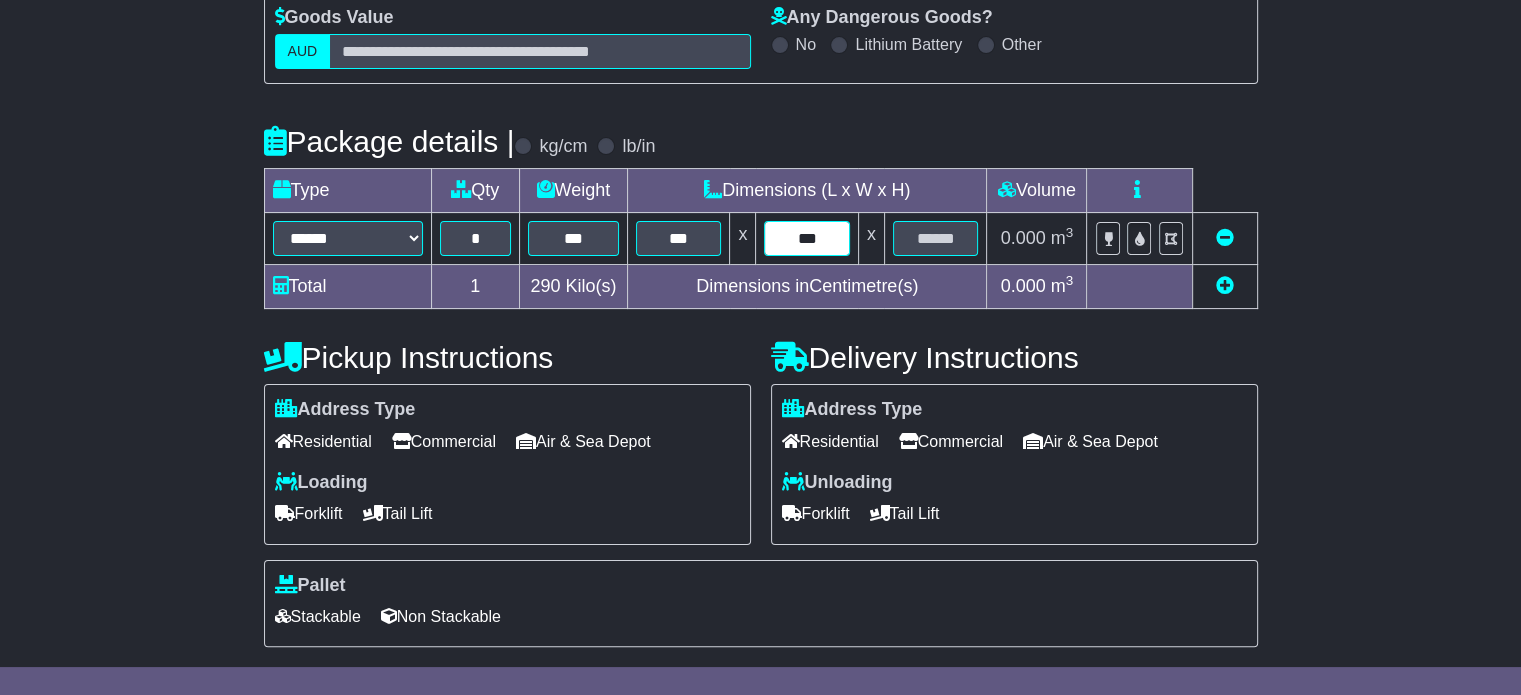 type on "***" 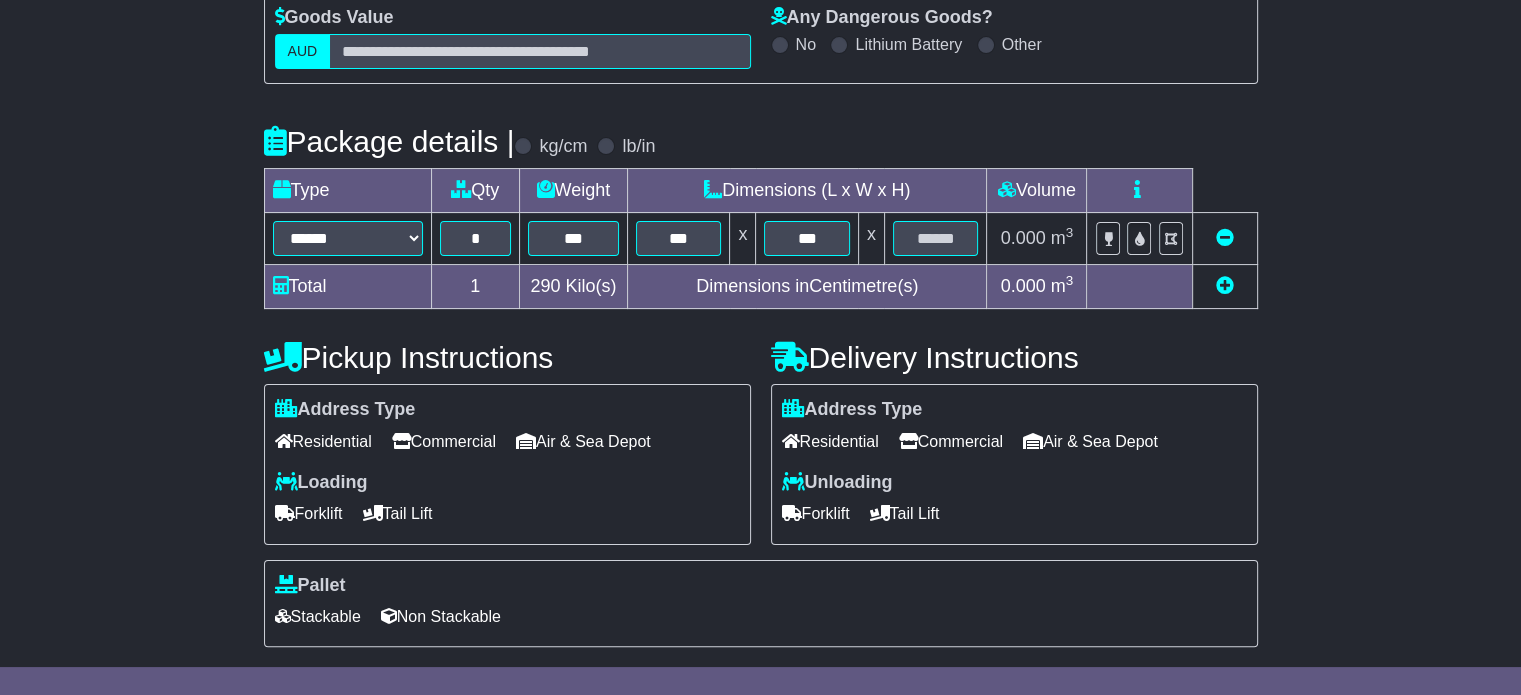 click at bounding box center (935, 239) 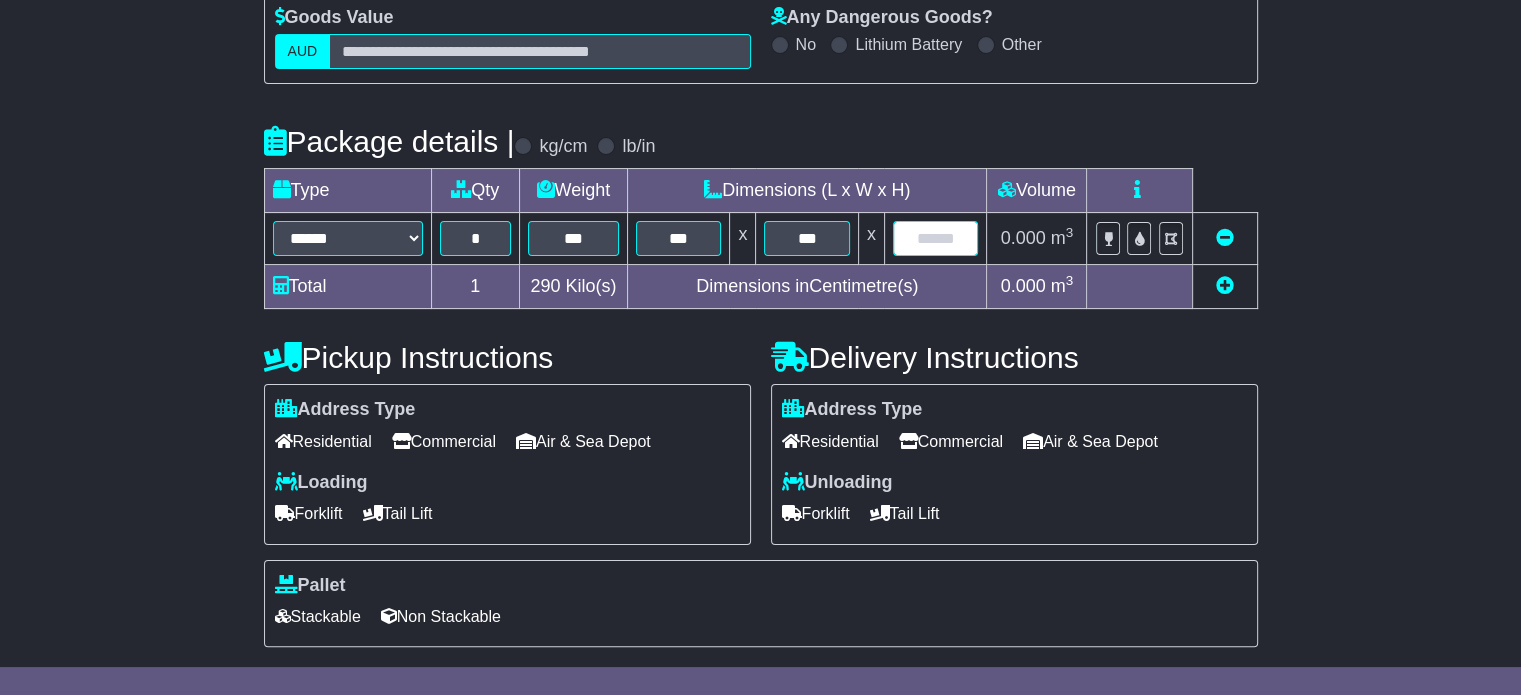 click at bounding box center (936, 238) 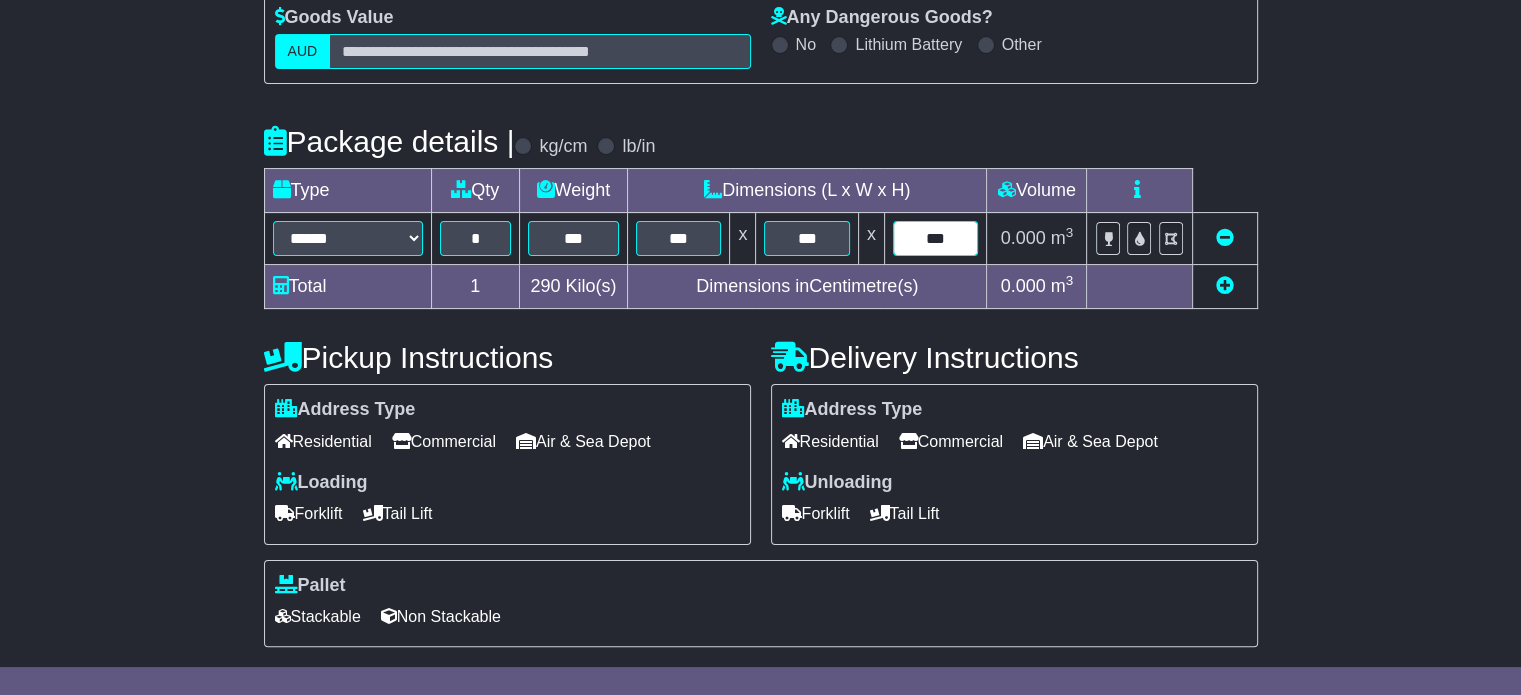 type on "***" 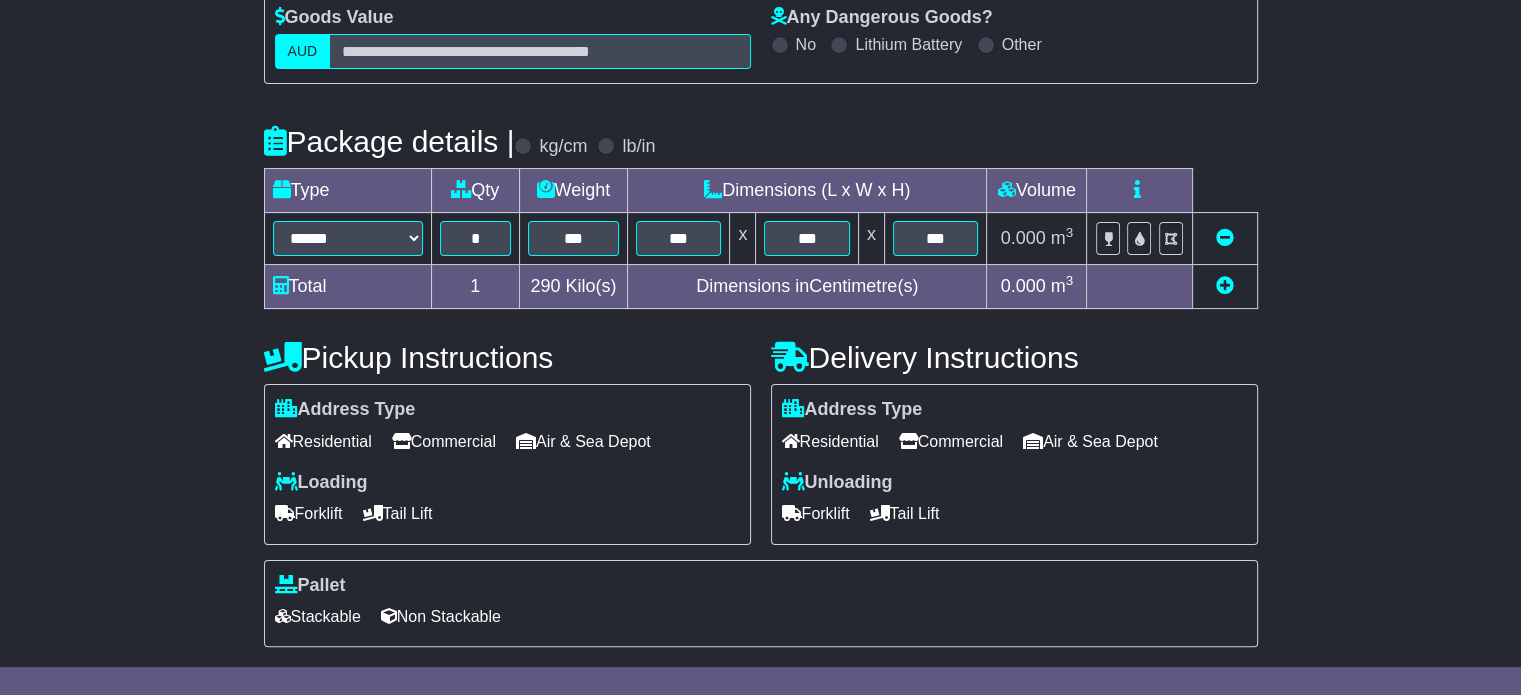 click on "Commercial" at bounding box center [444, 441] 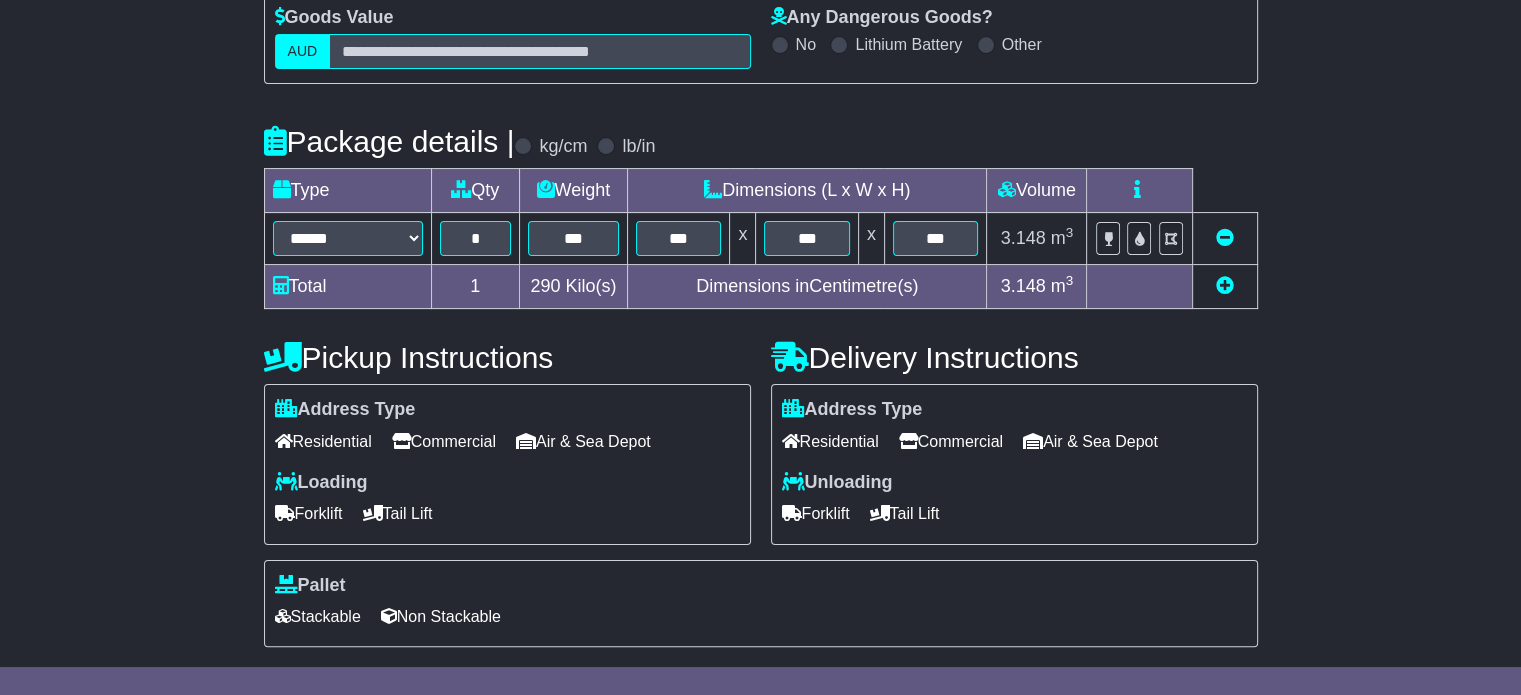 click on "Residential" at bounding box center [830, 441] 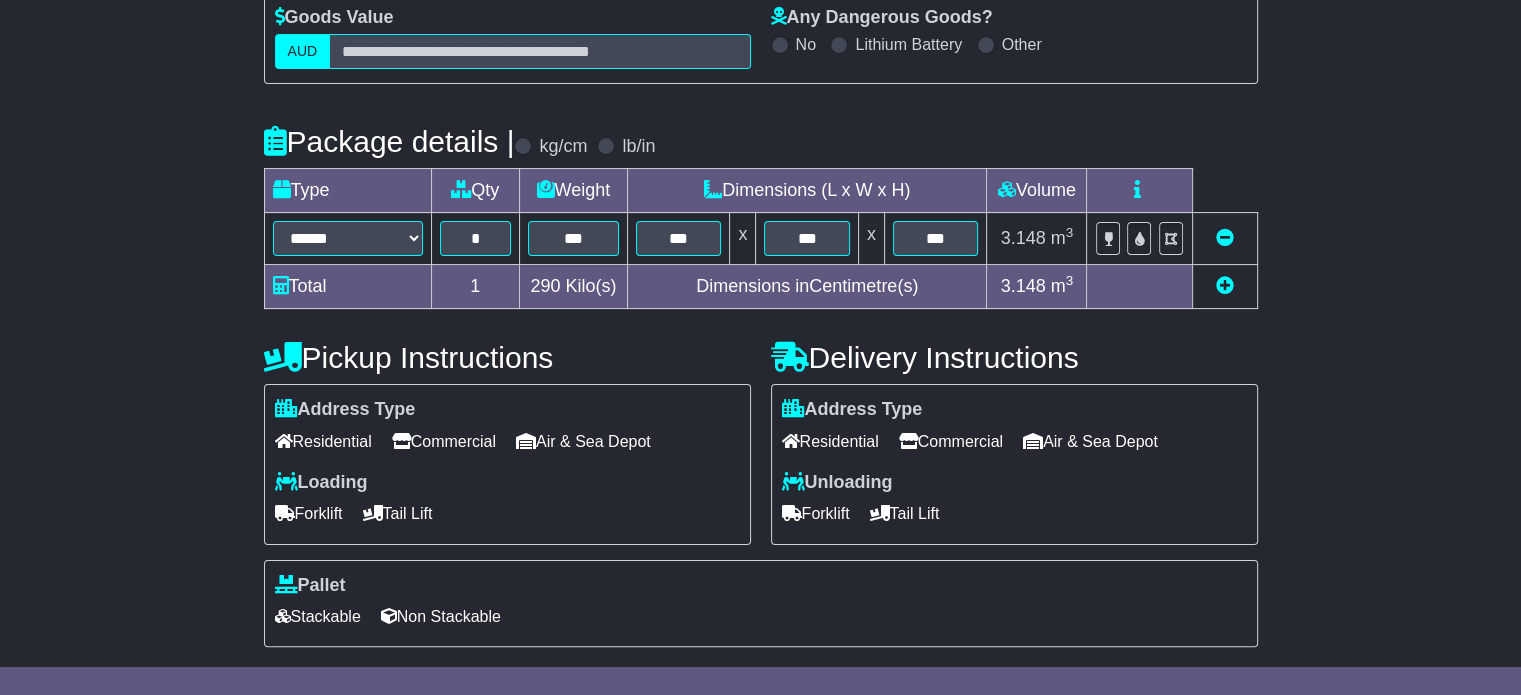 click on "Loading
Forklift
Tail Lift" at bounding box center [507, 501] 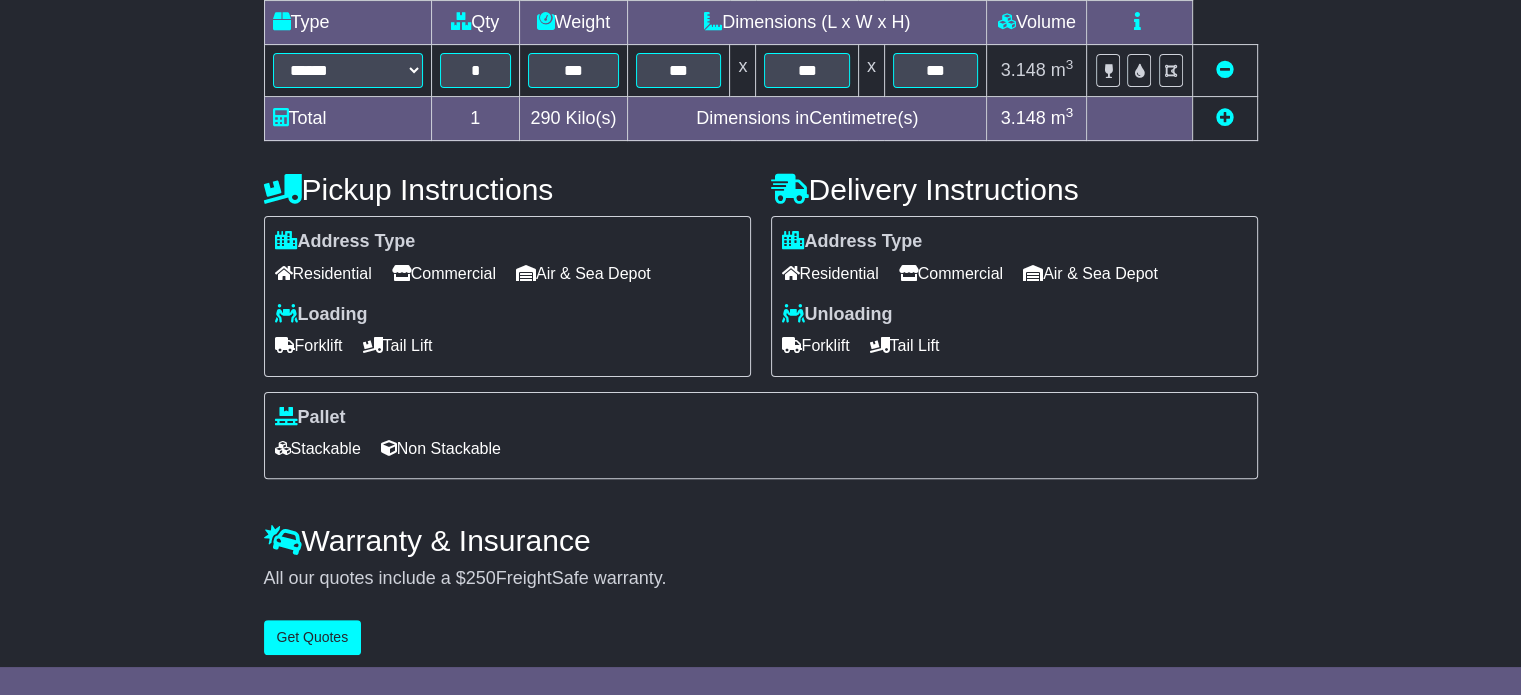 scroll, scrollTop: 540, scrollLeft: 0, axis: vertical 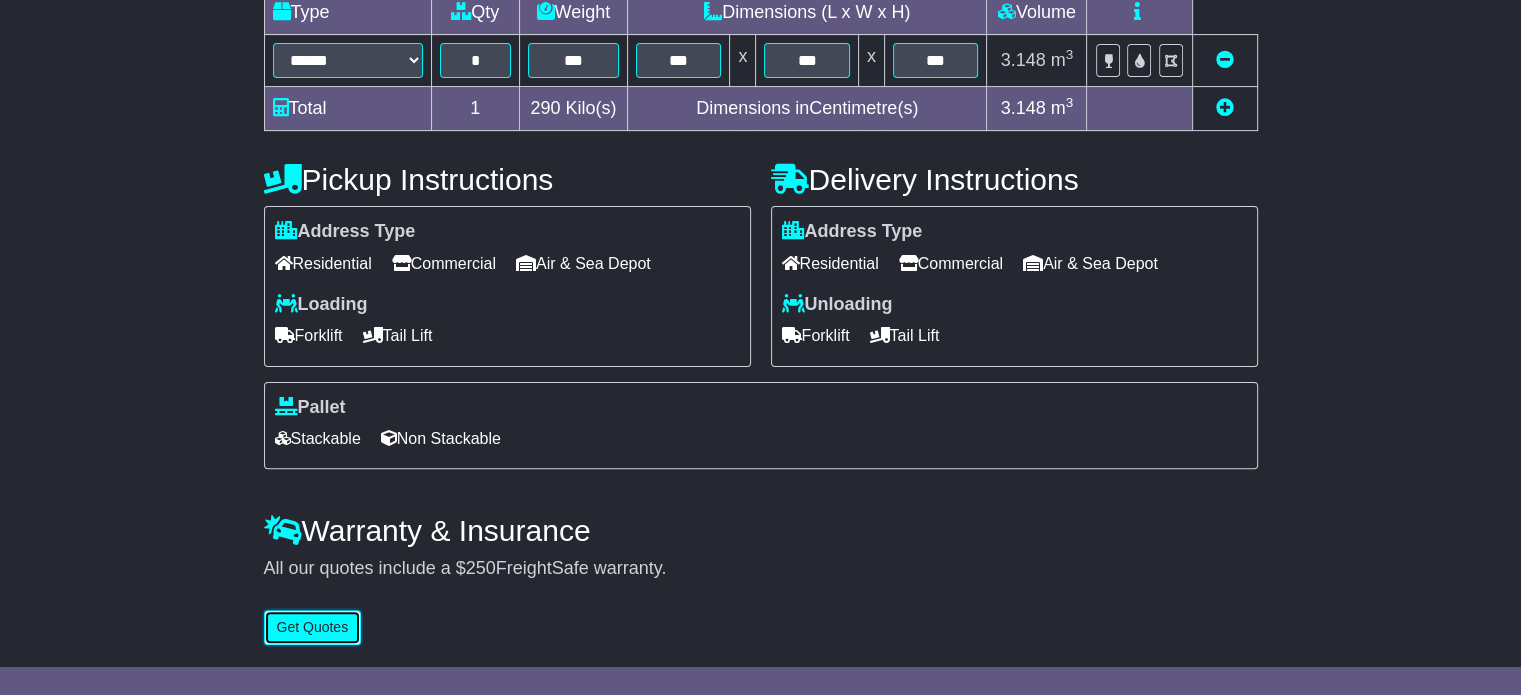 click on "Get Quotes" at bounding box center [313, 627] 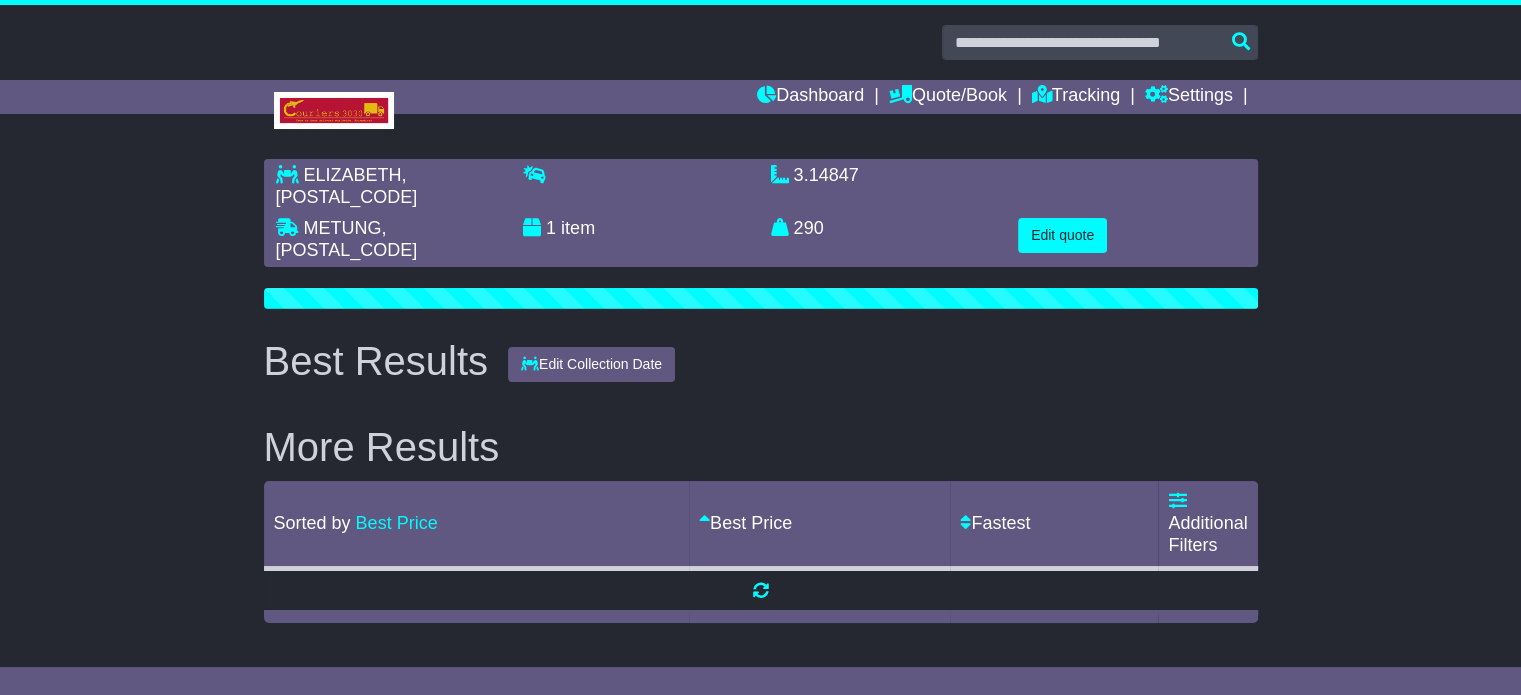 scroll, scrollTop: 0, scrollLeft: 0, axis: both 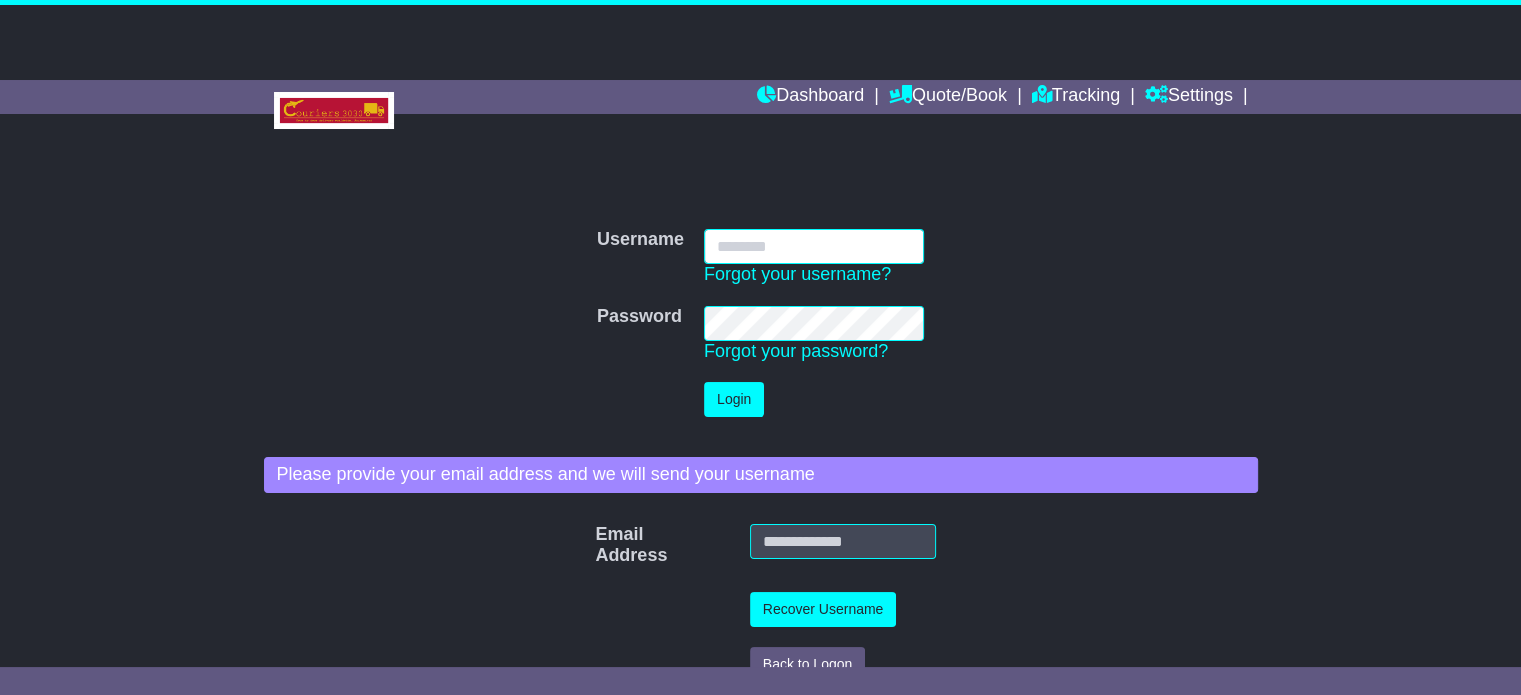 type on "**********" 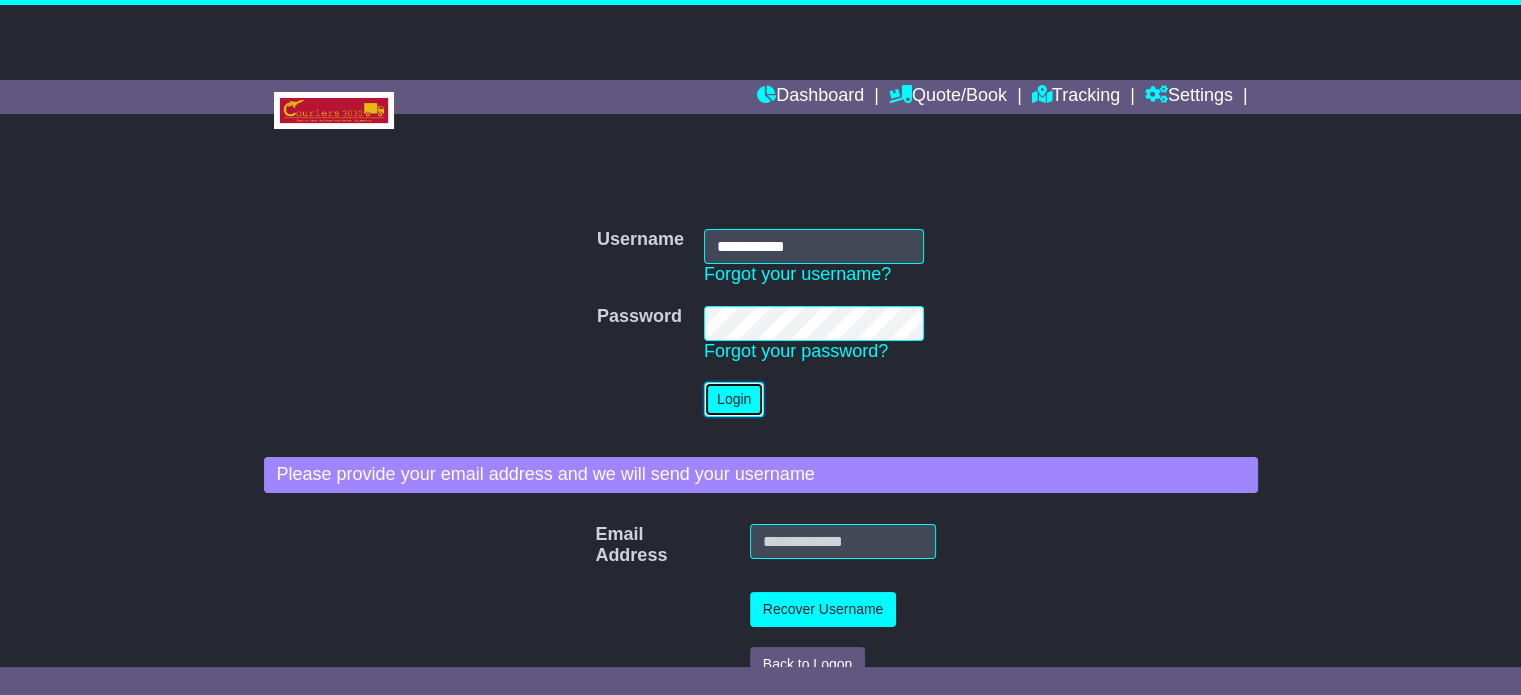 click on "Login" at bounding box center [734, 399] 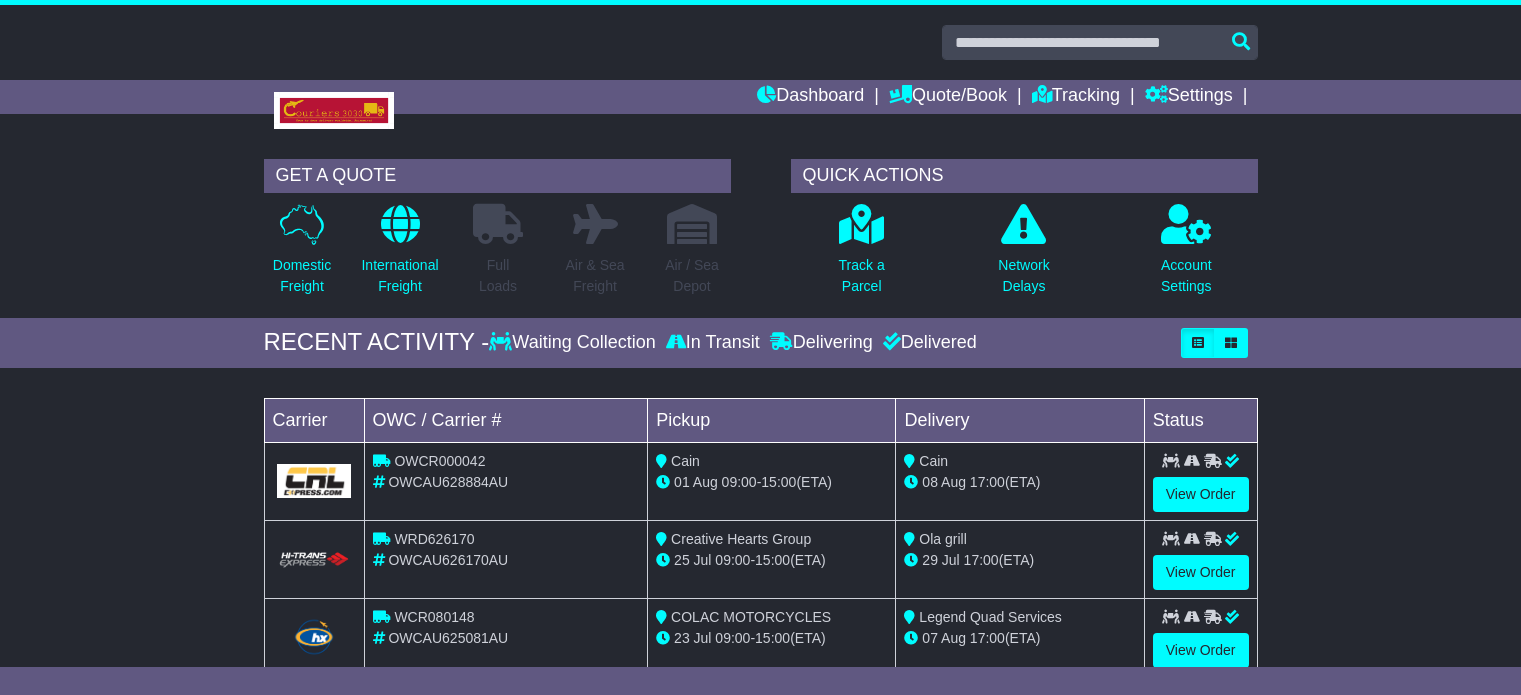 scroll, scrollTop: 0, scrollLeft: 0, axis: both 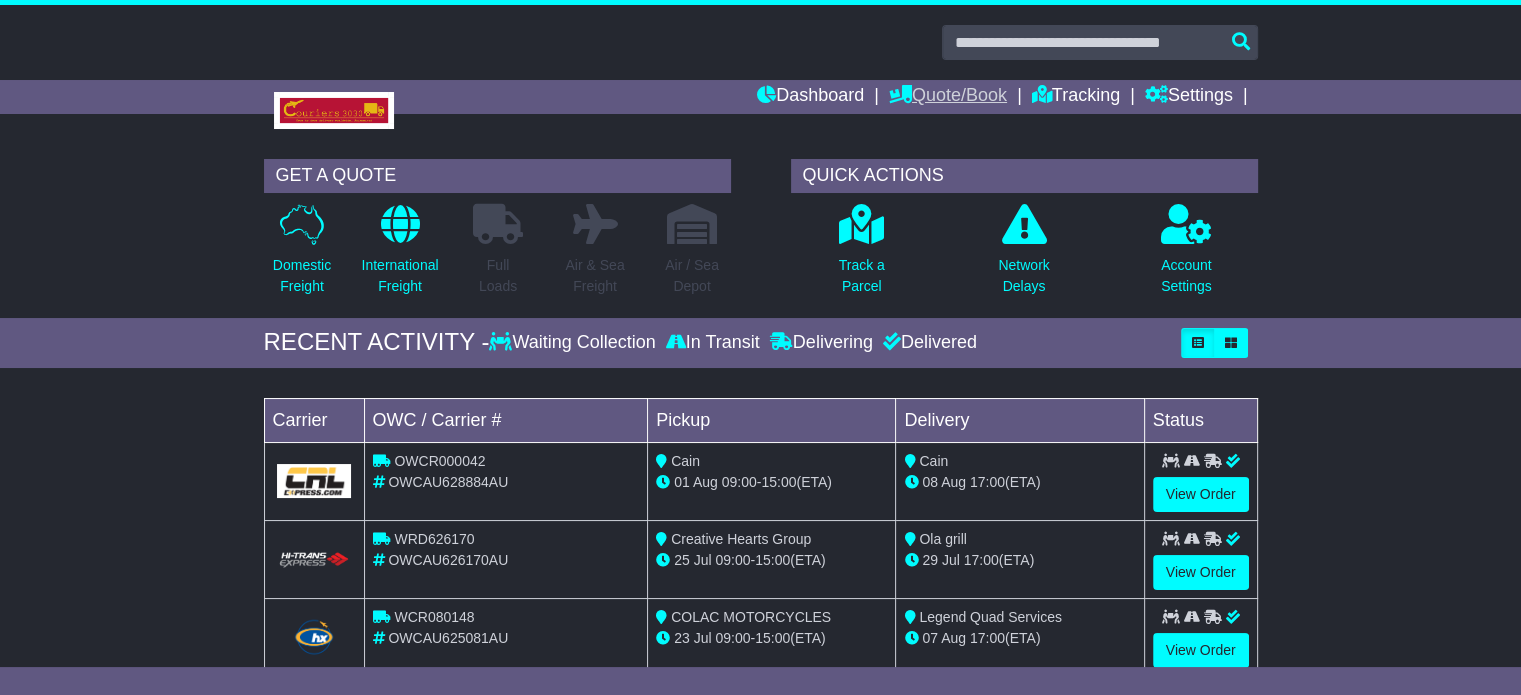 click on "Quote/Book" at bounding box center [948, 97] 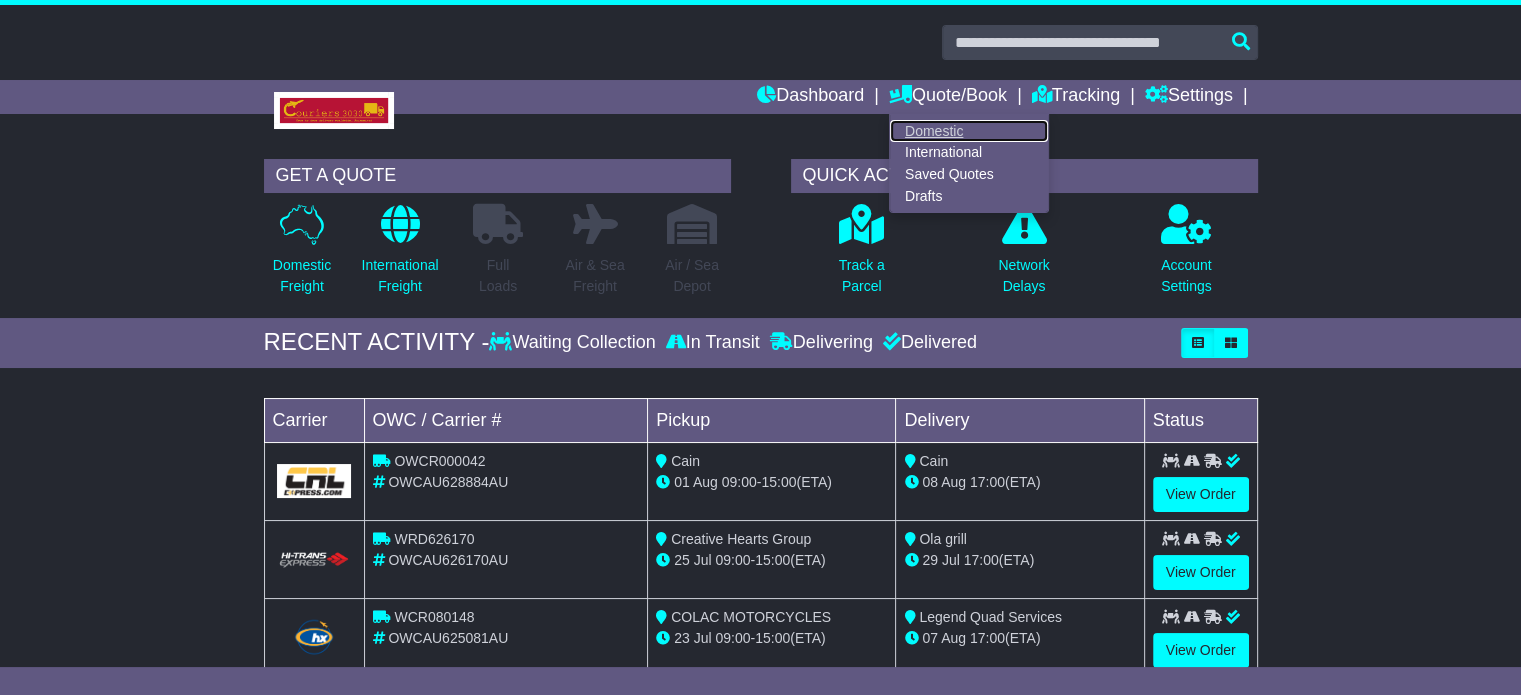 click on "Domestic" at bounding box center [969, 131] 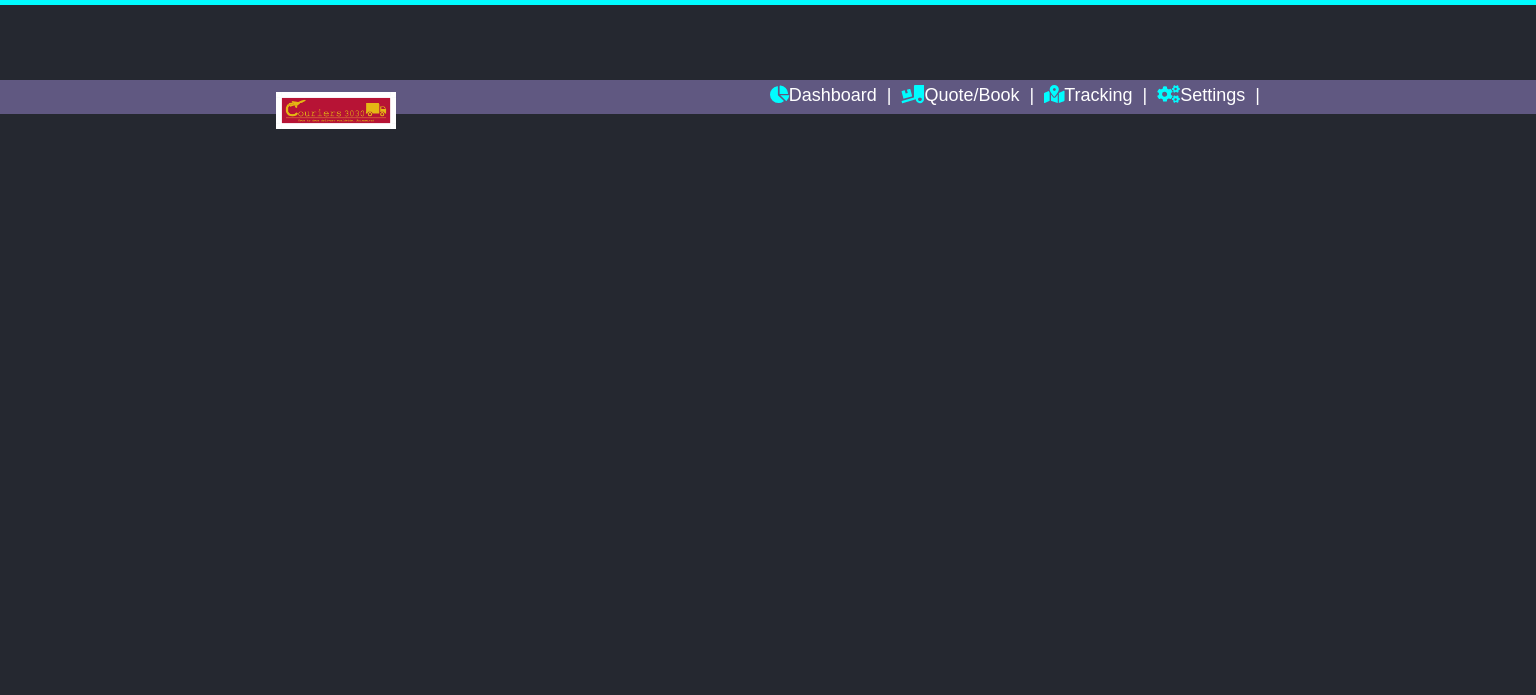 scroll, scrollTop: 0, scrollLeft: 0, axis: both 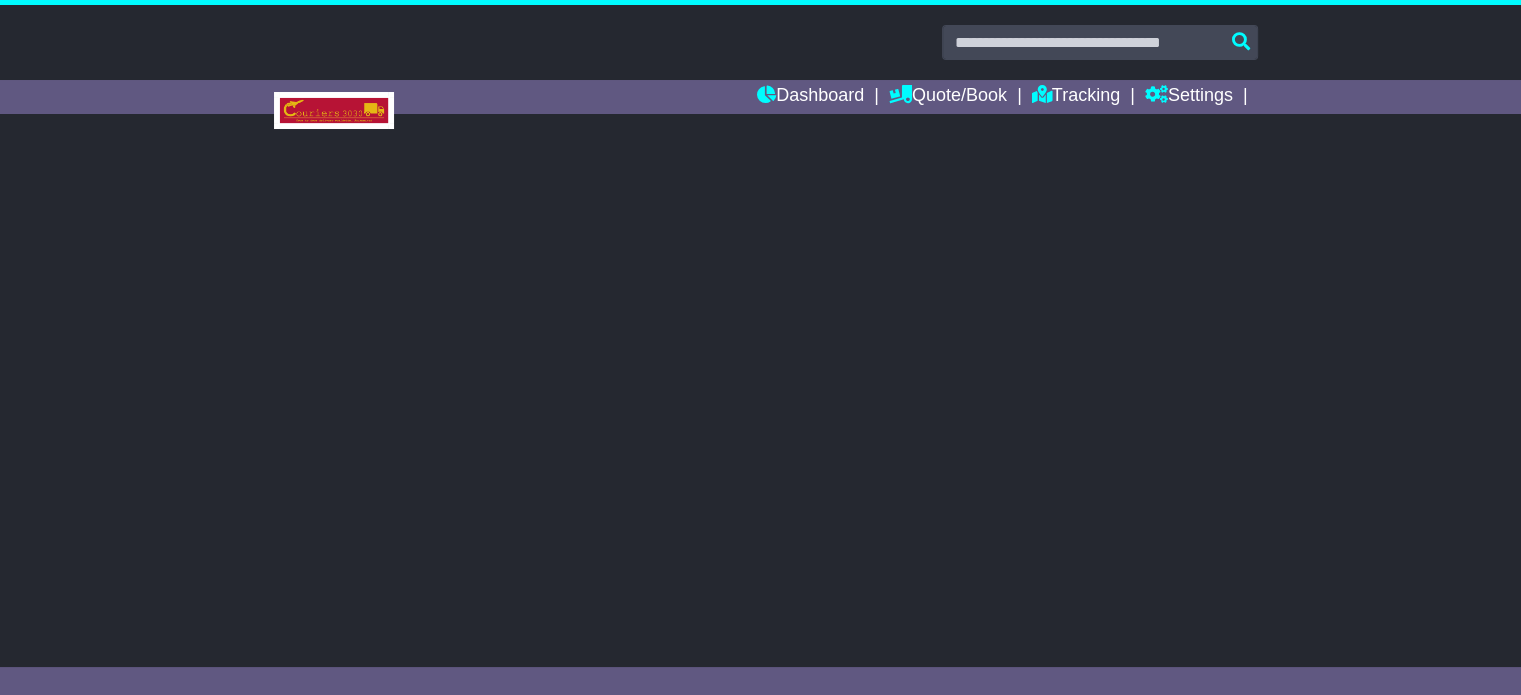 select 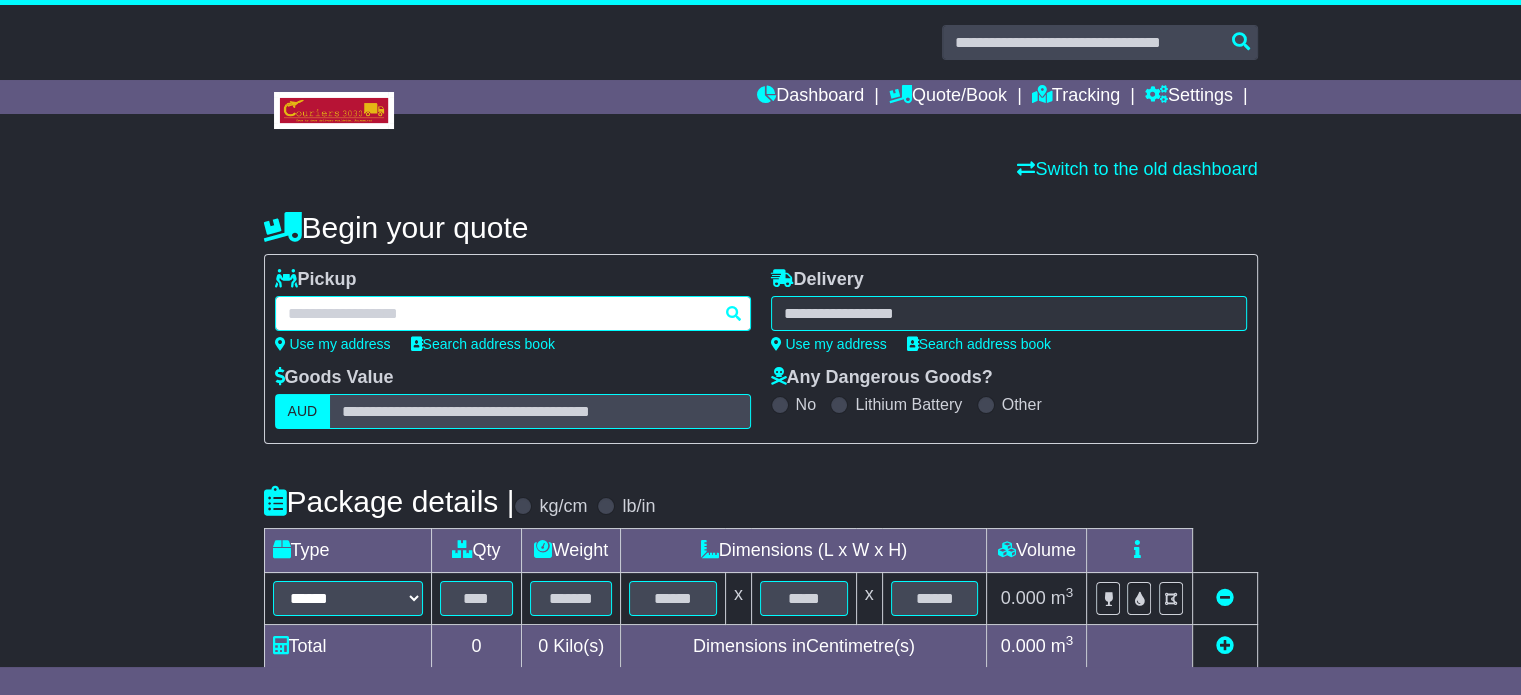 click at bounding box center (513, 313) 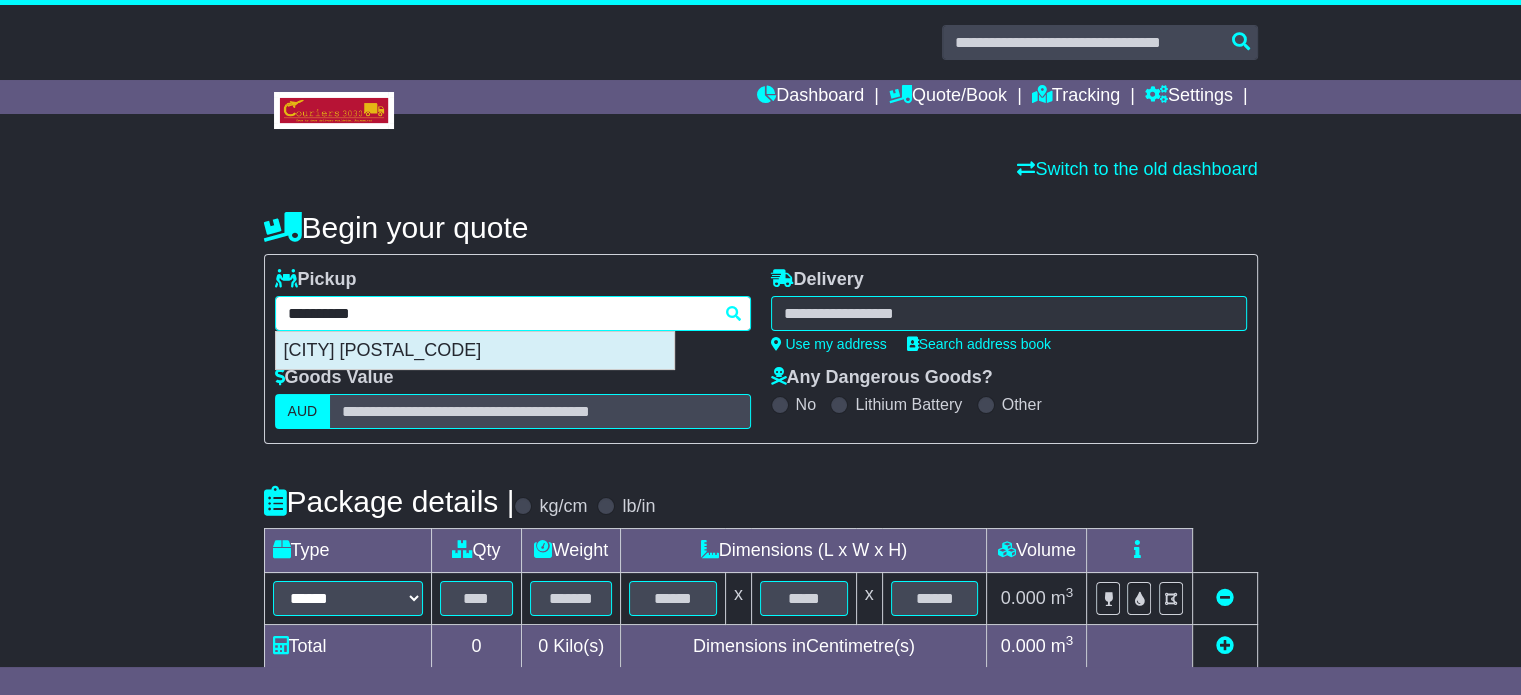 click on "[CITY] [POSTAL_CODE]" at bounding box center (475, 351) 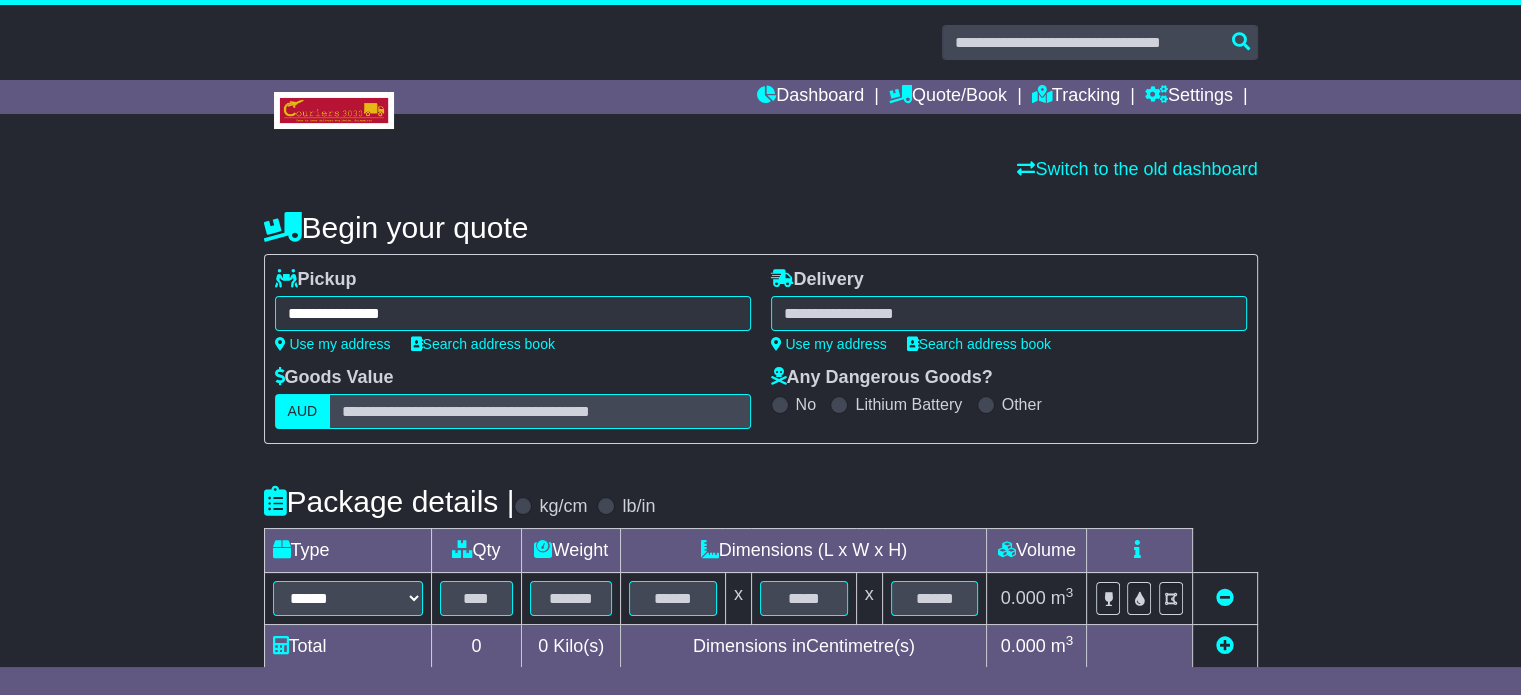 type on "**********" 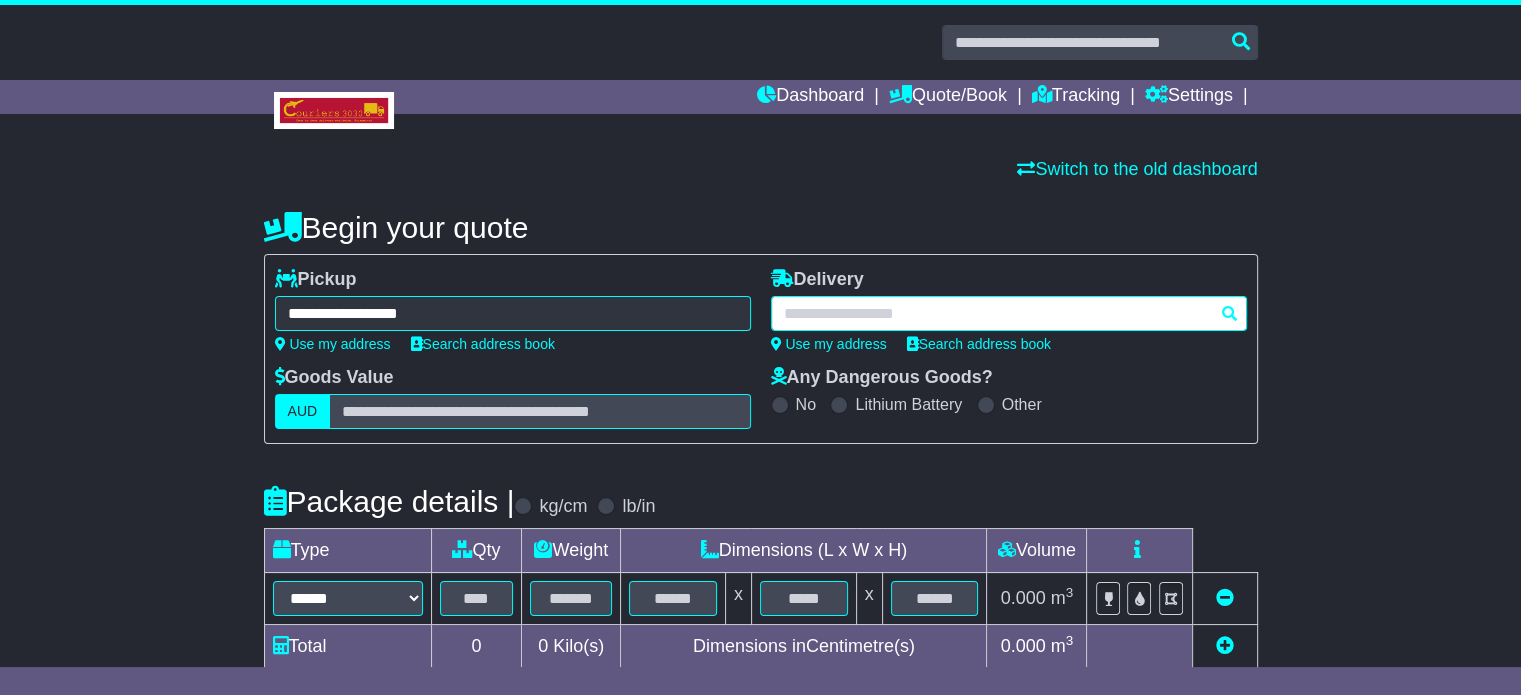 click at bounding box center (1009, 313) 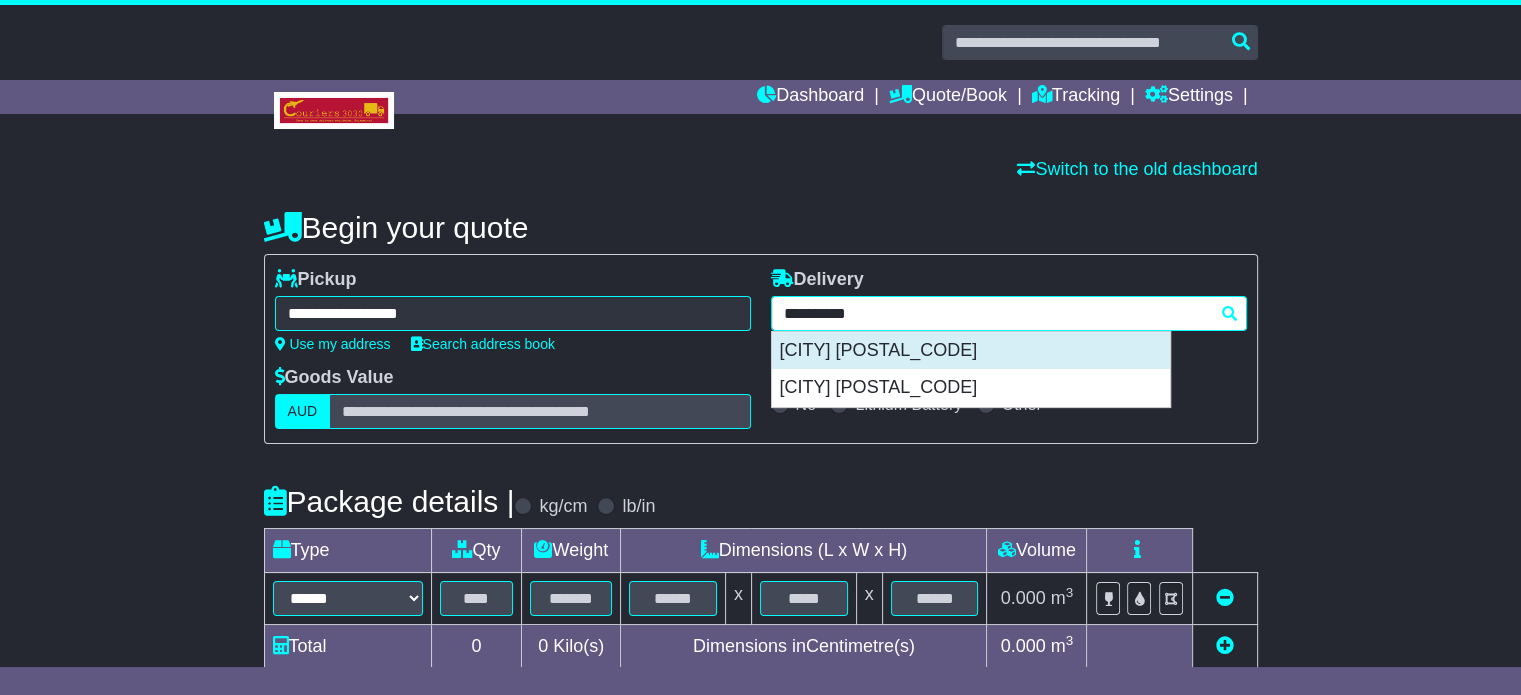 click on "NELSON BAY 2315" at bounding box center (971, 351) 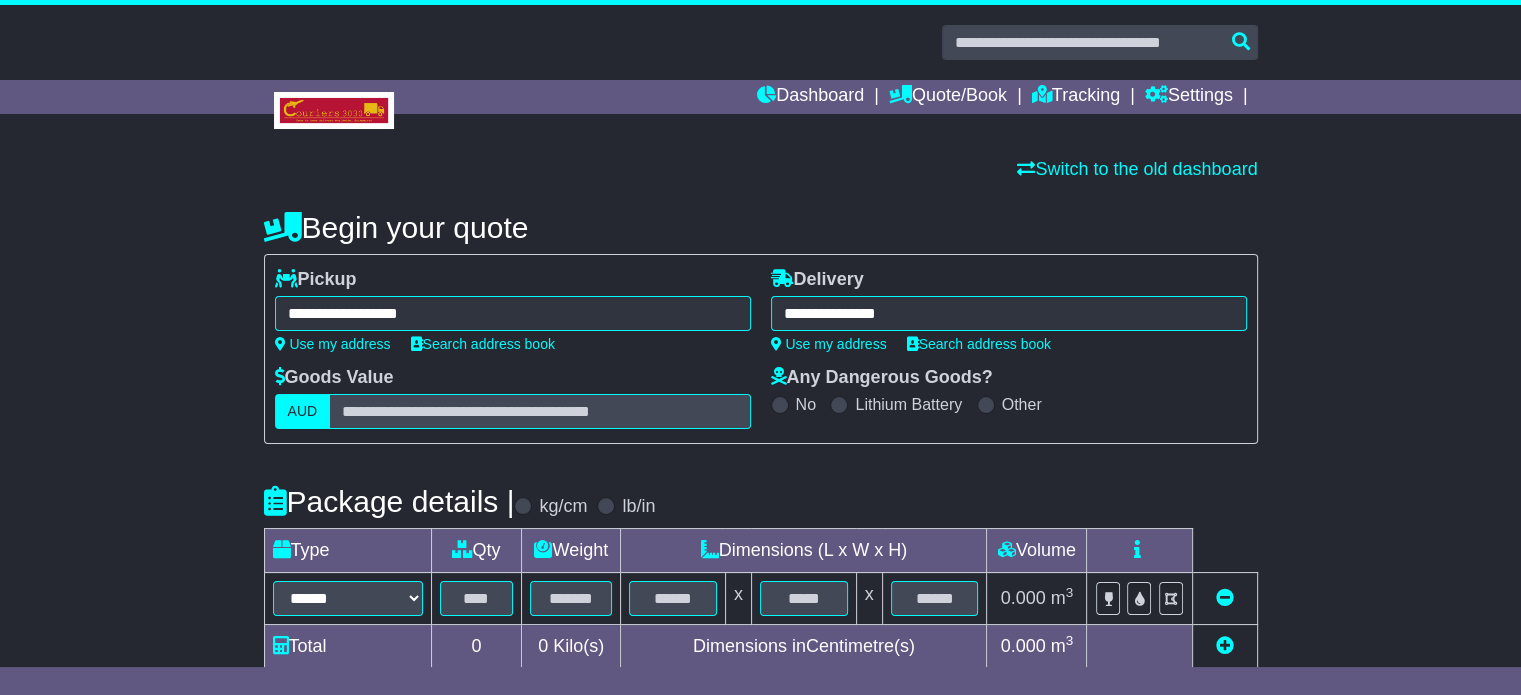 type on "**********" 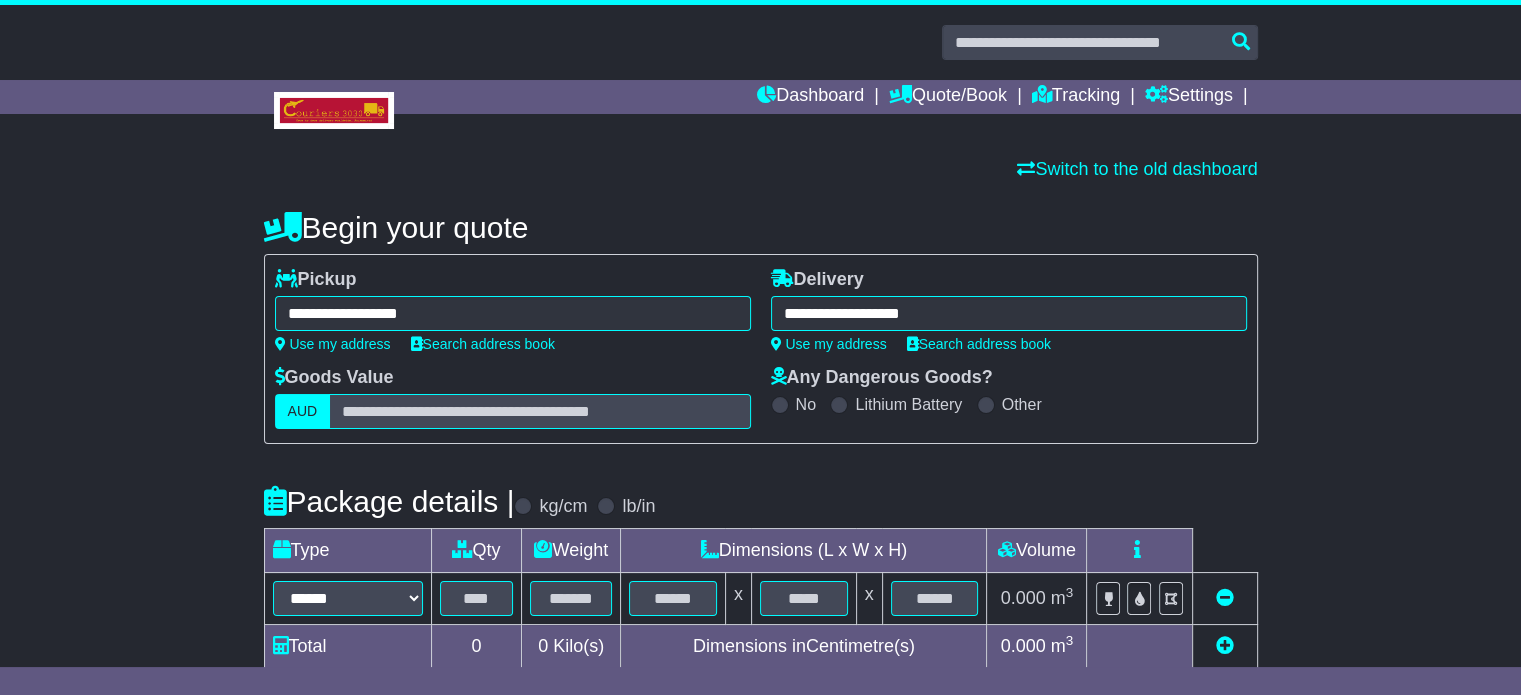 click on "**********" at bounding box center (761, 571) 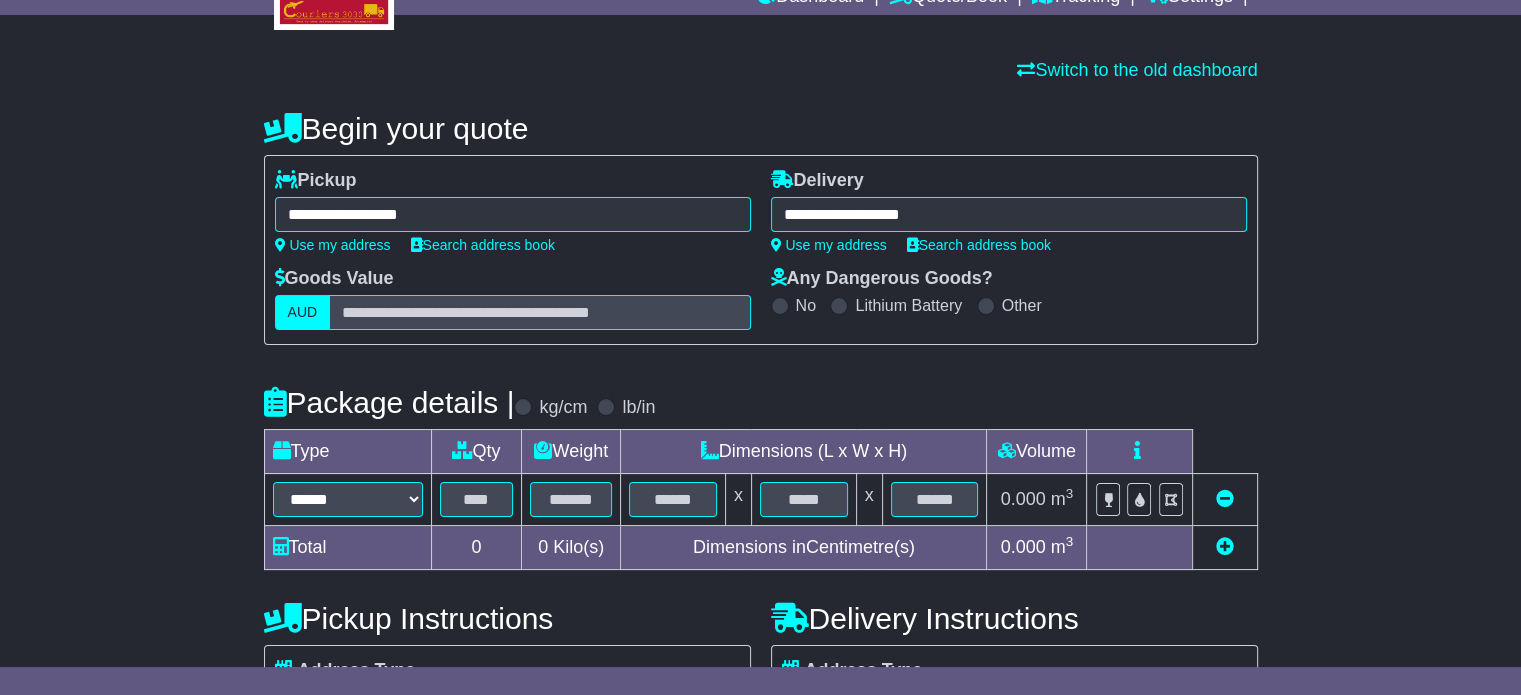 scroll, scrollTop: 320, scrollLeft: 0, axis: vertical 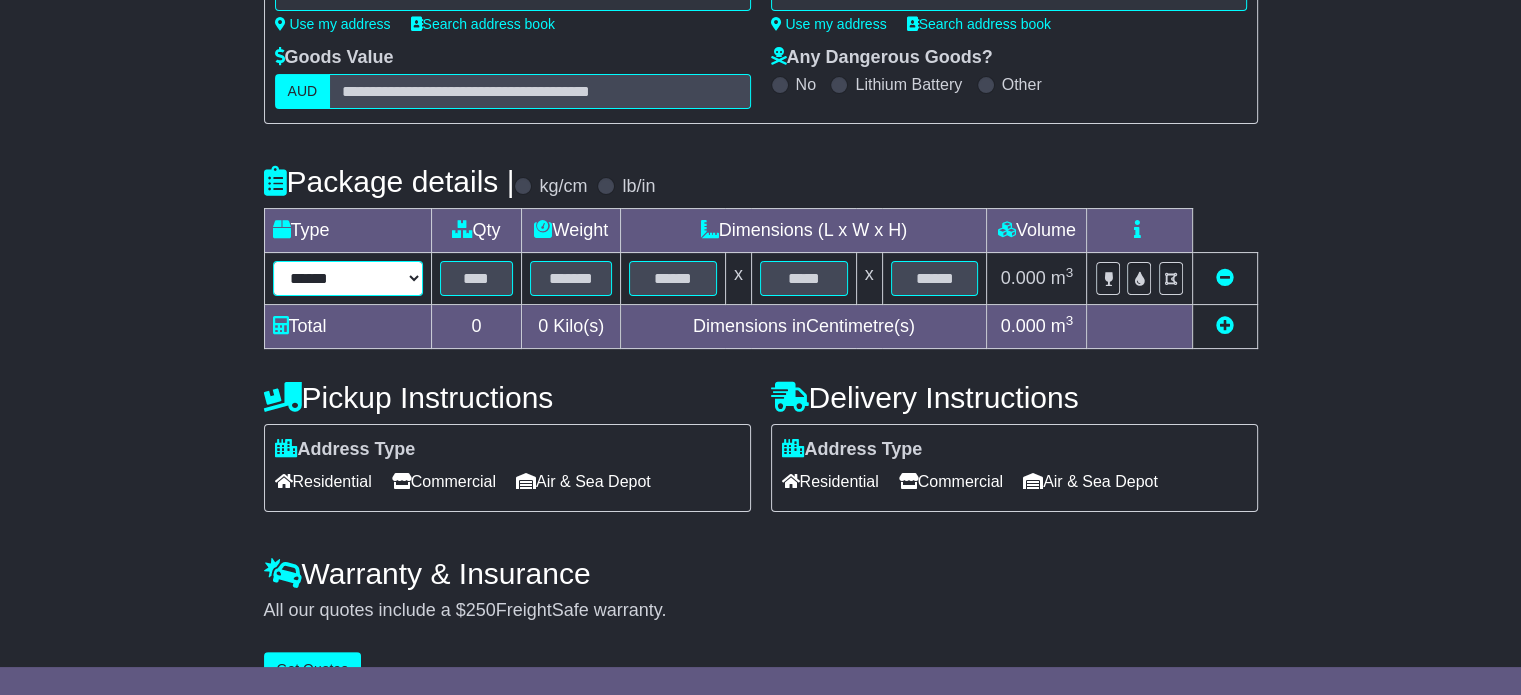 click on "****** ****** *** ******** ***** **** **** ****** *** *******" at bounding box center [348, 278] 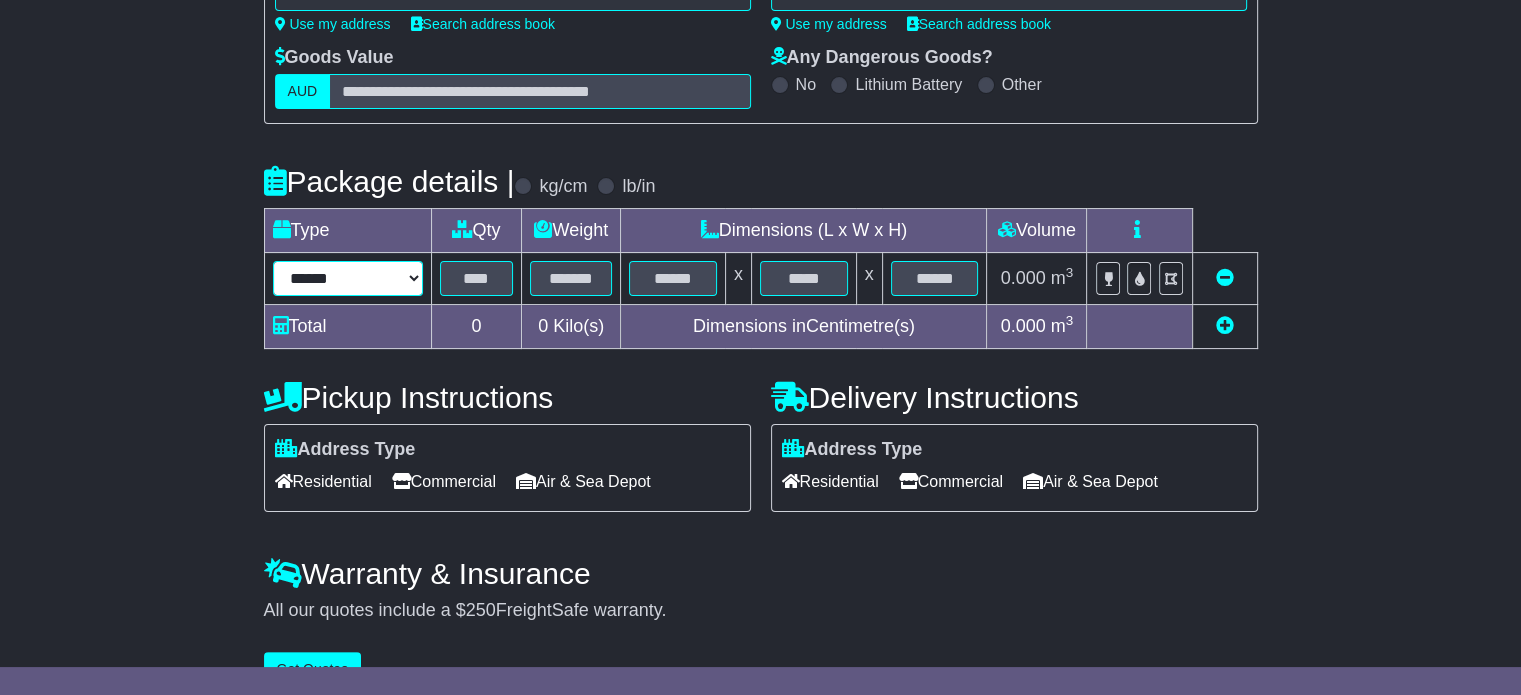 select on "*****" 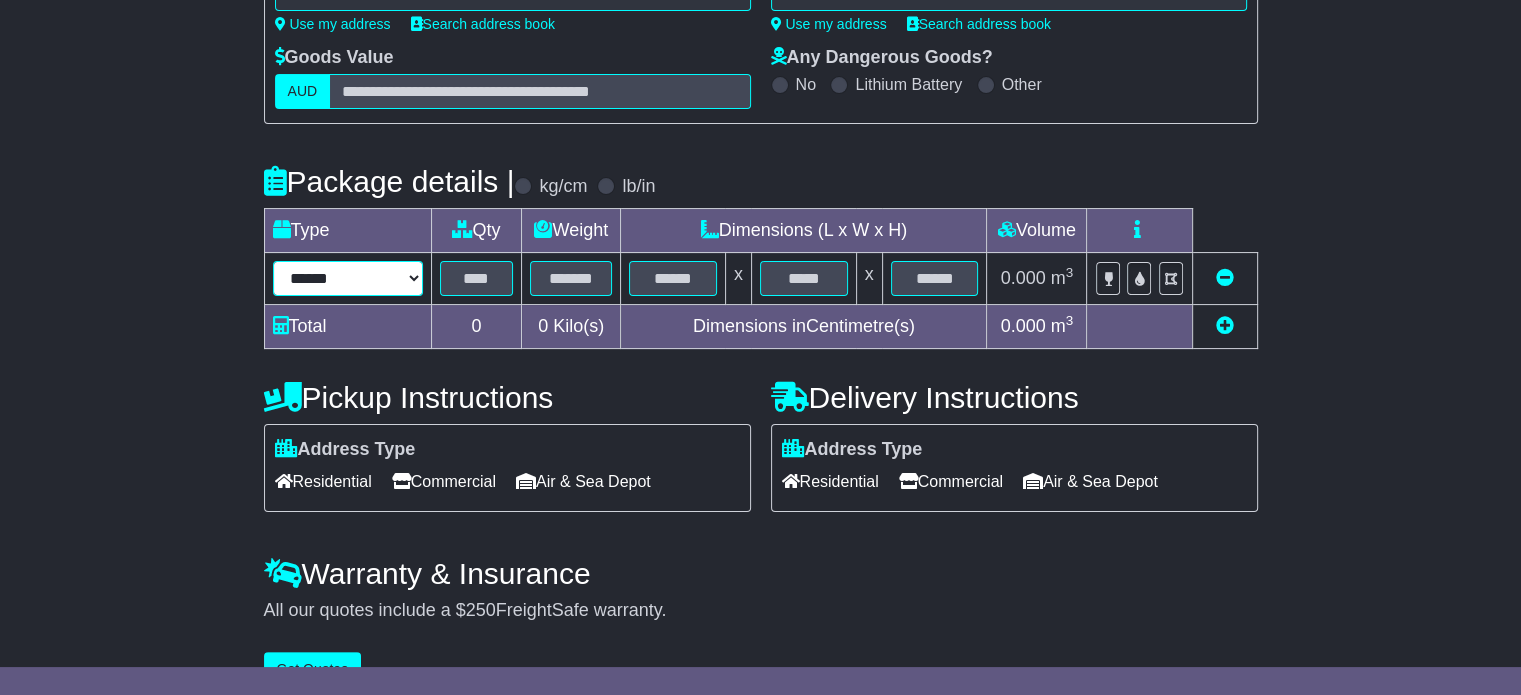 click on "****** ****** *** ******** ***** **** **** ****** *** *******" at bounding box center [348, 278] 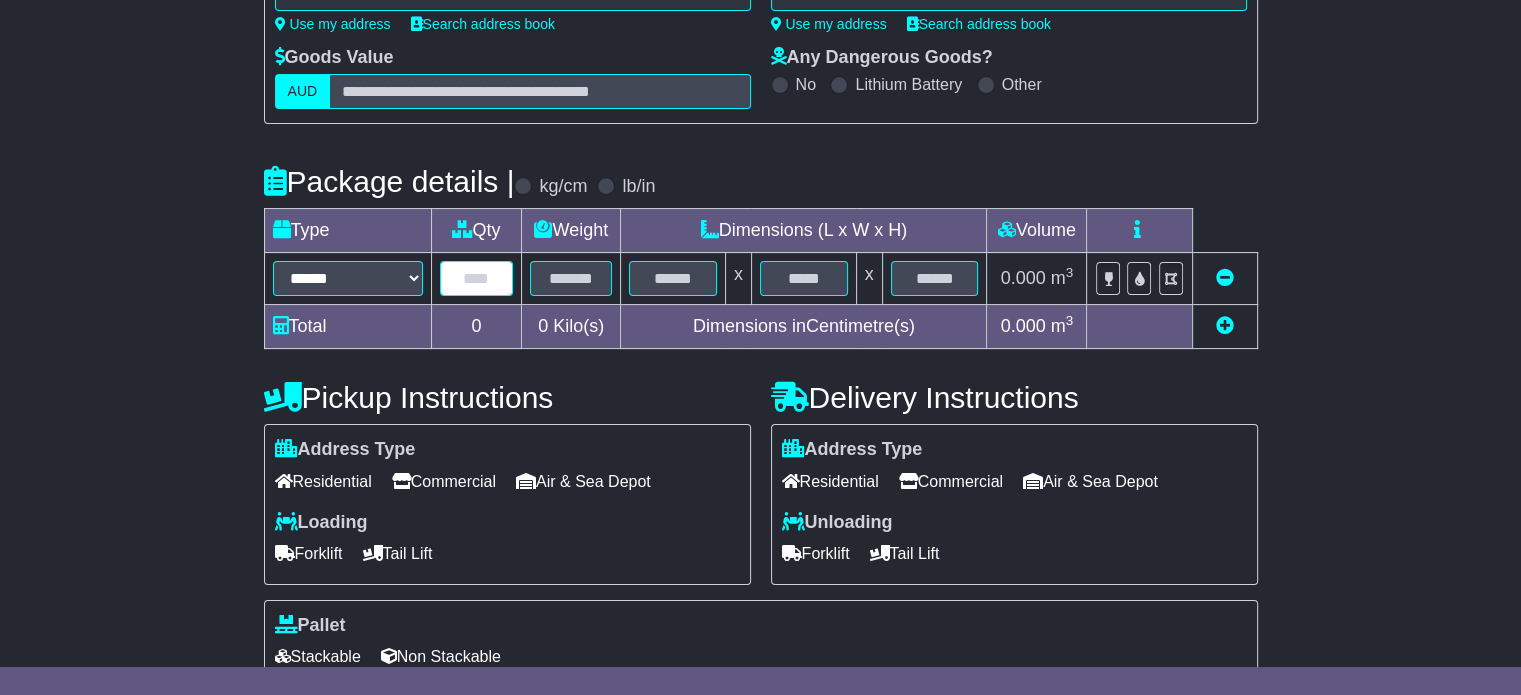 click at bounding box center [477, 278] 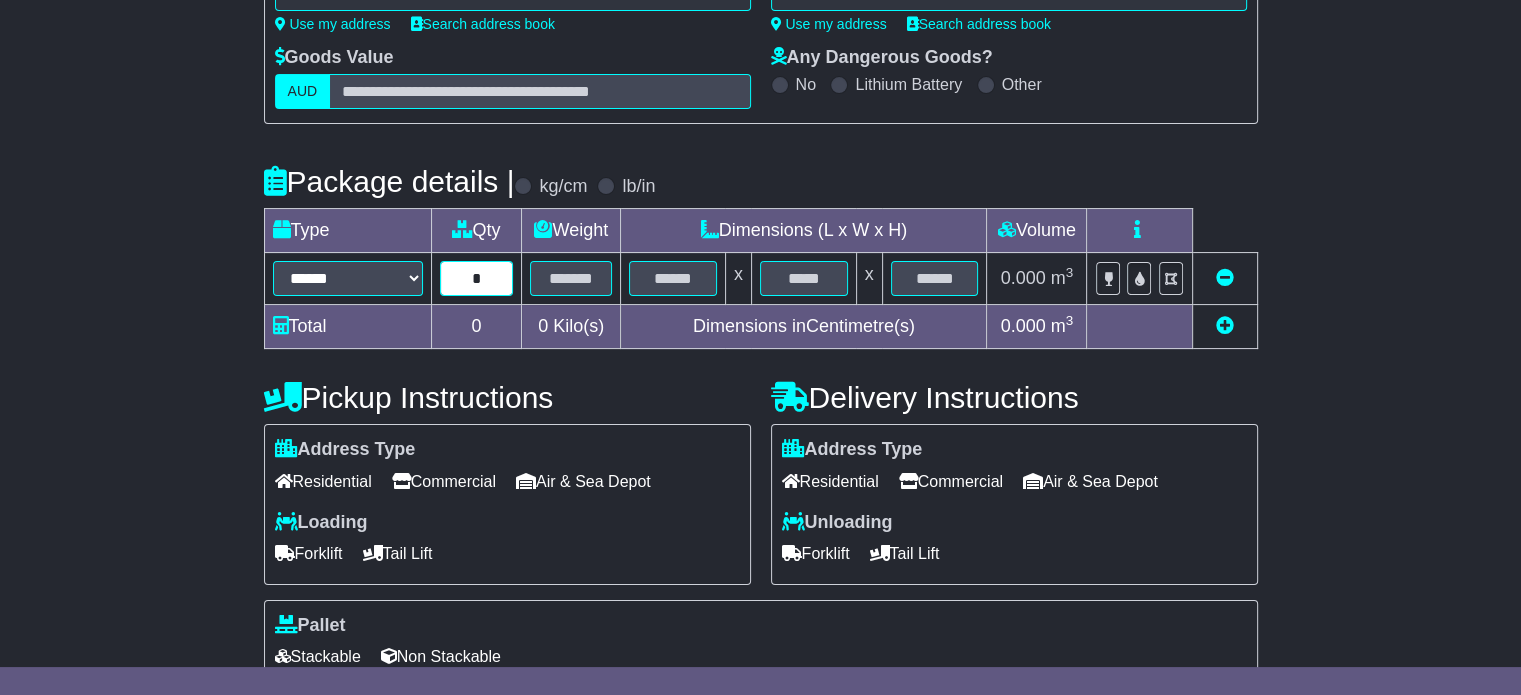 type on "*" 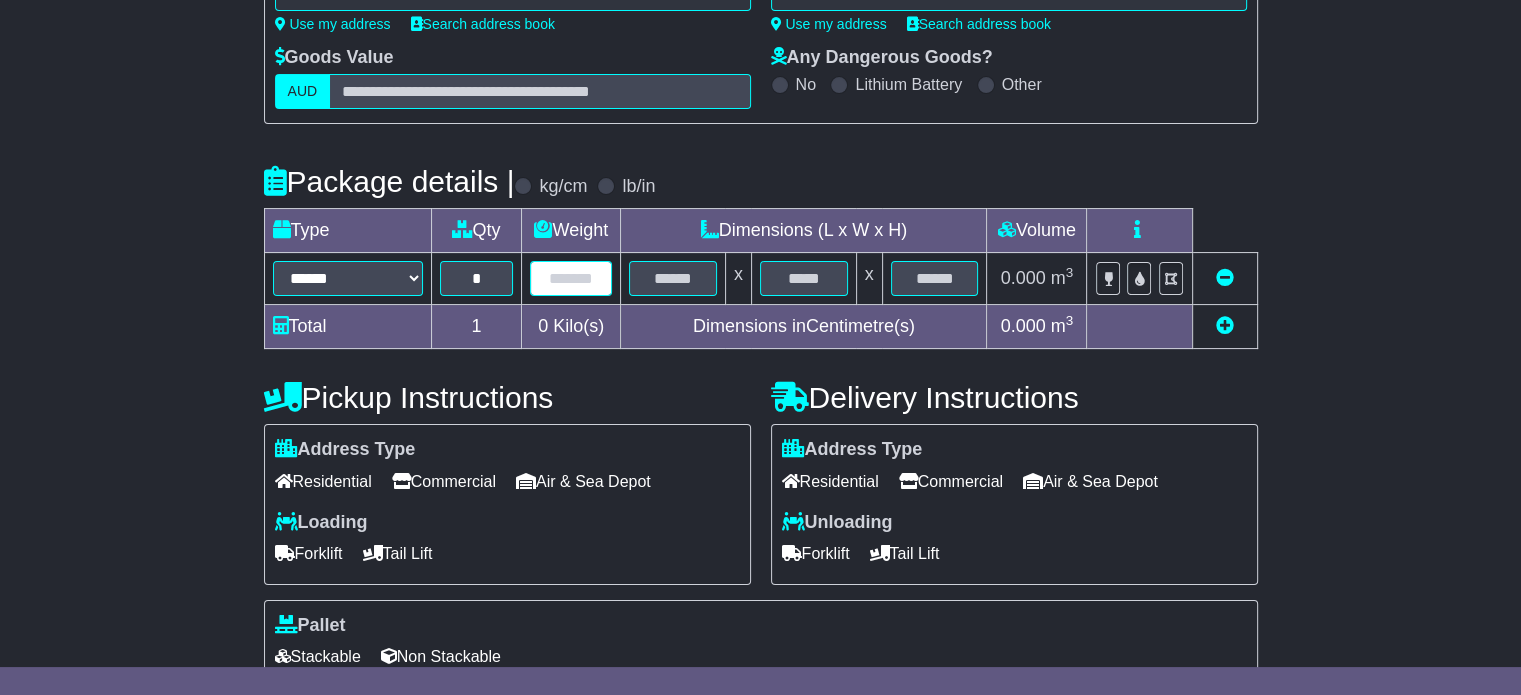 click at bounding box center [571, 278] 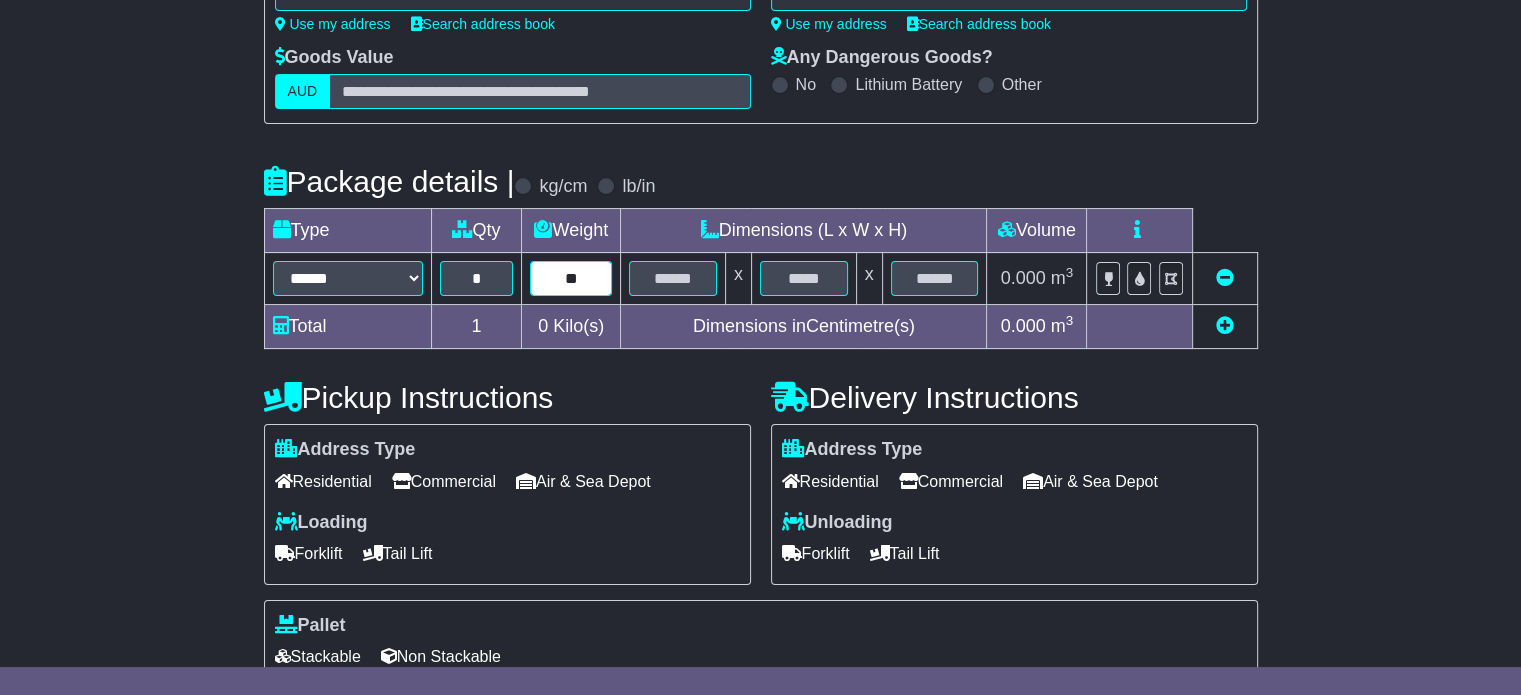 type on "**" 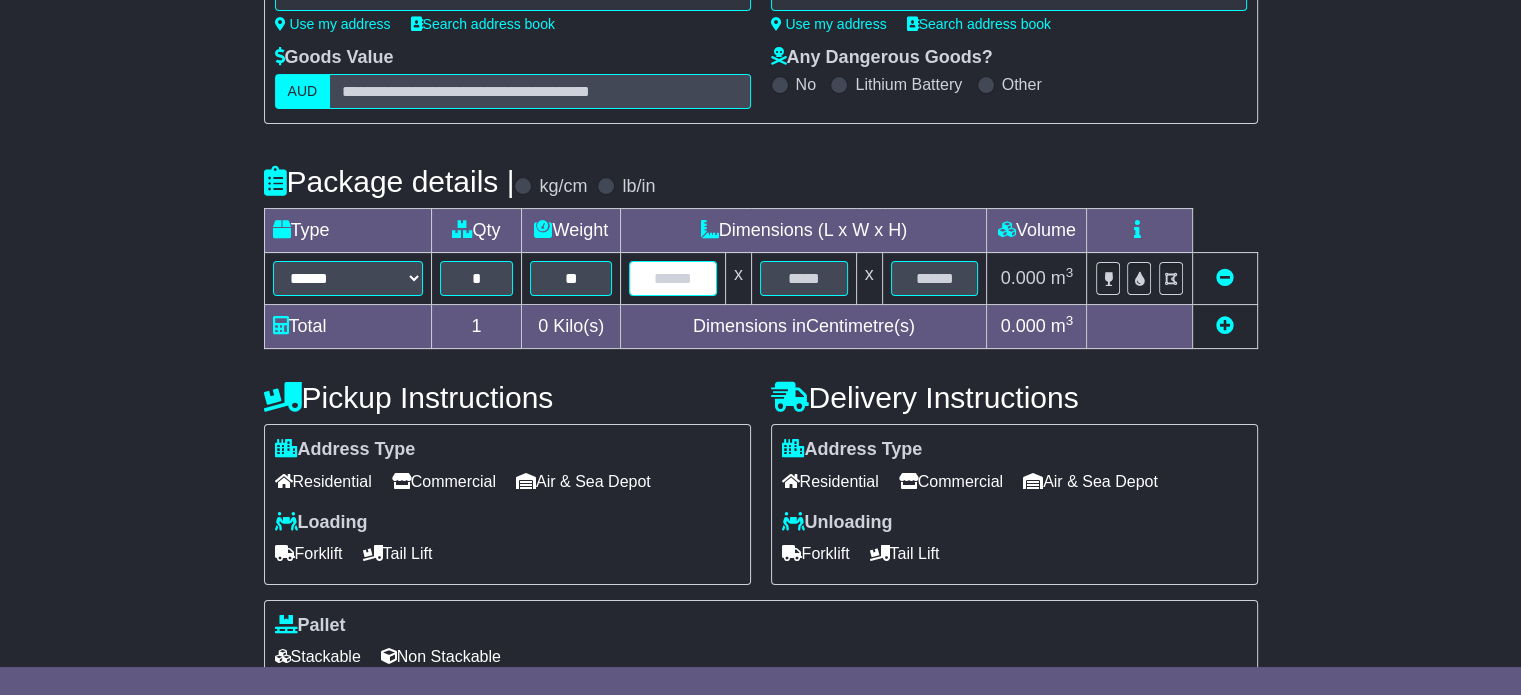 click at bounding box center (673, 278) 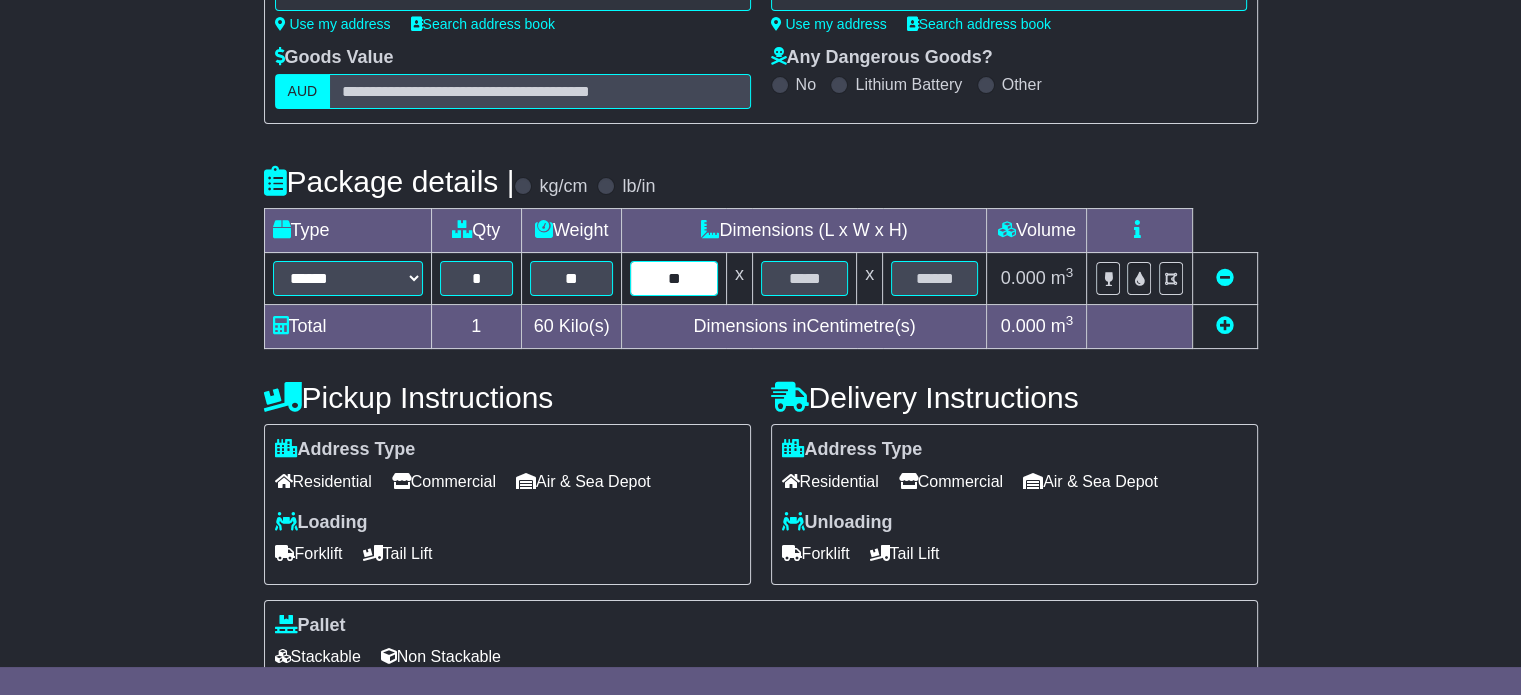type on "**" 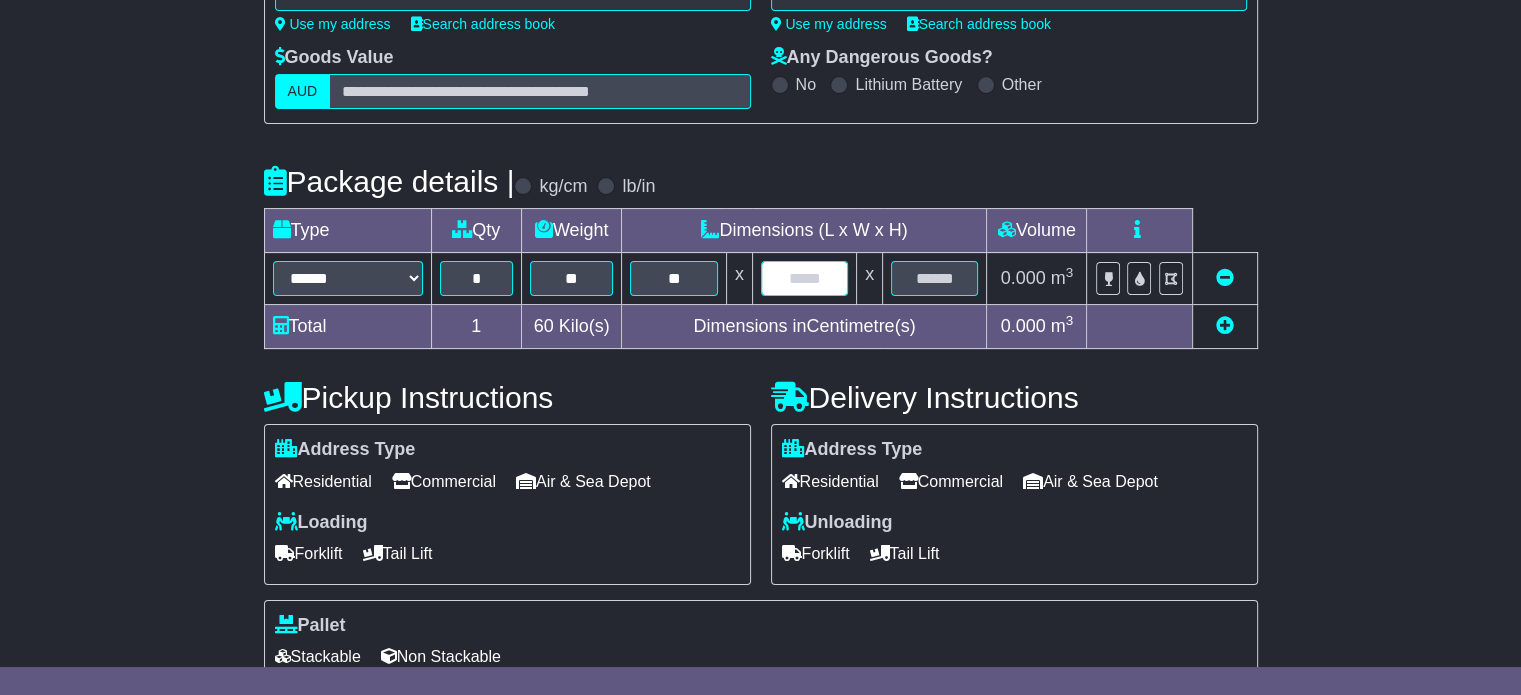 click at bounding box center [804, 278] 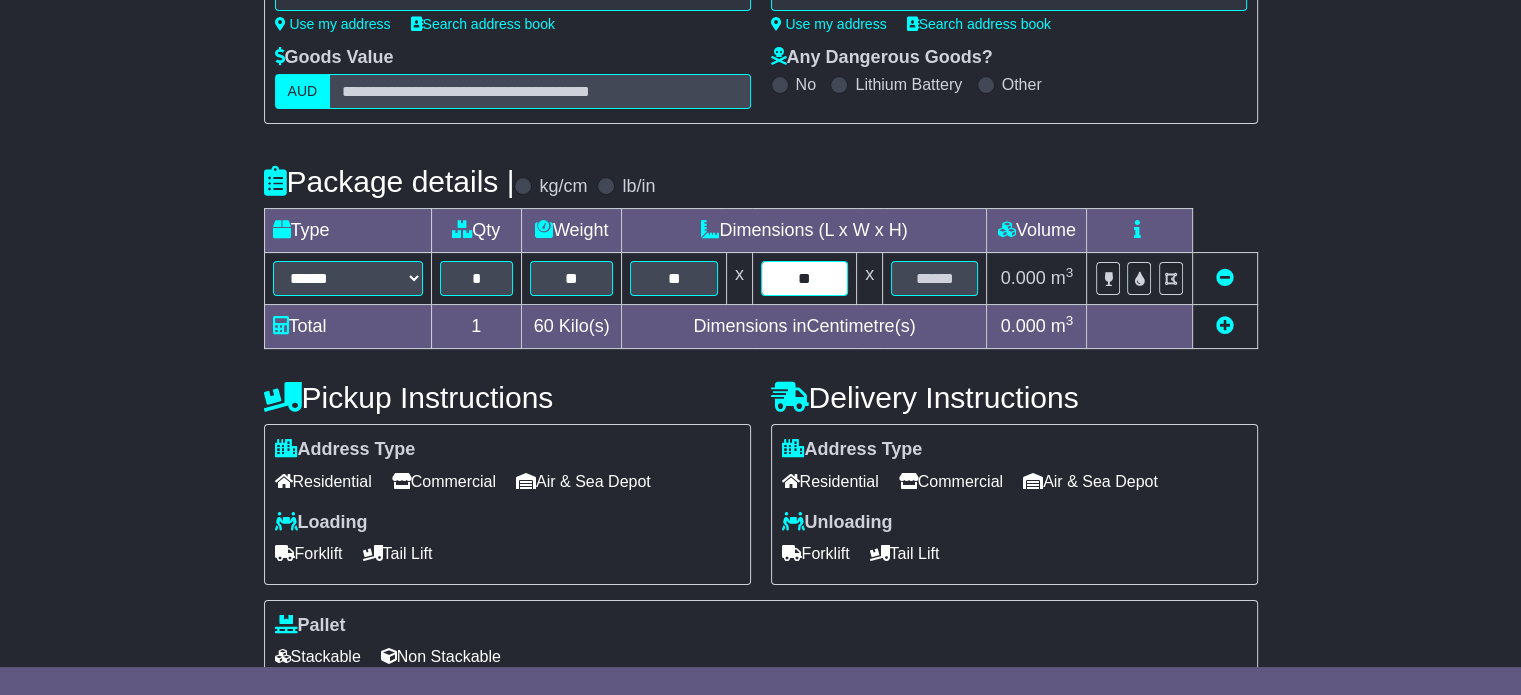 type on "**" 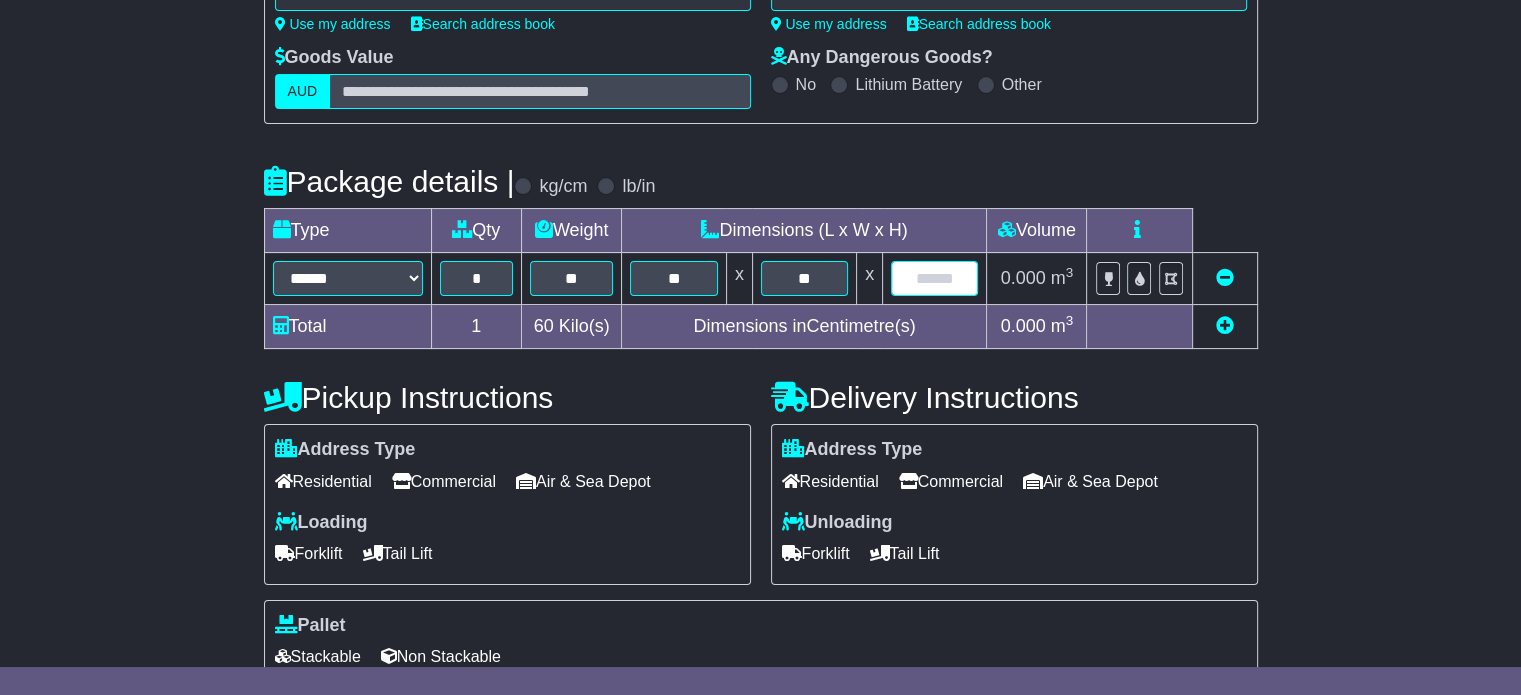 click at bounding box center [934, 278] 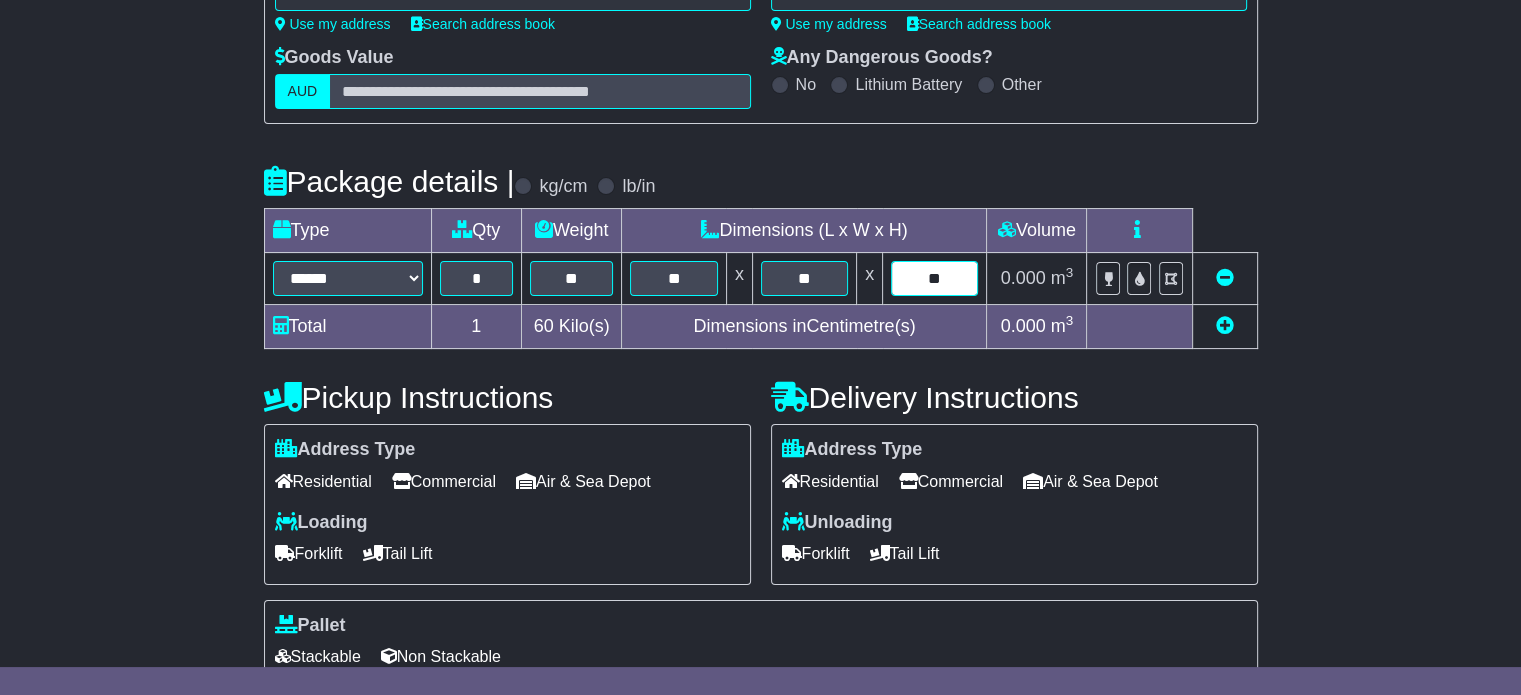 type on "**" 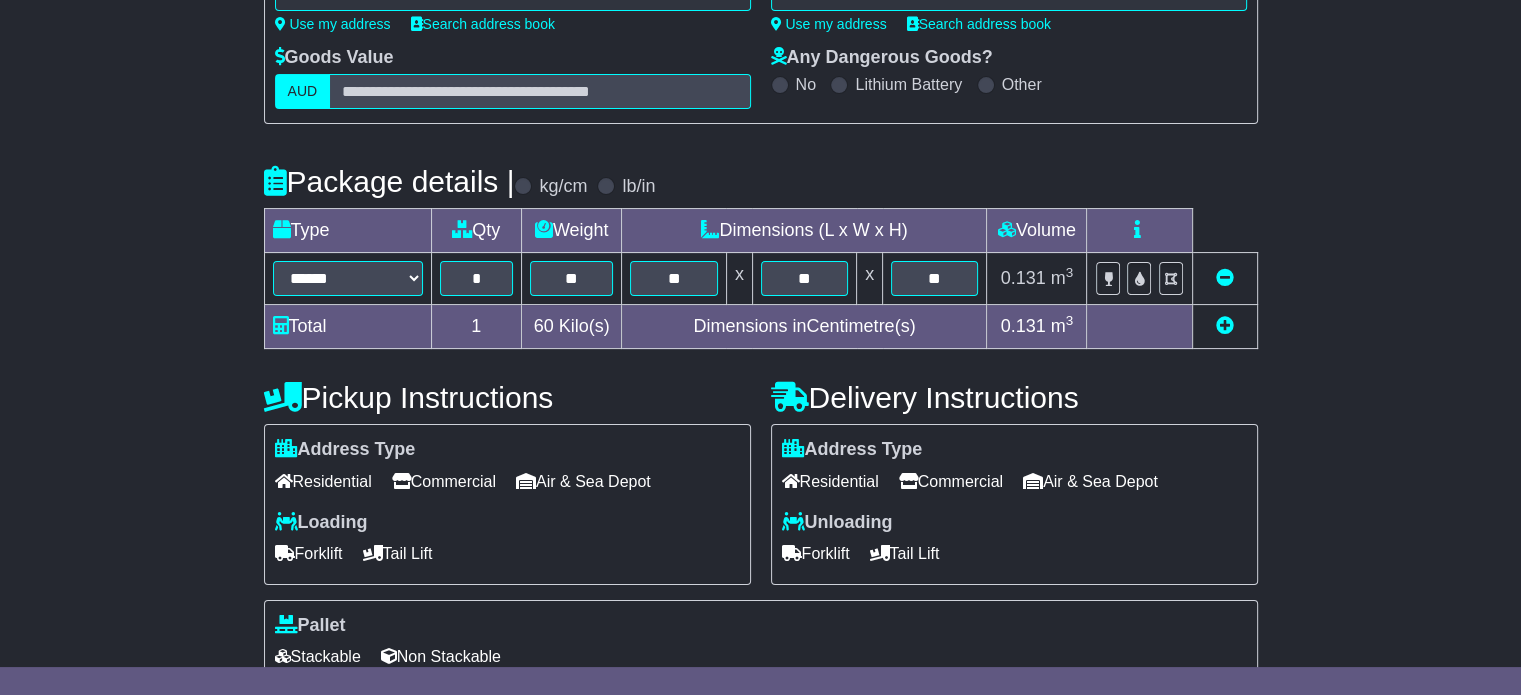 click on "Commercial" at bounding box center [444, 481] 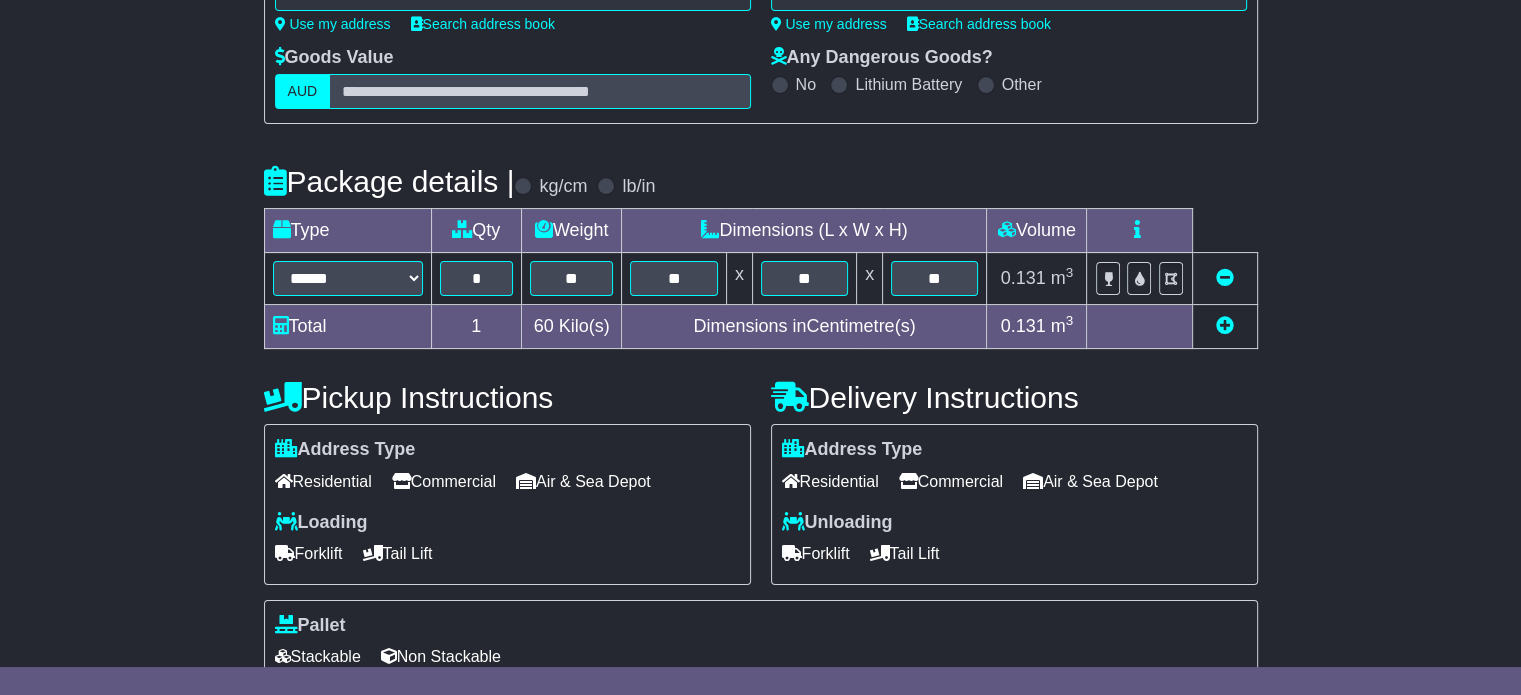 click on "Address Type
Residential
Commercial
Air & Sea Depot" at bounding box center (1014, 468) 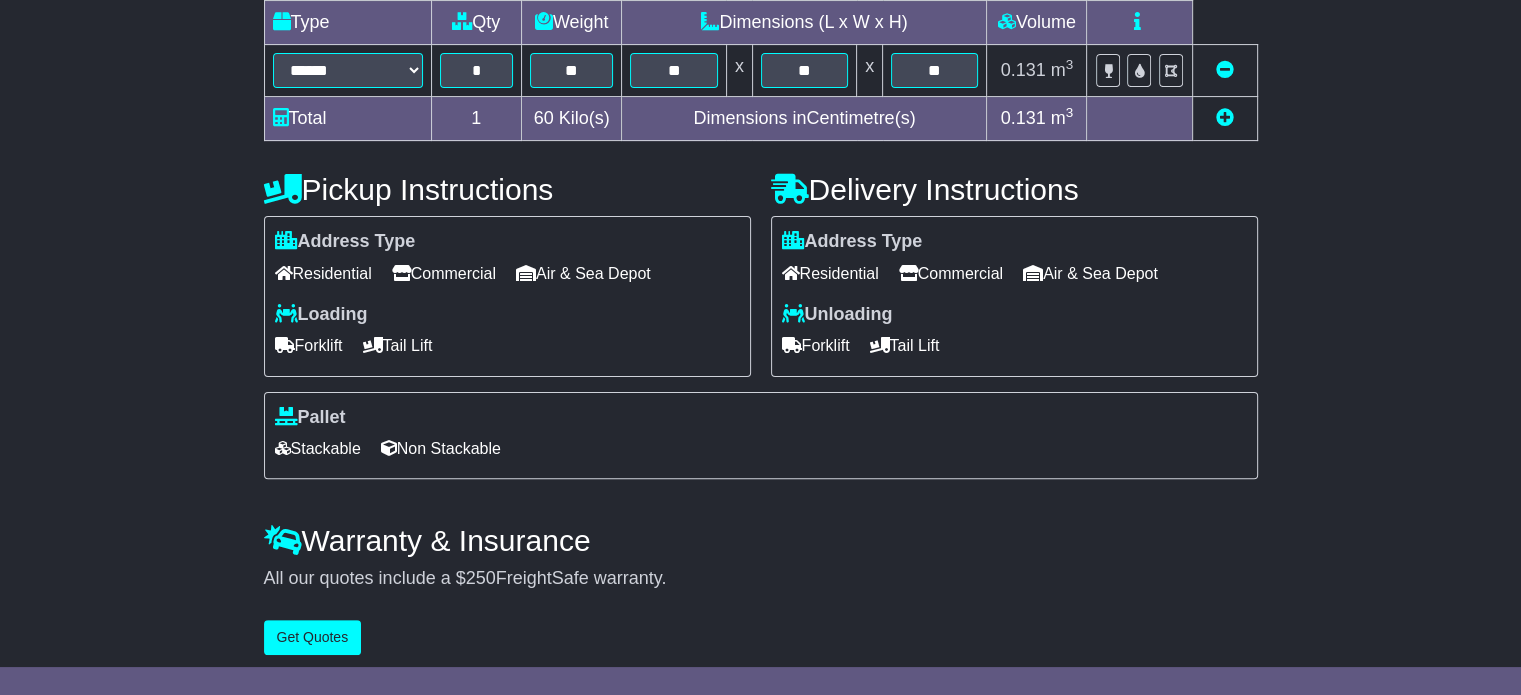 scroll, scrollTop: 538, scrollLeft: 0, axis: vertical 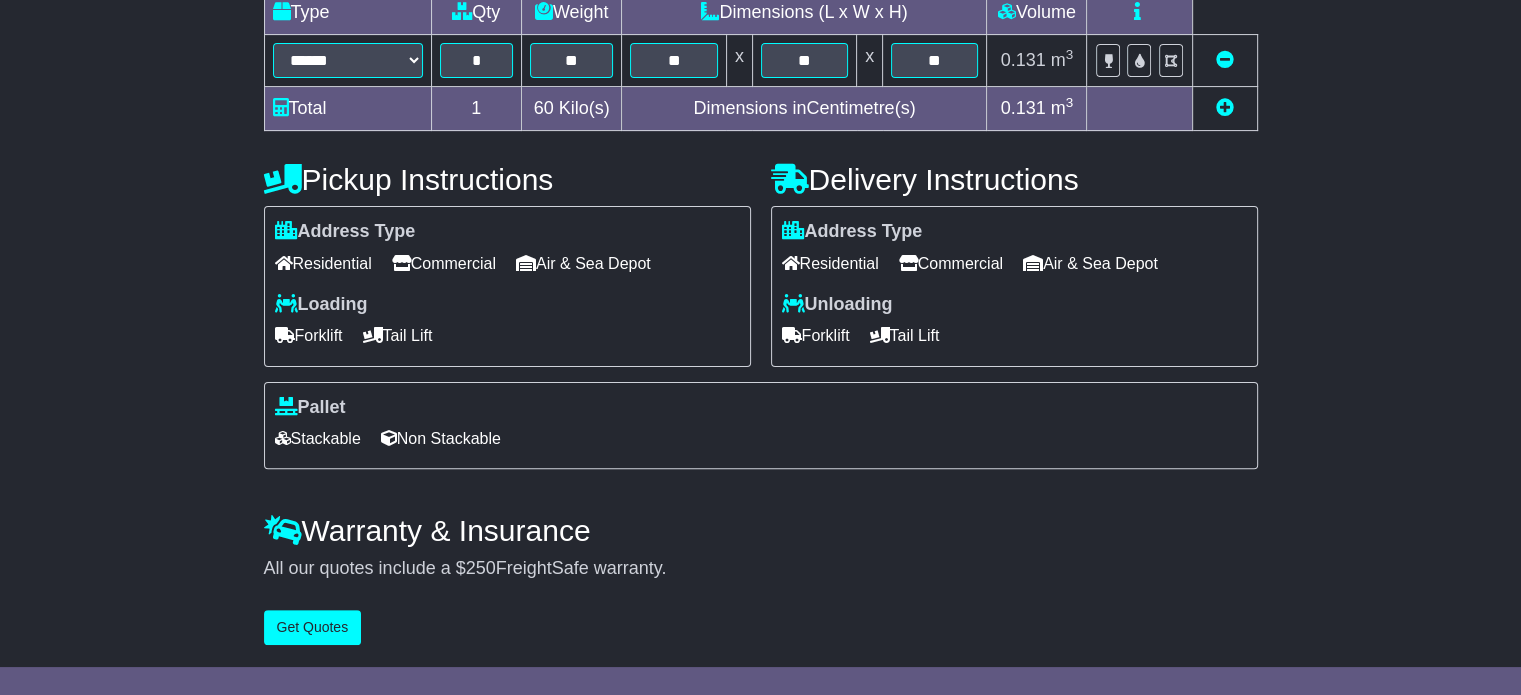 click on "Stackable" at bounding box center (318, 438) 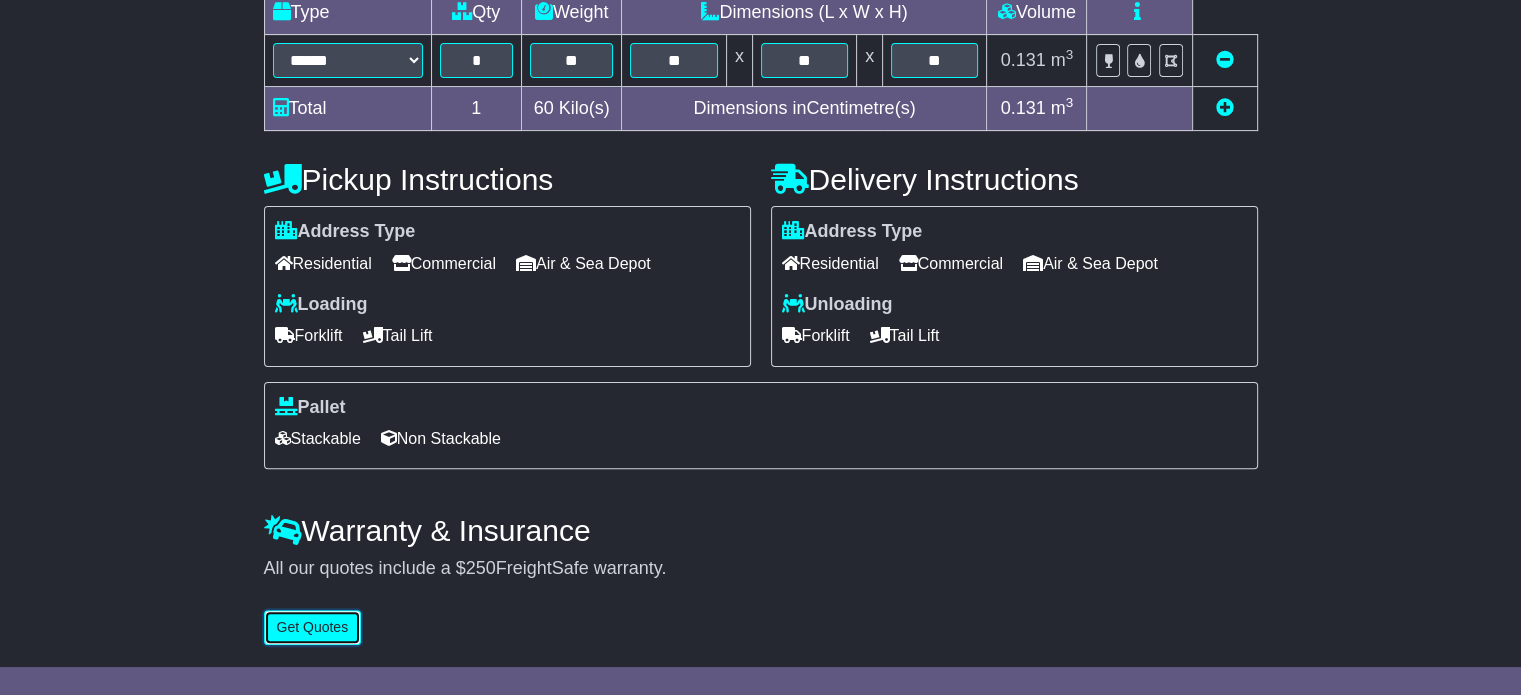 click on "Get Quotes" at bounding box center [313, 627] 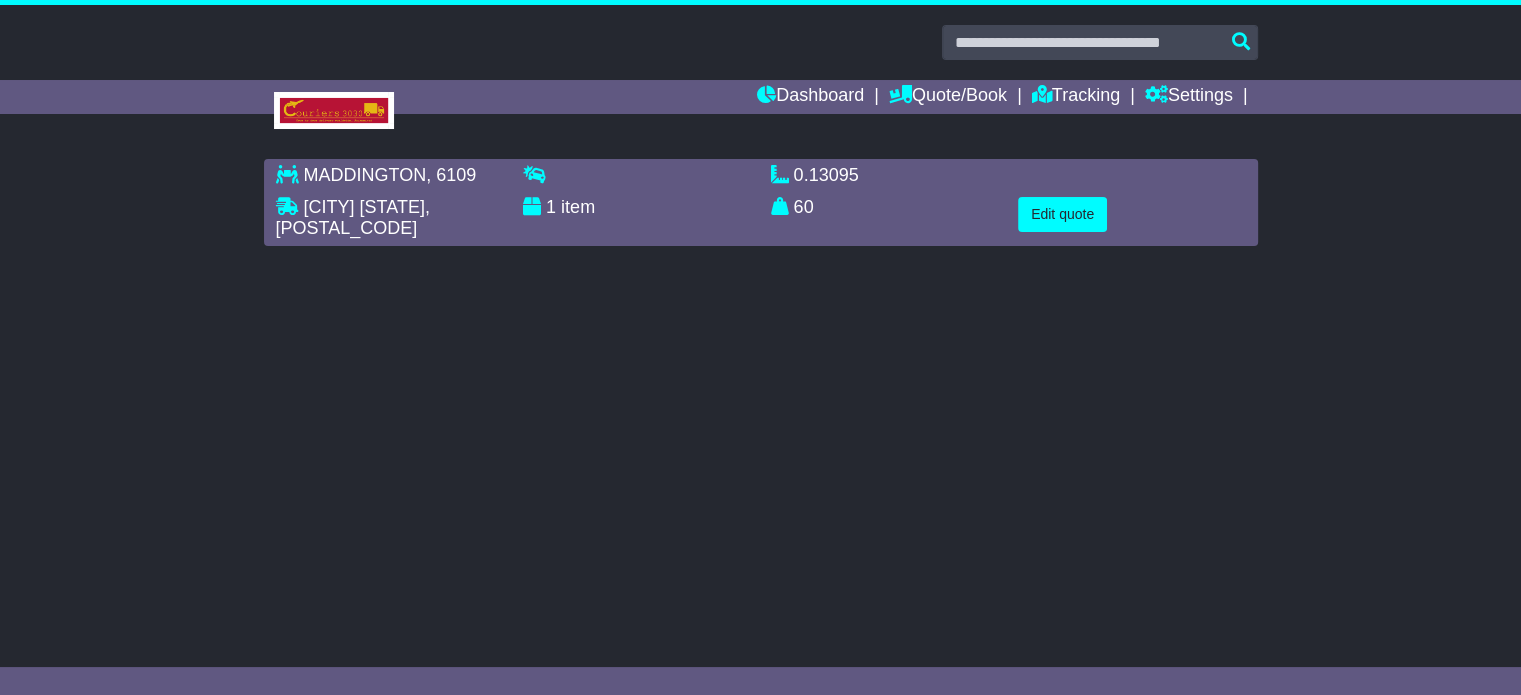 scroll, scrollTop: 0, scrollLeft: 0, axis: both 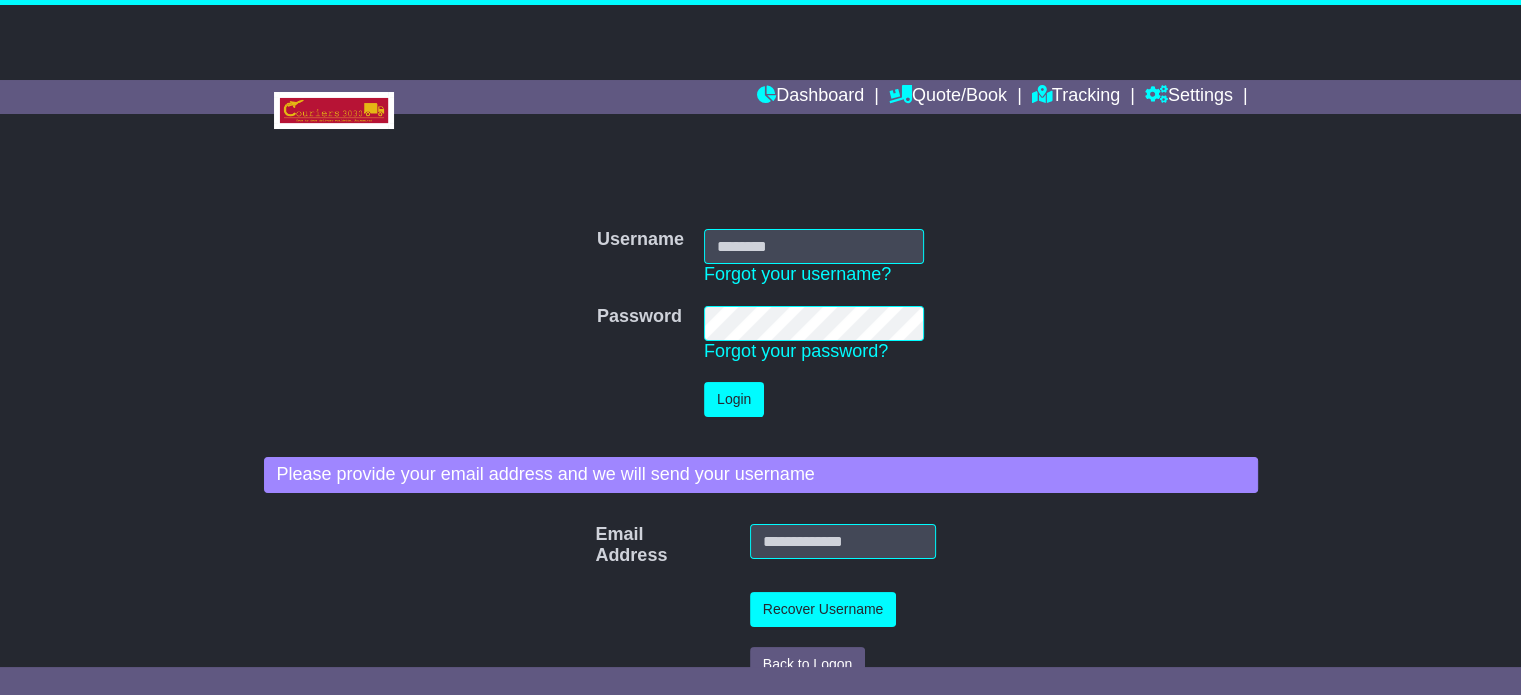 type on "**********" 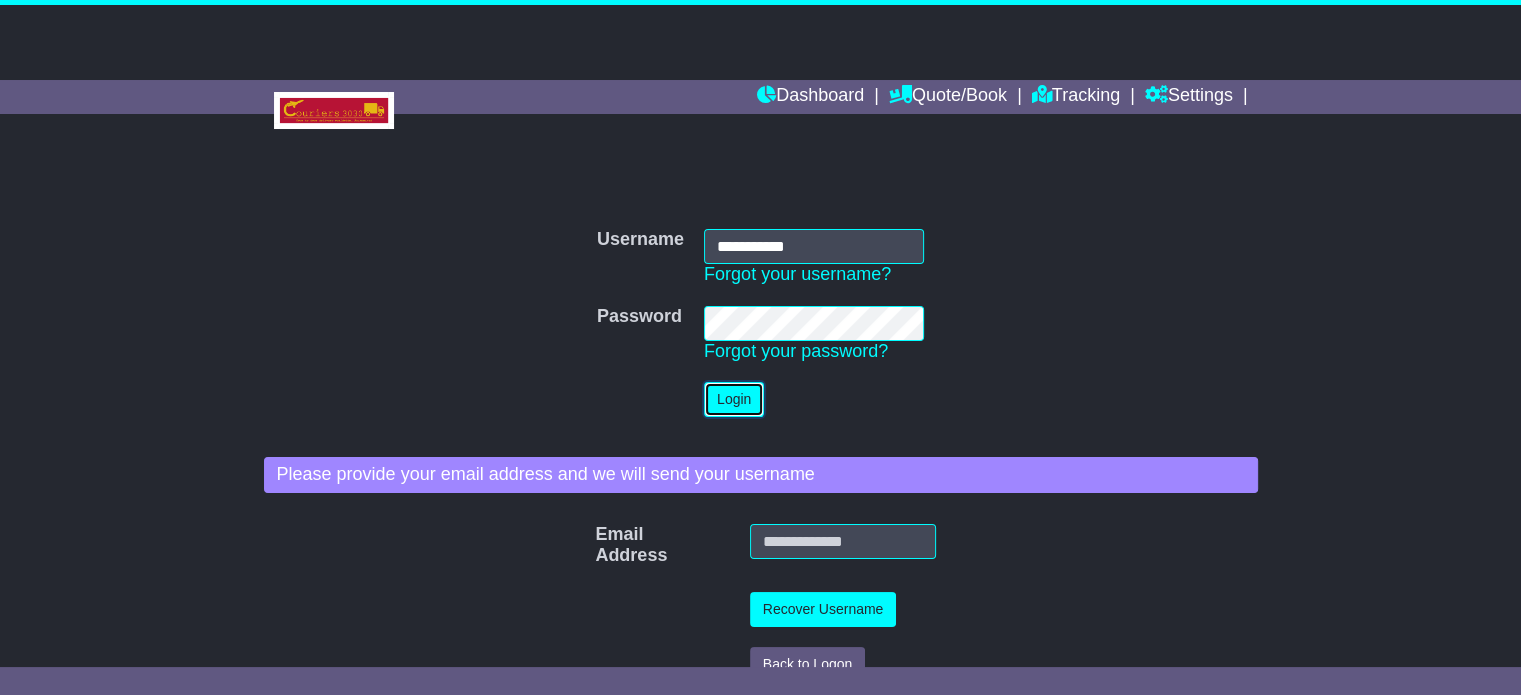 click on "Login" at bounding box center (734, 399) 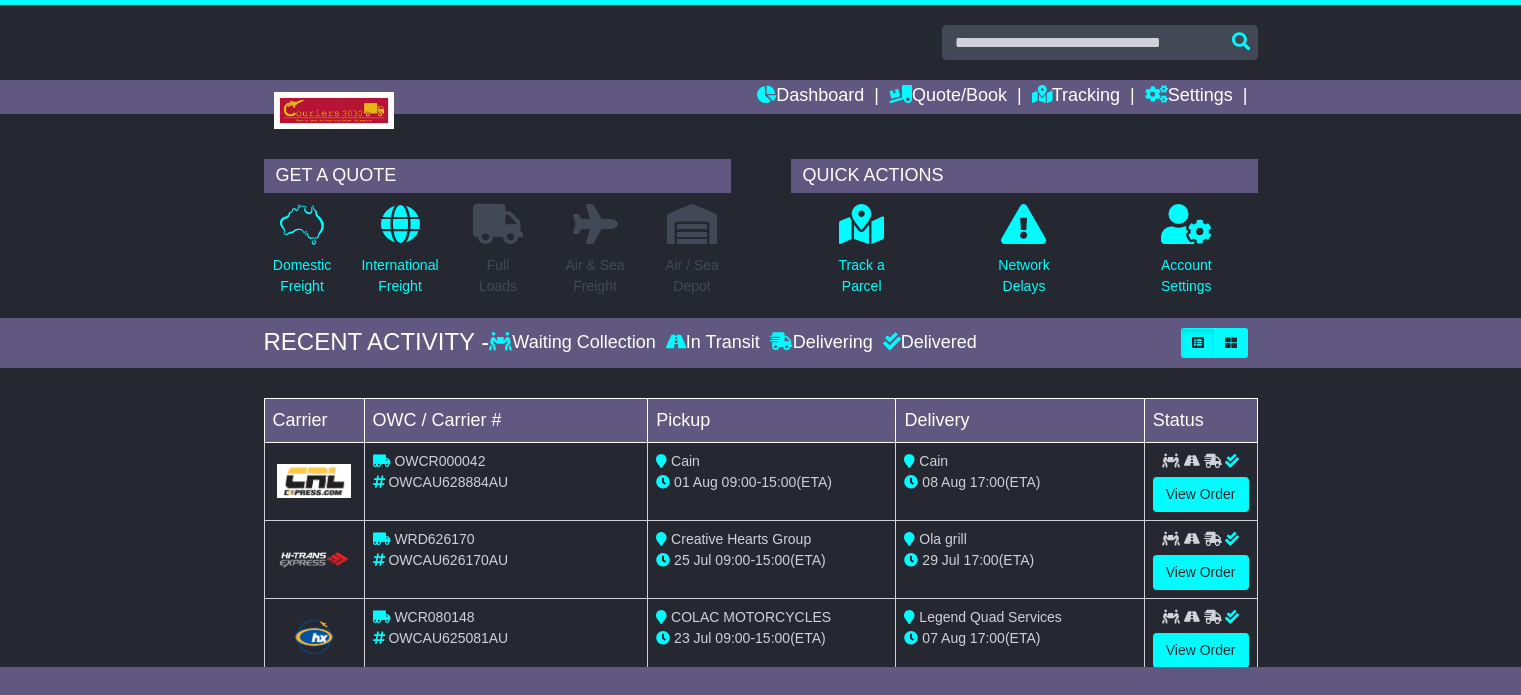scroll, scrollTop: 0, scrollLeft: 0, axis: both 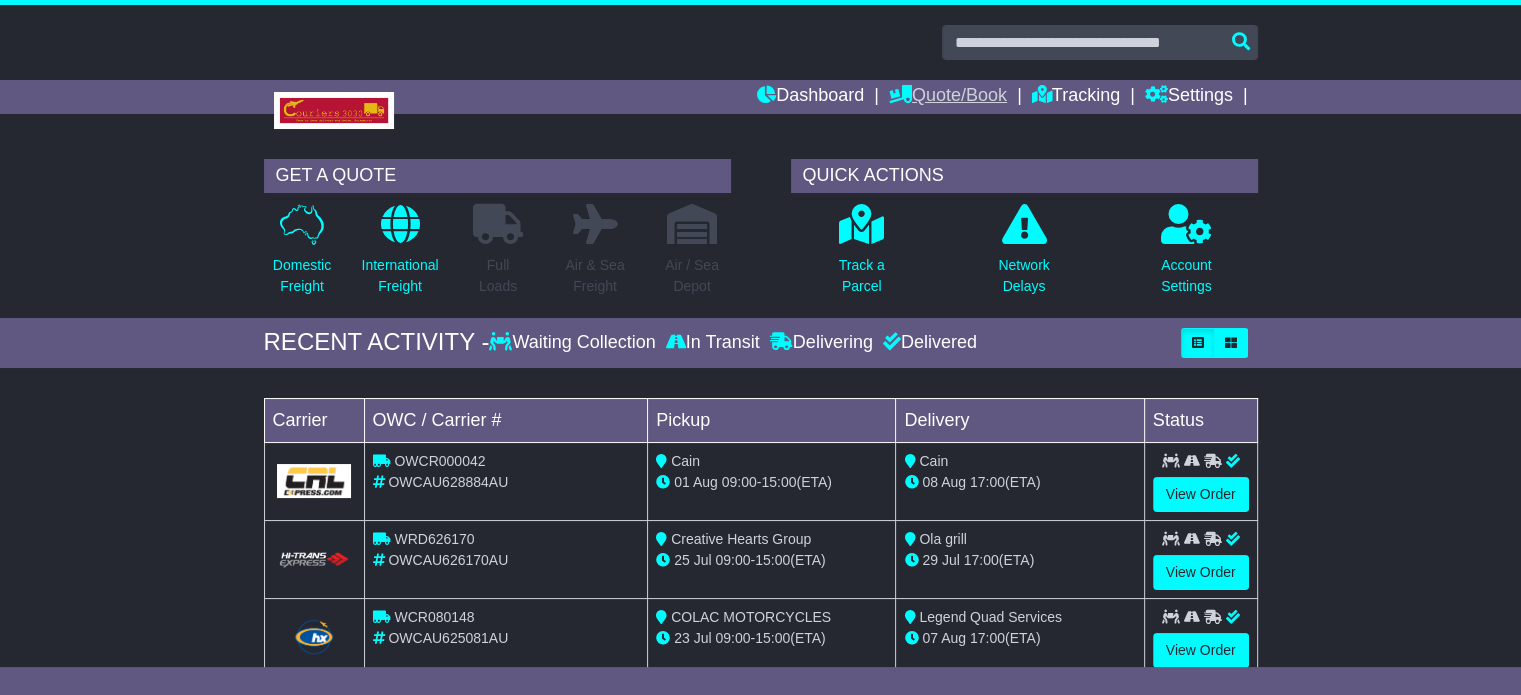 click on "Quote/Book" at bounding box center [948, 97] 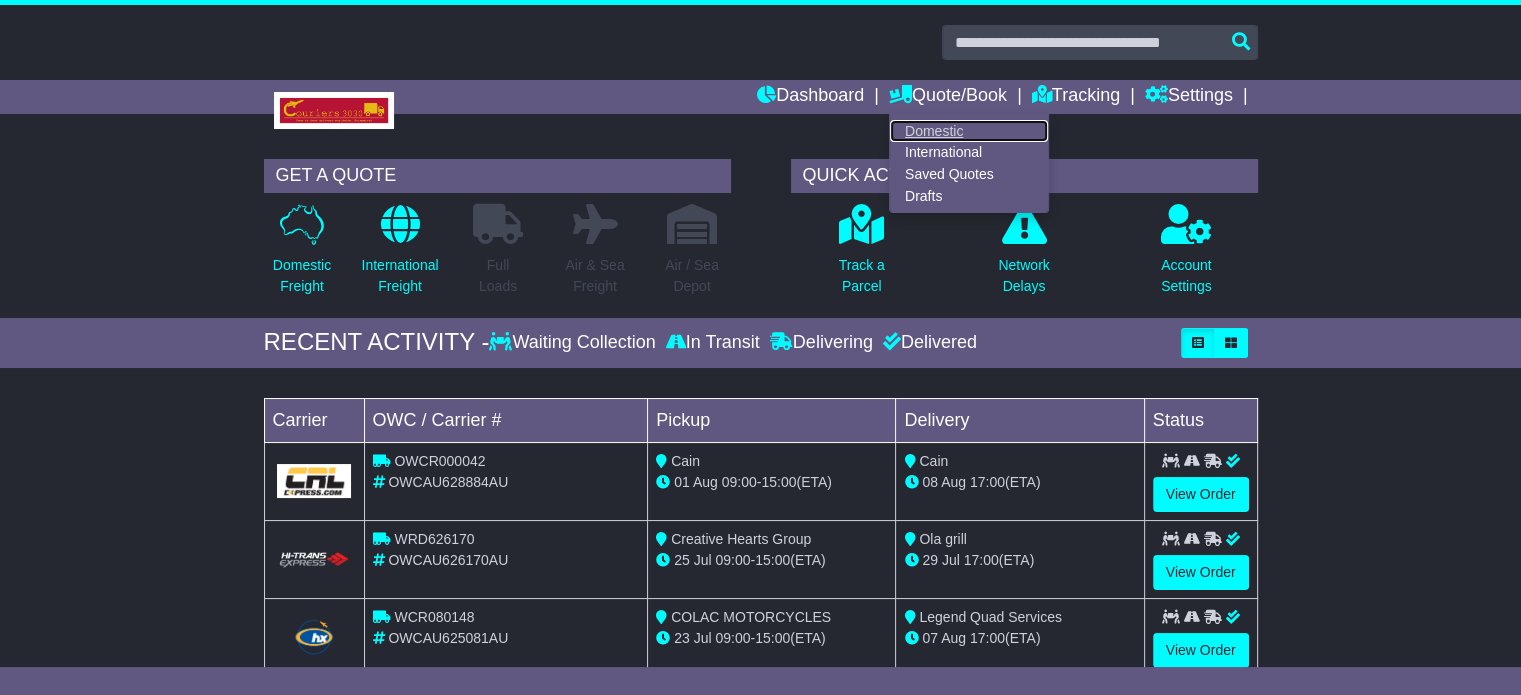 click on "Domestic" at bounding box center [969, 131] 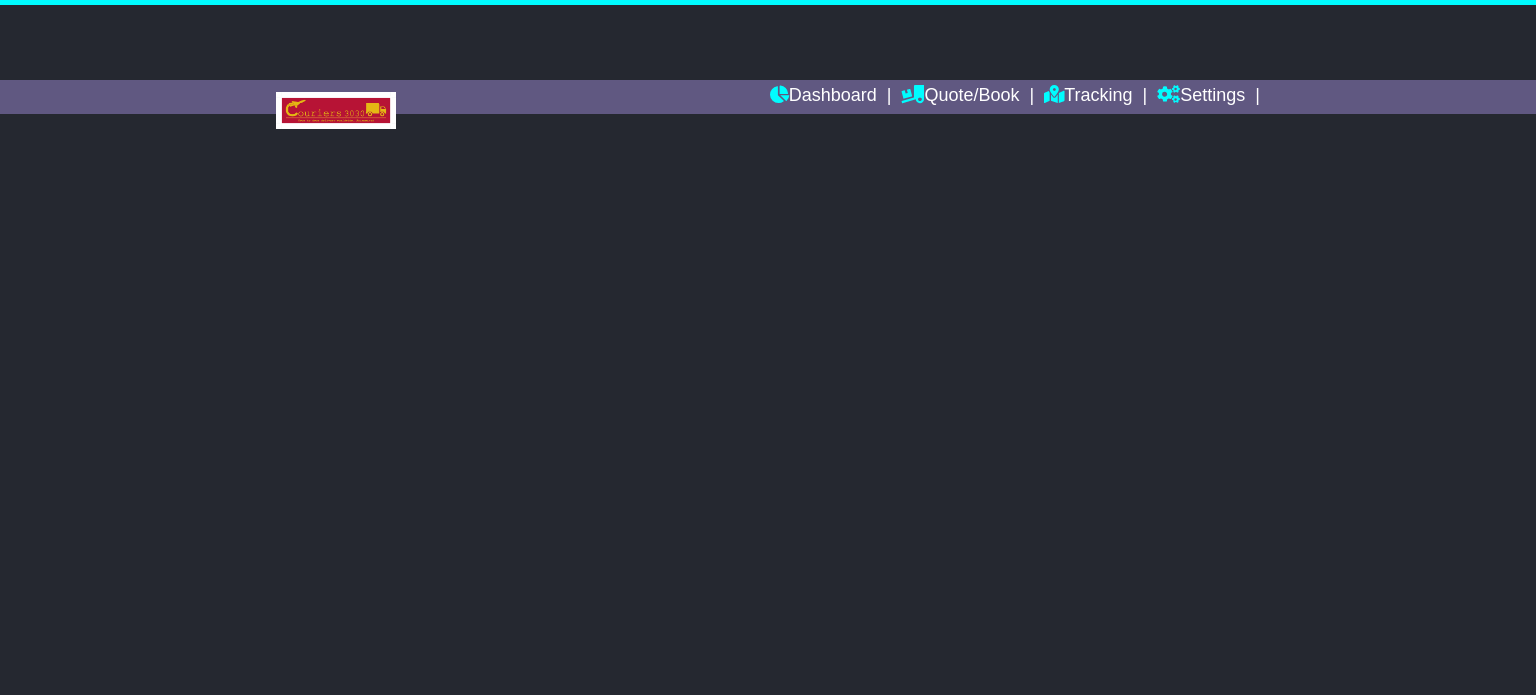 scroll, scrollTop: 0, scrollLeft: 0, axis: both 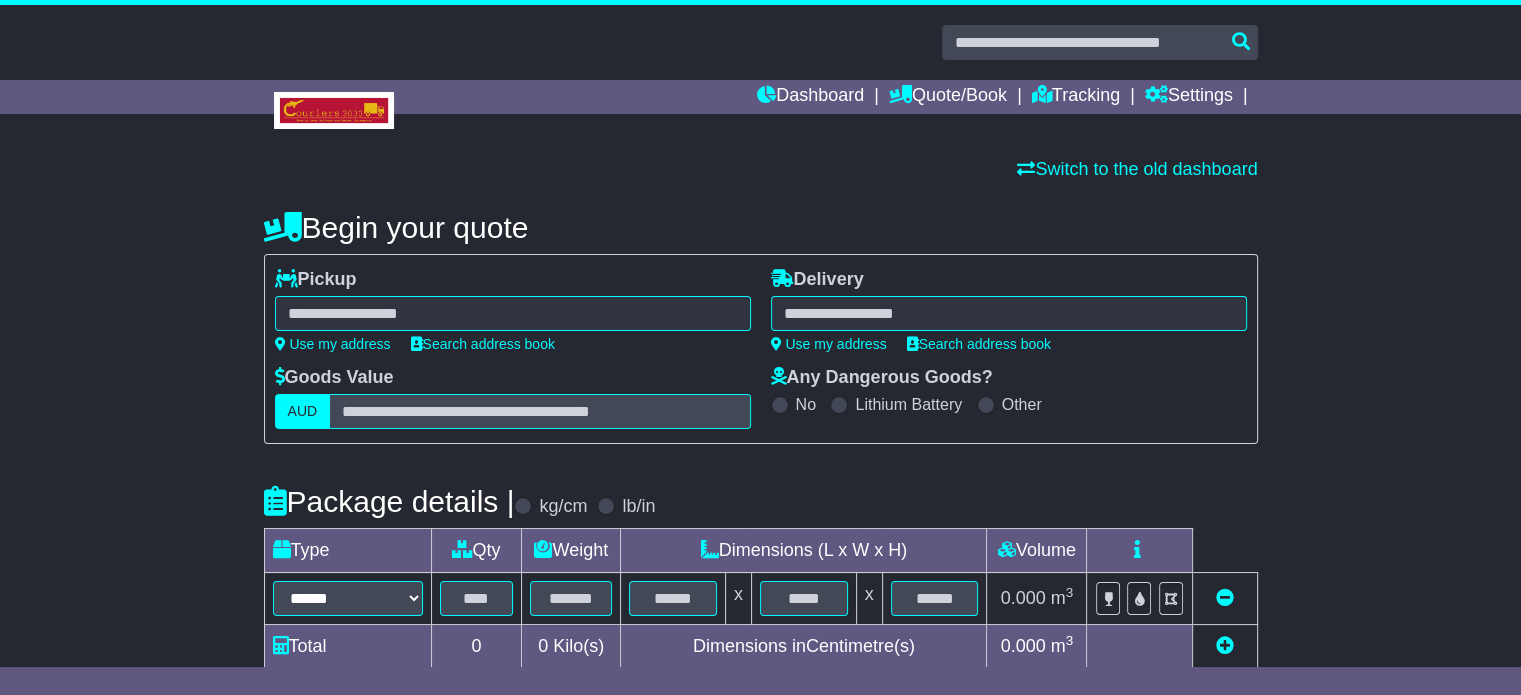 click at bounding box center [513, 313] 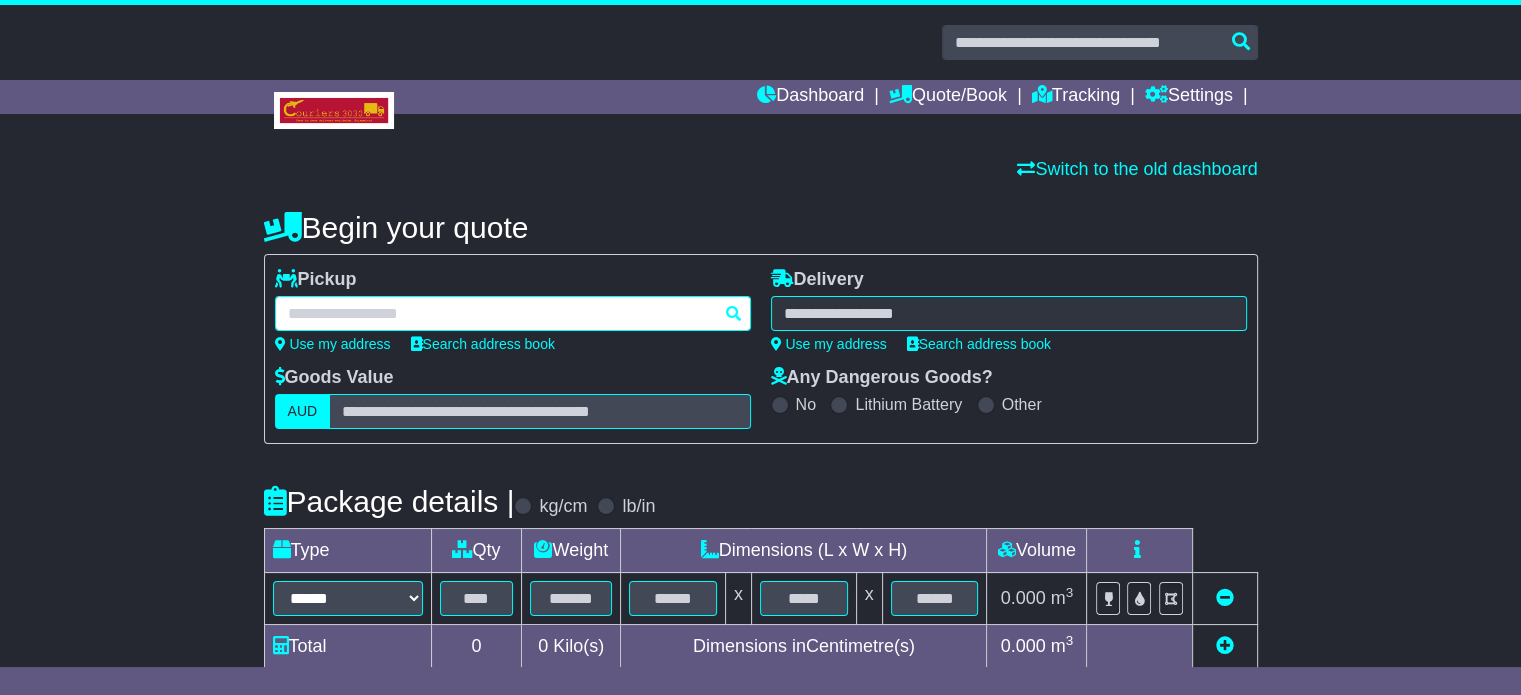 paste on "*********" 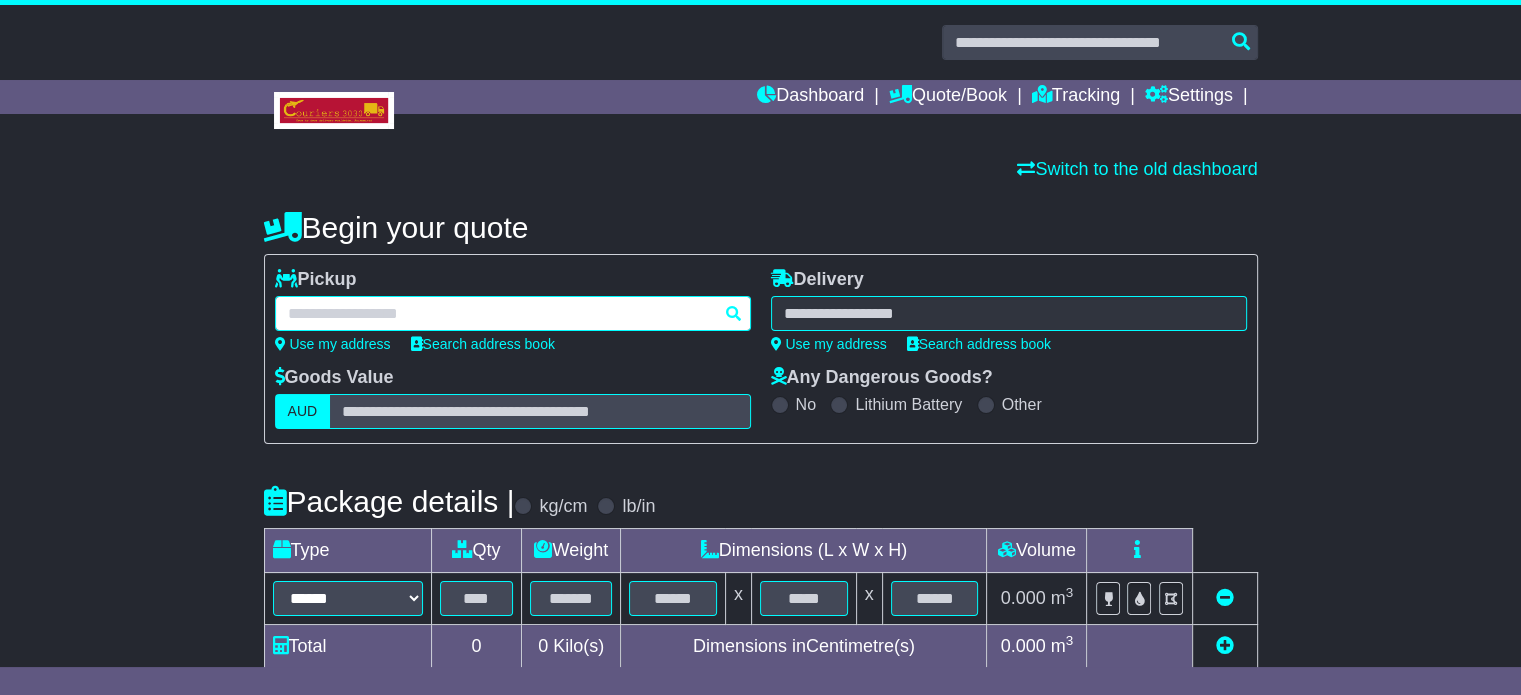 type on "*********" 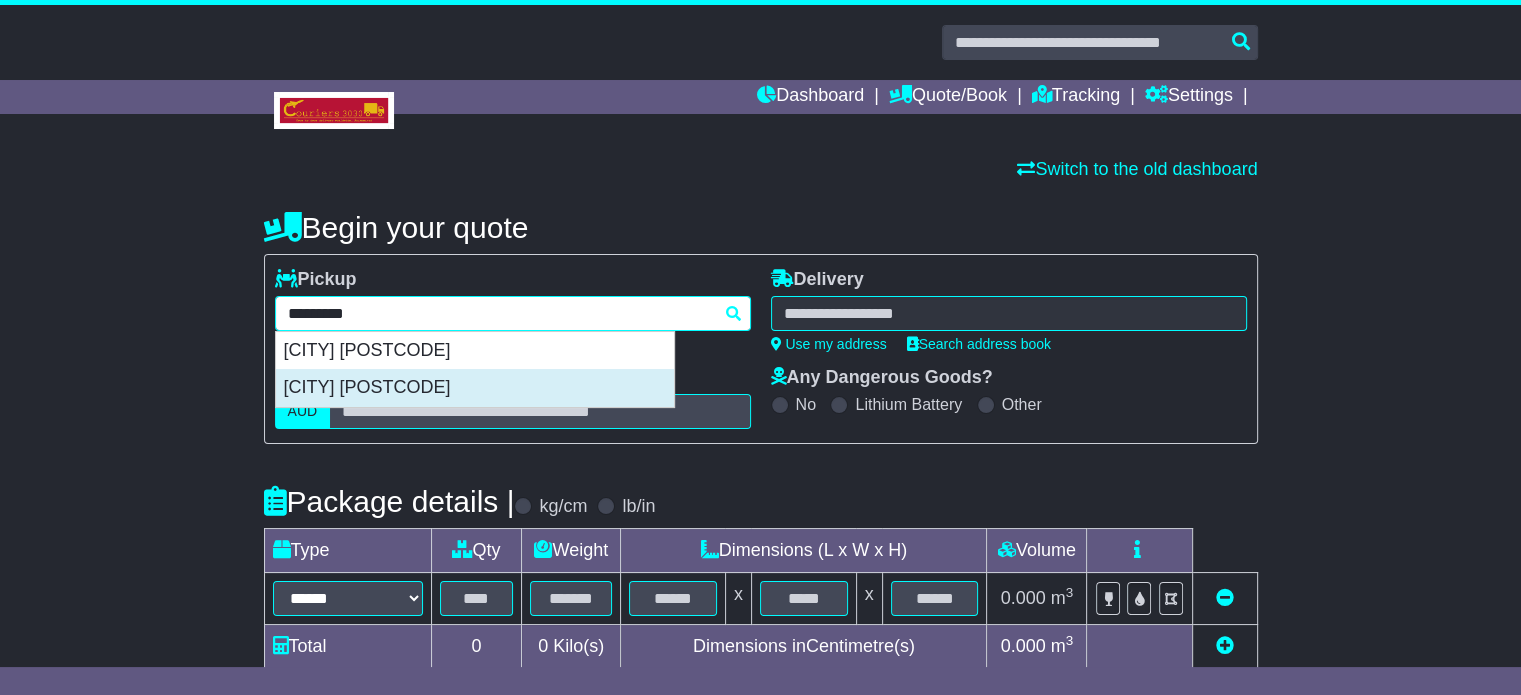 click on "WELSHPOOL 6106" at bounding box center (475, 388) 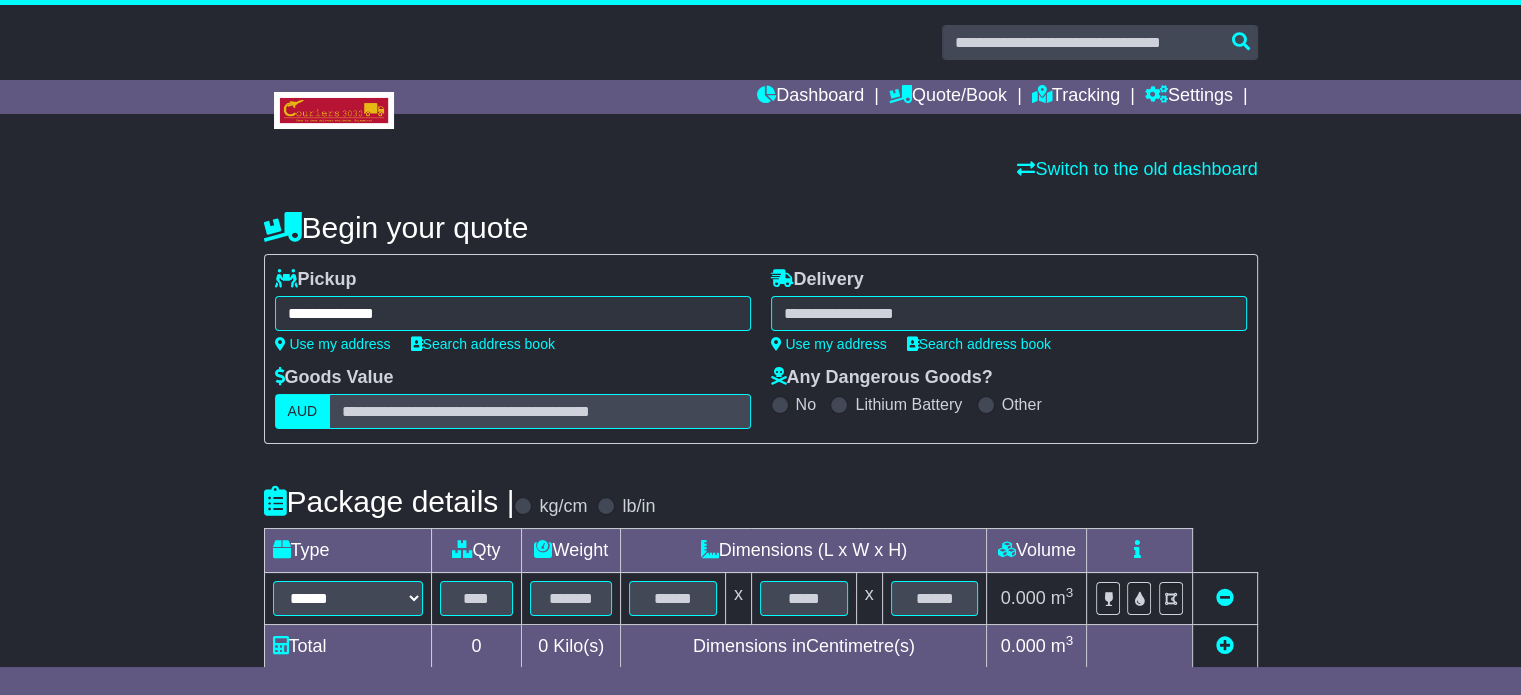 click on "Goods Value
AUD" at bounding box center [513, 398] 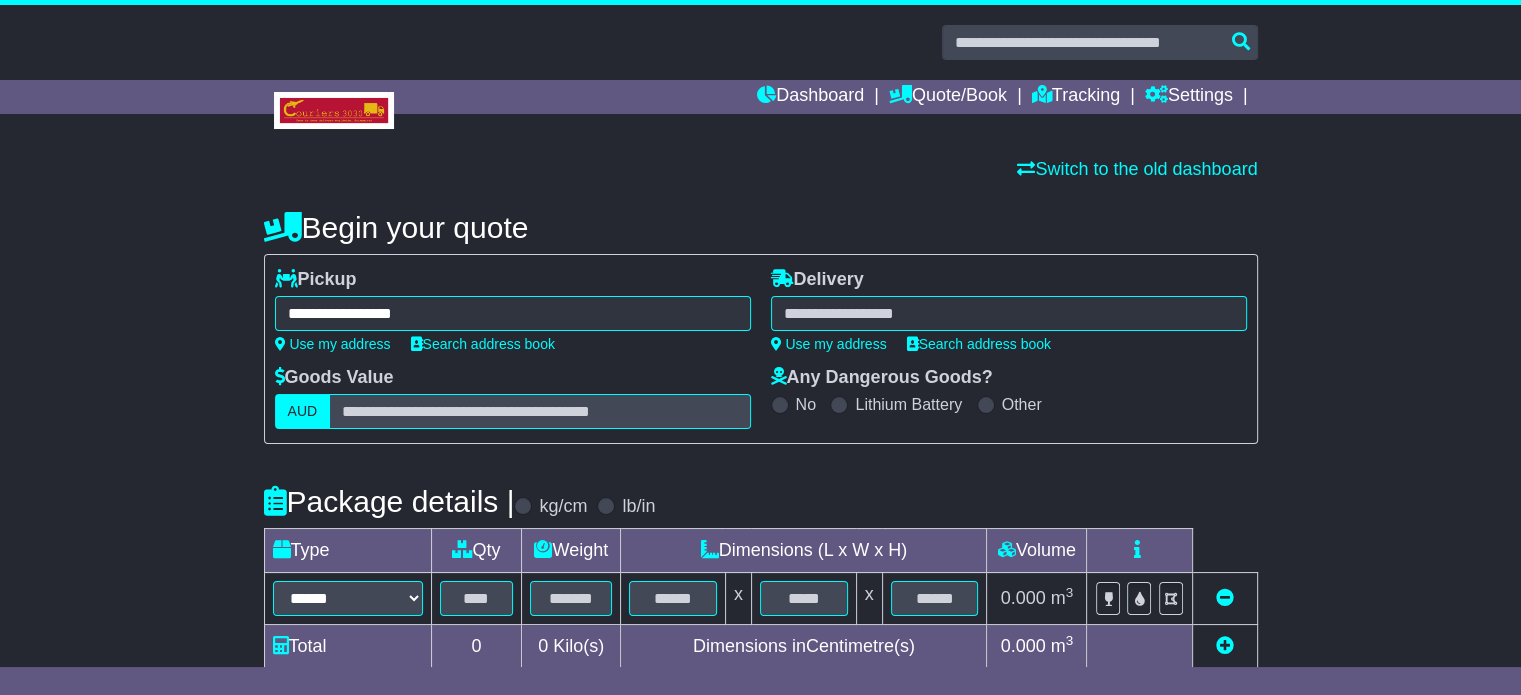 click at bounding box center [1009, 313] 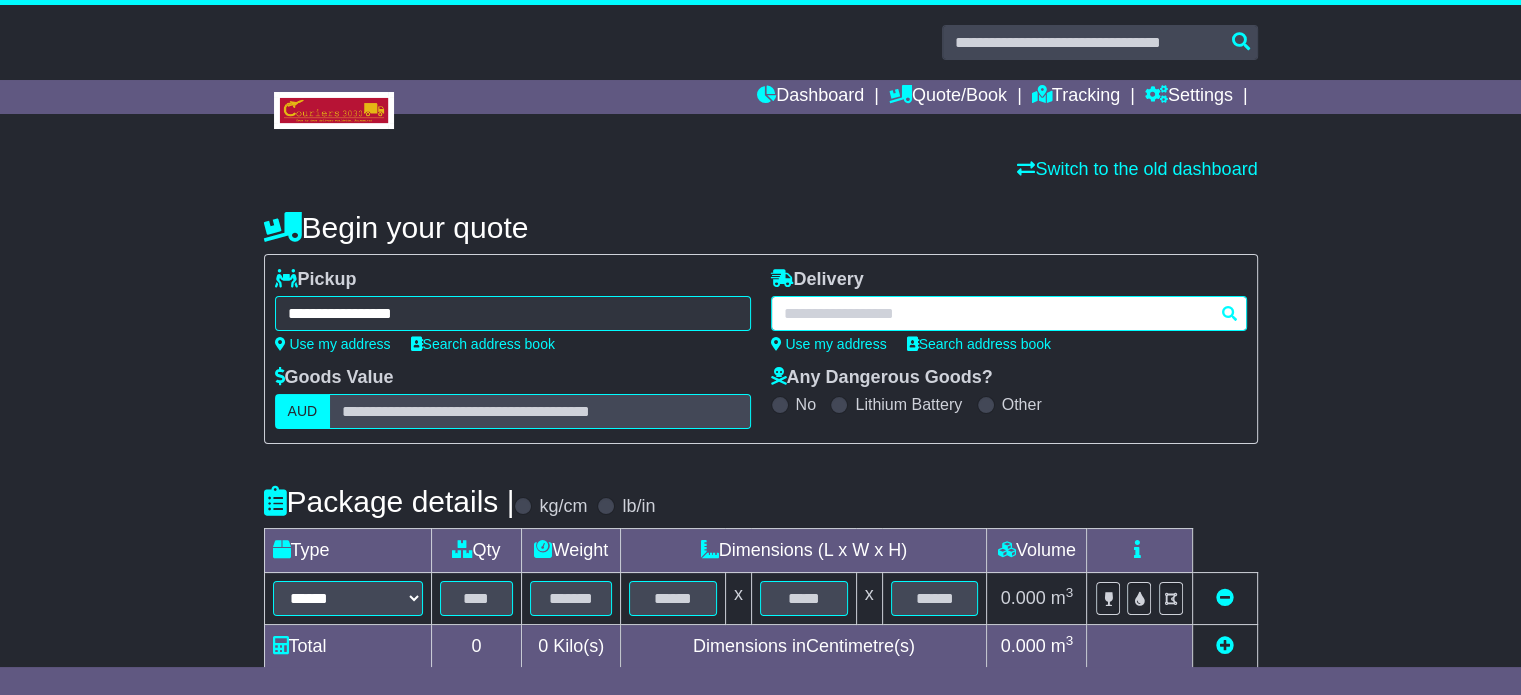 paste on "********" 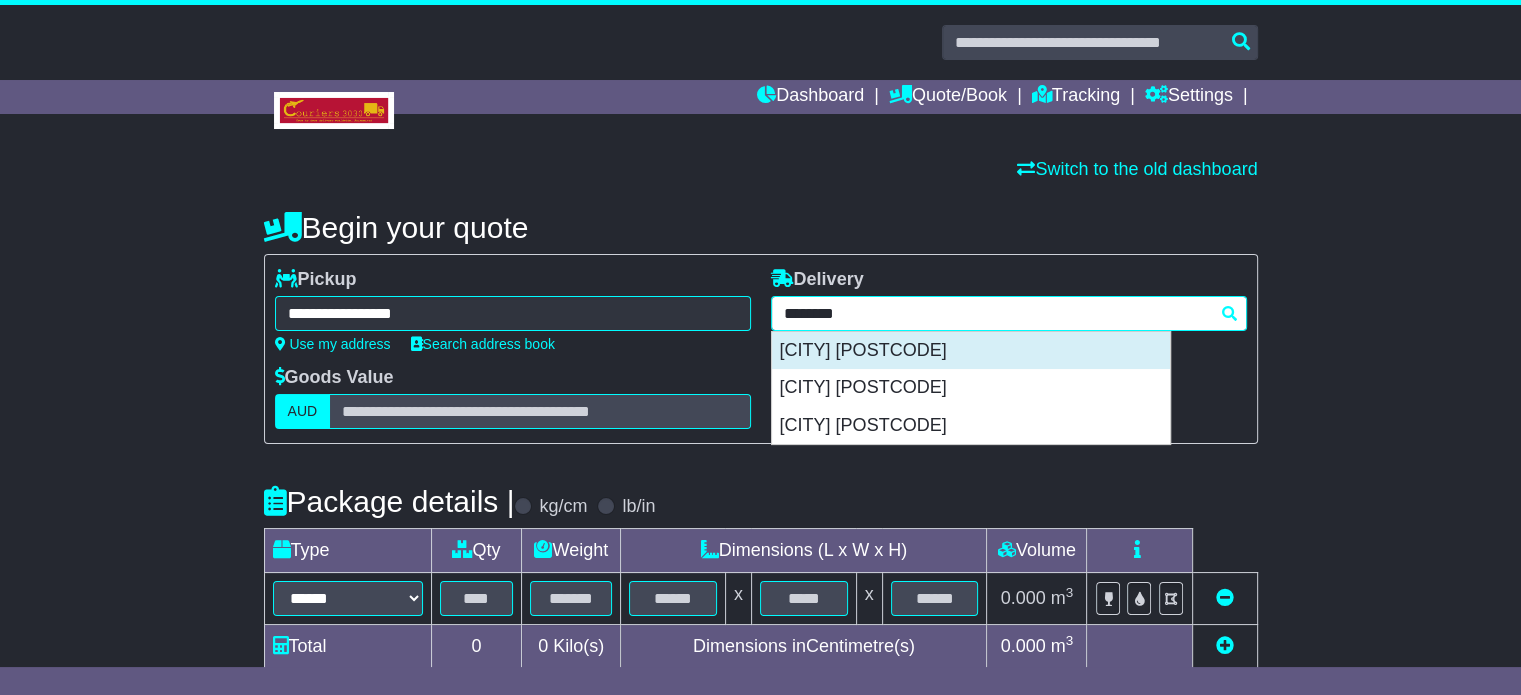 click on "ARMADALE 3143" at bounding box center (971, 351) 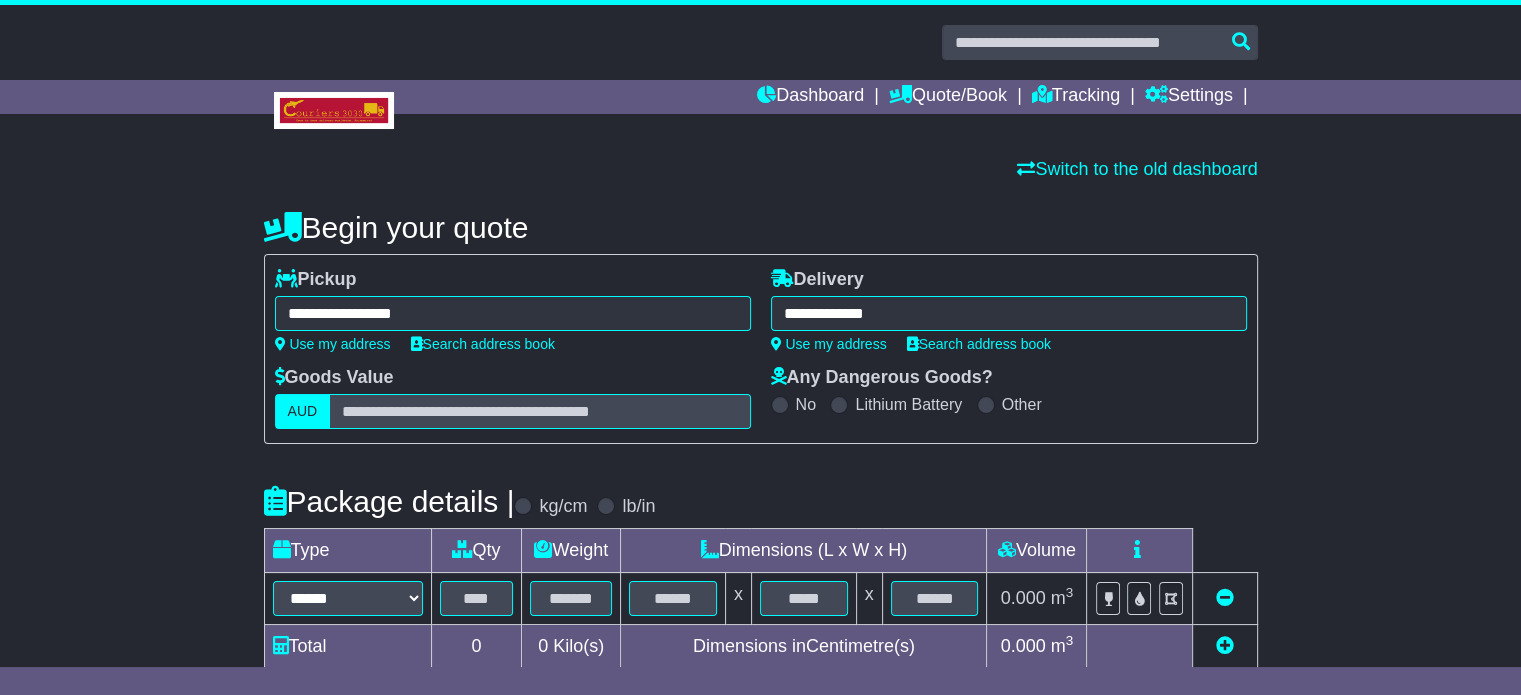 type on "**********" 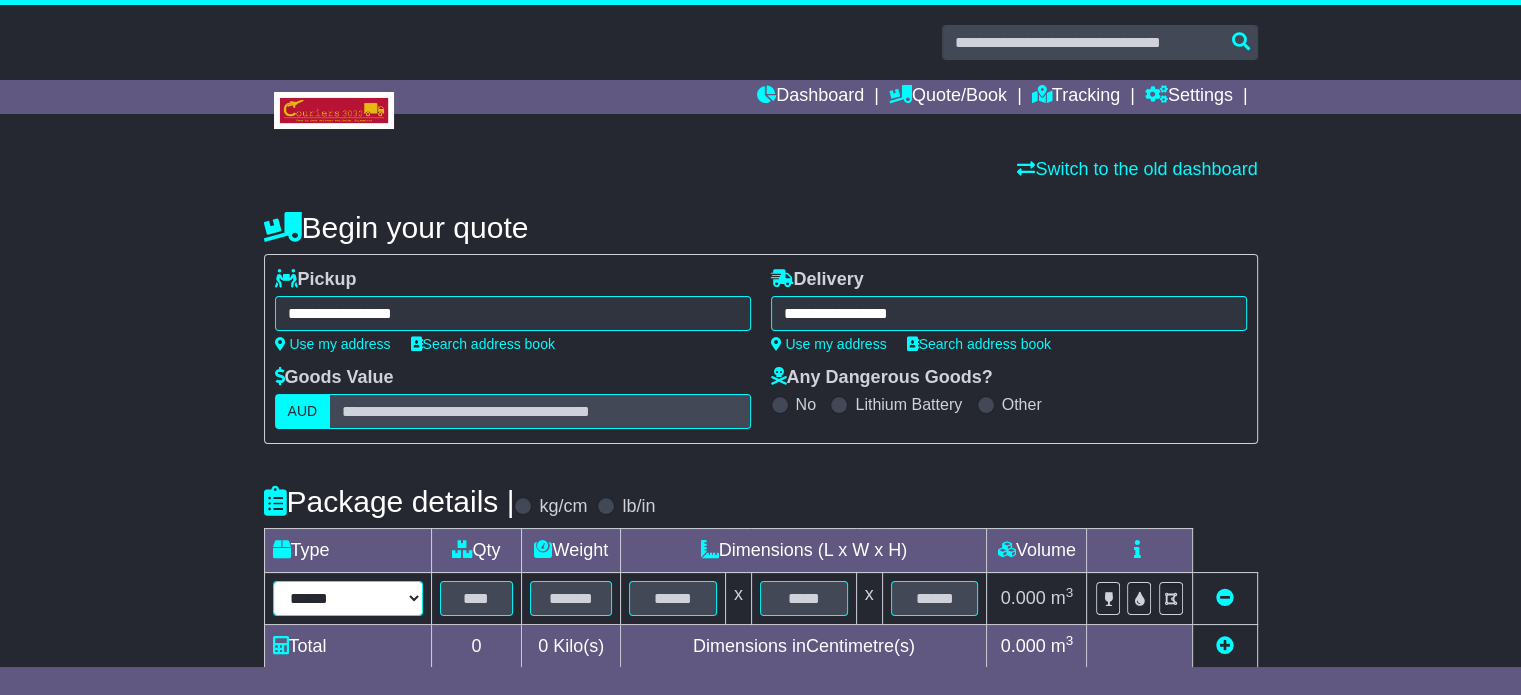 click on "****** ****** *** ******** ***** **** **** ****** *** *******" at bounding box center [348, 598] 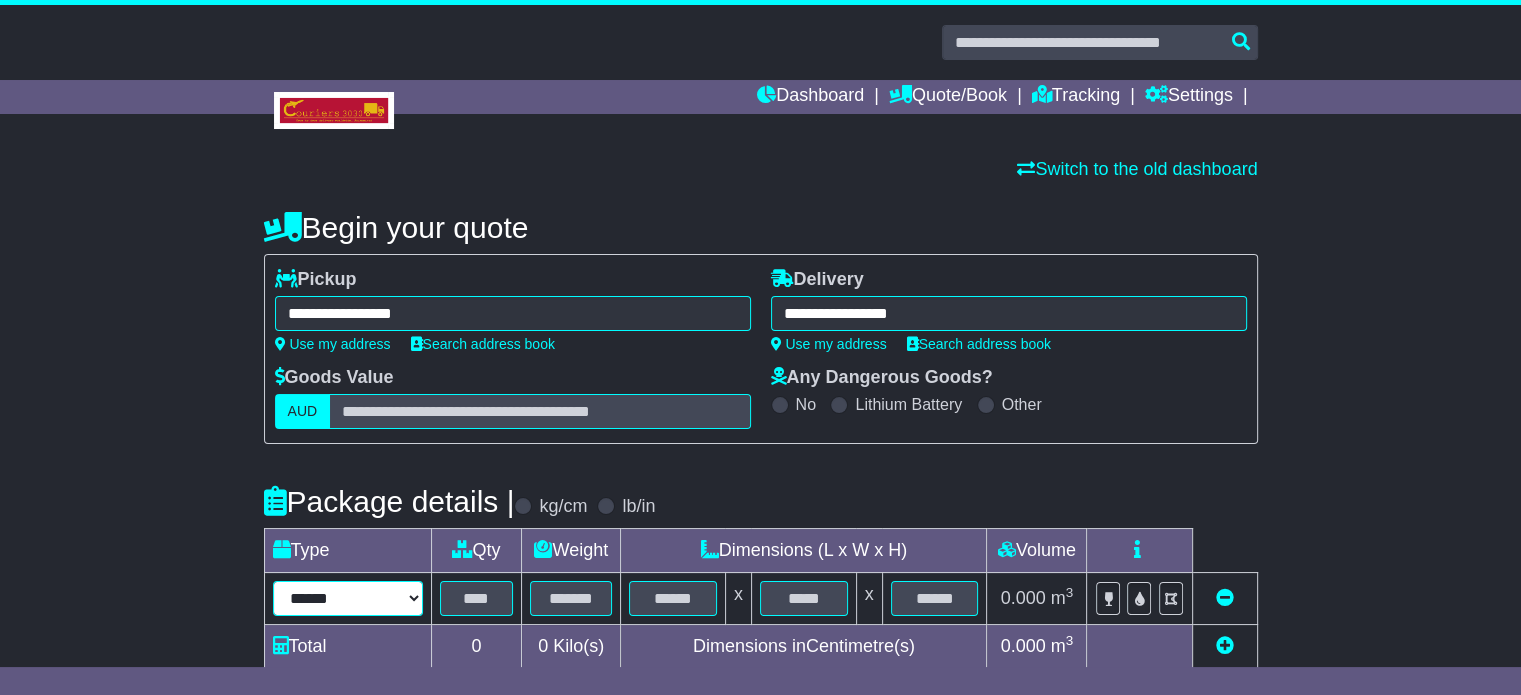 select on "*****" 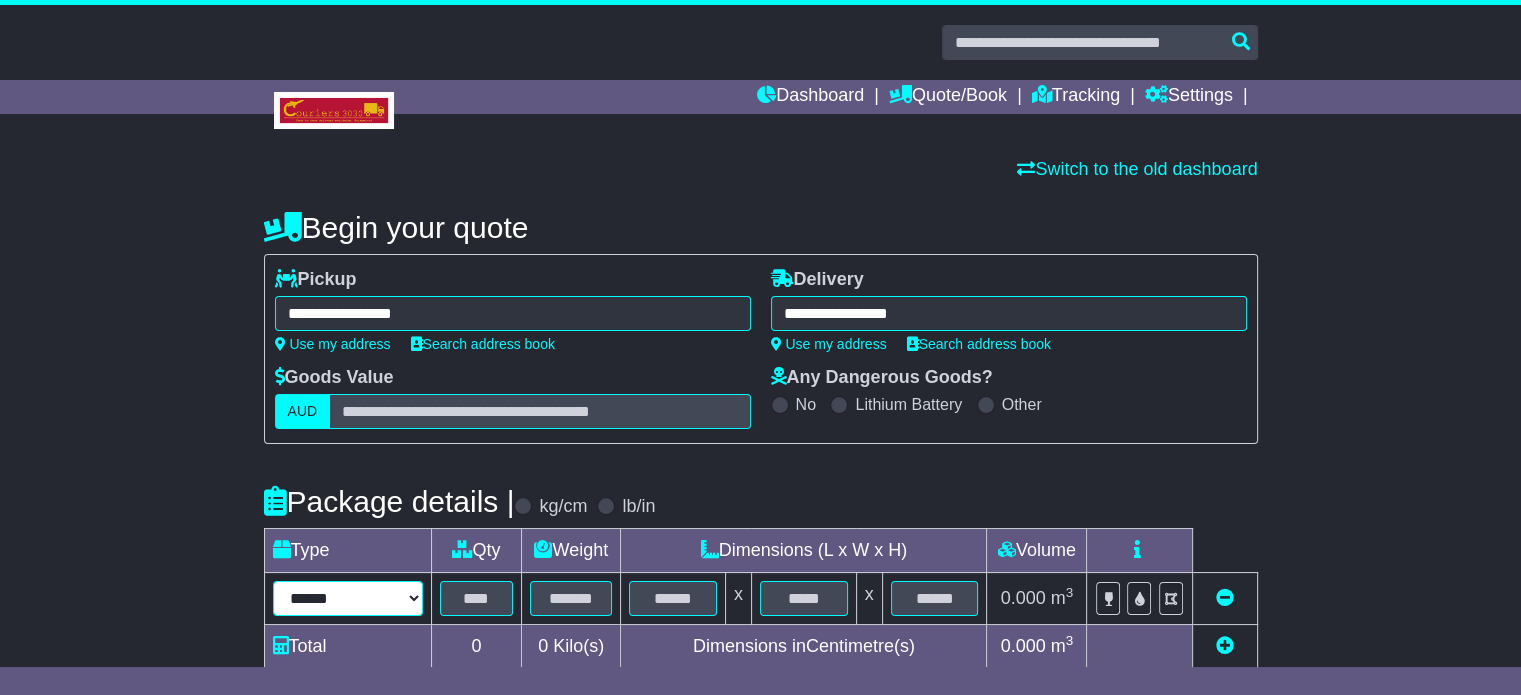 click on "****** ****** *** ******** ***** **** **** ****** *** *******" at bounding box center [348, 598] 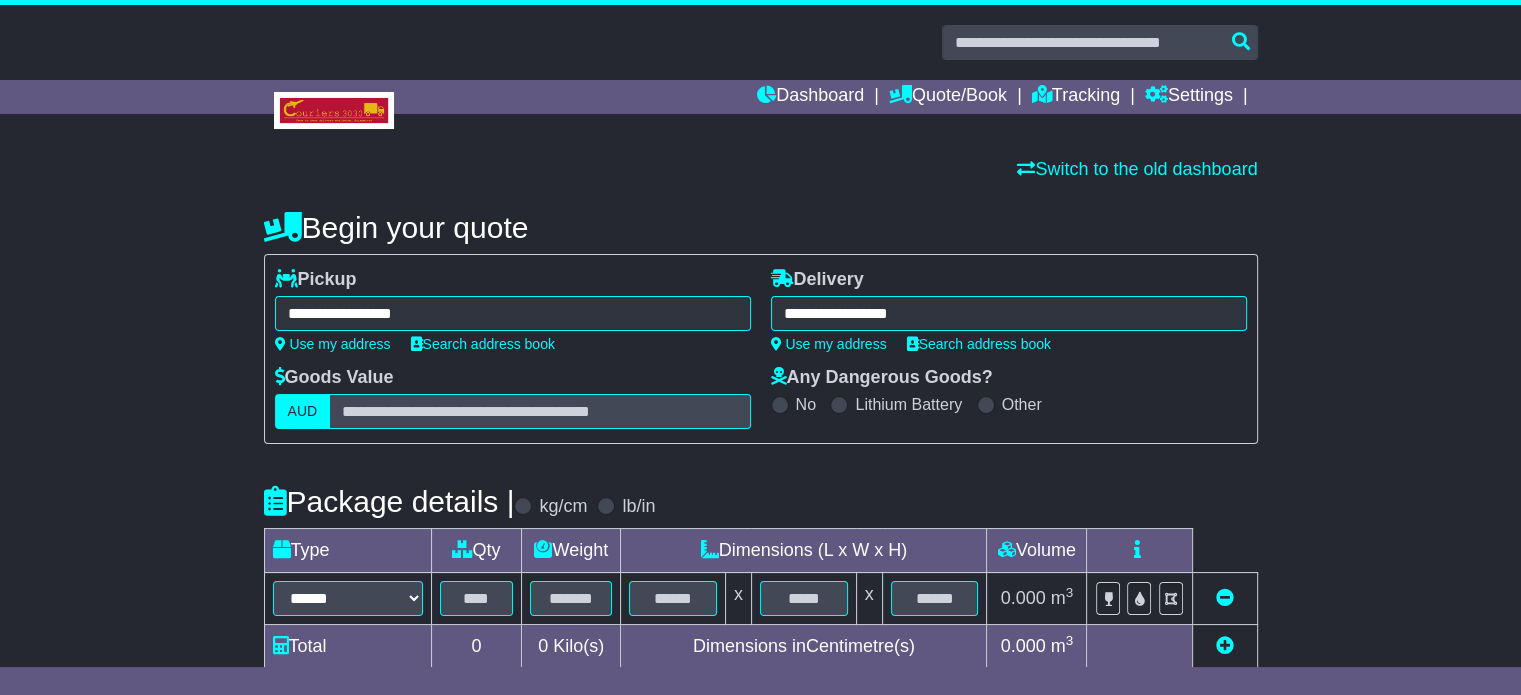 click on "**********" at bounding box center [761, 571] 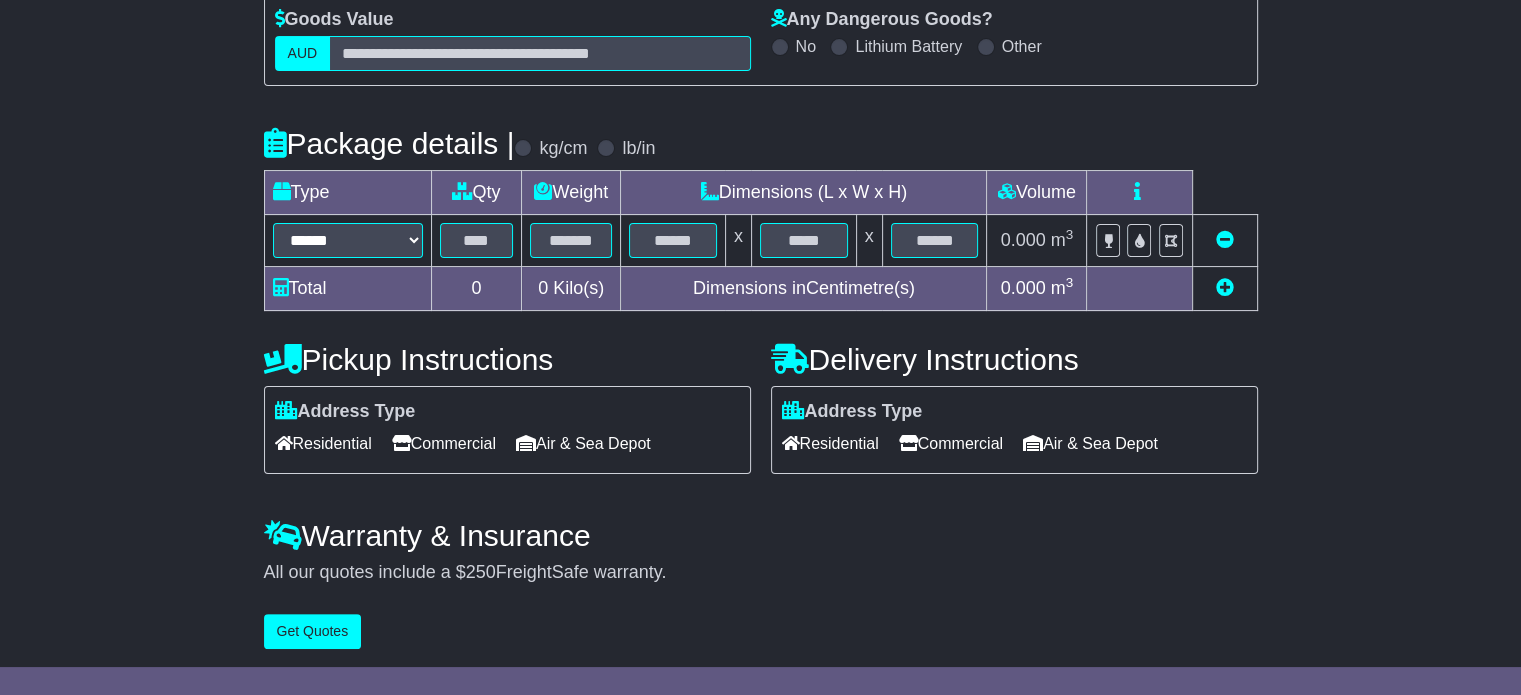 scroll, scrollTop: 360, scrollLeft: 0, axis: vertical 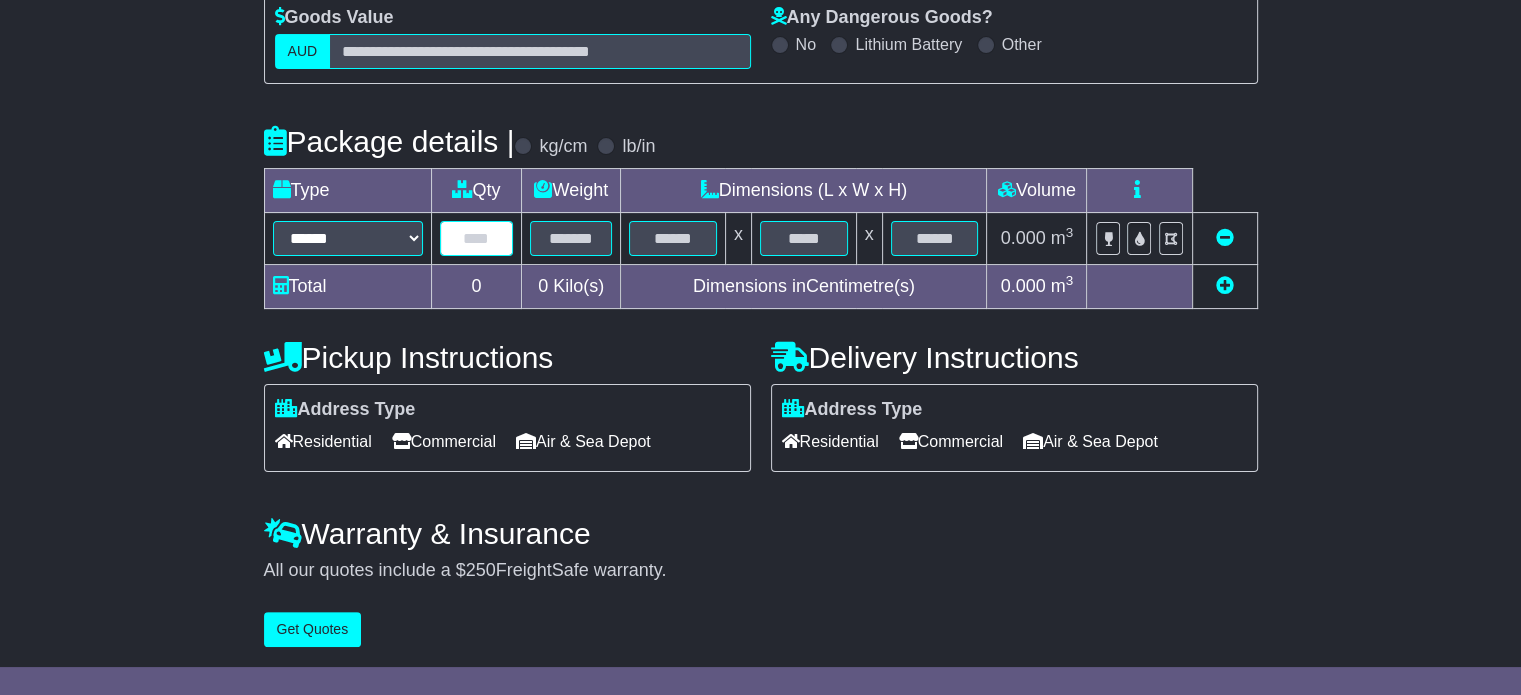 click at bounding box center [477, 238] 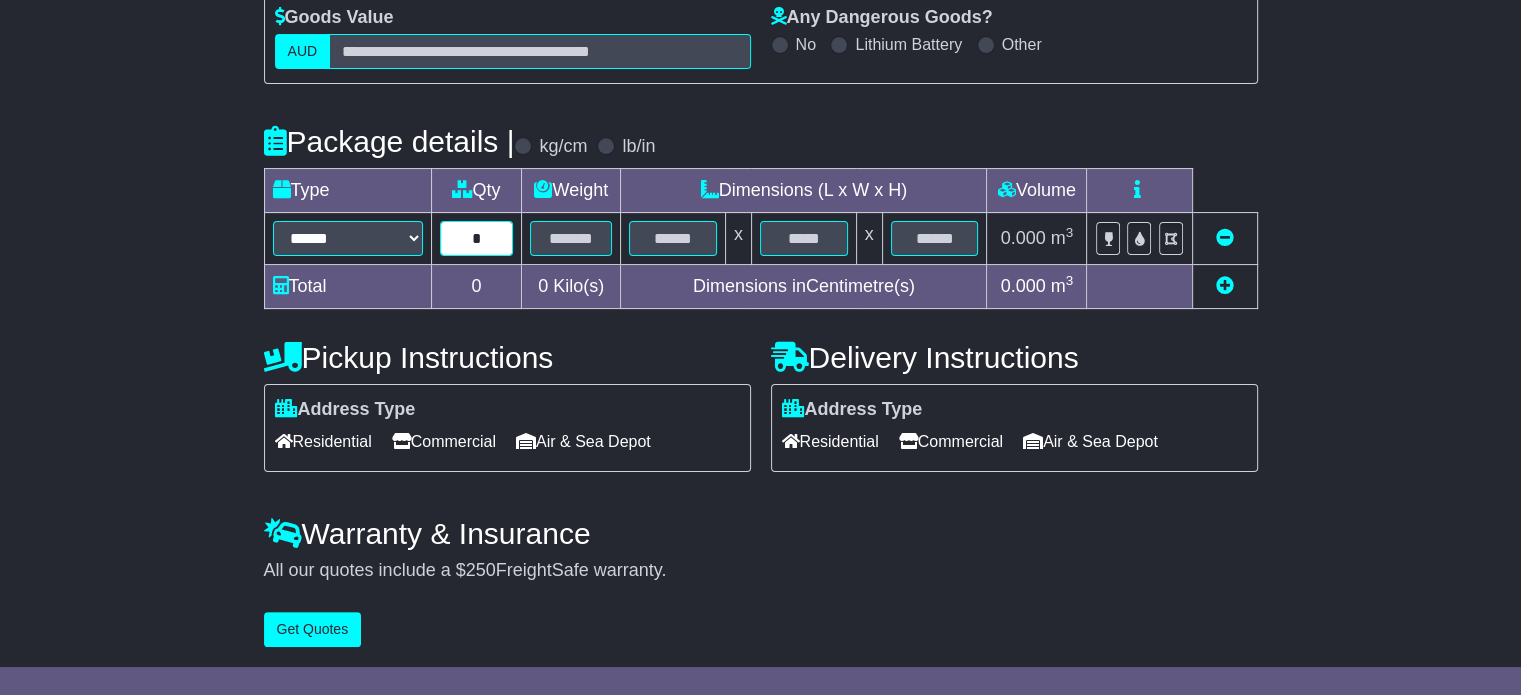 type on "*" 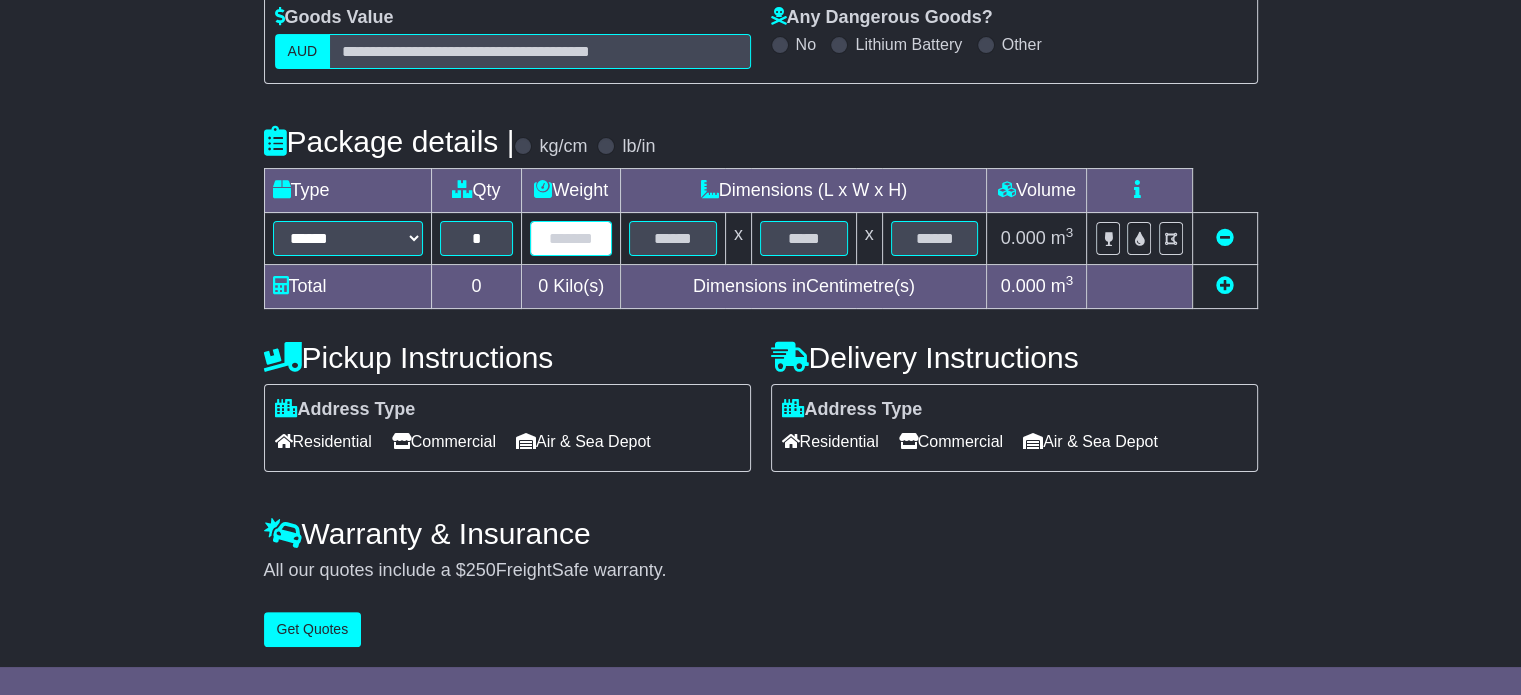 click at bounding box center [571, 238] 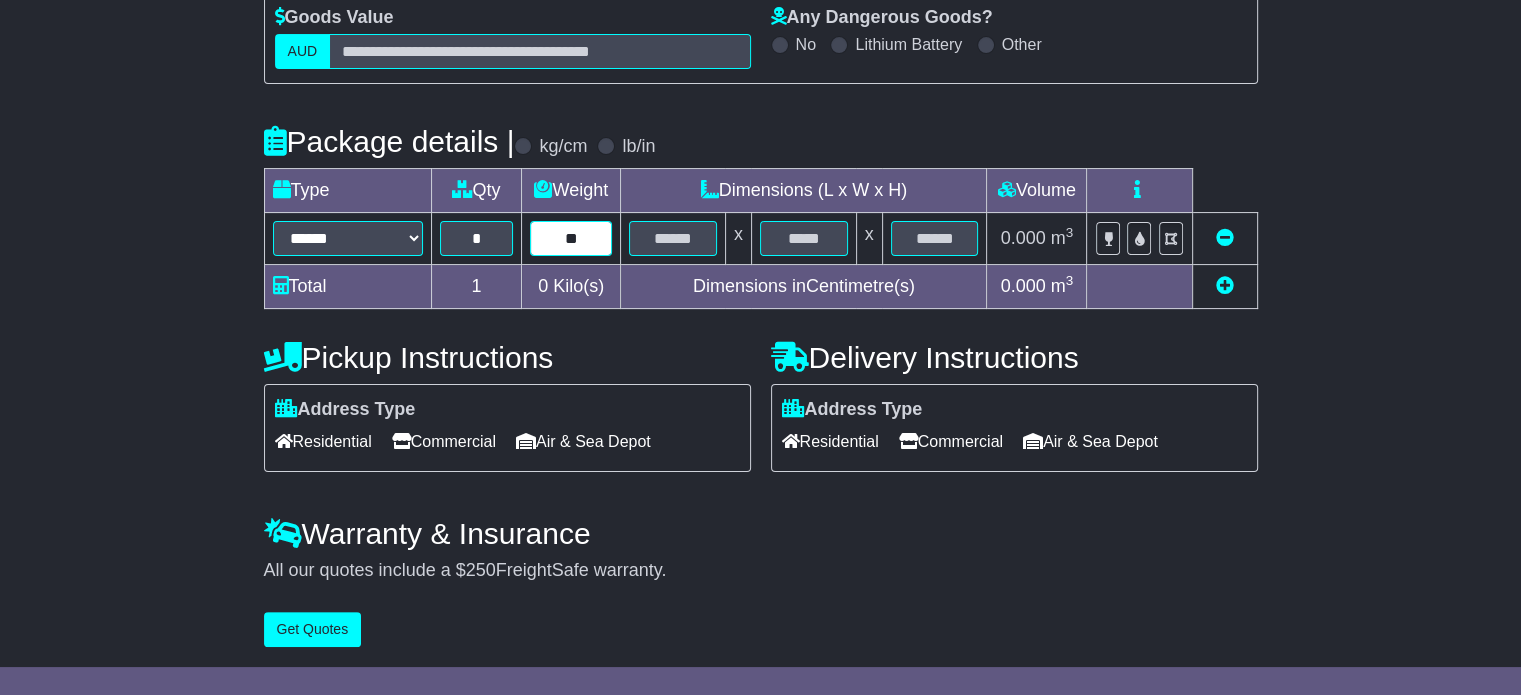 type on "**" 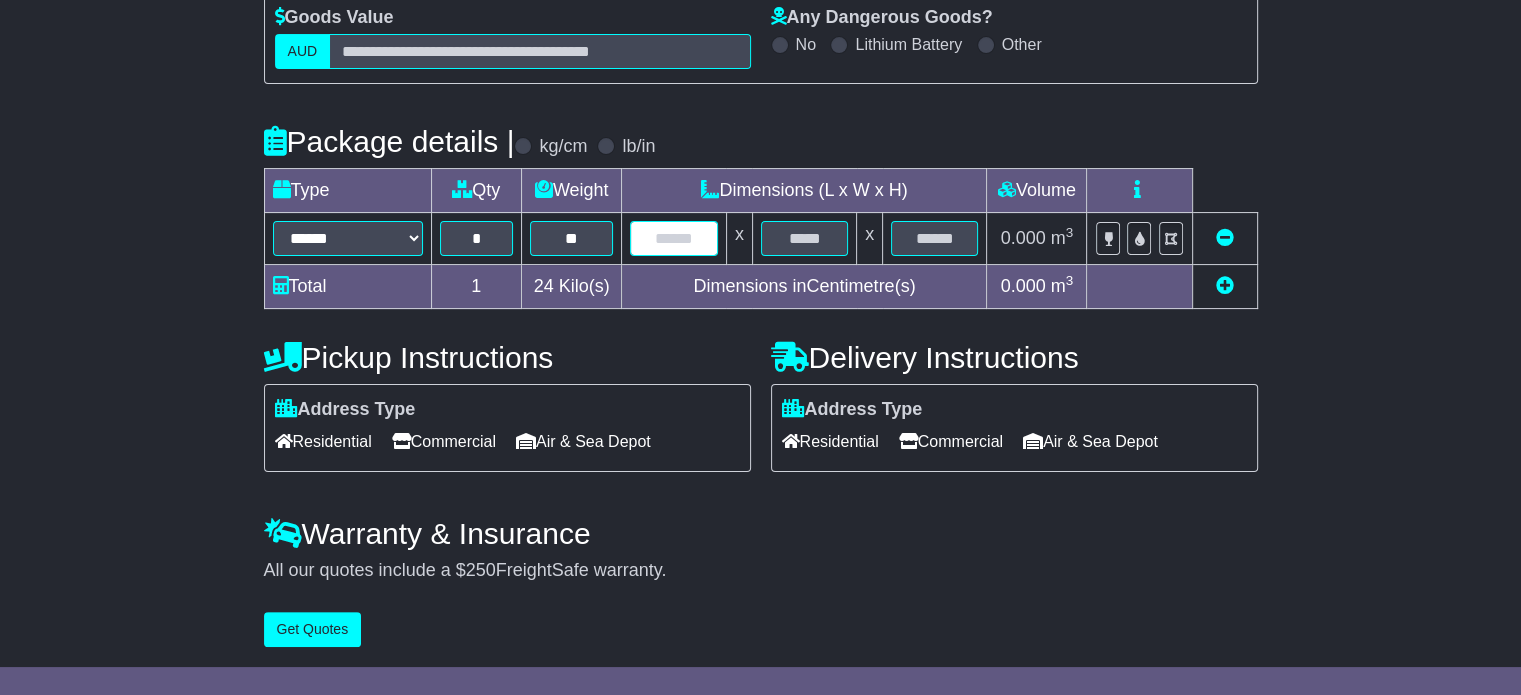 click at bounding box center (673, 238) 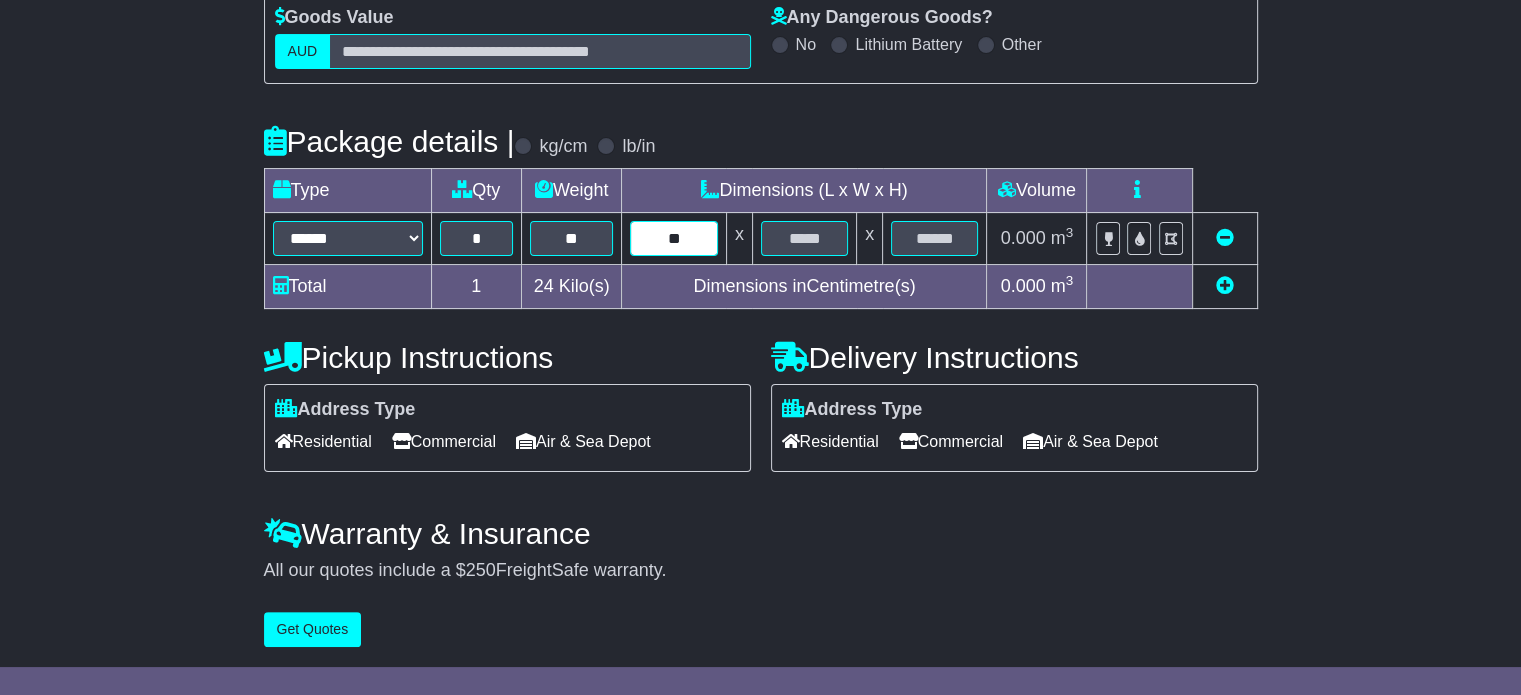 type on "**" 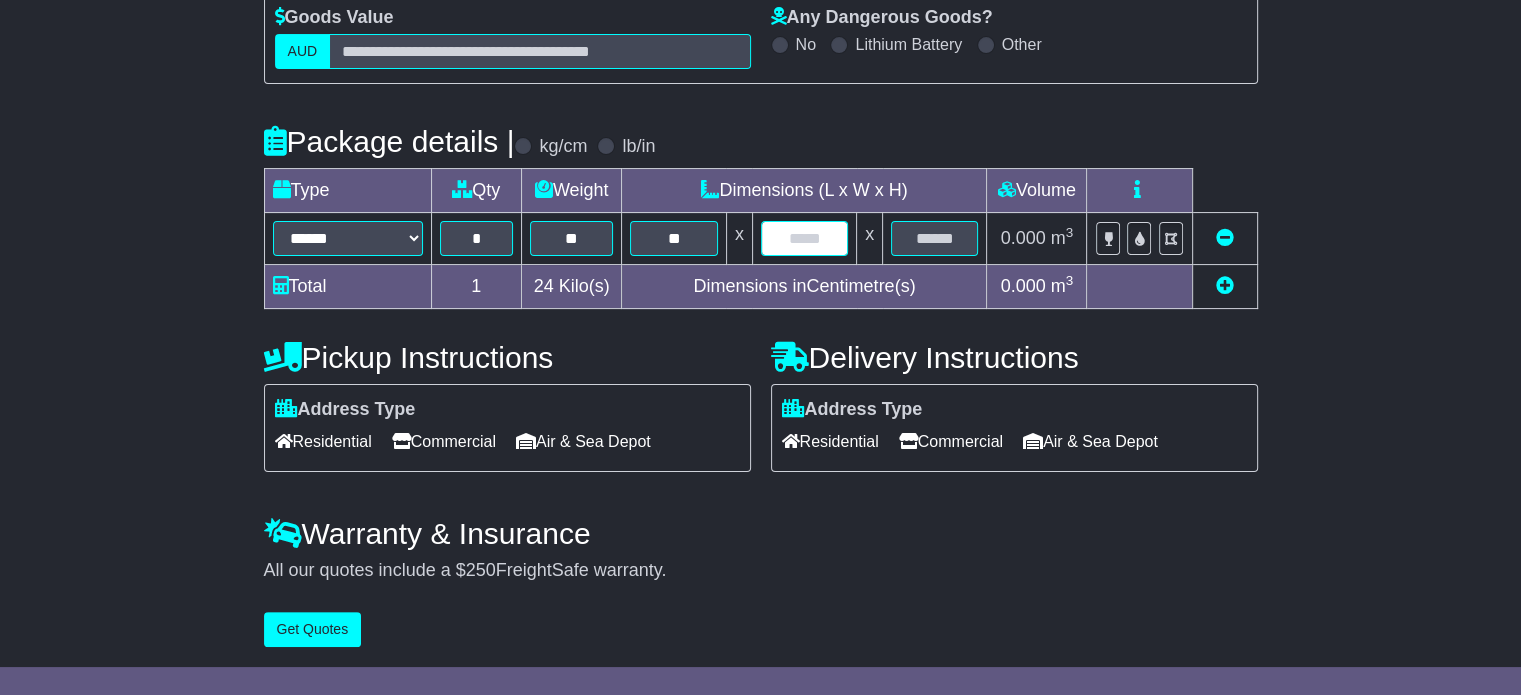 click at bounding box center (804, 238) 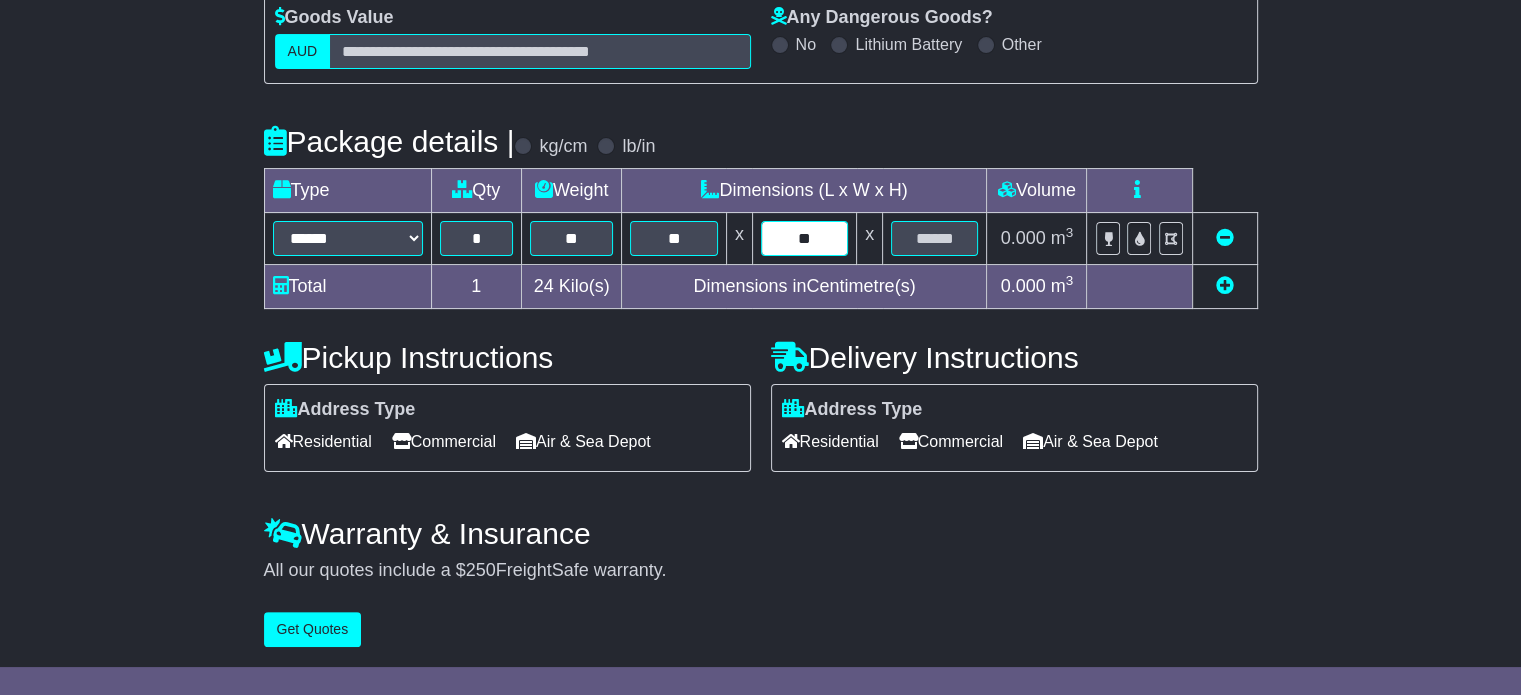 type on "**" 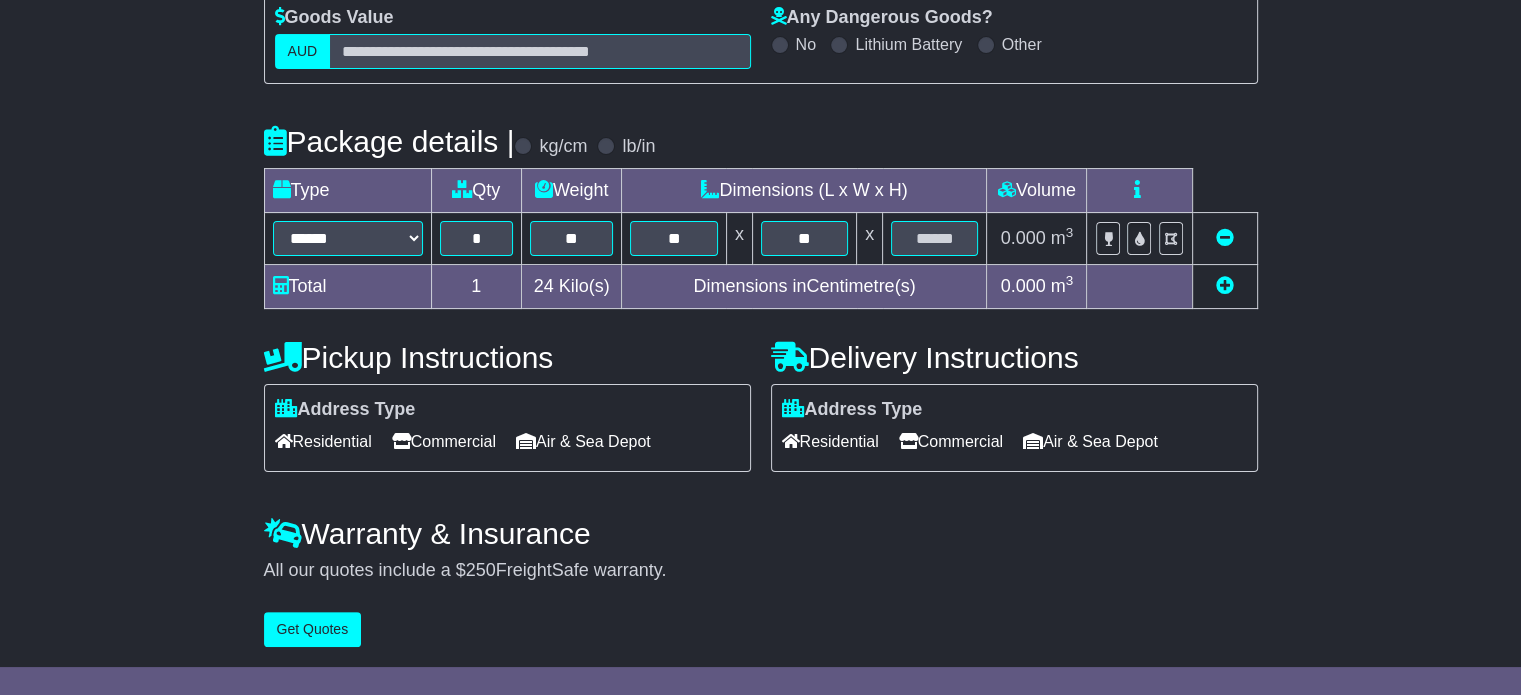 click at bounding box center [935, 239] 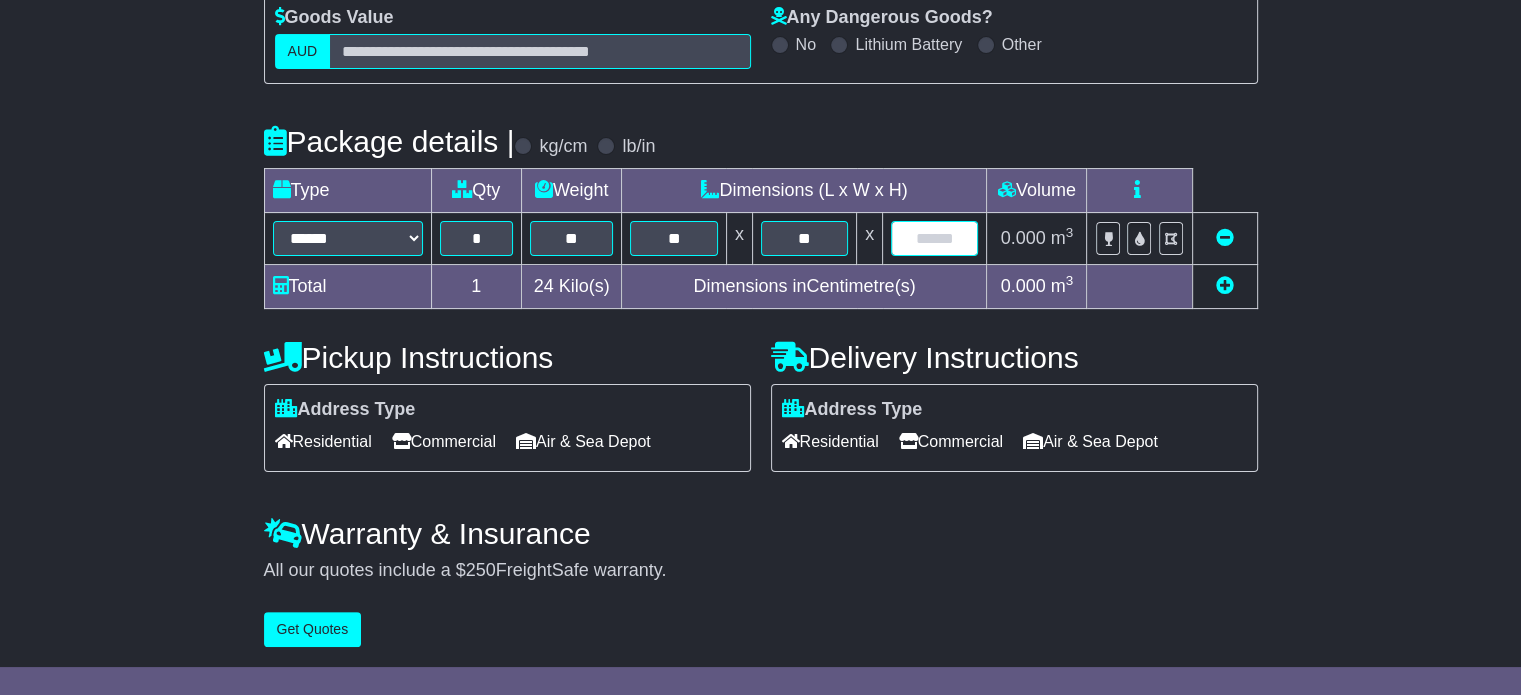 click at bounding box center (934, 238) 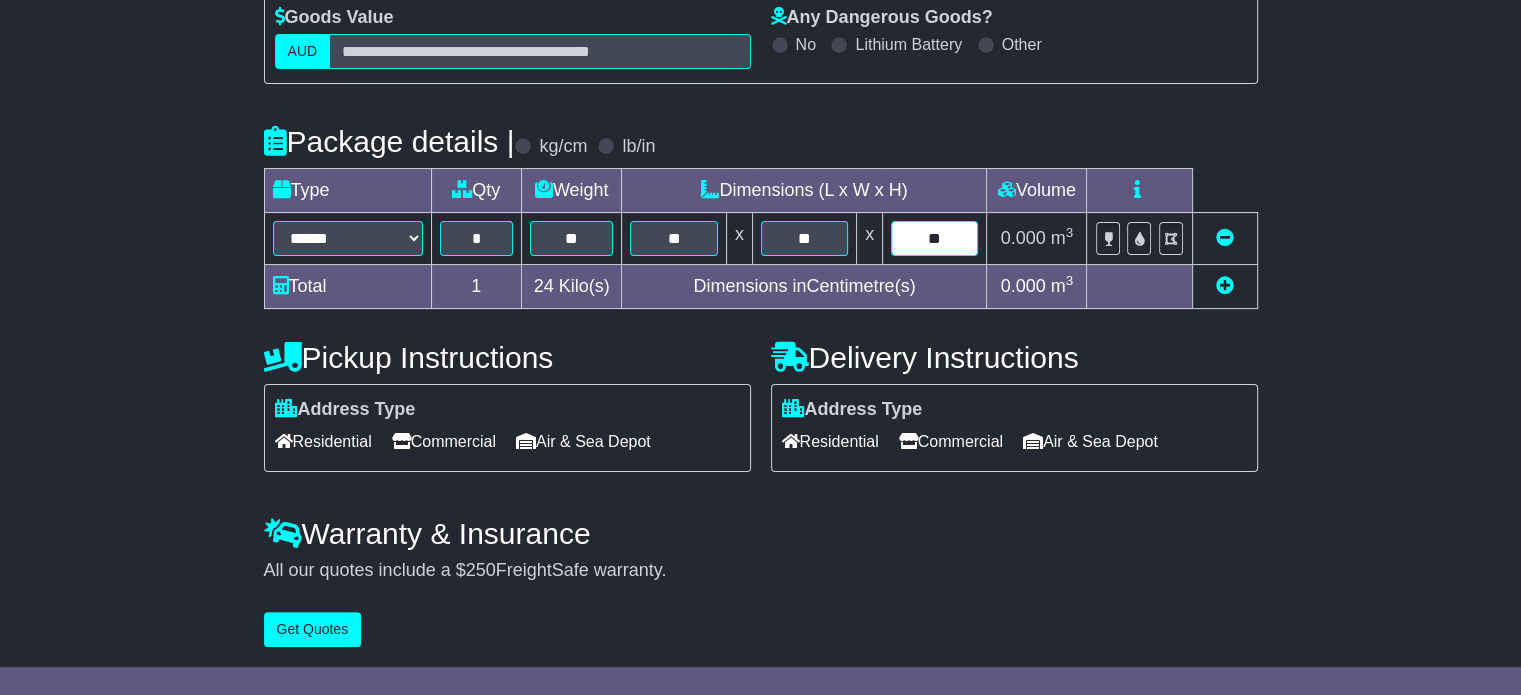type on "**" 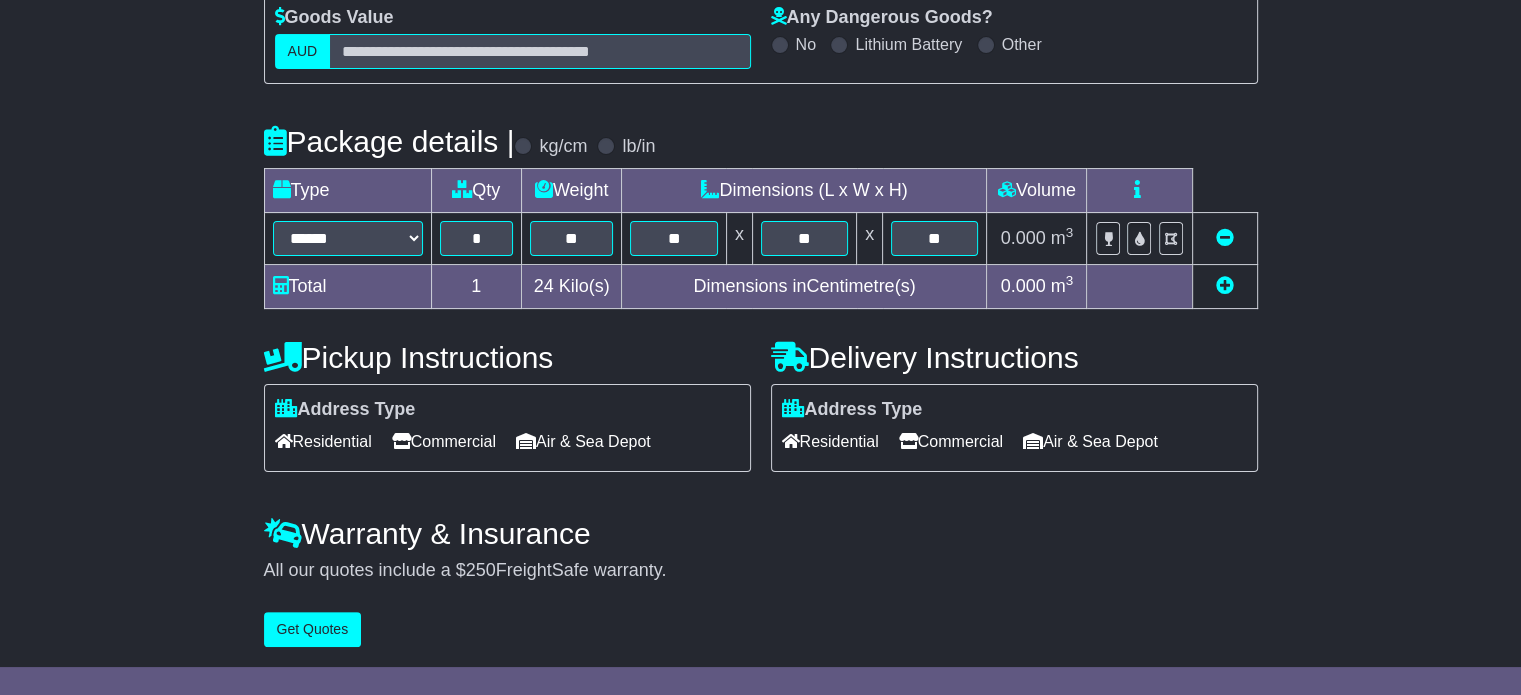 click on "Commercial" at bounding box center [444, 441] 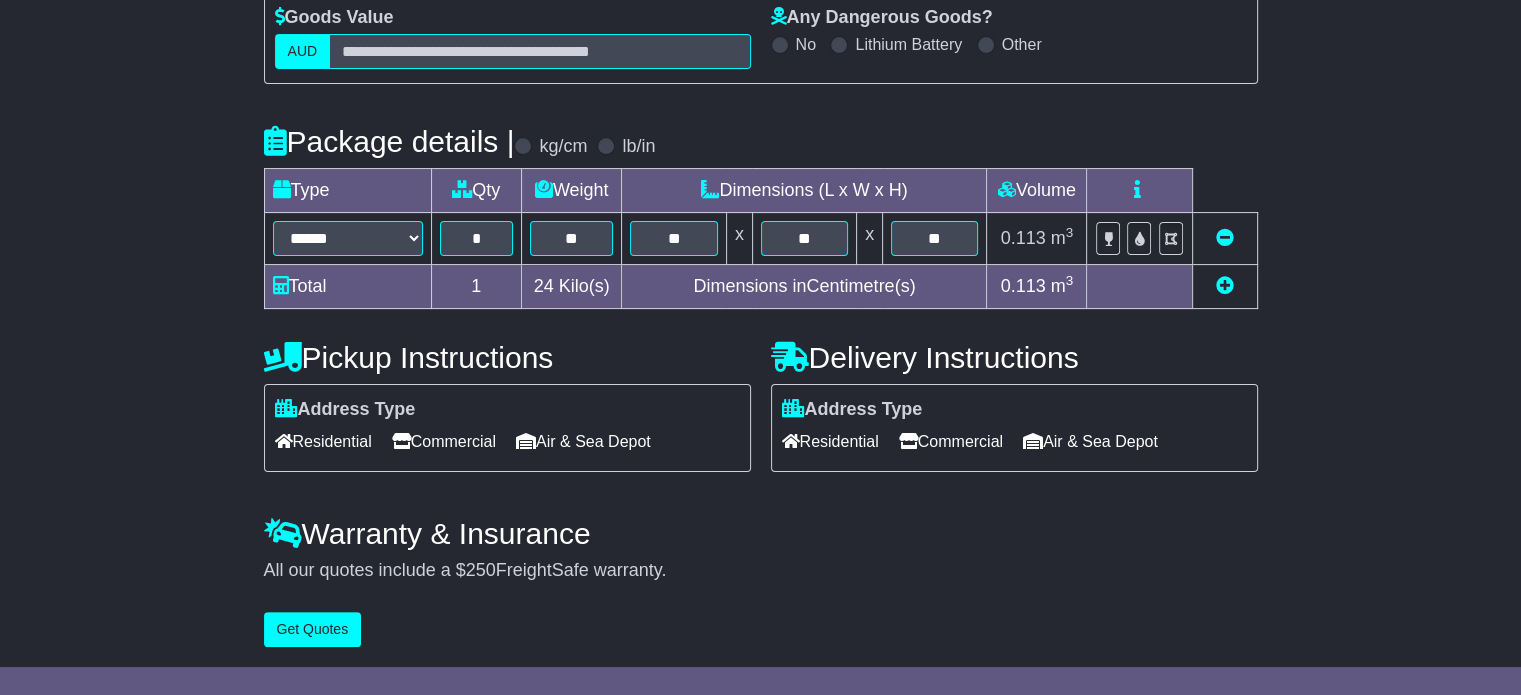 click on "Residential" at bounding box center (830, 441) 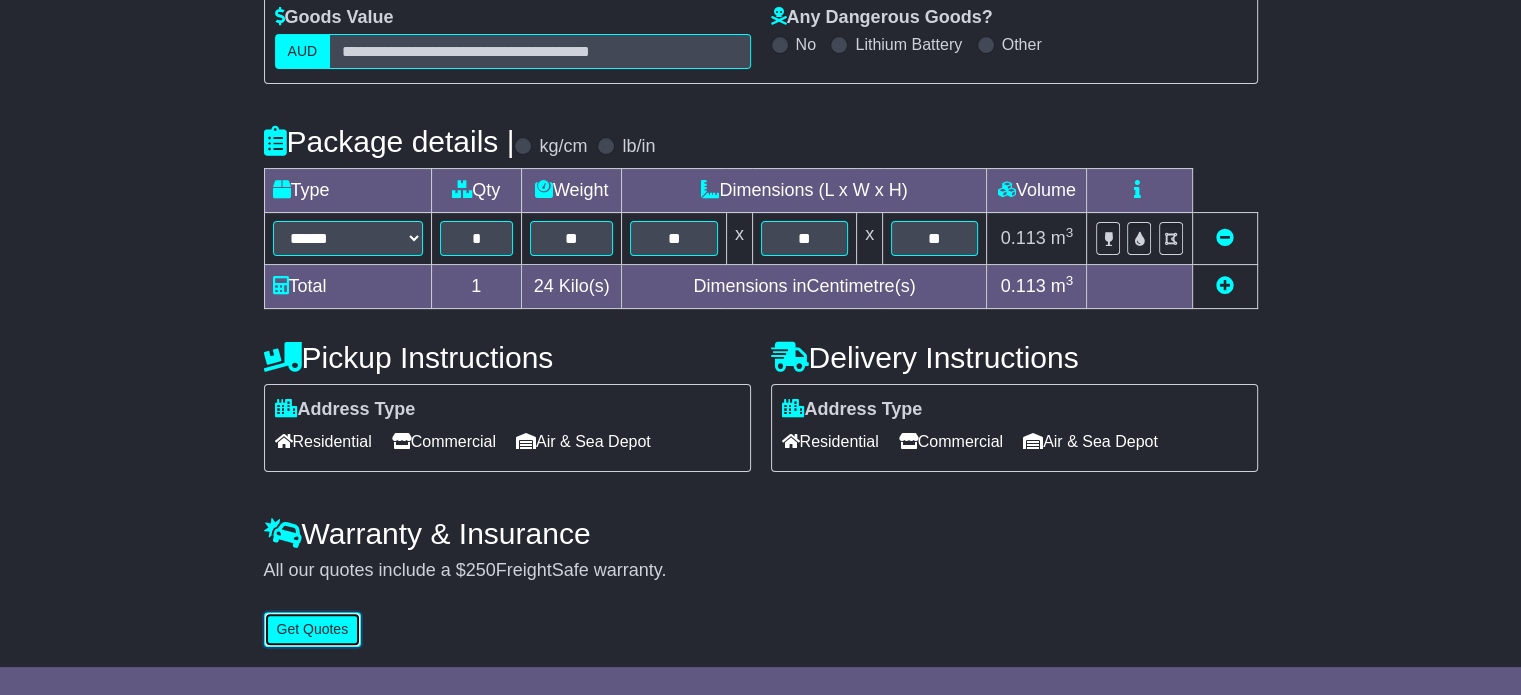 click on "Get Quotes" at bounding box center [313, 629] 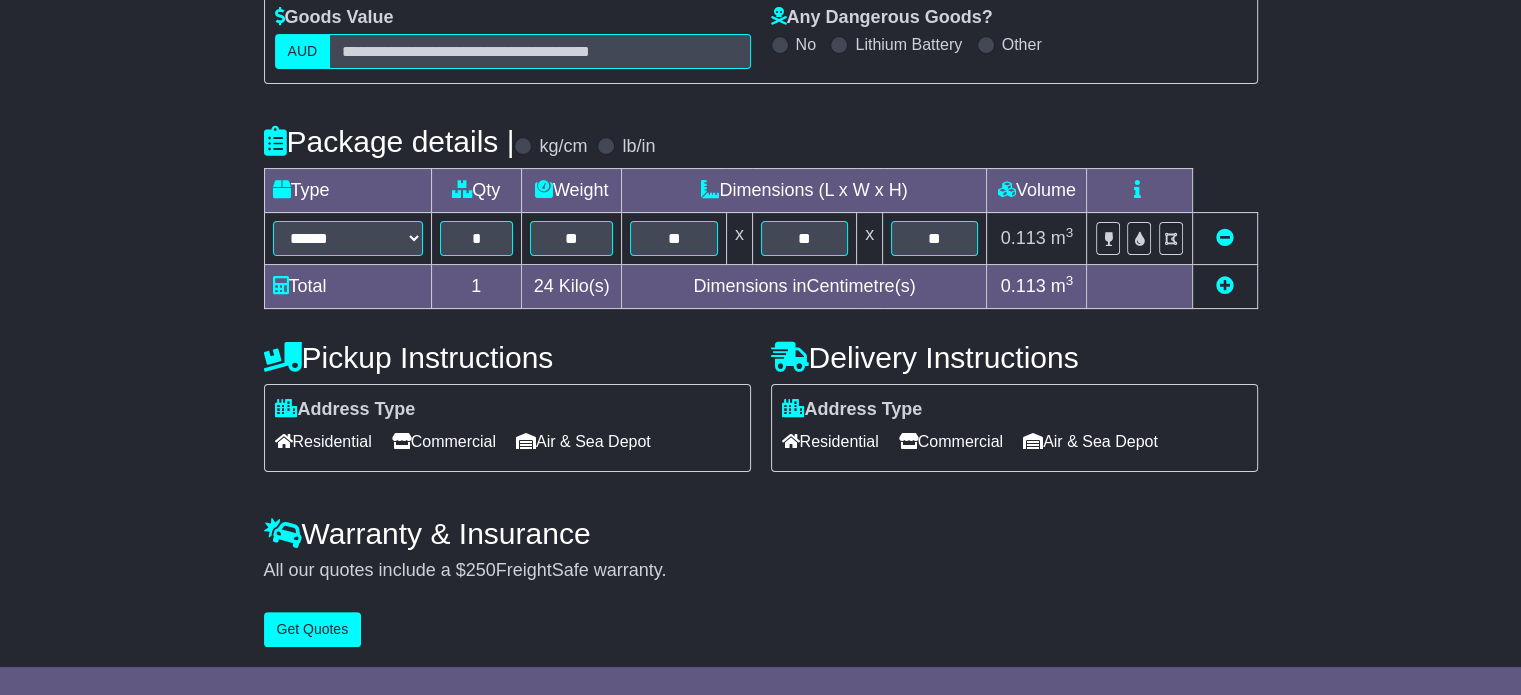 scroll, scrollTop: 0, scrollLeft: 0, axis: both 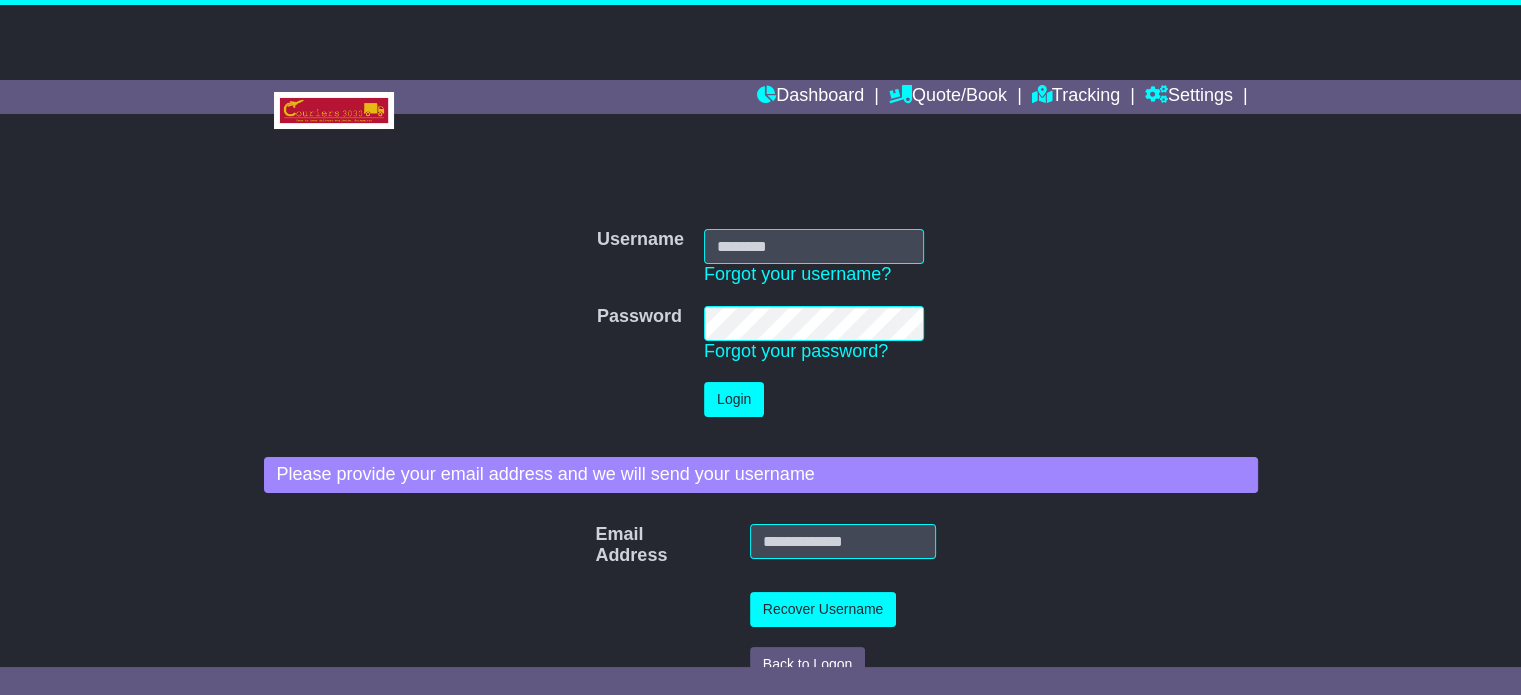 type on "**********" 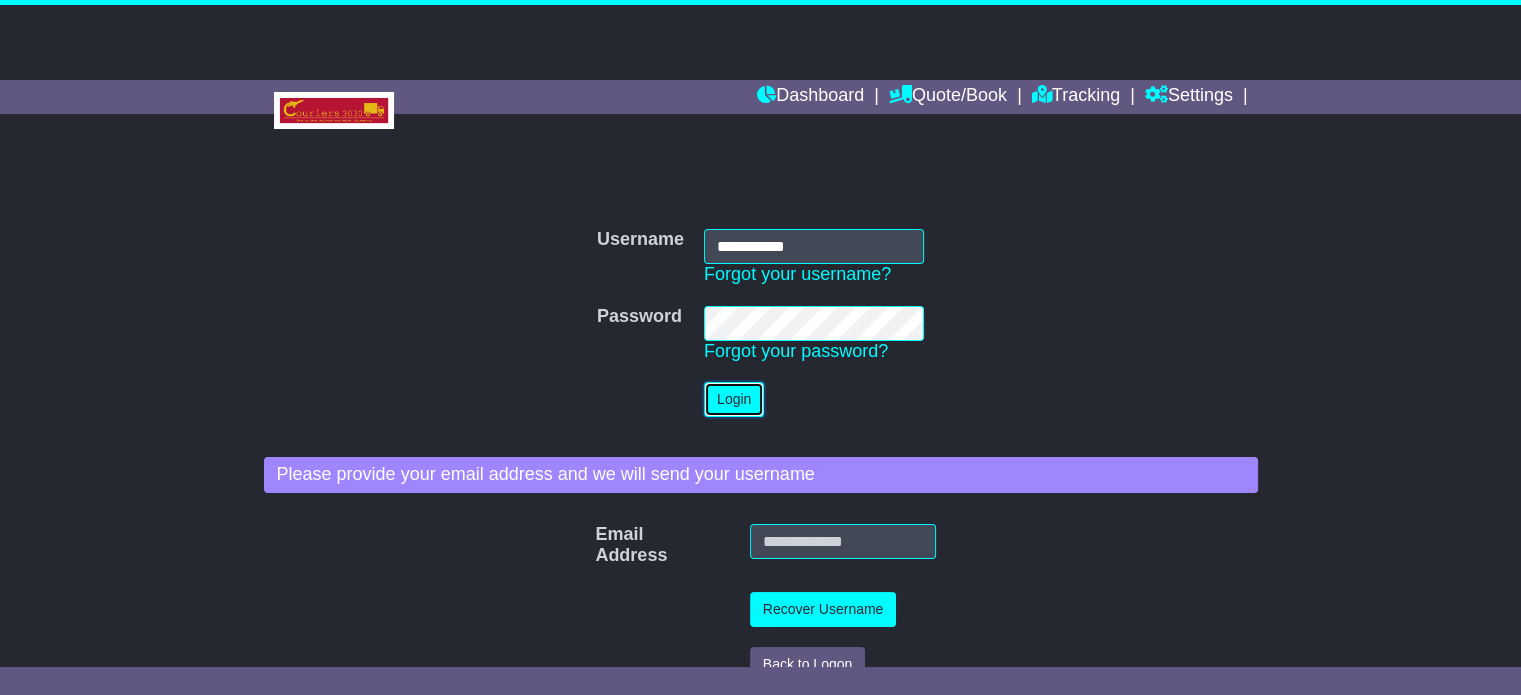 click on "Login" at bounding box center [734, 399] 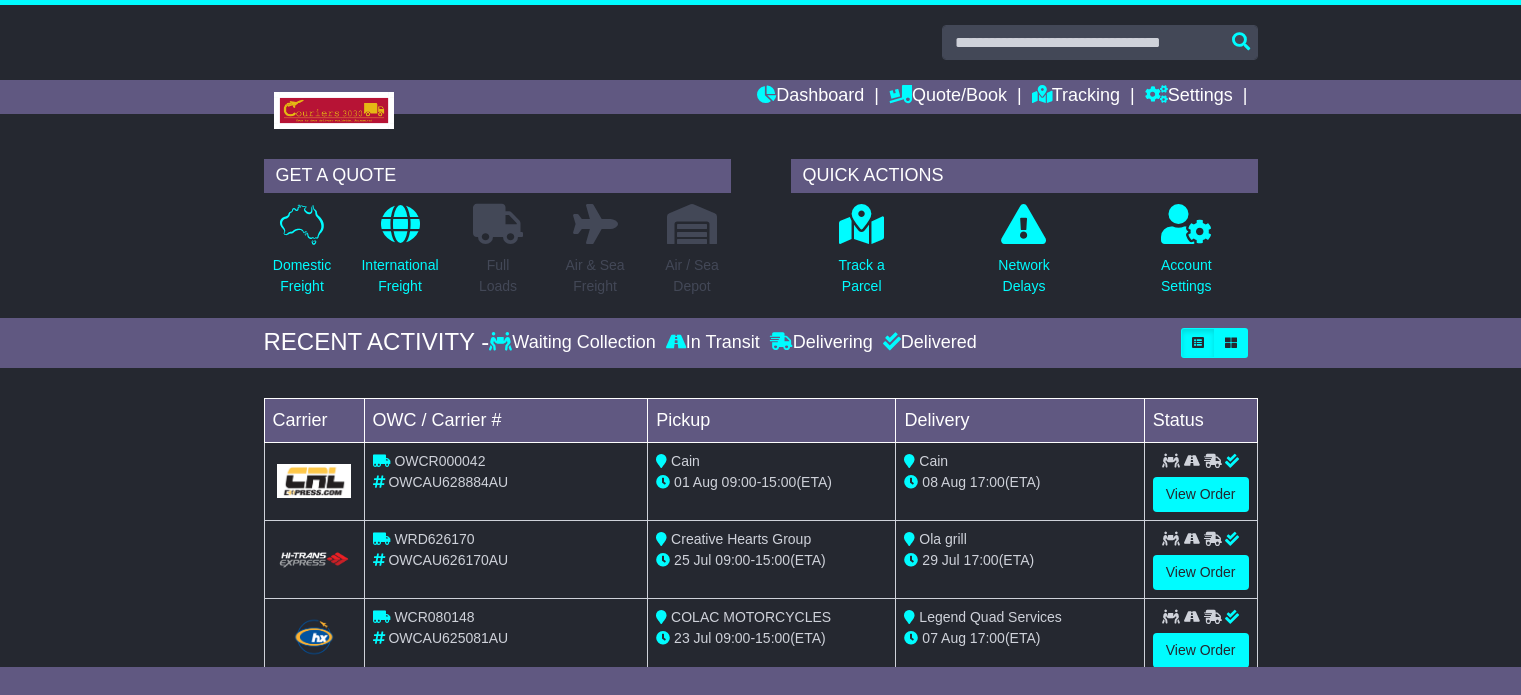 scroll, scrollTop: 0, scrollLeft: 0, axis: both 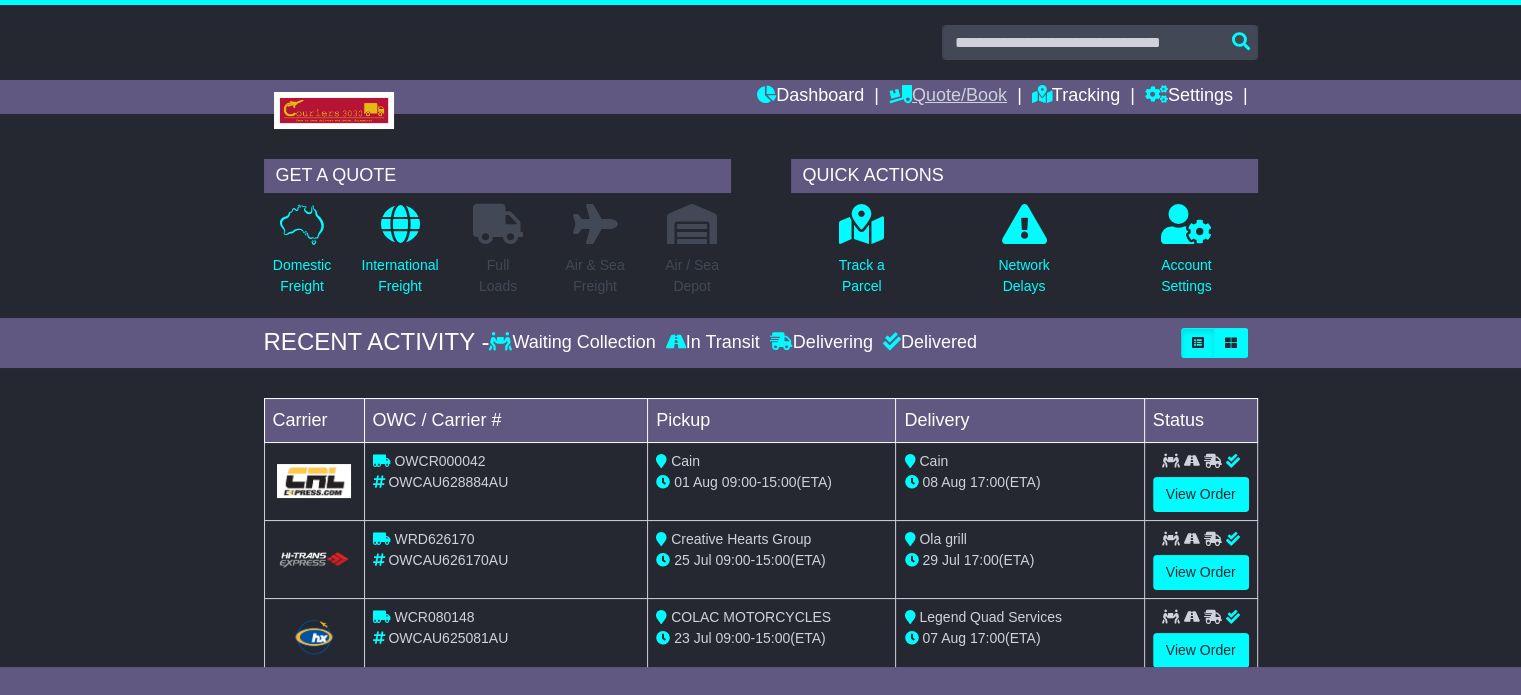 click on "Quote/Book" at bounding box center (948, 97) 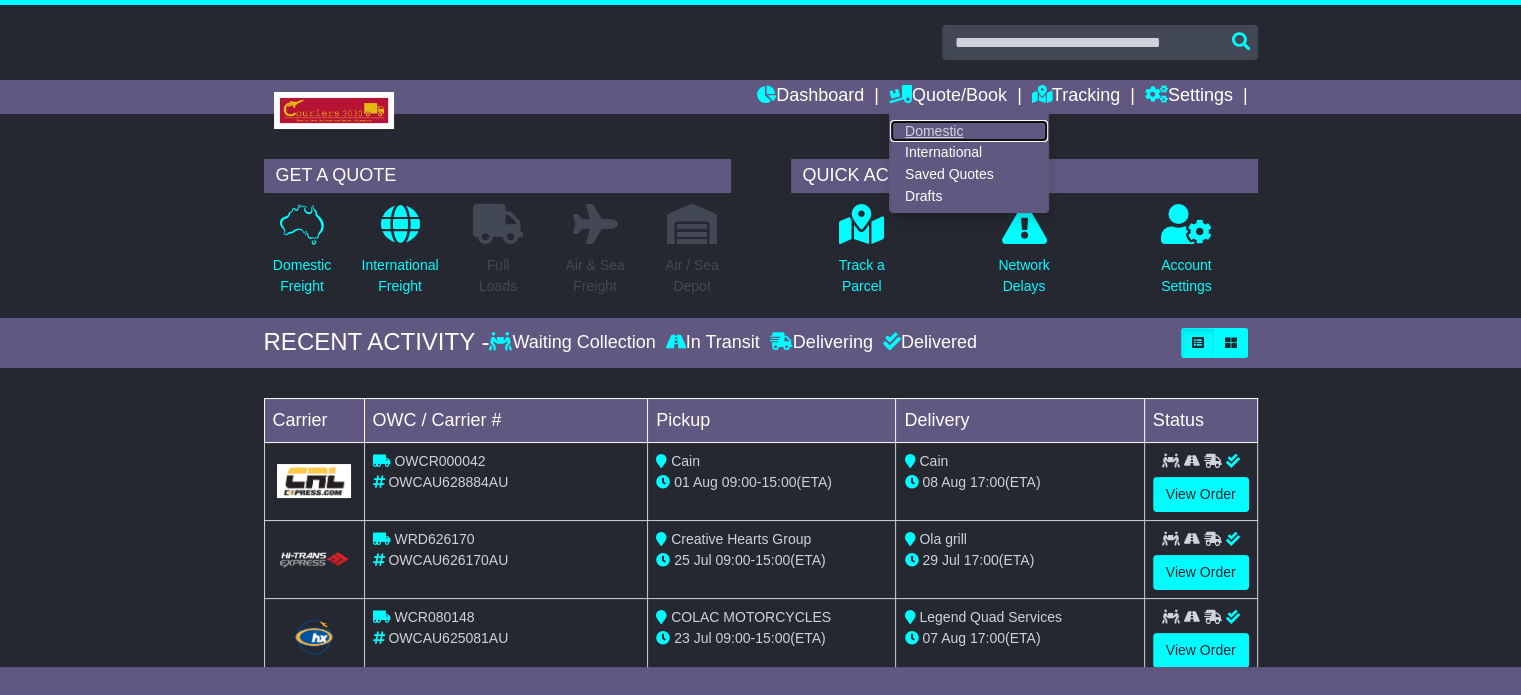 click on "Domestic" at bounding box center (969, 131) 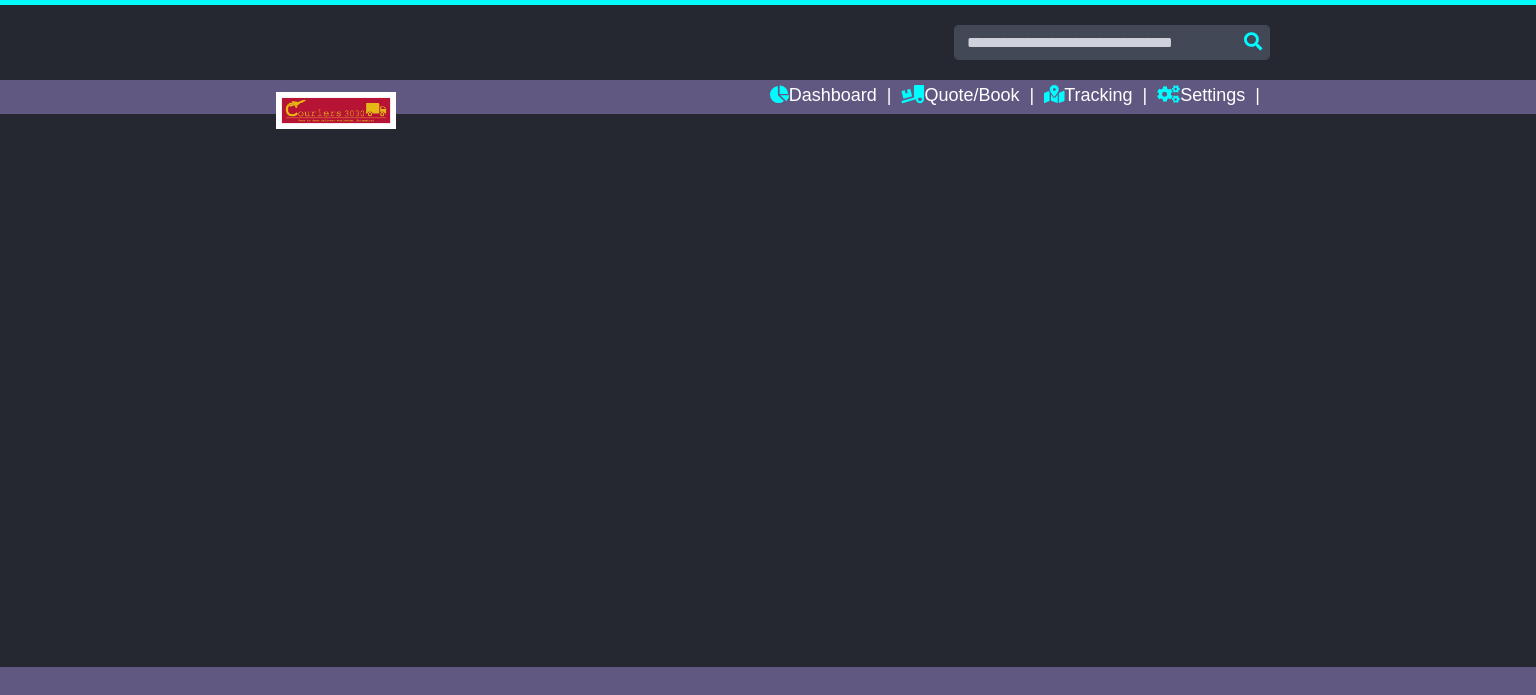 scroll, scrollTop: 0, scrollLeft: 0, axis: both 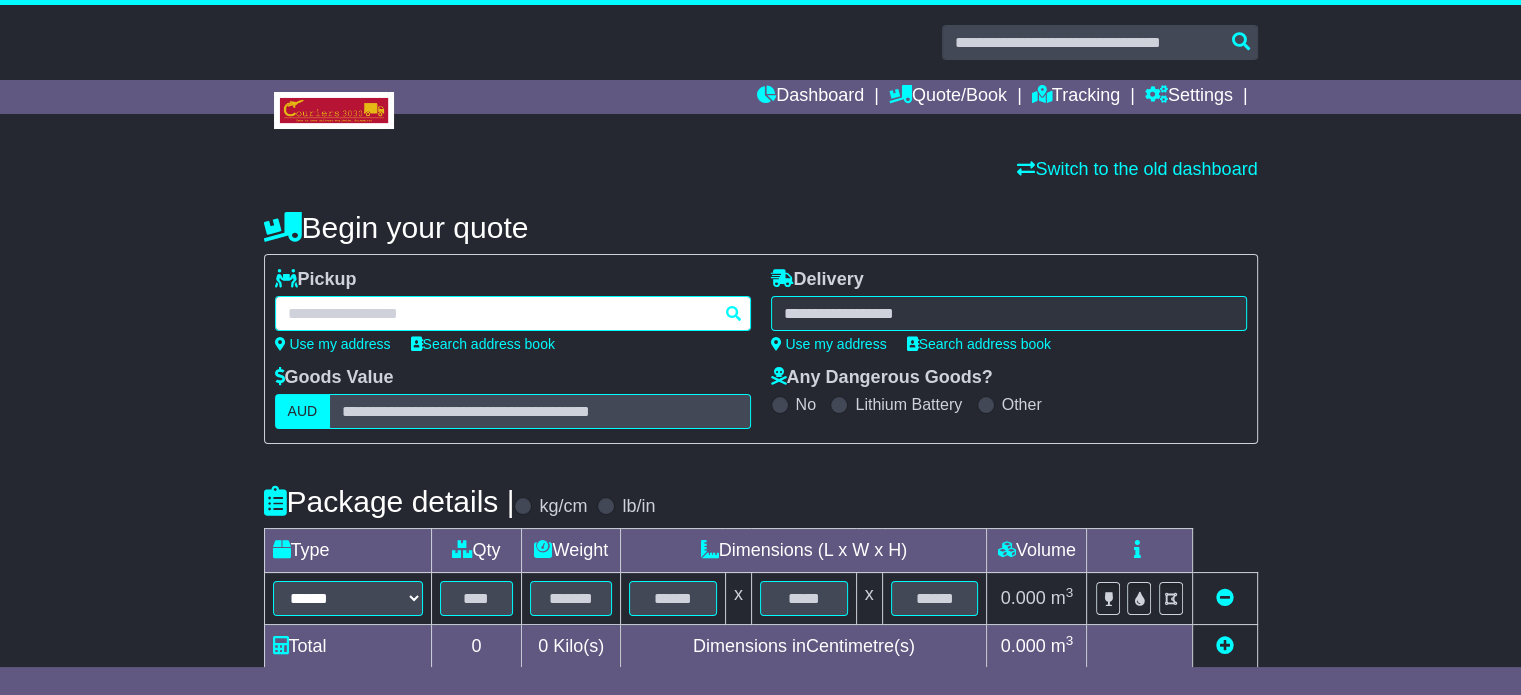 click at bounding box center (513, 313) 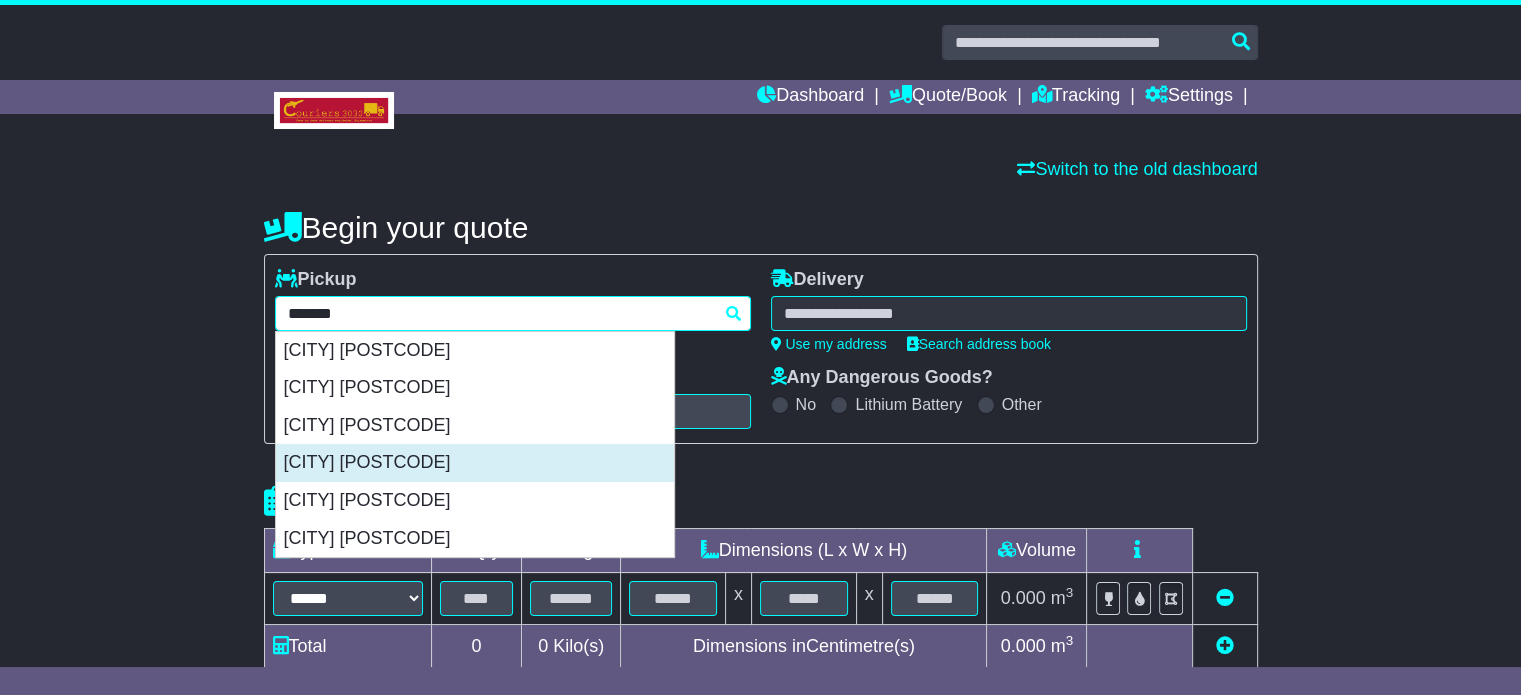 click on "BELMONT 6104" at bounding box center [475, 463] 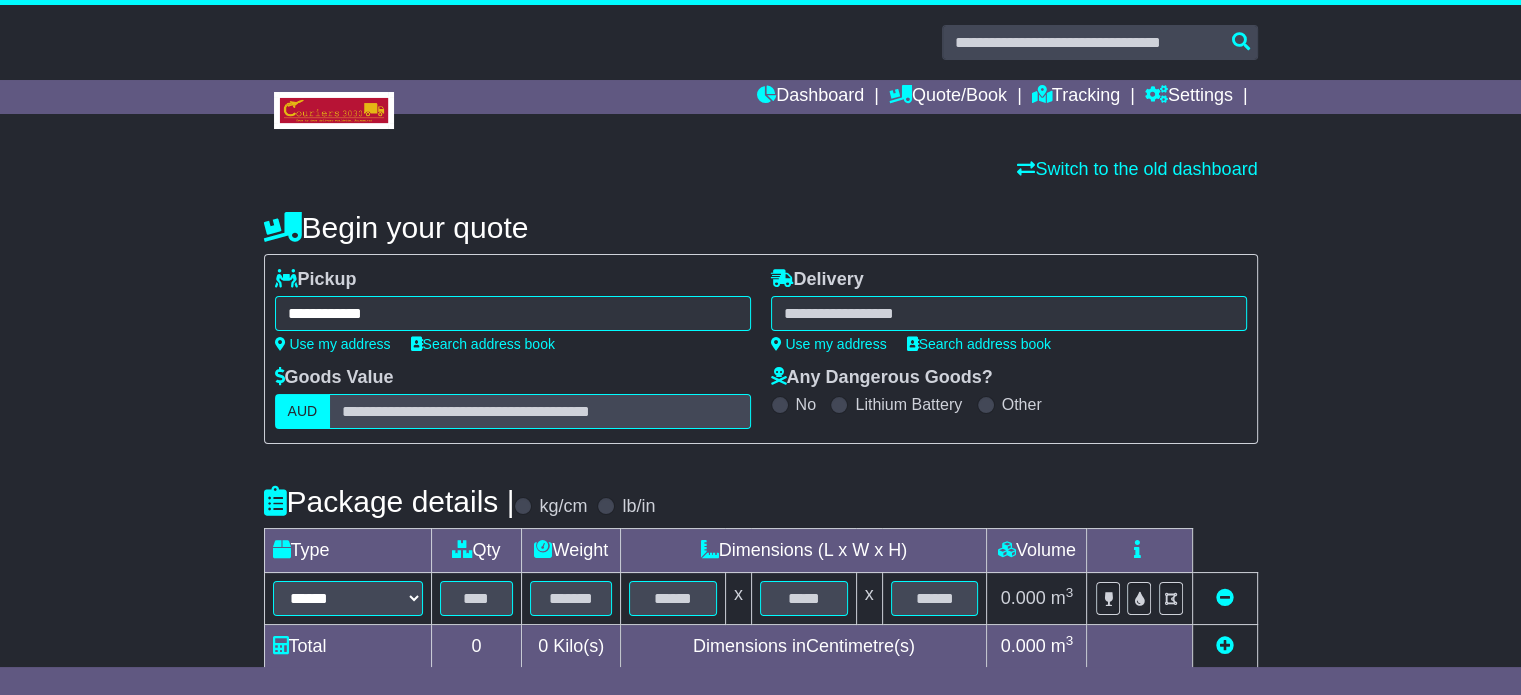 type on "**********" 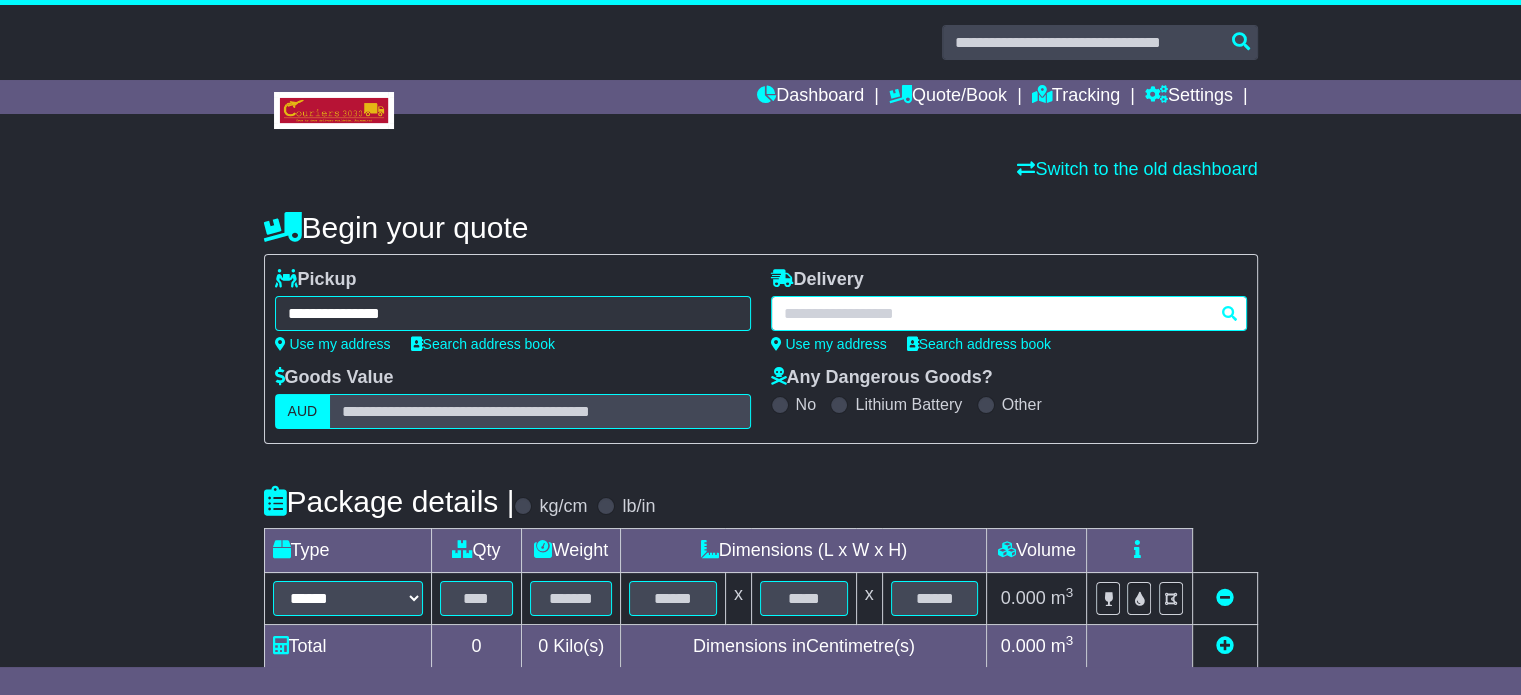 click at bounding box center [1009, 313] 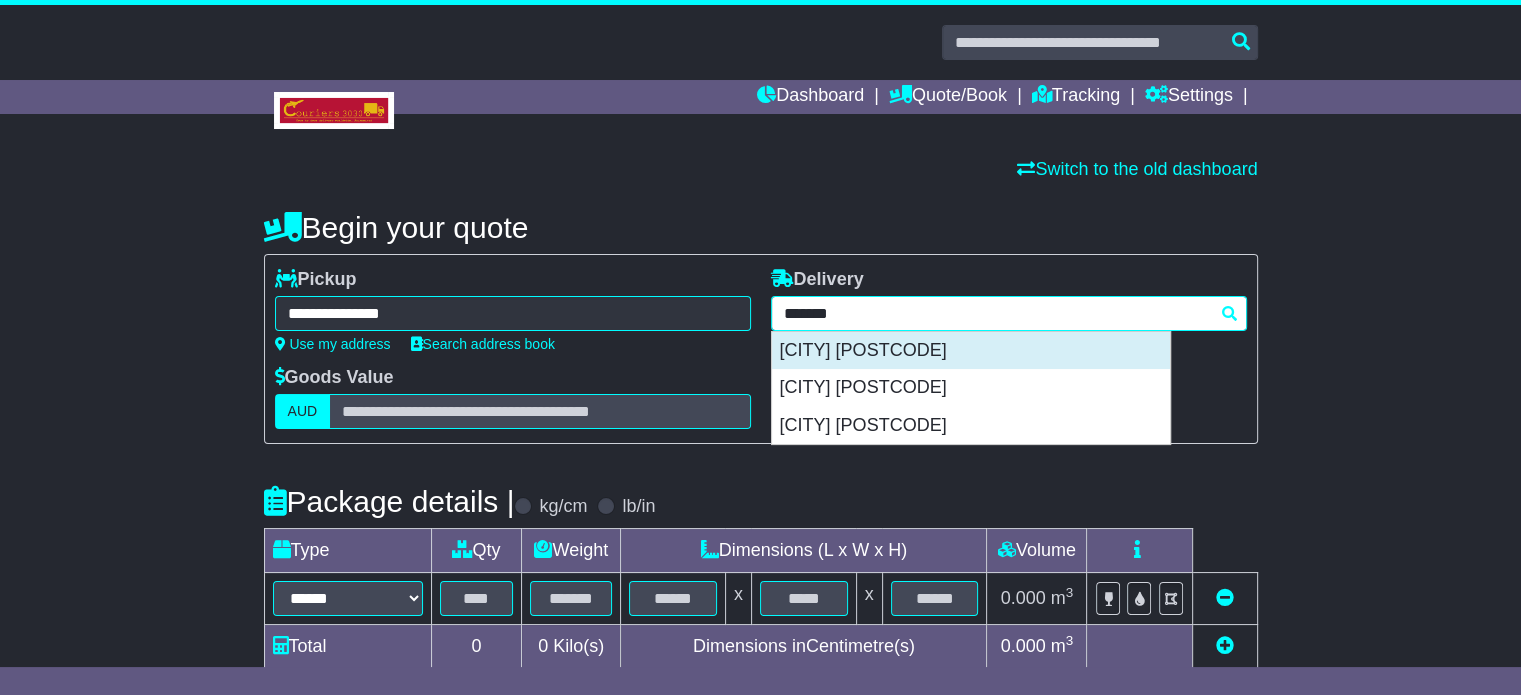 click on "MARGATE 4019" at bounding box center [971, 351] 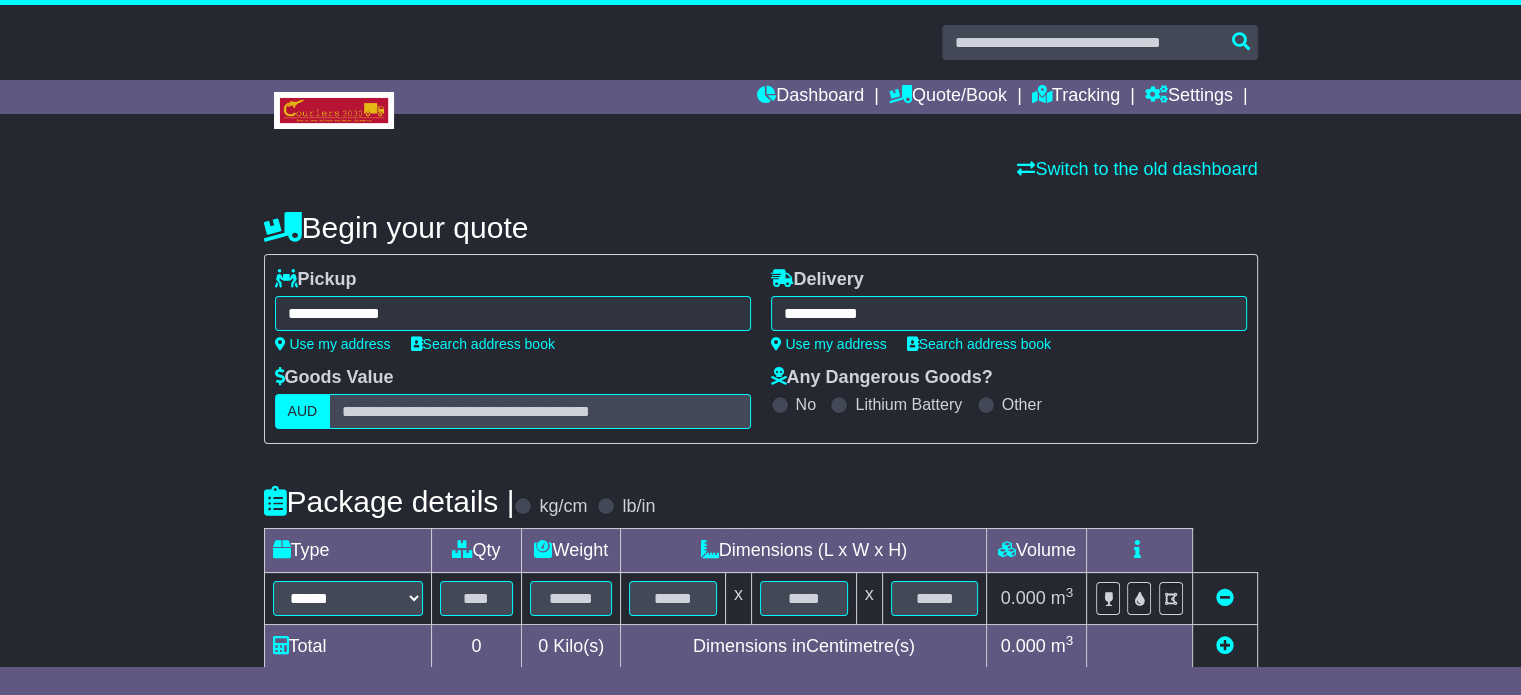 type on "**********" 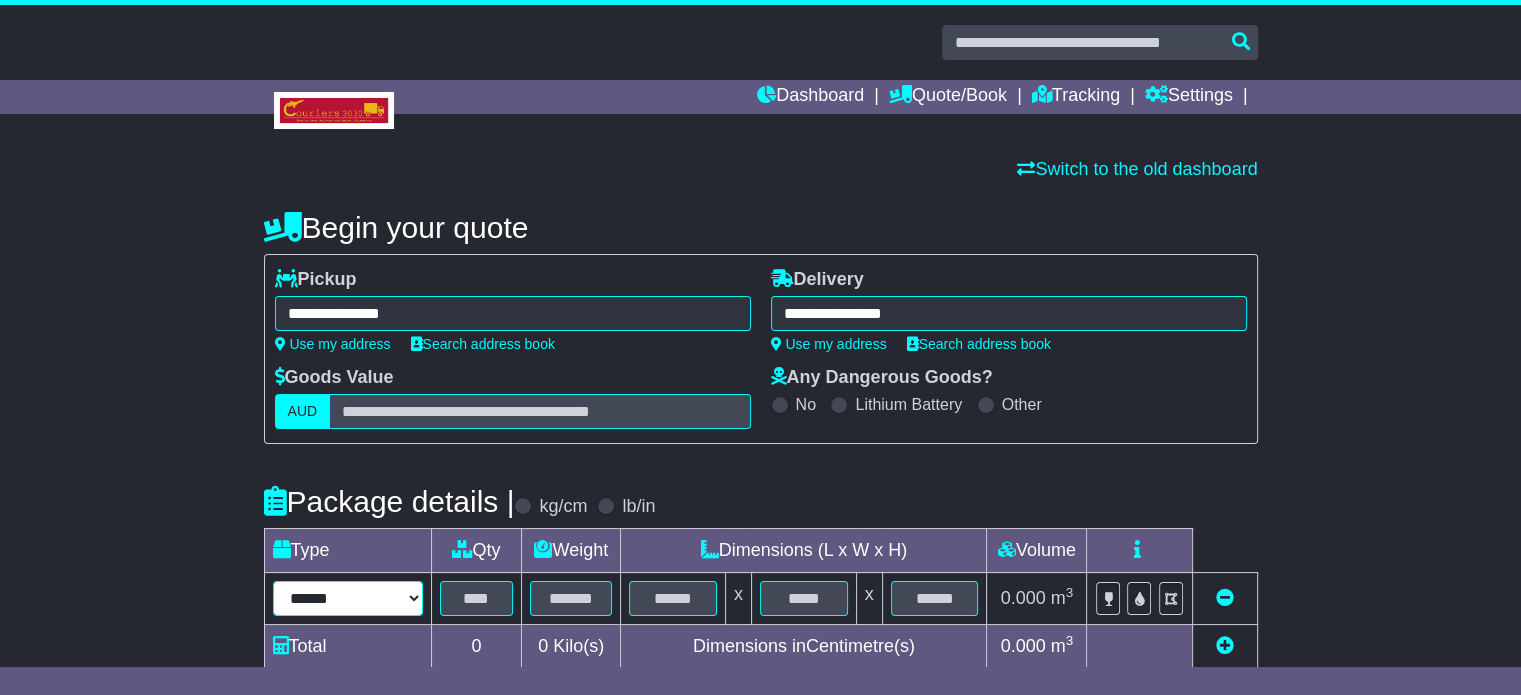 click on "****** ****** *** ******** ***** **** **** ****** *** *******" at bounding box center [348, 598] 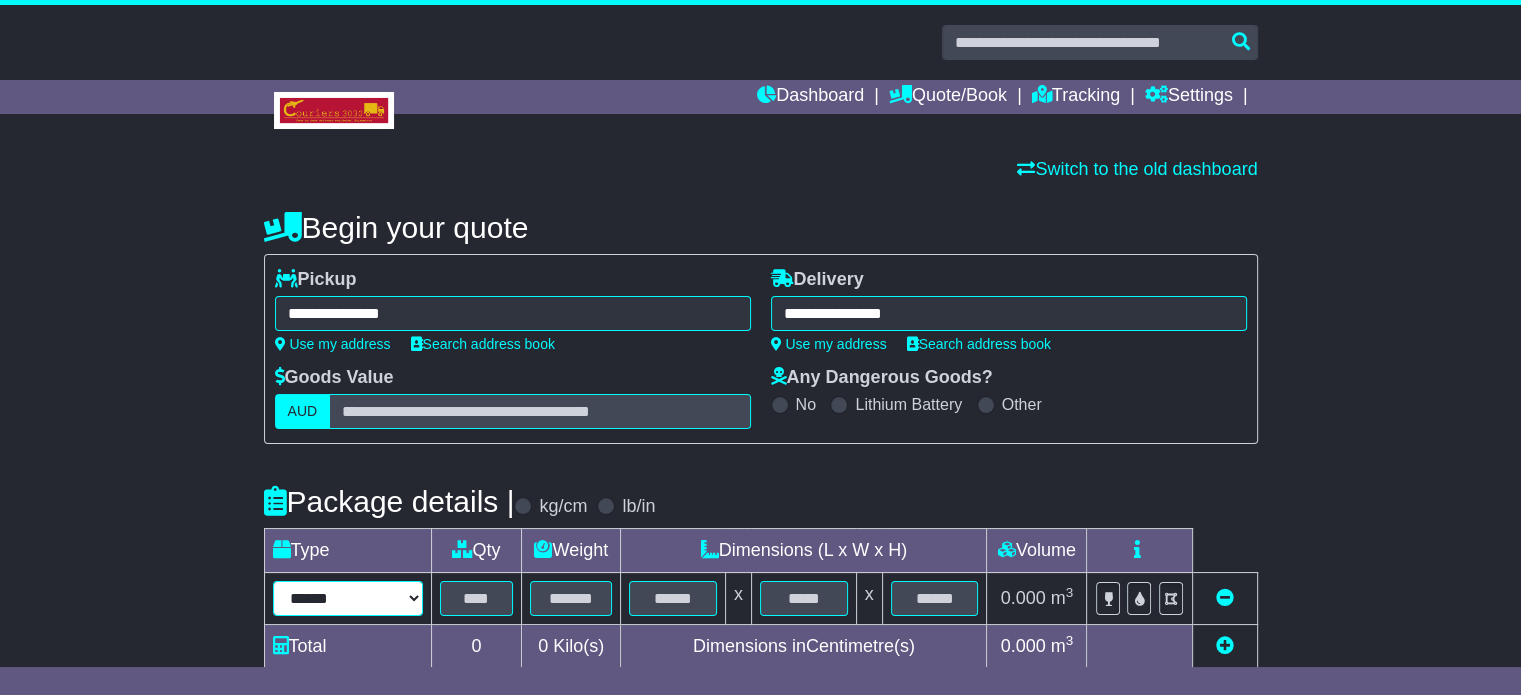 select on "*****" 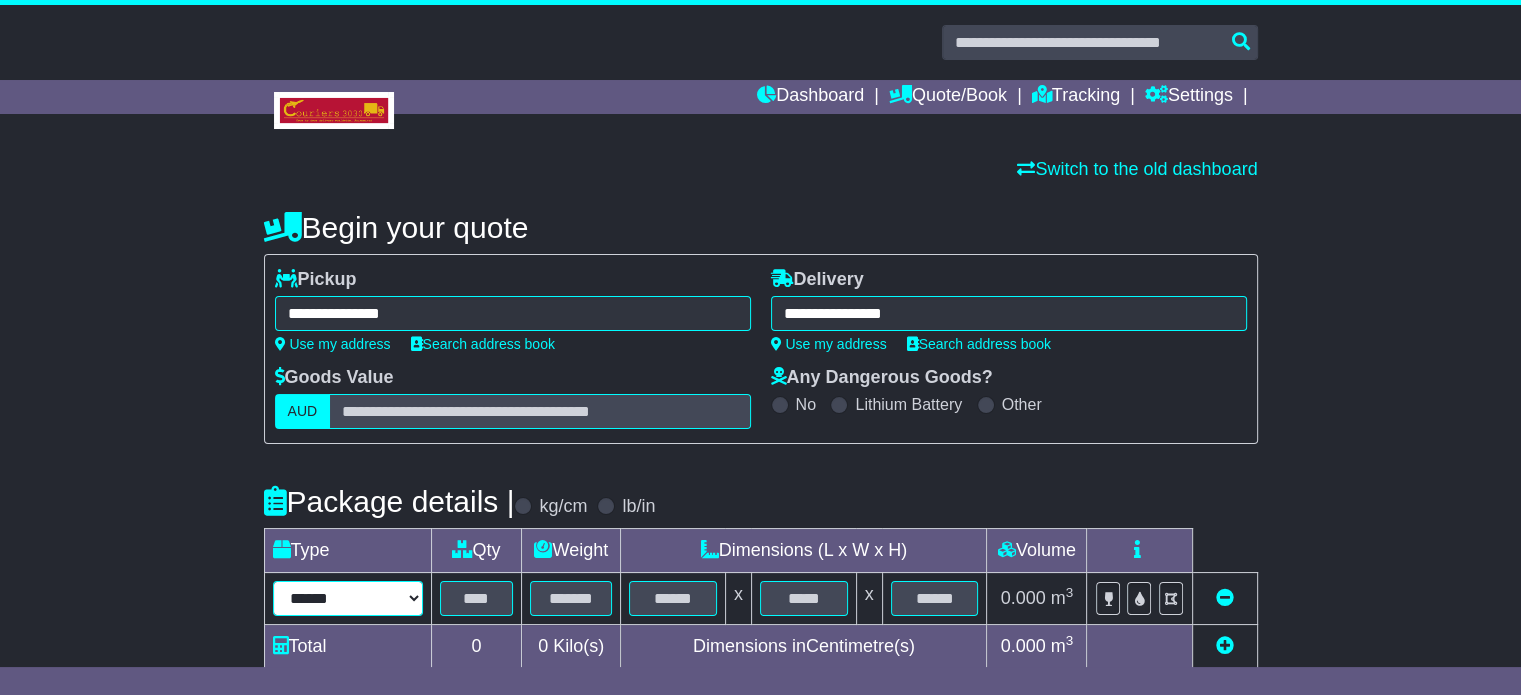 click on "****** ****** *** ******** ***** **** **** ****** *** *******" at bounding box center (348, 598) 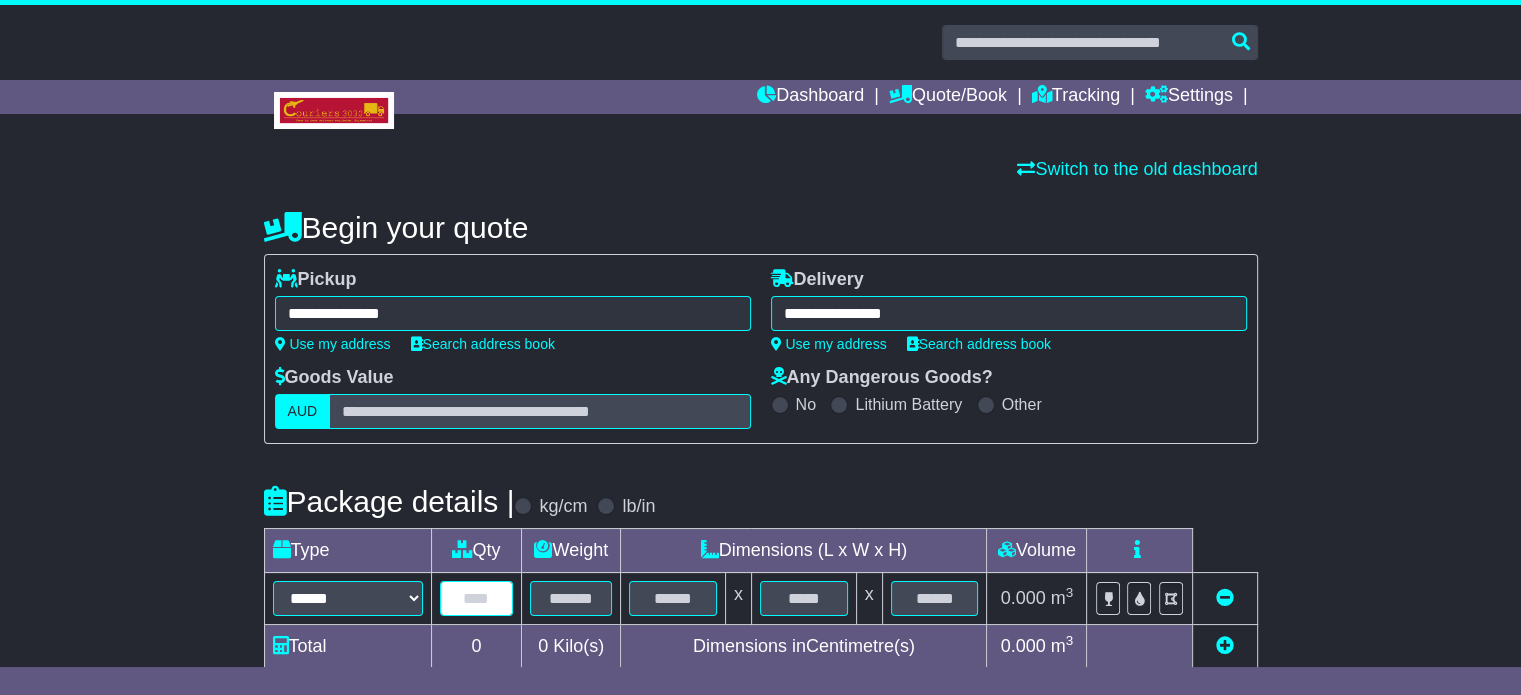 click at bounding box center (477, 598) 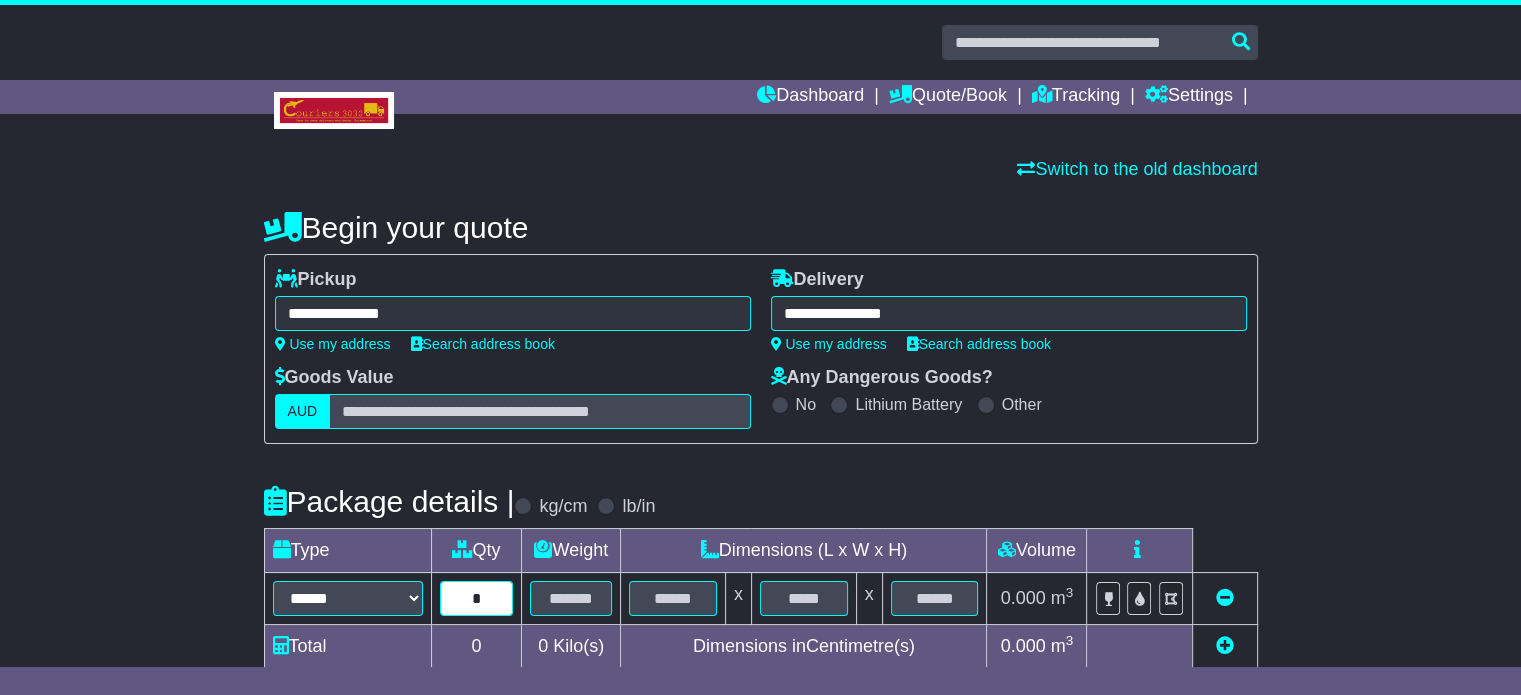 type on "*" 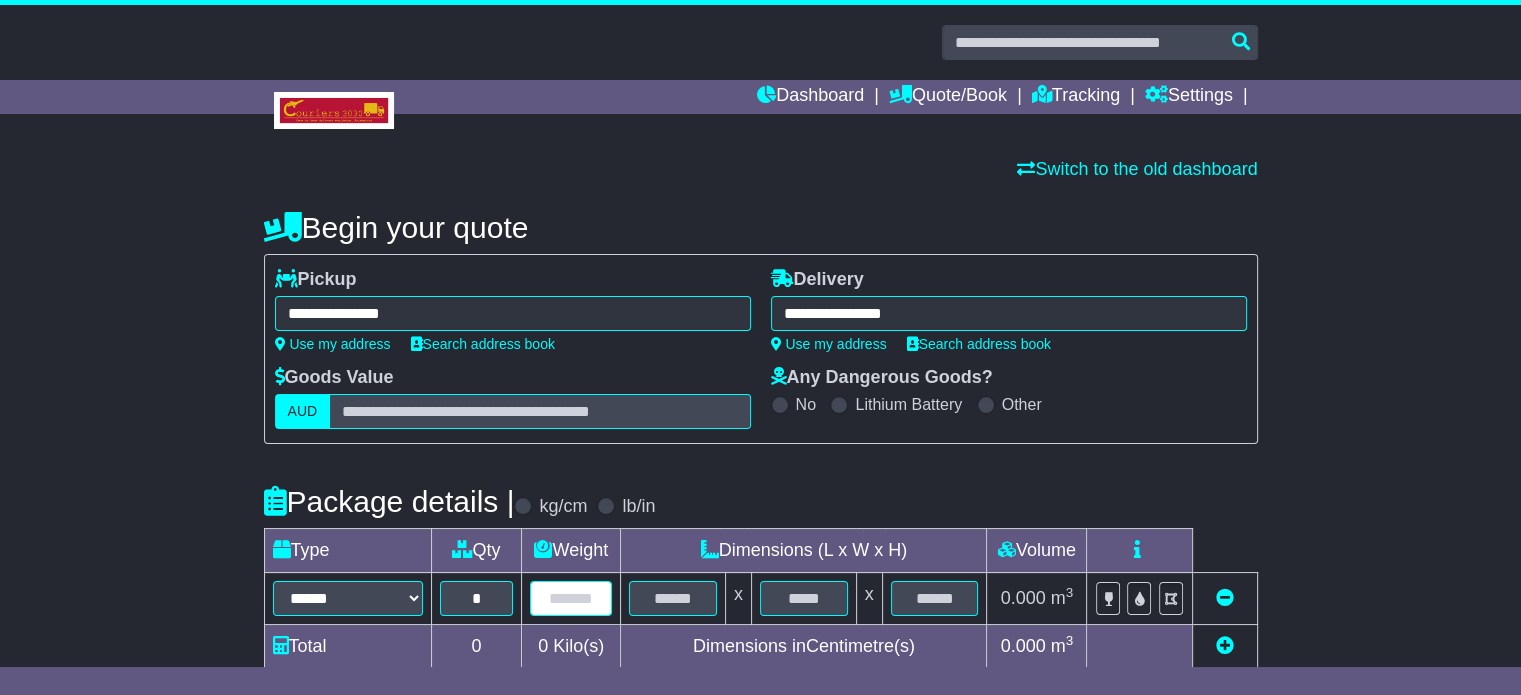click at bounding box center (571, 598) 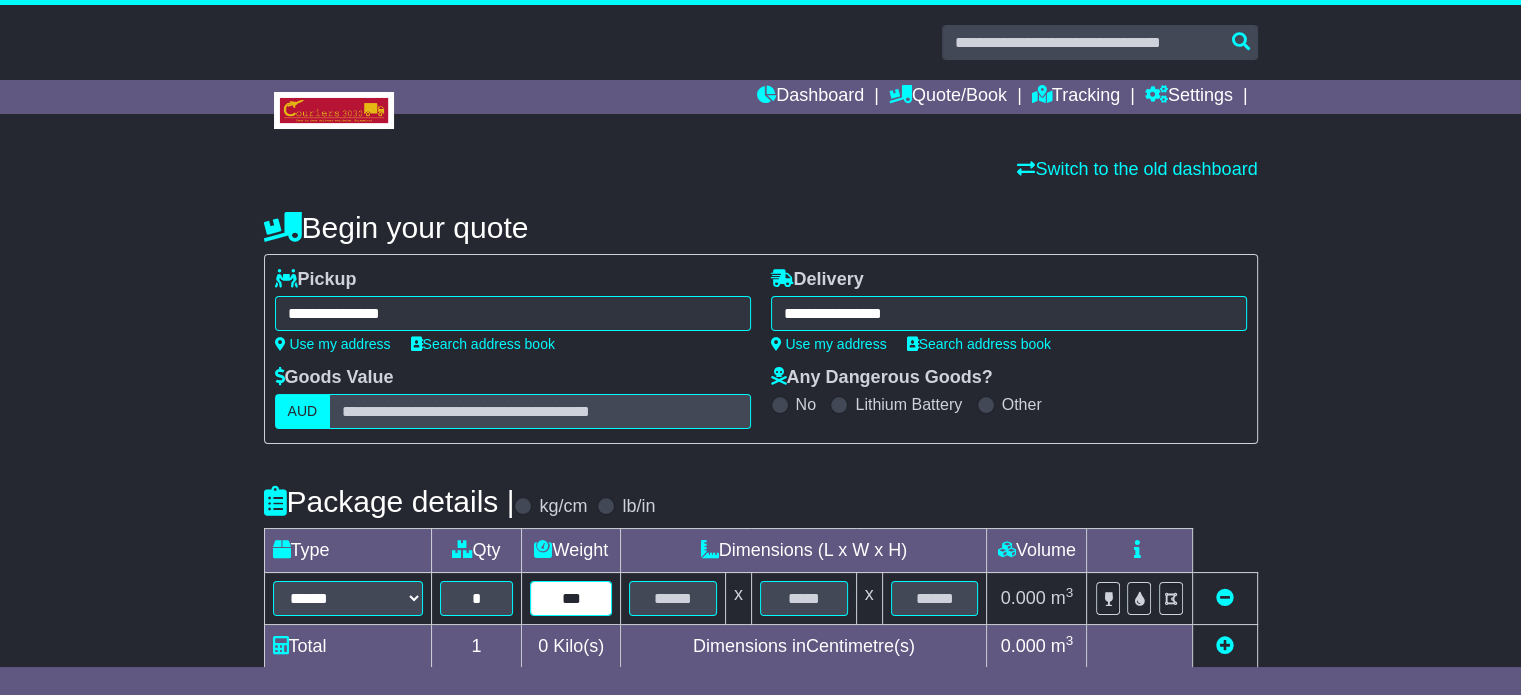 type on "***" 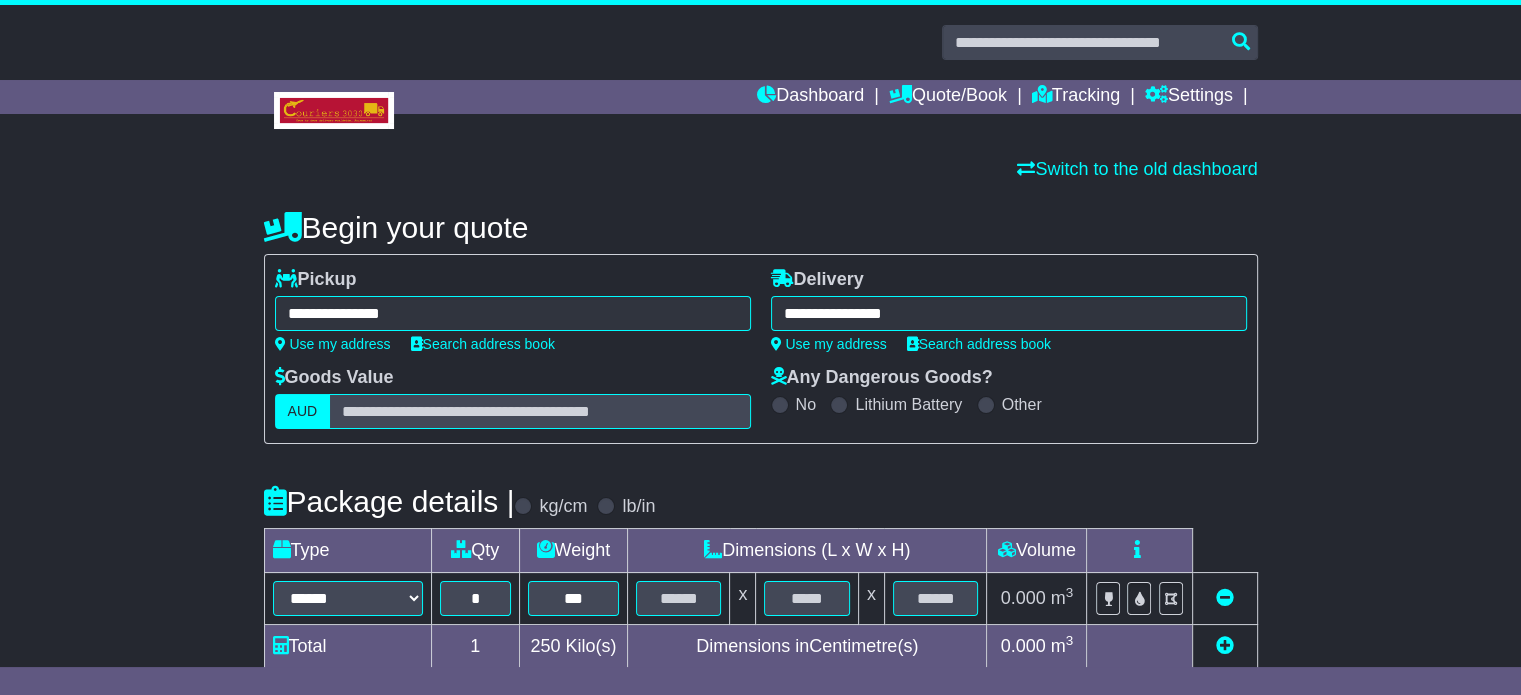 click on "Package details |
kg/cm
lb/in" at bounding box center (761, 501) 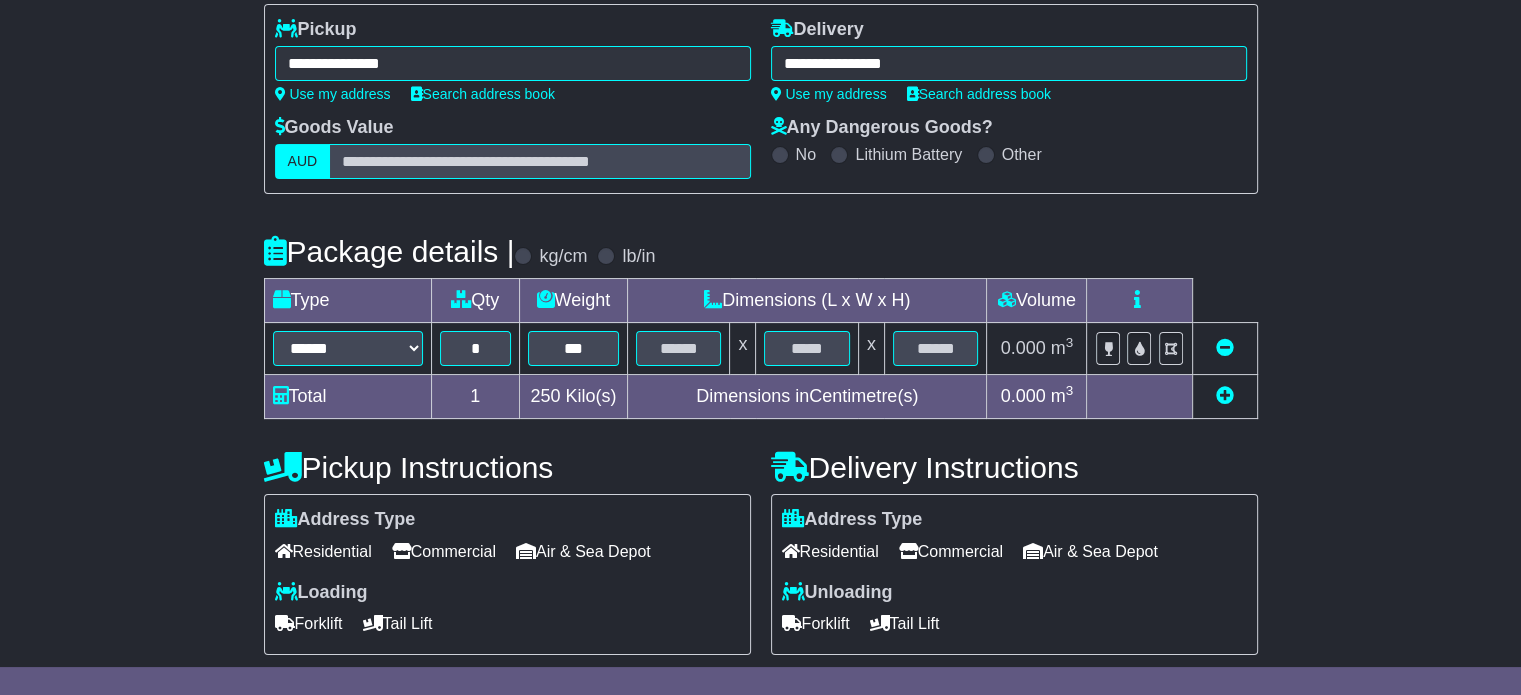 scroll, scrollTop: 280, scrollLeft: 0, axis: vertical 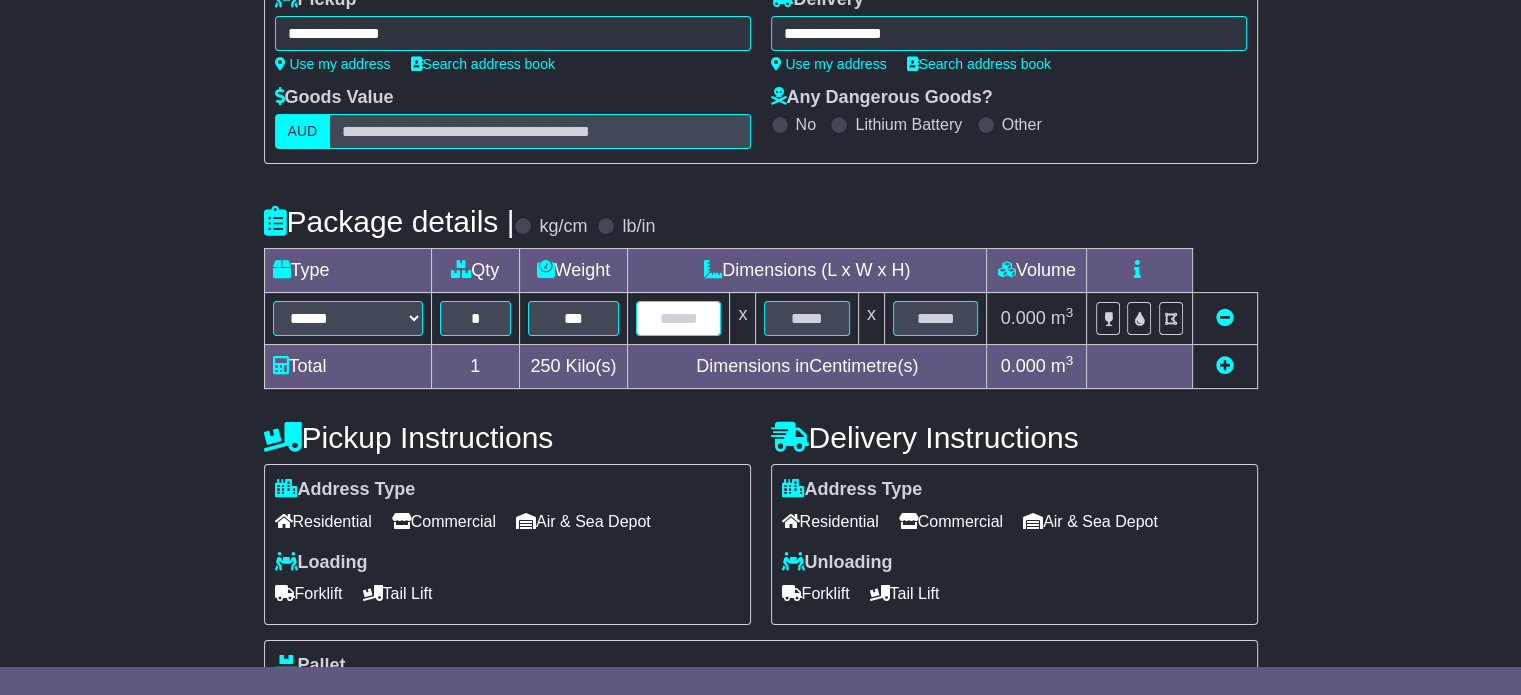 click at bounding box center [678, 318] 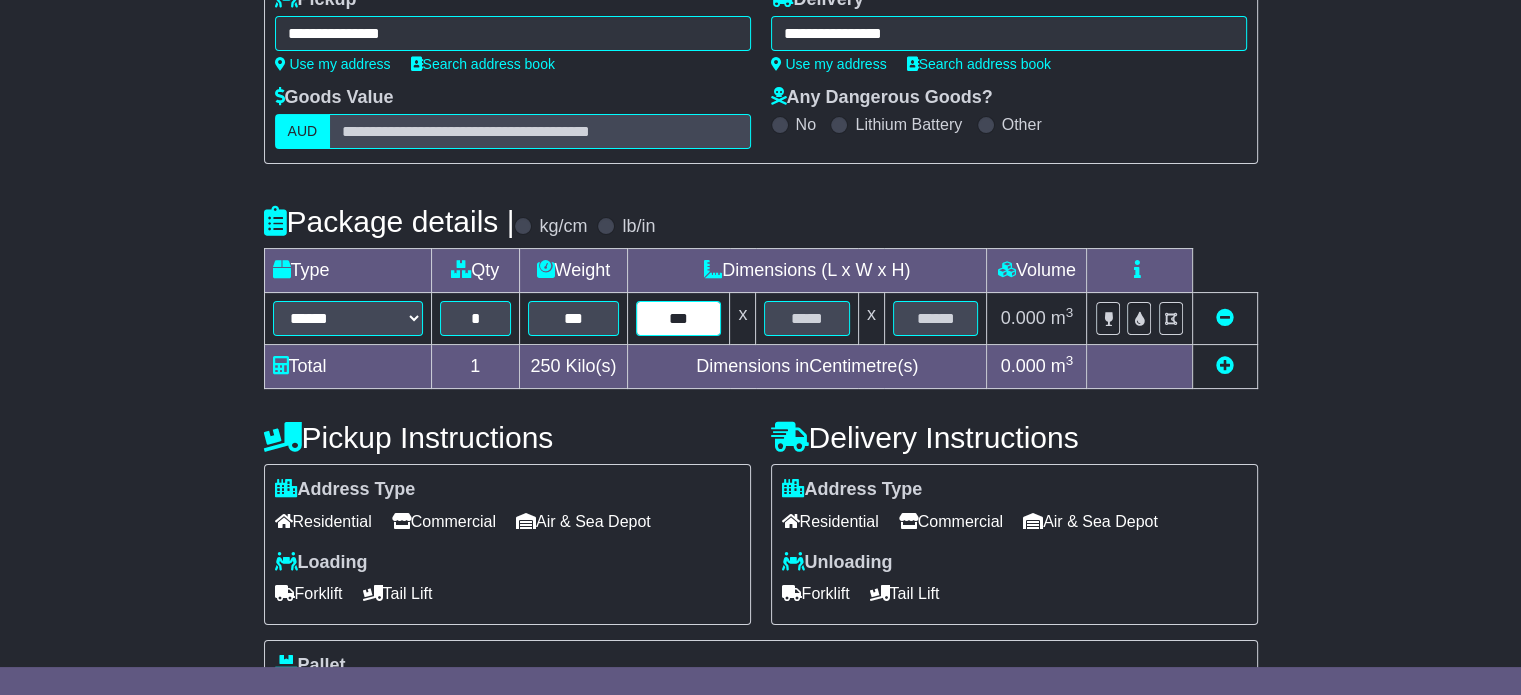 type on "***" 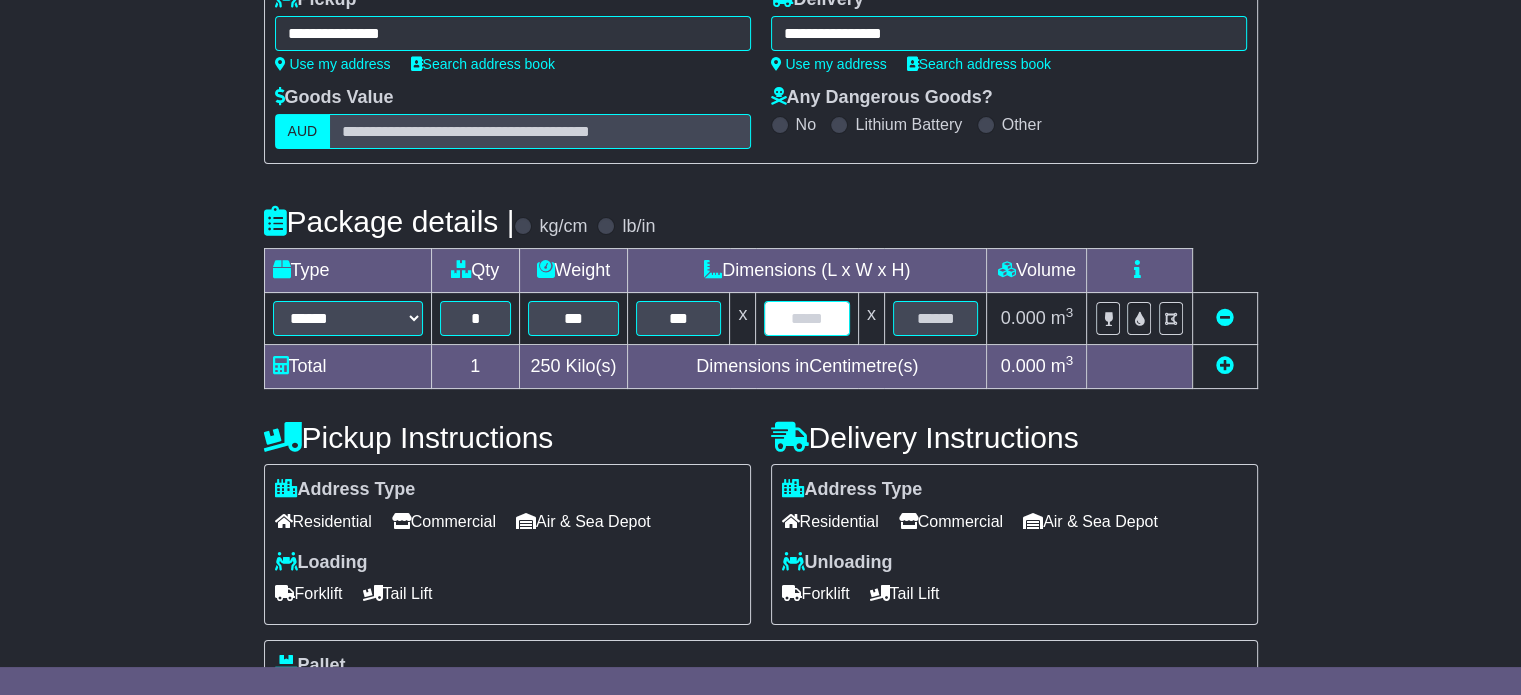 click at bounding box center (806, 318) 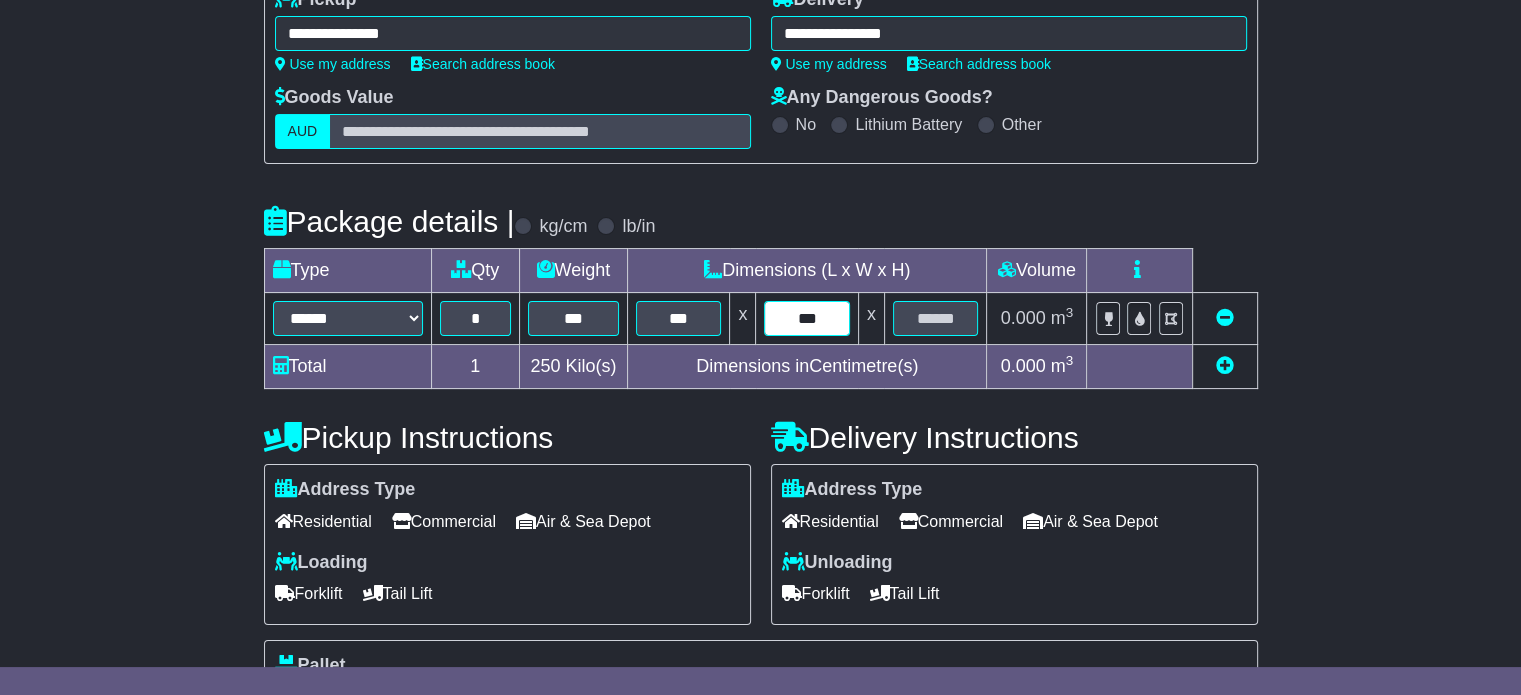 type on "***" 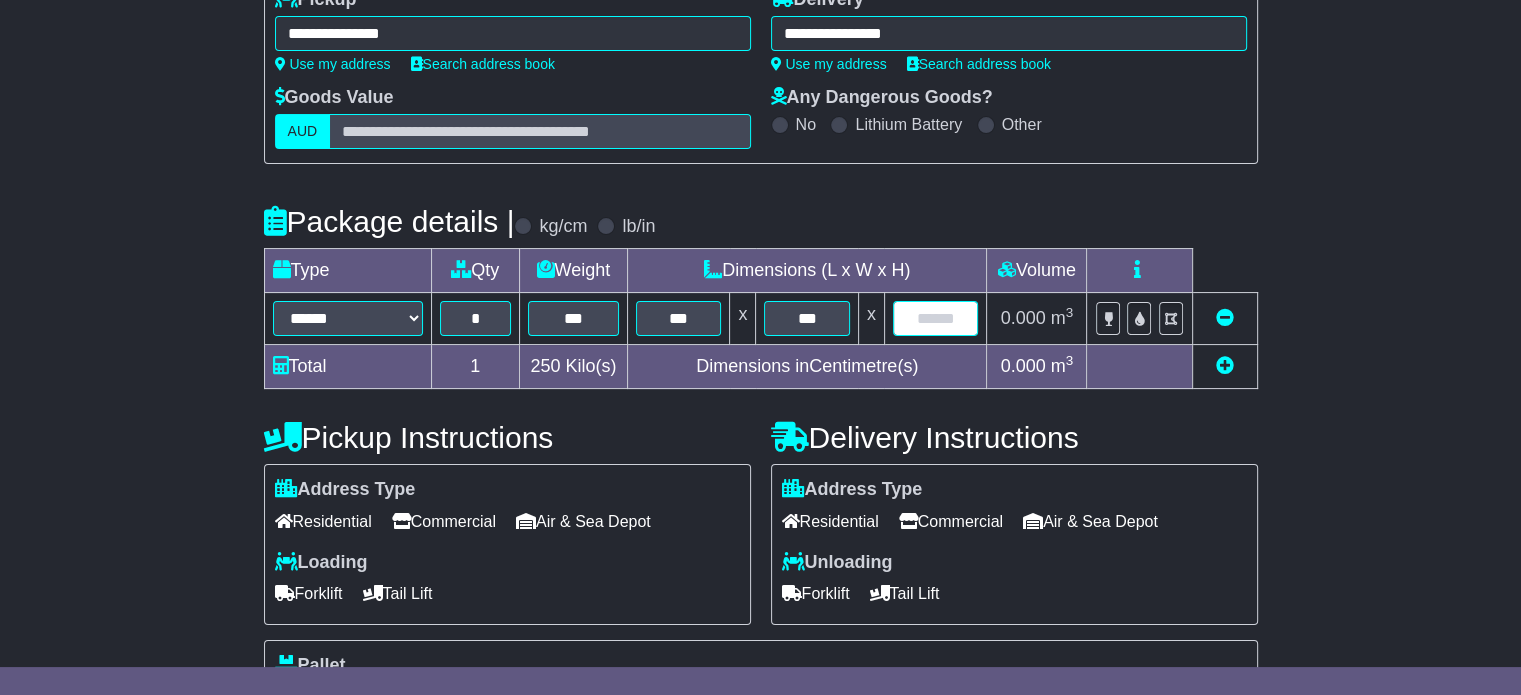 click at bounding box center (936, 318) 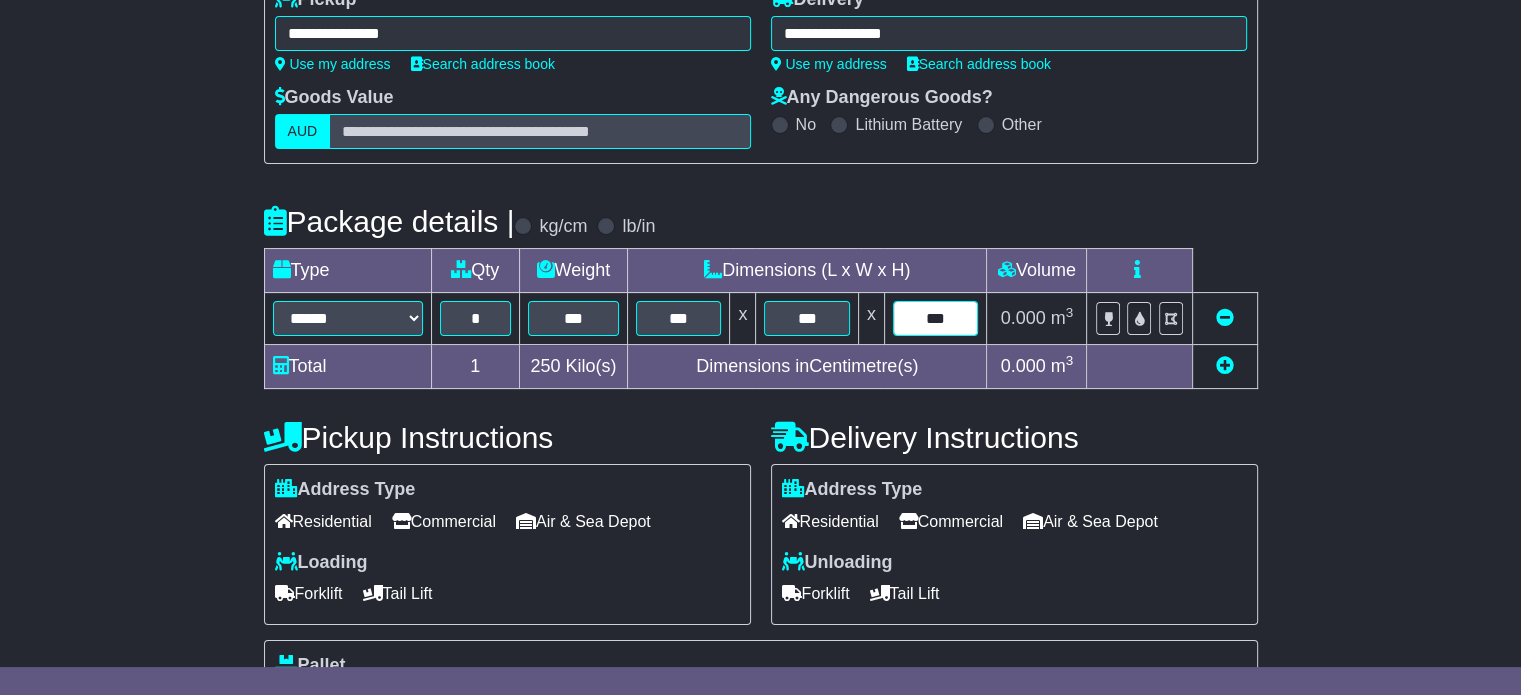type on "***" 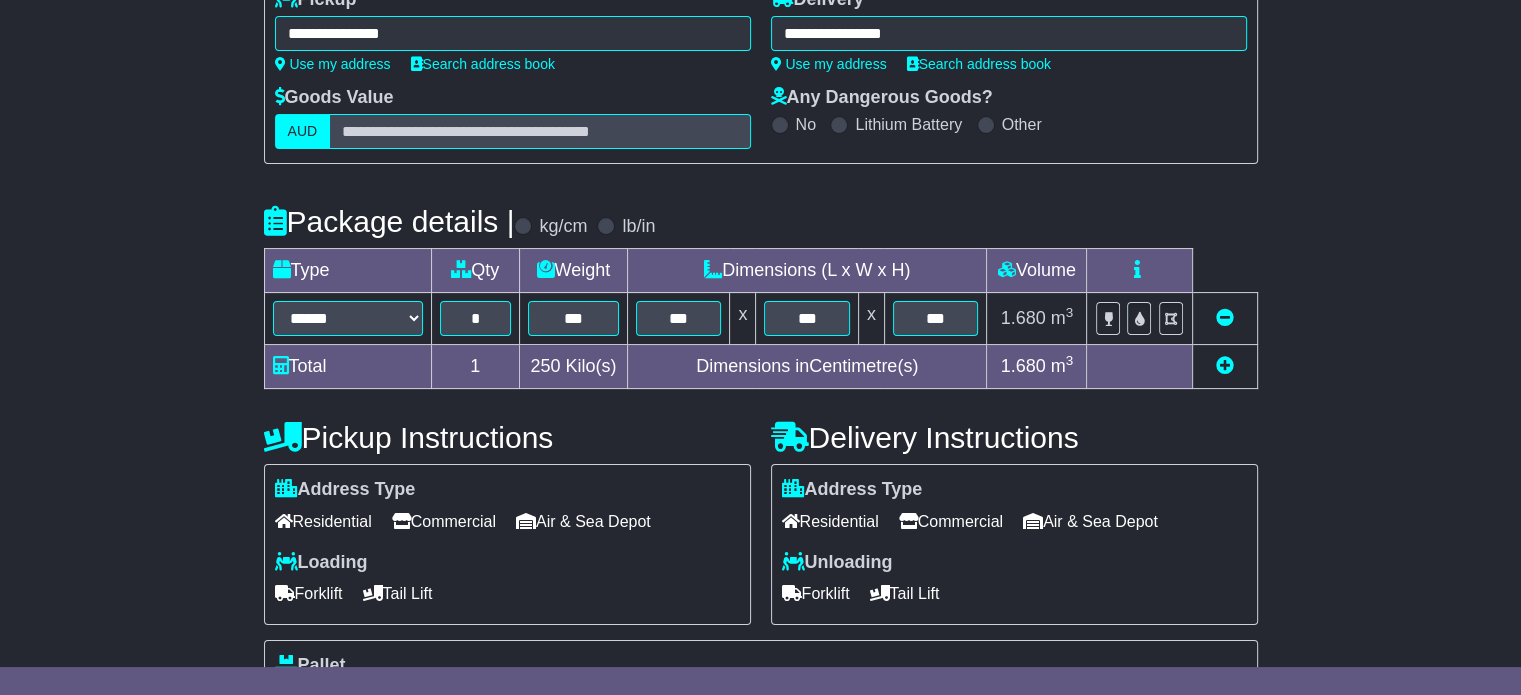 click at bounding box center [908, 521] 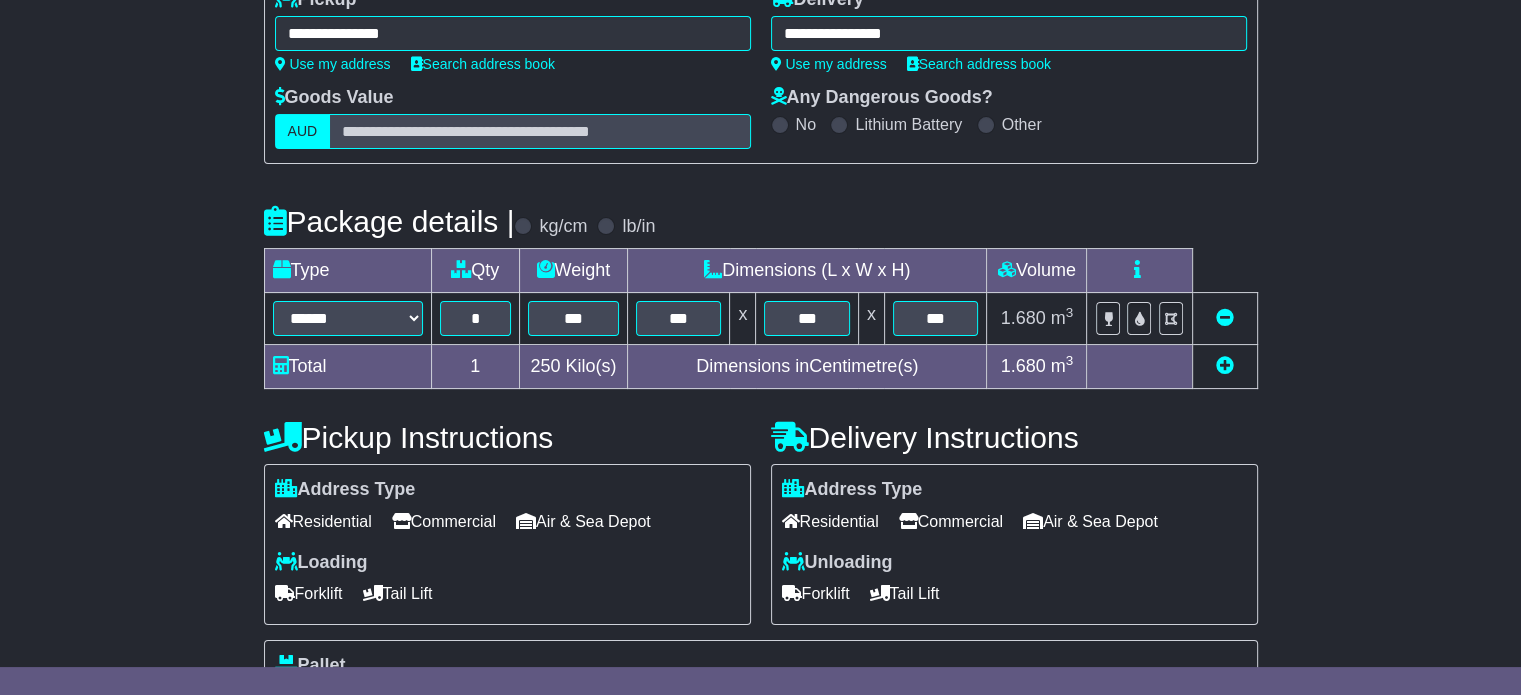 click on "Commercial" at bounding box center (444, 521) 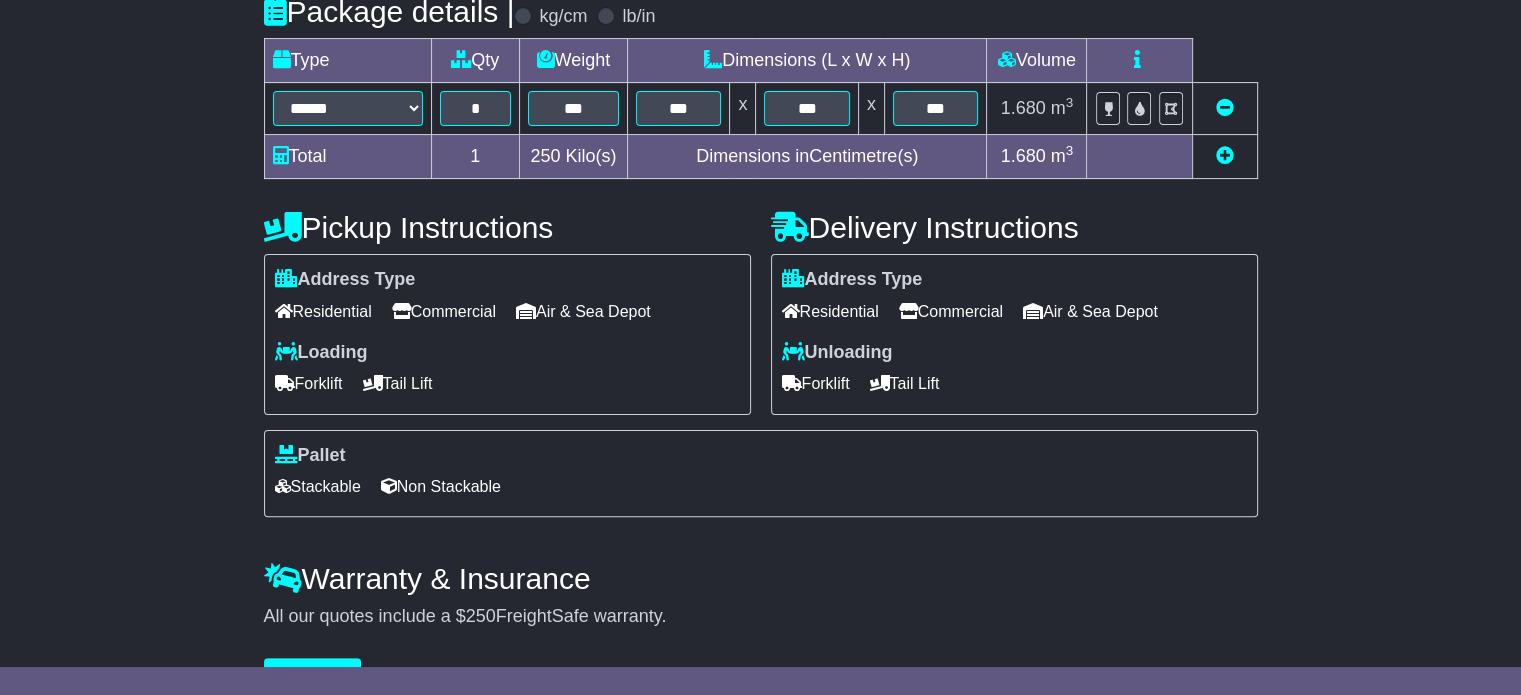 scroll, scrollTop: 538, scrollLeft: 0, axis: vertical 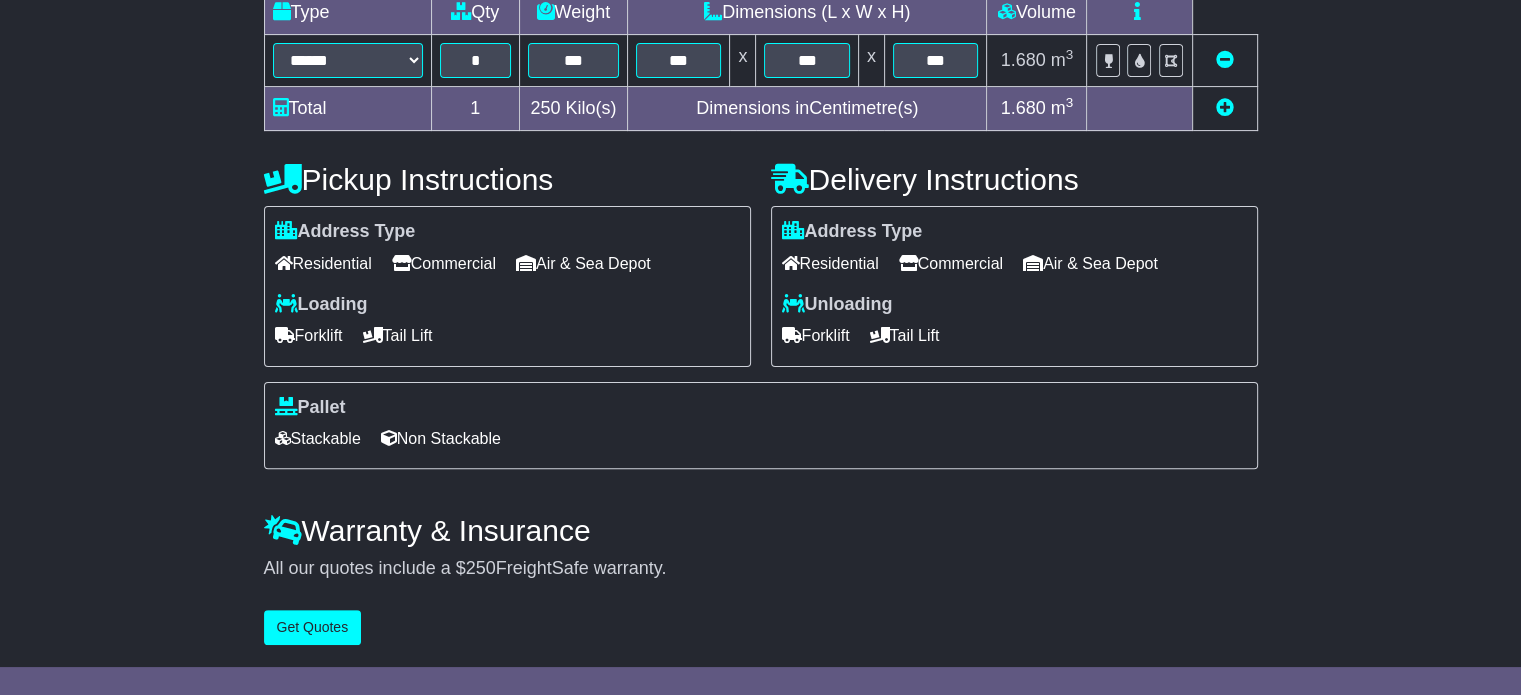 click on "Stackable" at bounding box center (318, 438) 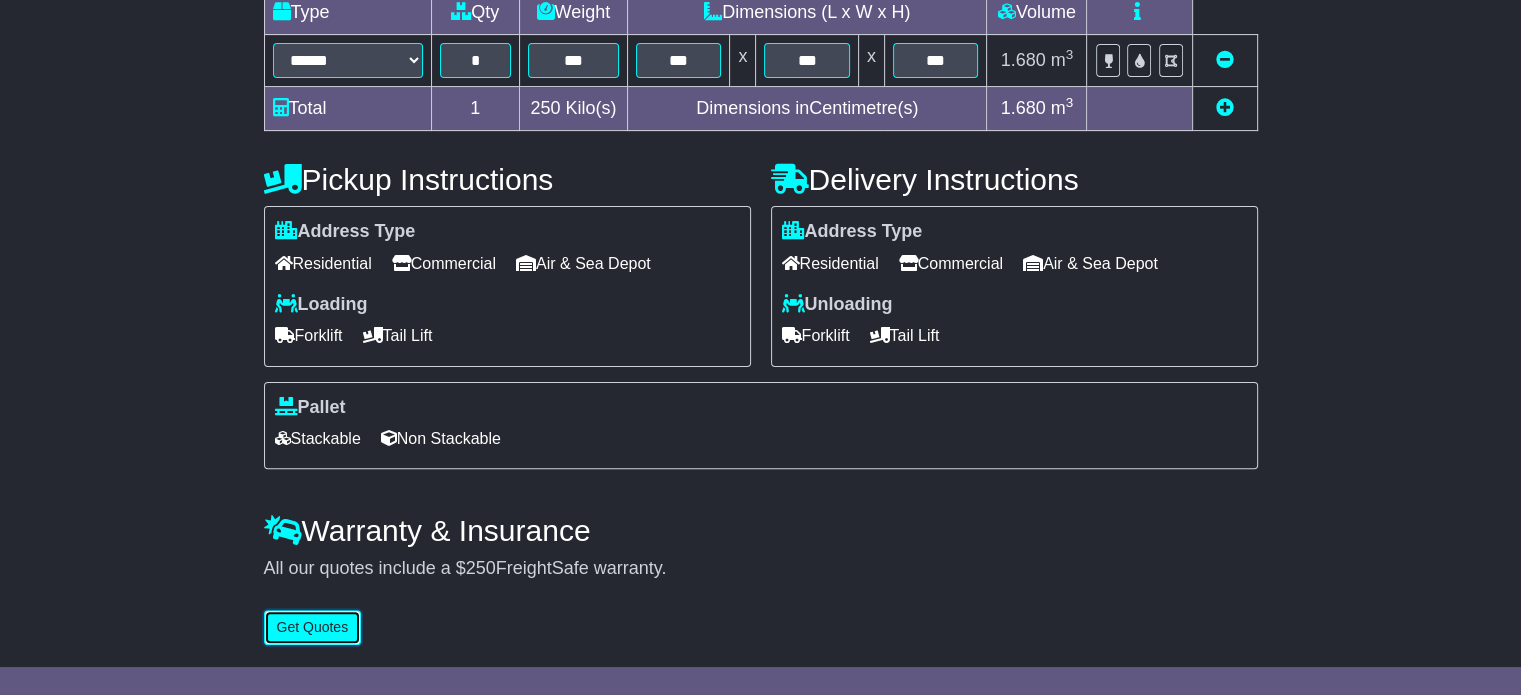 click on "Get Quotes" at bounding box center (313, 627) 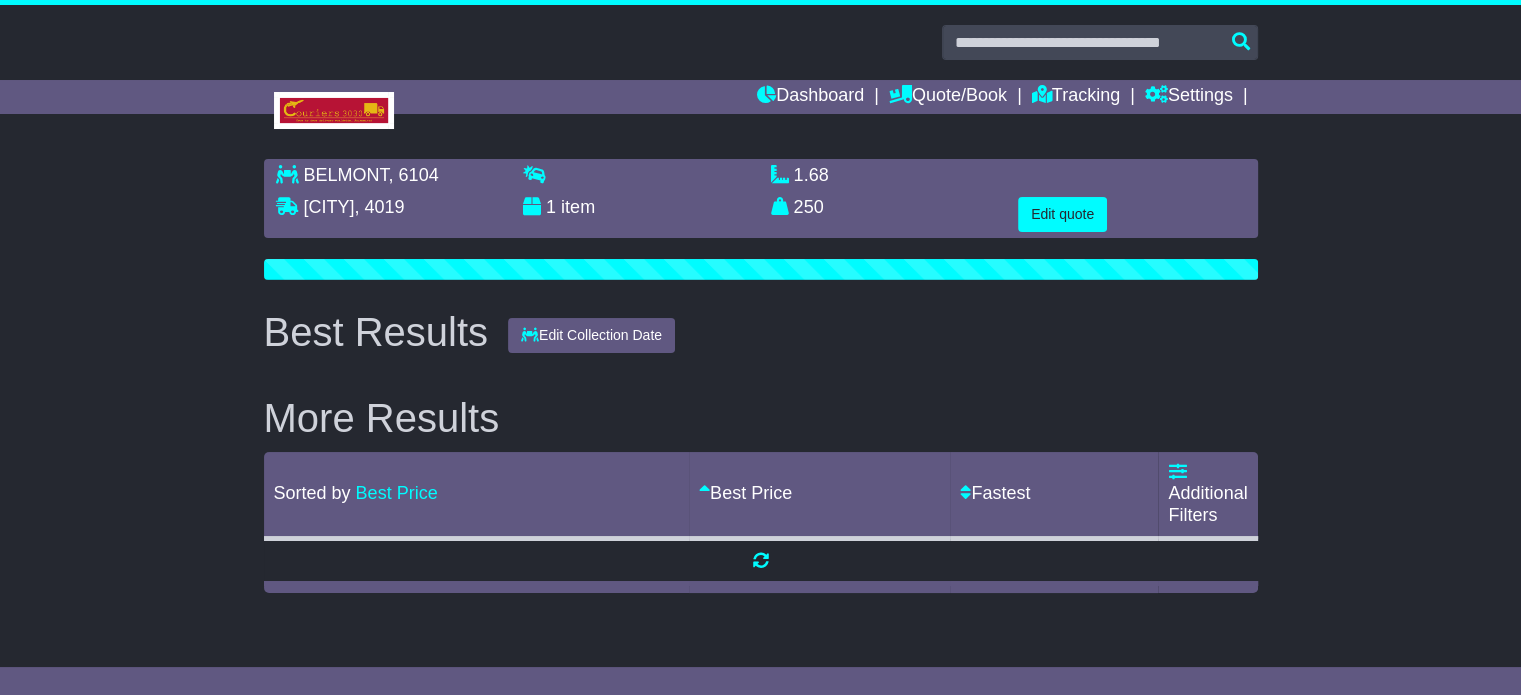 scroll, scrollTop: 0, scrollLeft: 0, axis: both 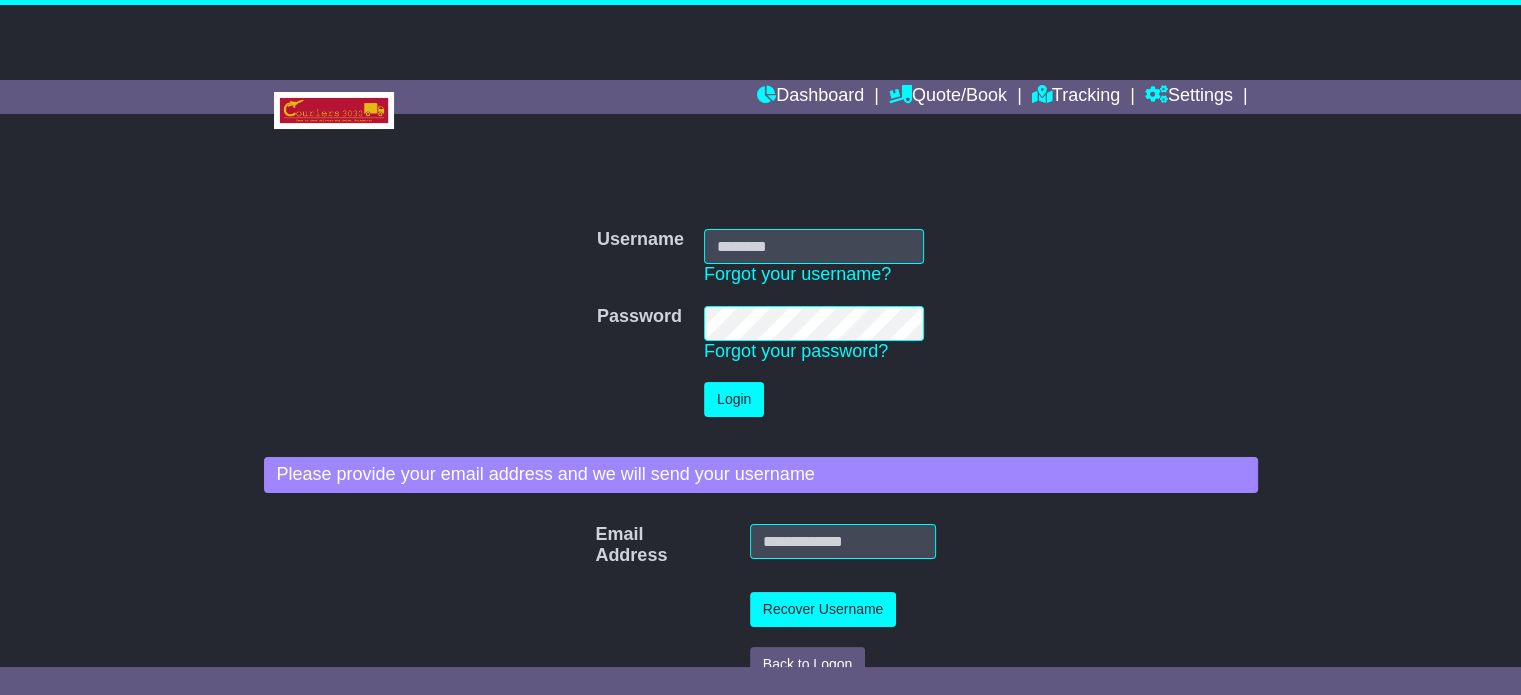 type on "**********" 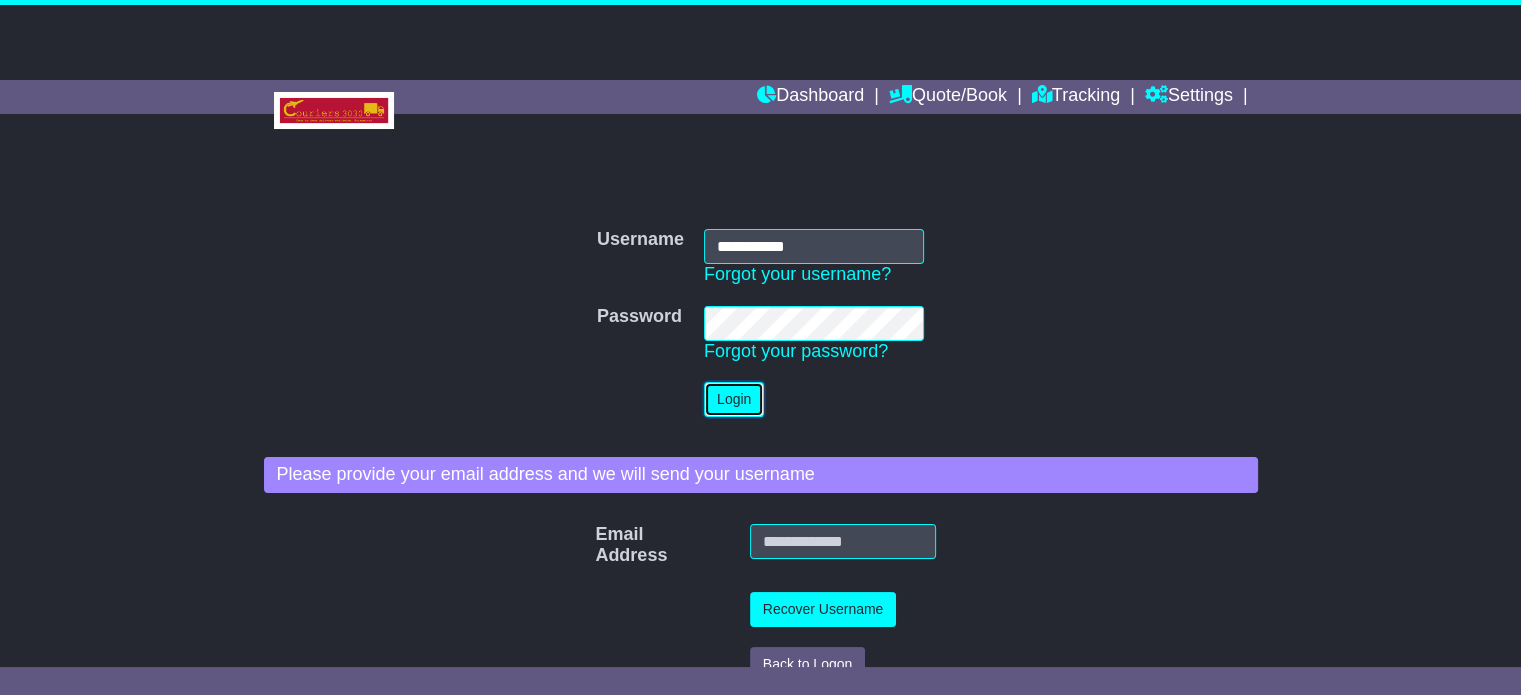 click on "Login" at bounding box center (734, 399) 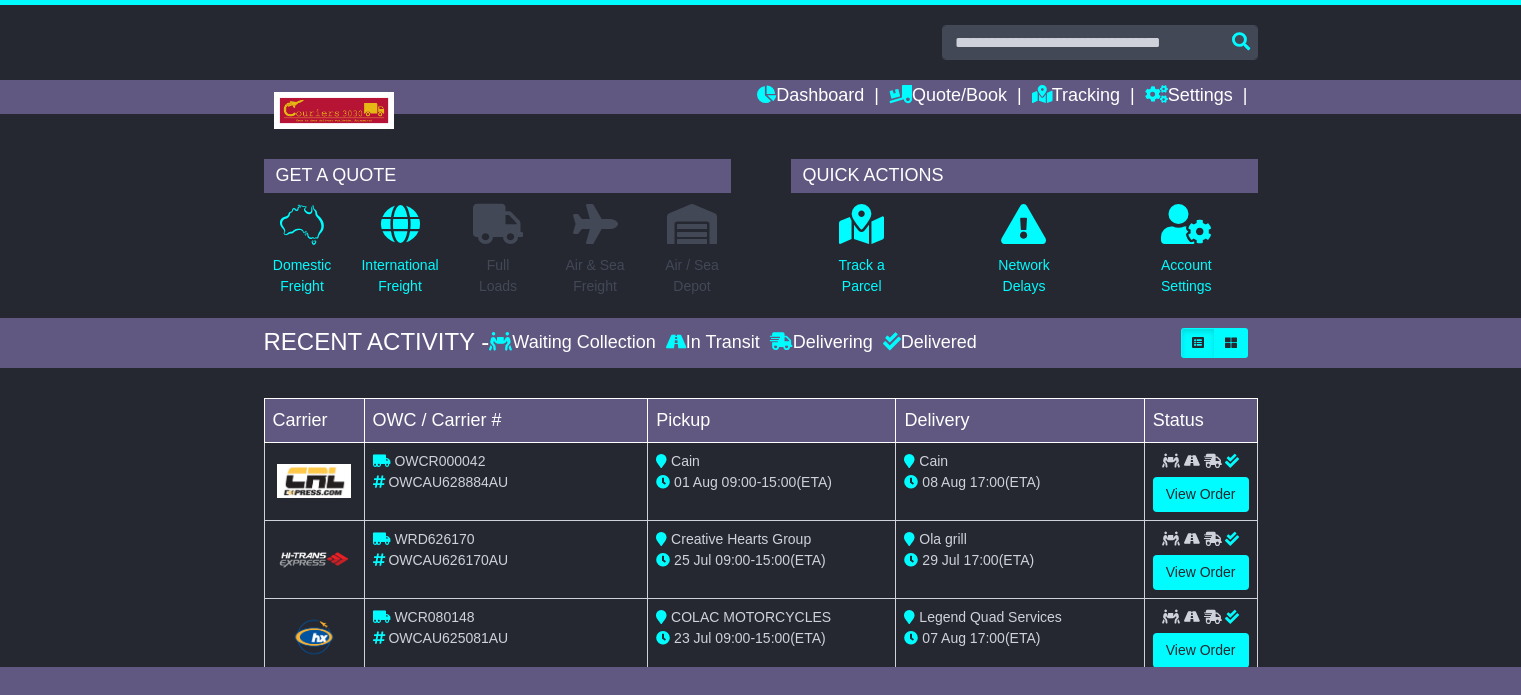 scroll, scrollTop: 0, scrollLeft: 0, axis: both 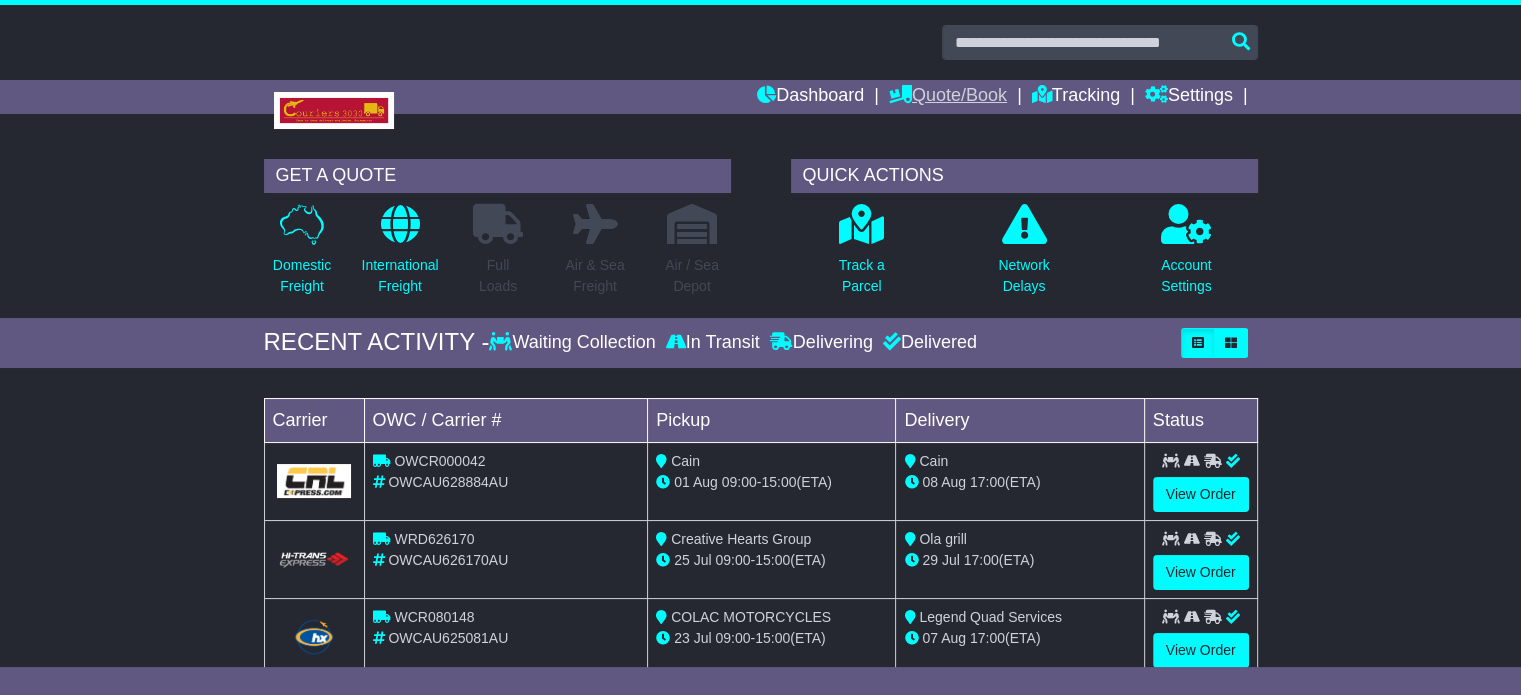 click on "Quote/Book" at bounding box center (948, 97) 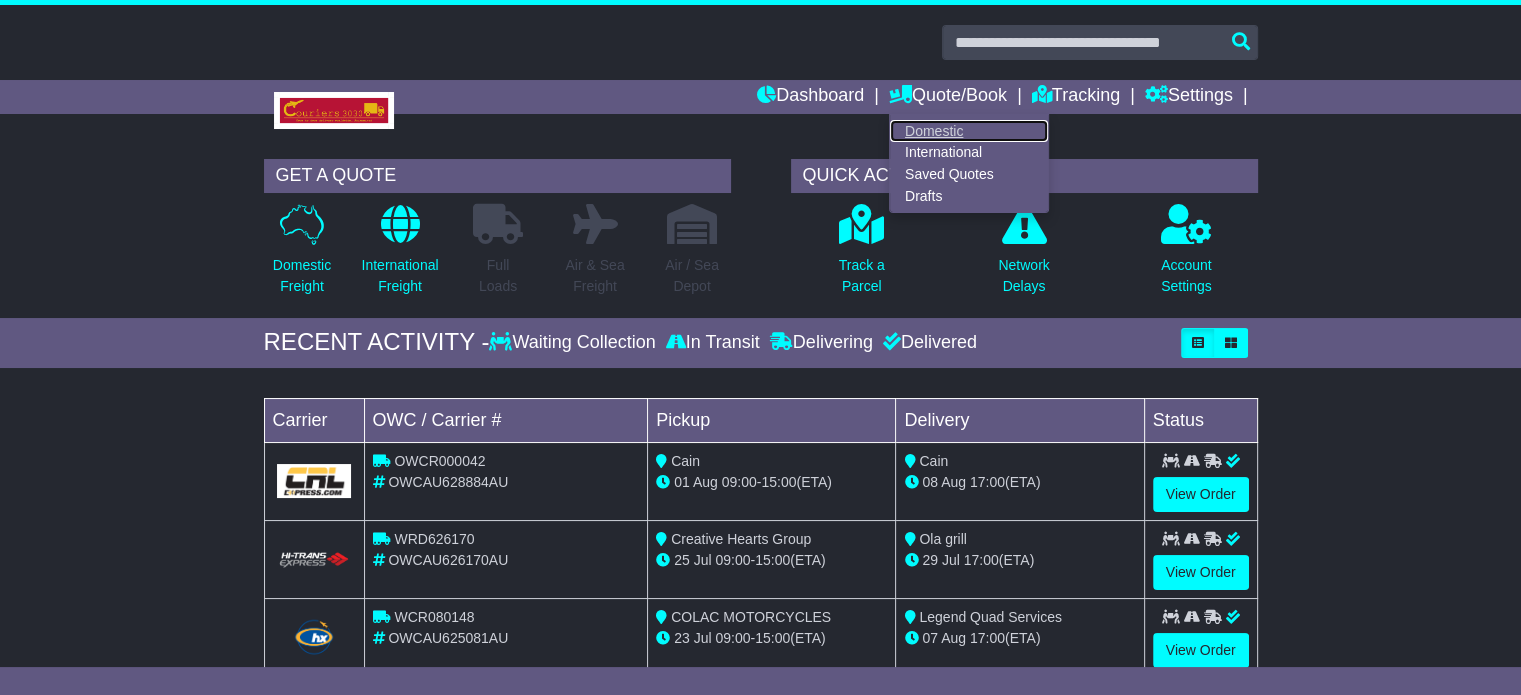 click on "Domestic" at bounding box center (969, 131) 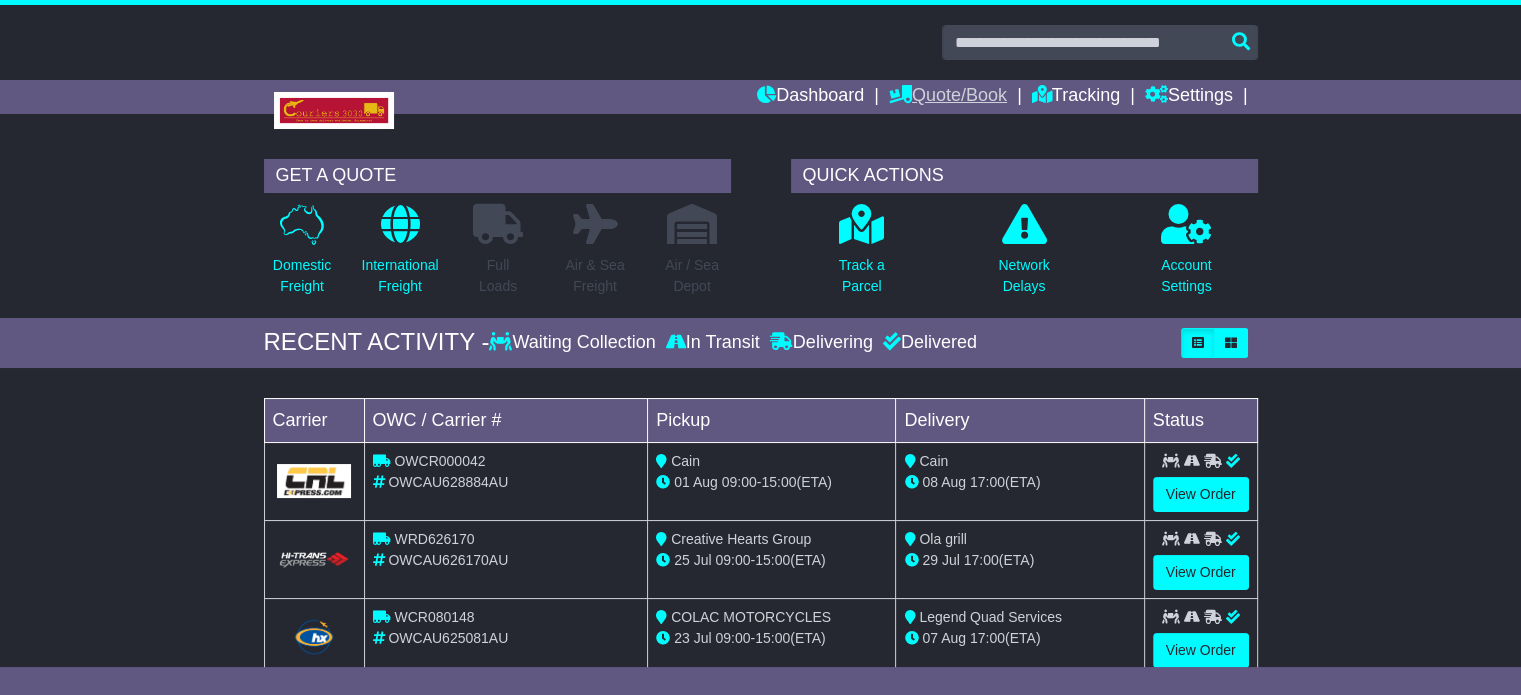 click on "Quote/Book" at bounding box center [948, 97] 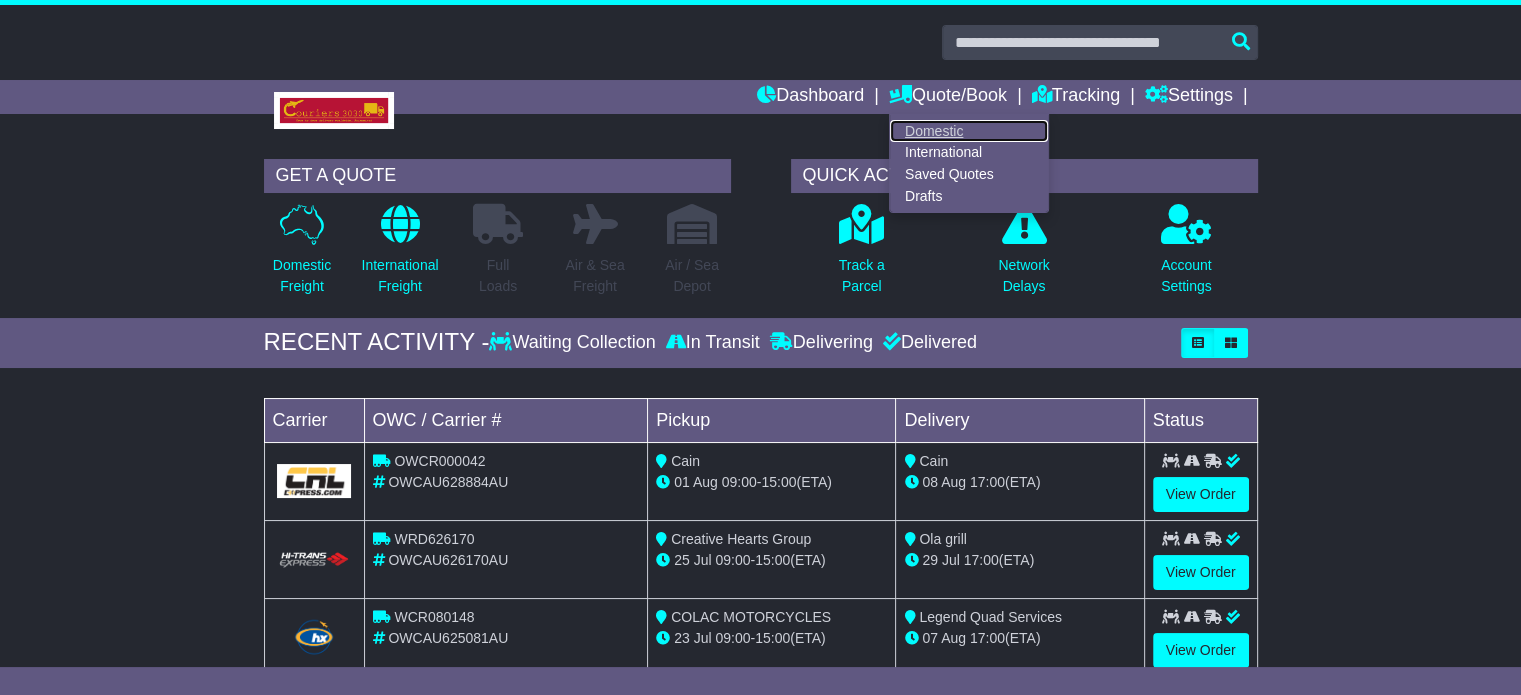 click on "Domestic" at bounding box center [969, 131] 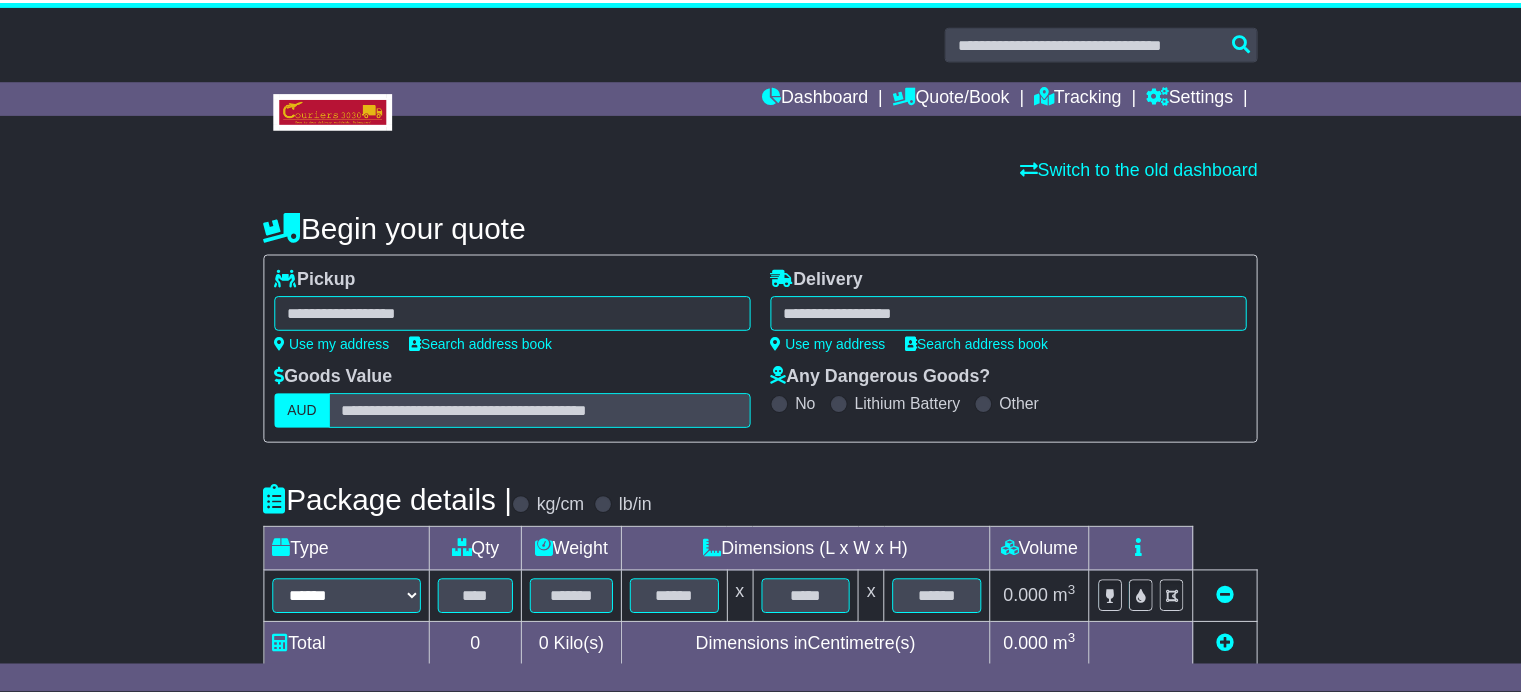 scroll, scrollTop: 0, scrollLeft: 0, axis: both 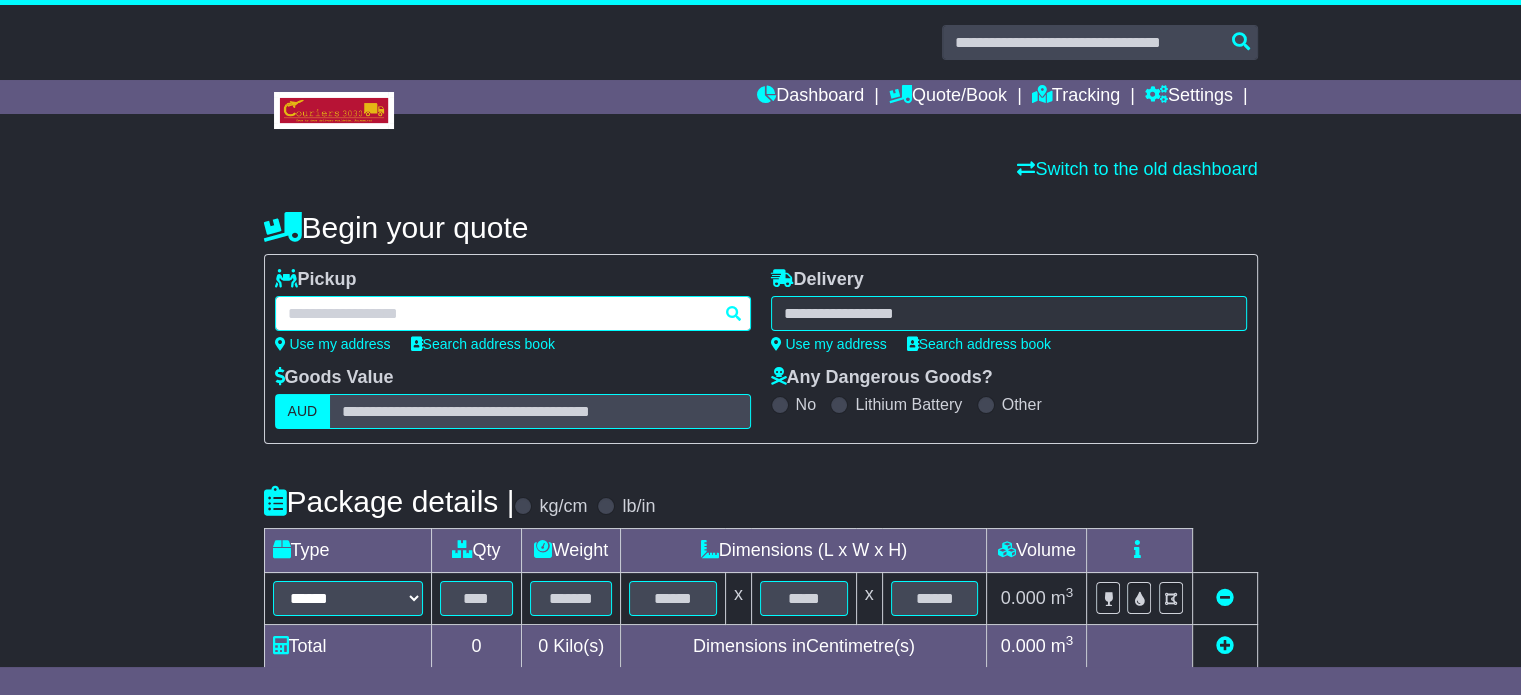 click at bounding box center (513, 313) 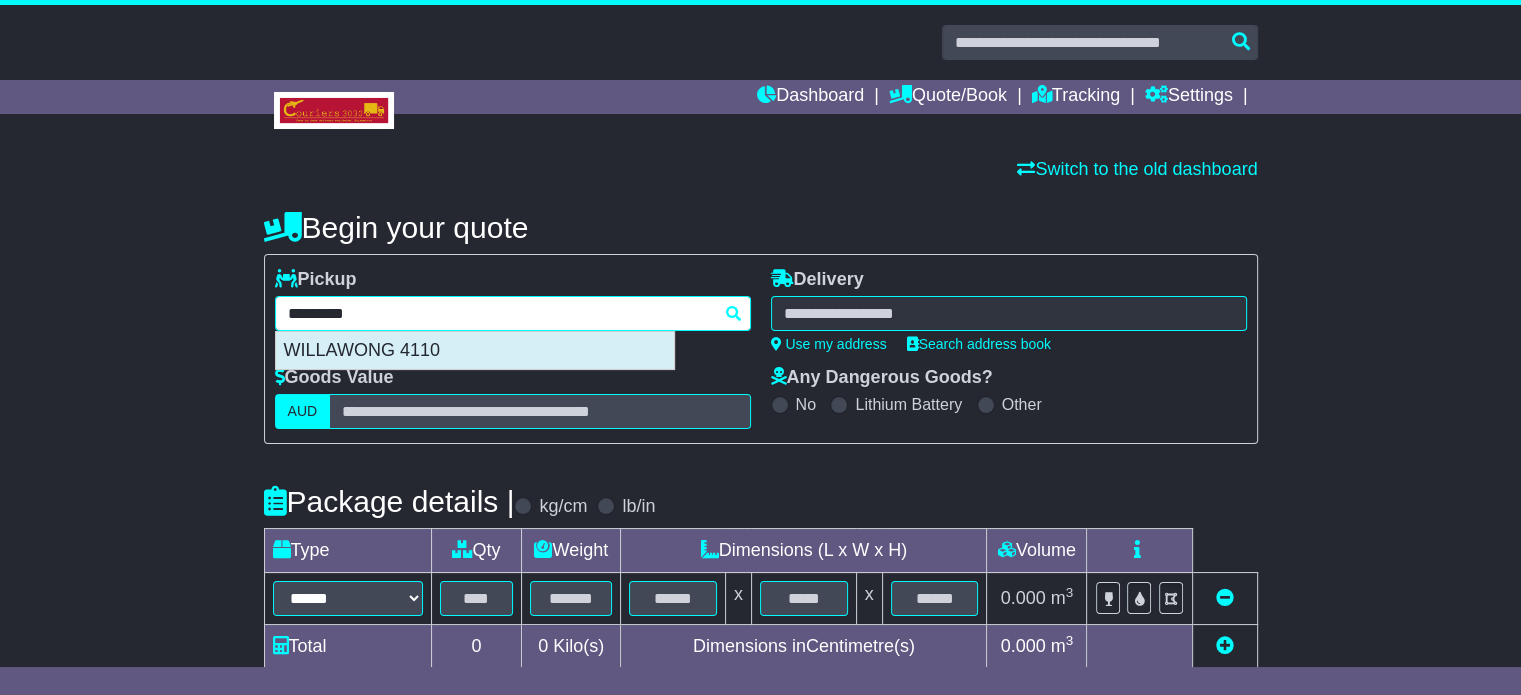 click on "WILLAWONG 4110" at bounding box center (475, 351) 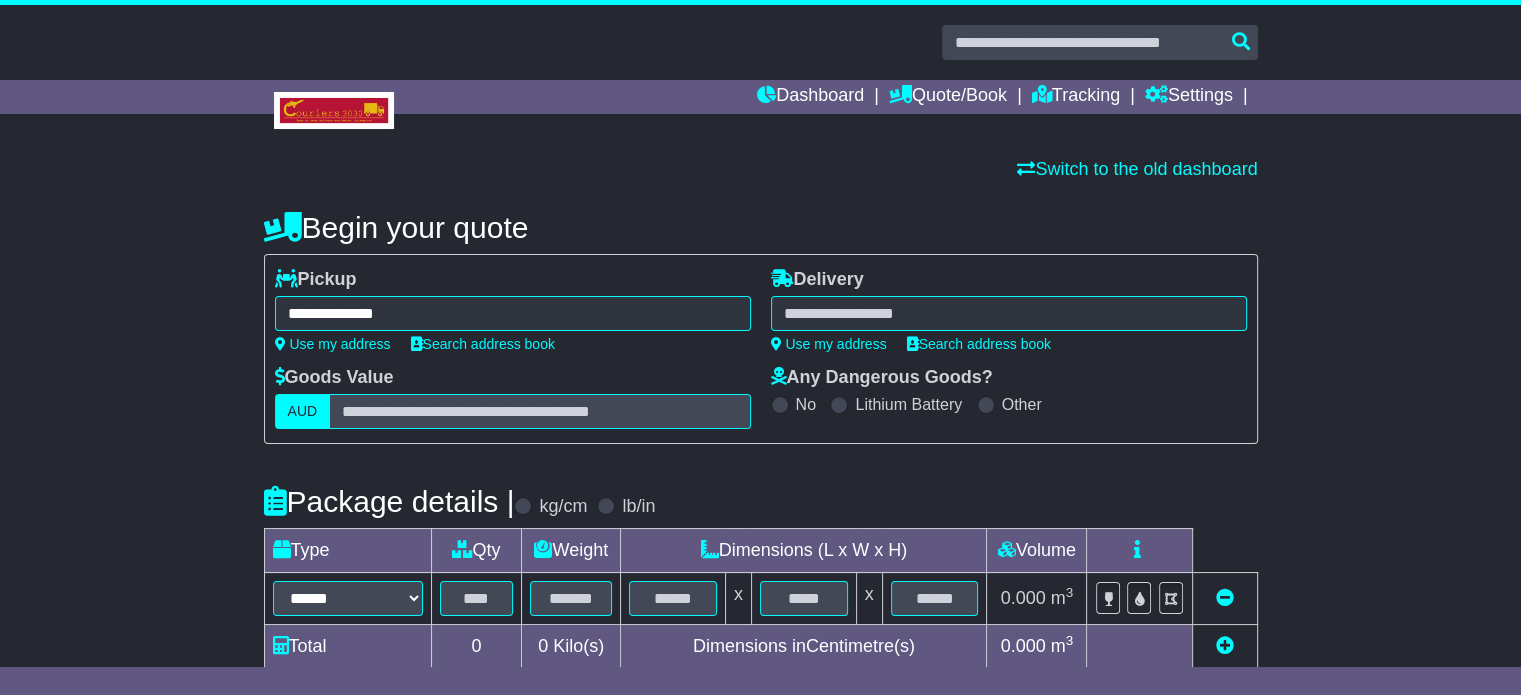 type on "**********" 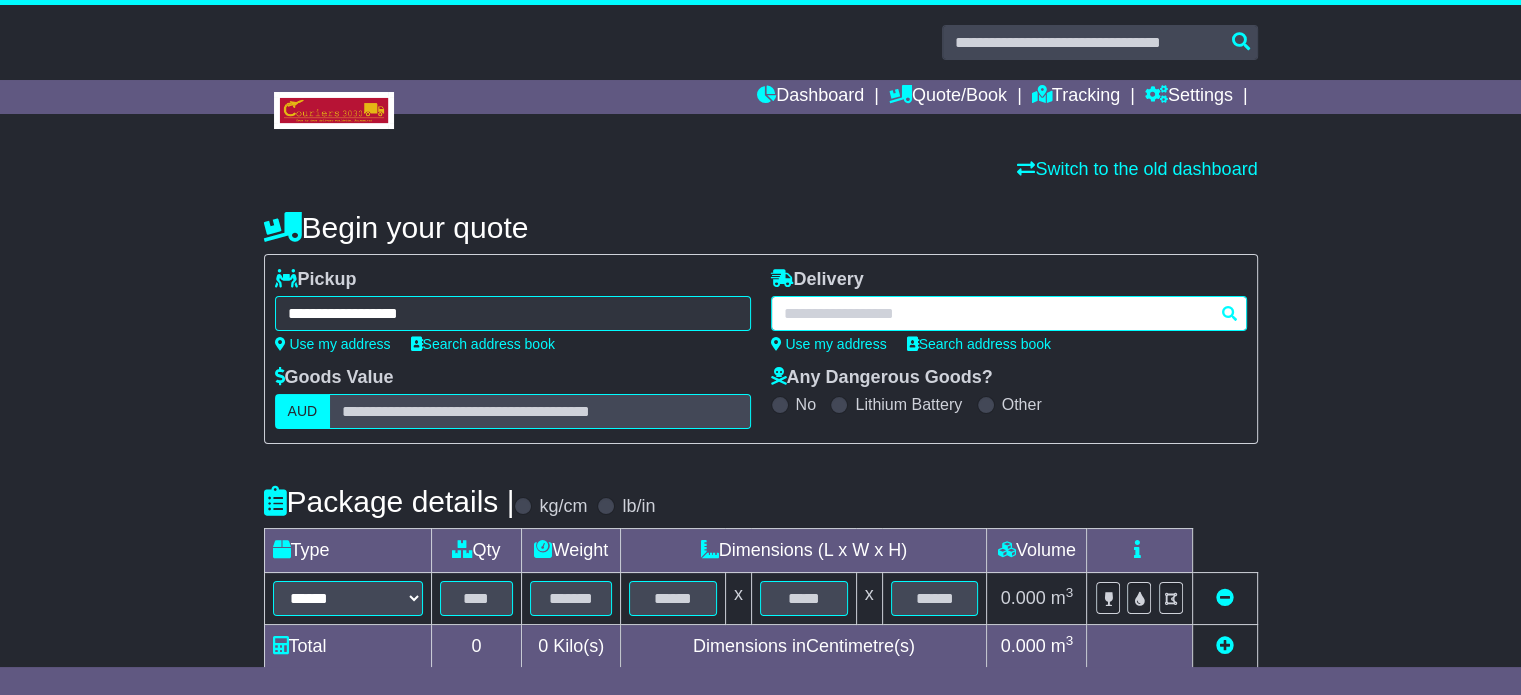 click at bounding box center (1009, 313) 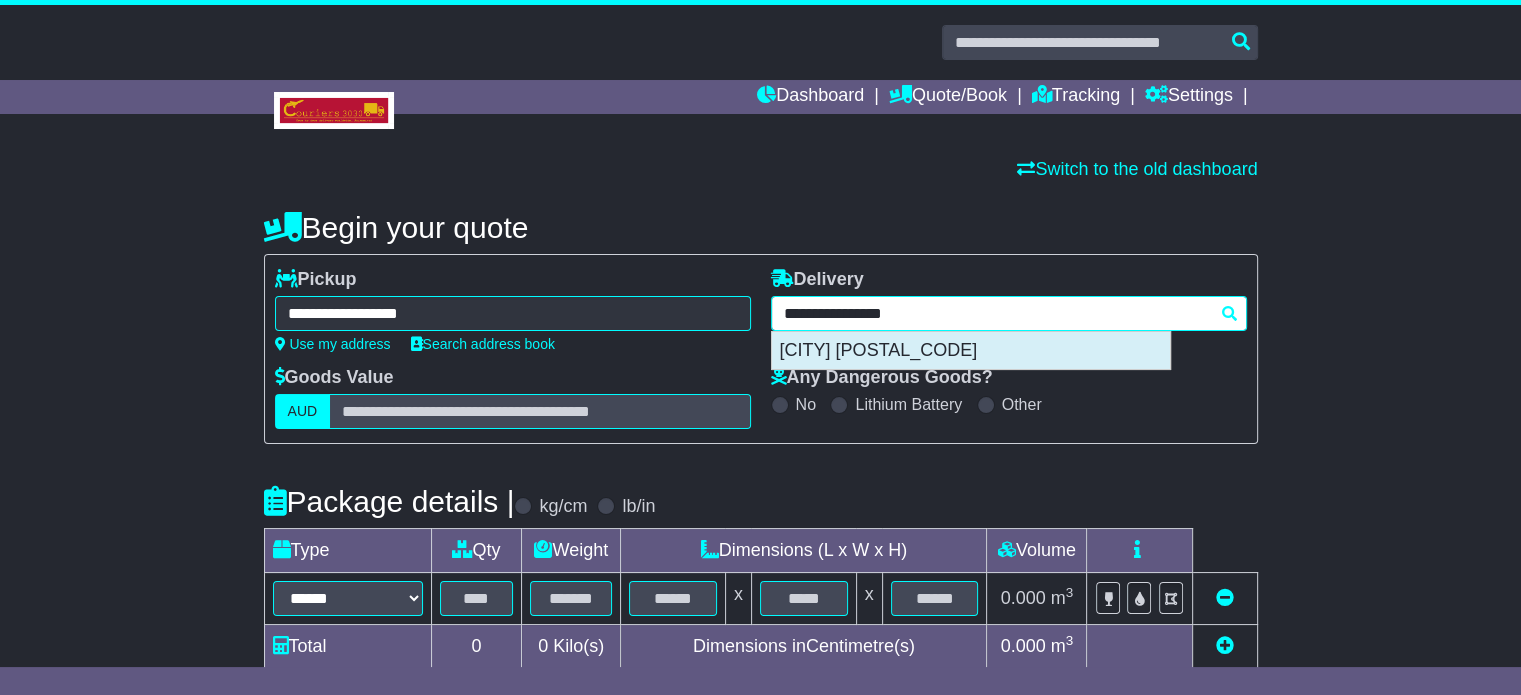 click on "COCKBURN CENTRAL 6164" at bounding box center (971, 351) 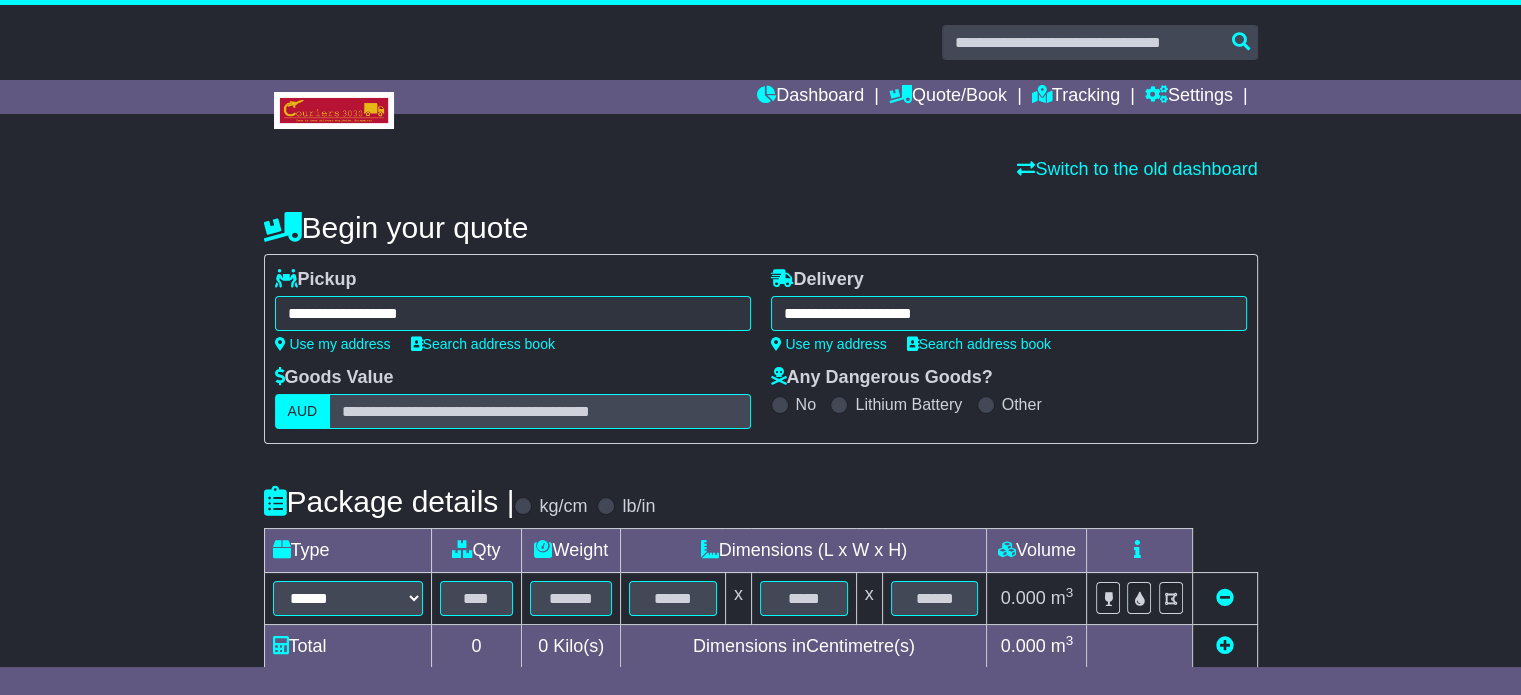 type on "**********" 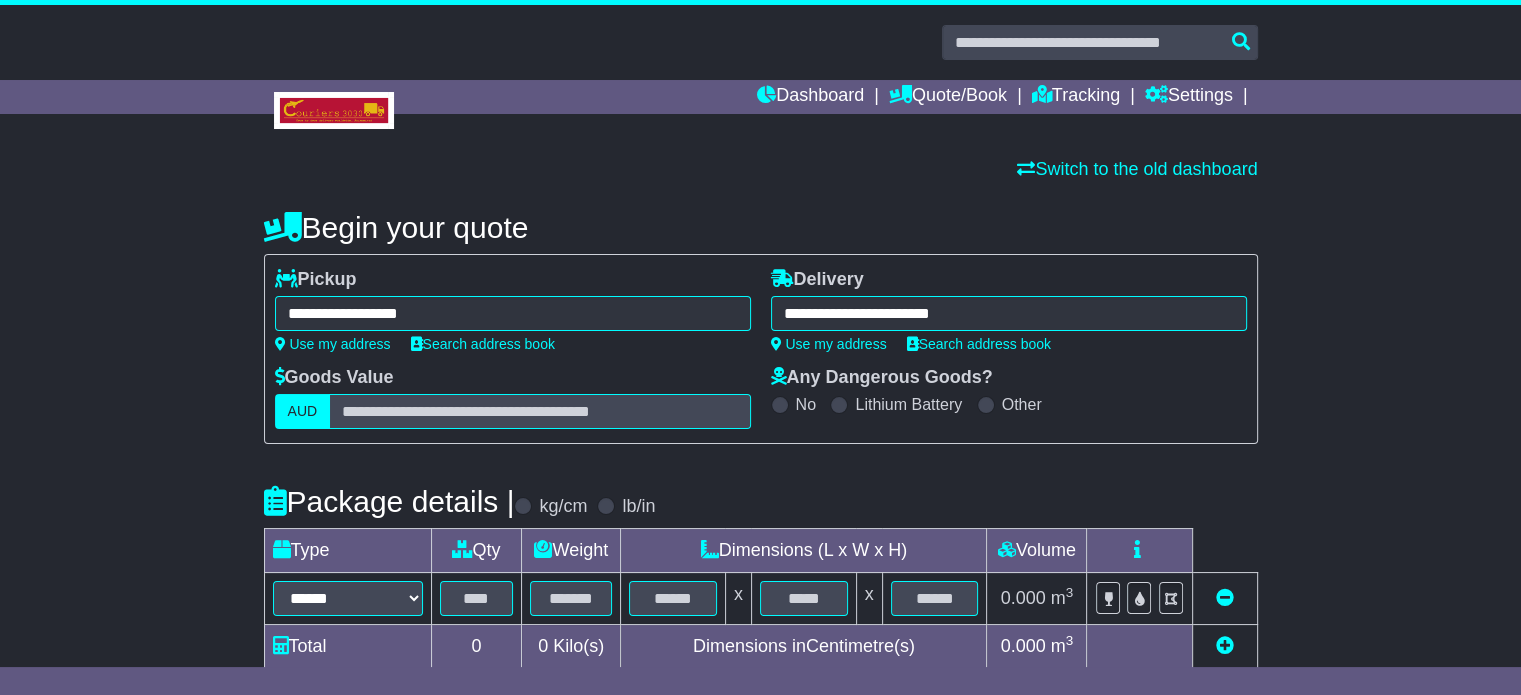 click on "Package details |
kg/cm
lb/in" at bounding box center (761, 501) 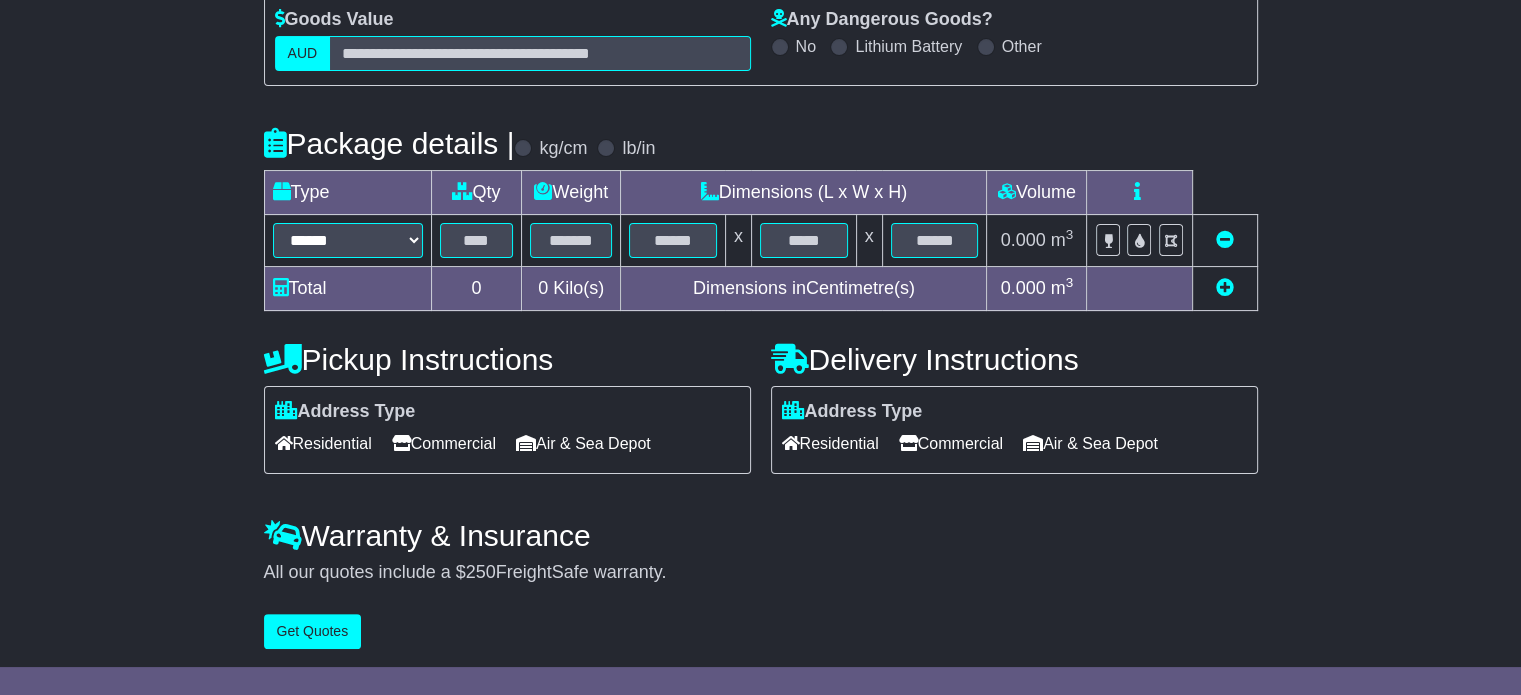 scroll, scrollTop: 360, scrollLeft: 0, axis: vertical 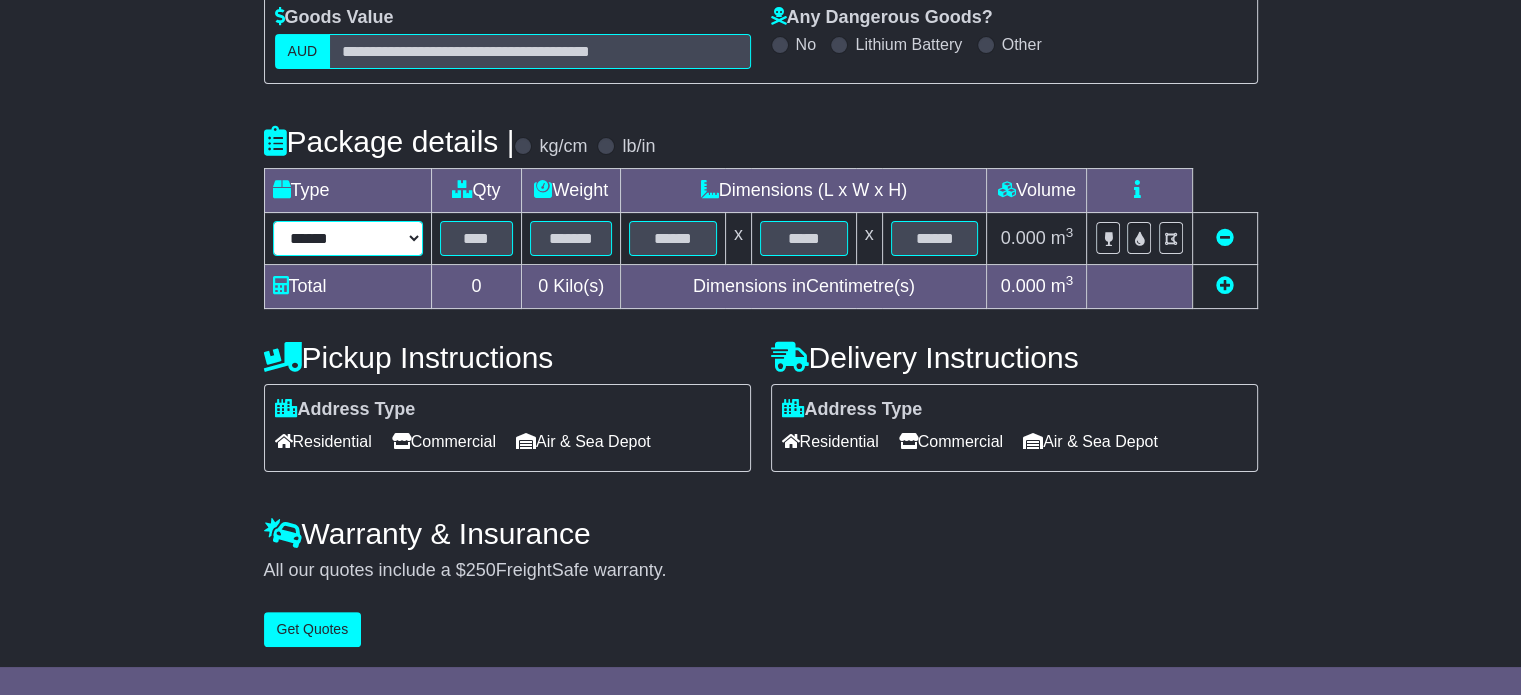 click on "****** ****** *** ******** ***** **** **** ****** *** *******" at bounding box center (348, 238) 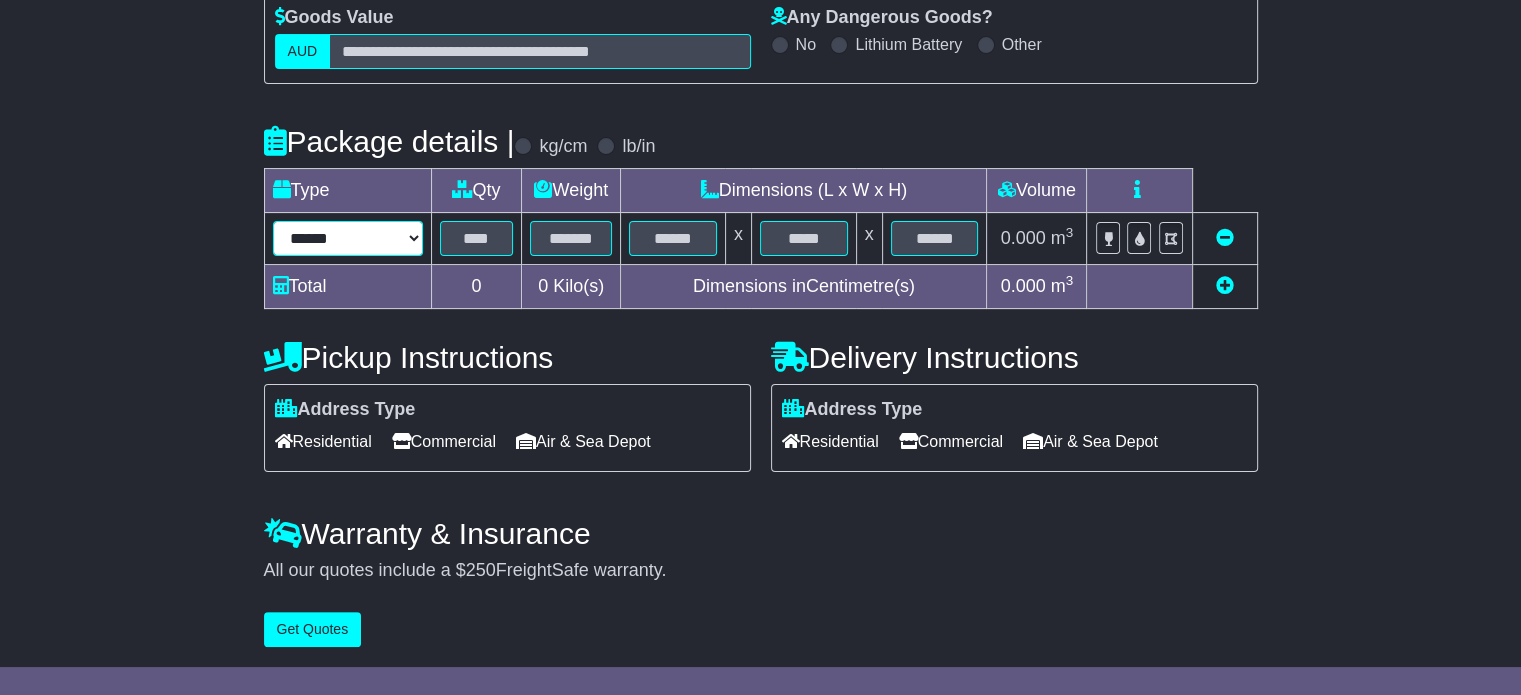 select on "*****" 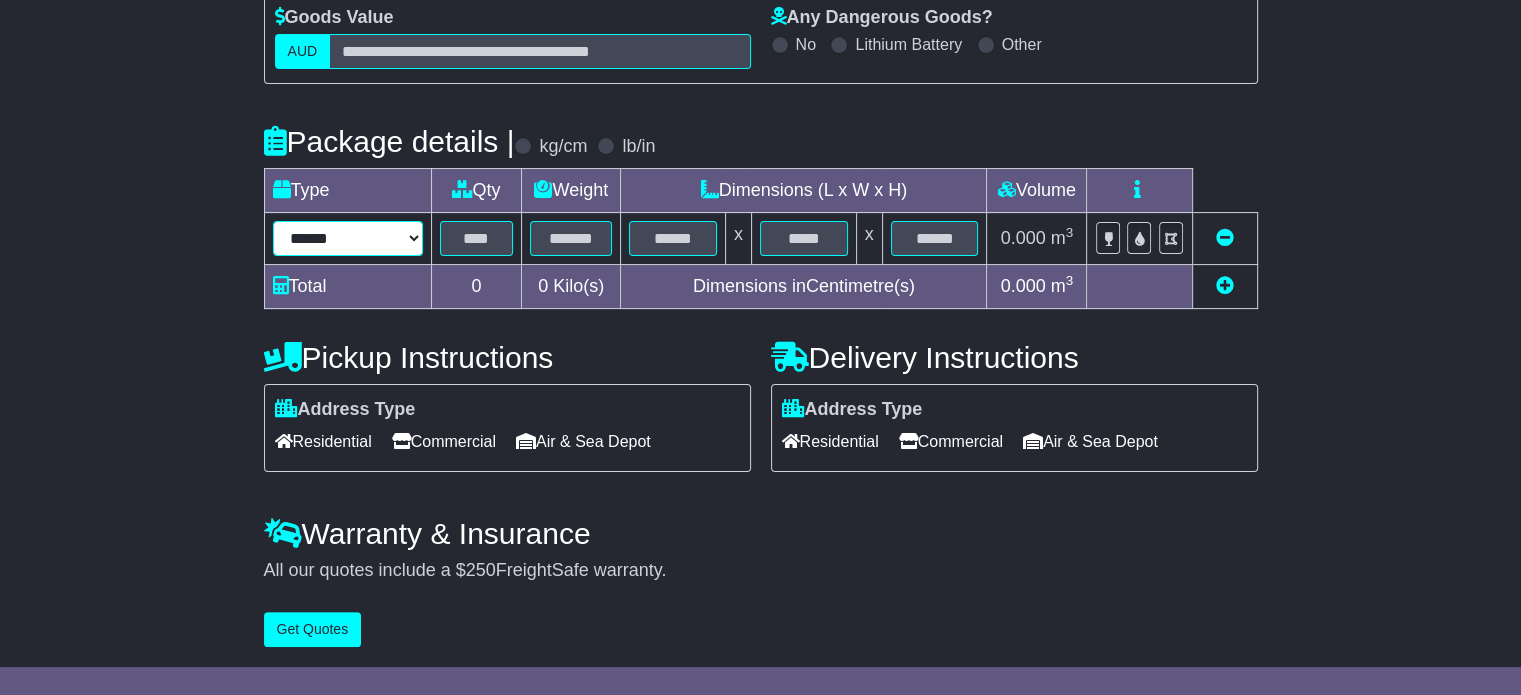 click on "****** ****** *** ******** ***** **** **** ****** *** *******" at bounding box center [348, 238] 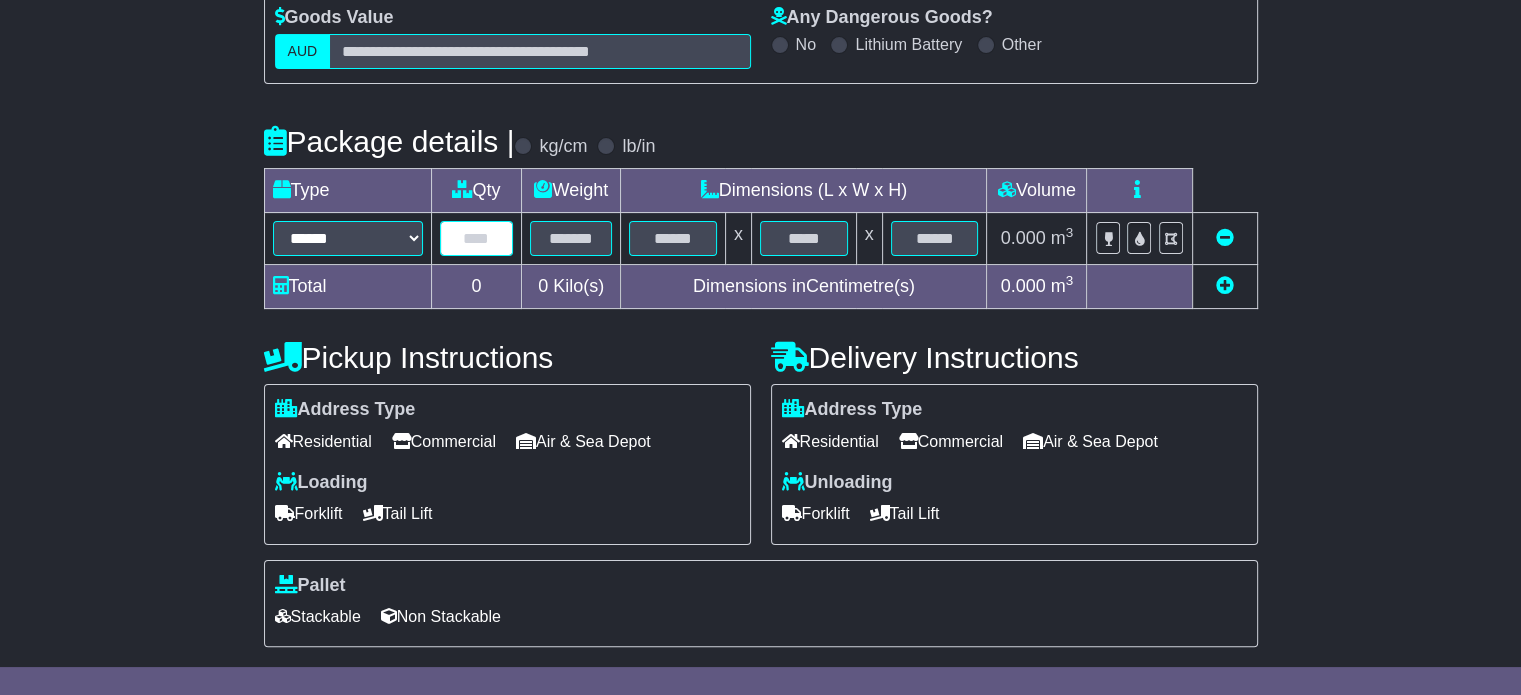 click at bounding box center (477, 238) 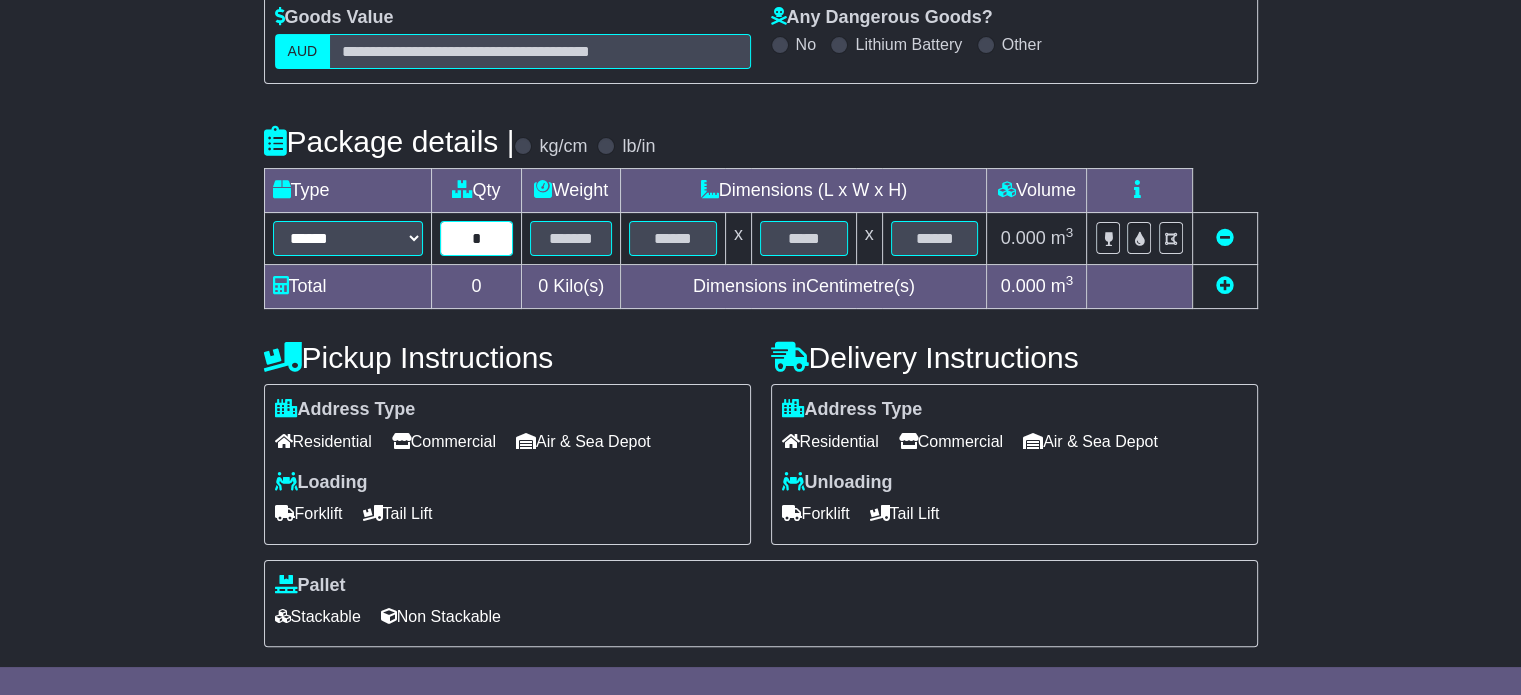 type on "*" 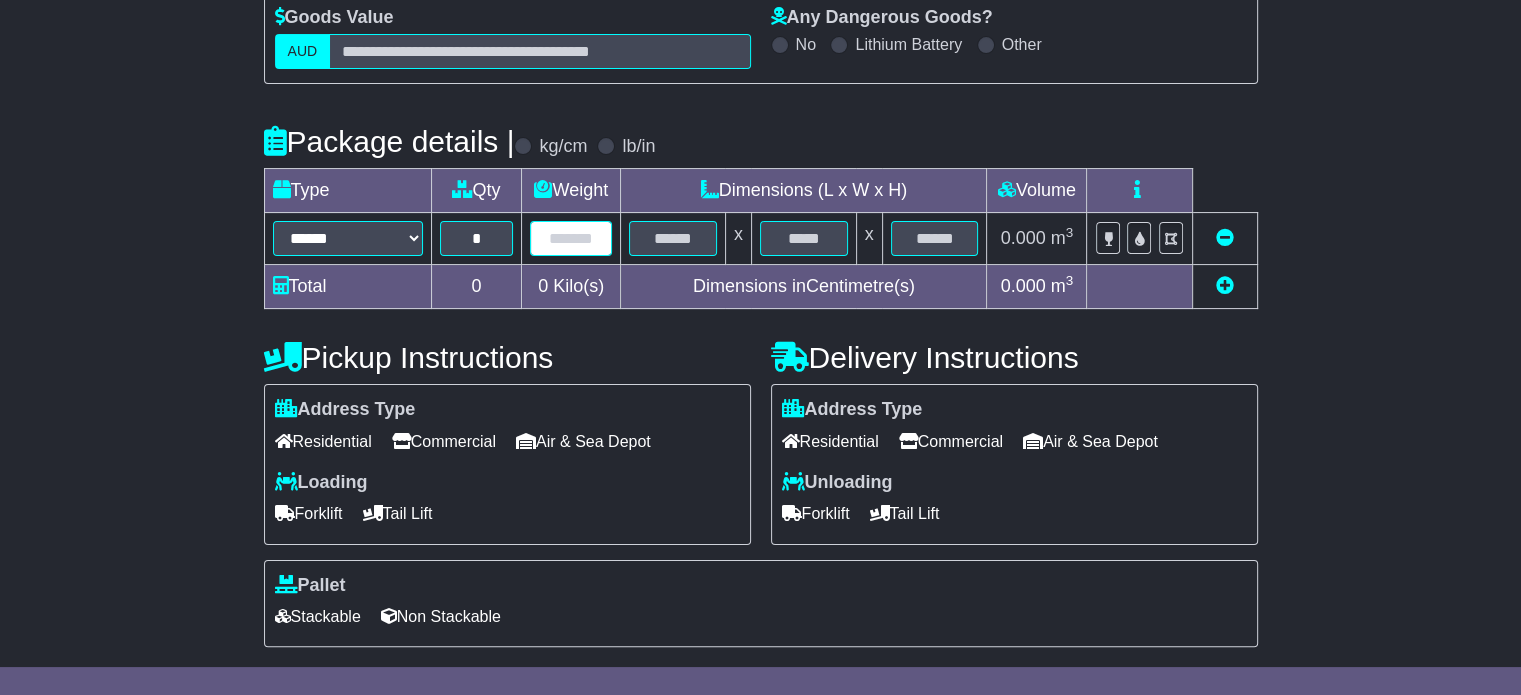 click at bounding box center [571, 238] 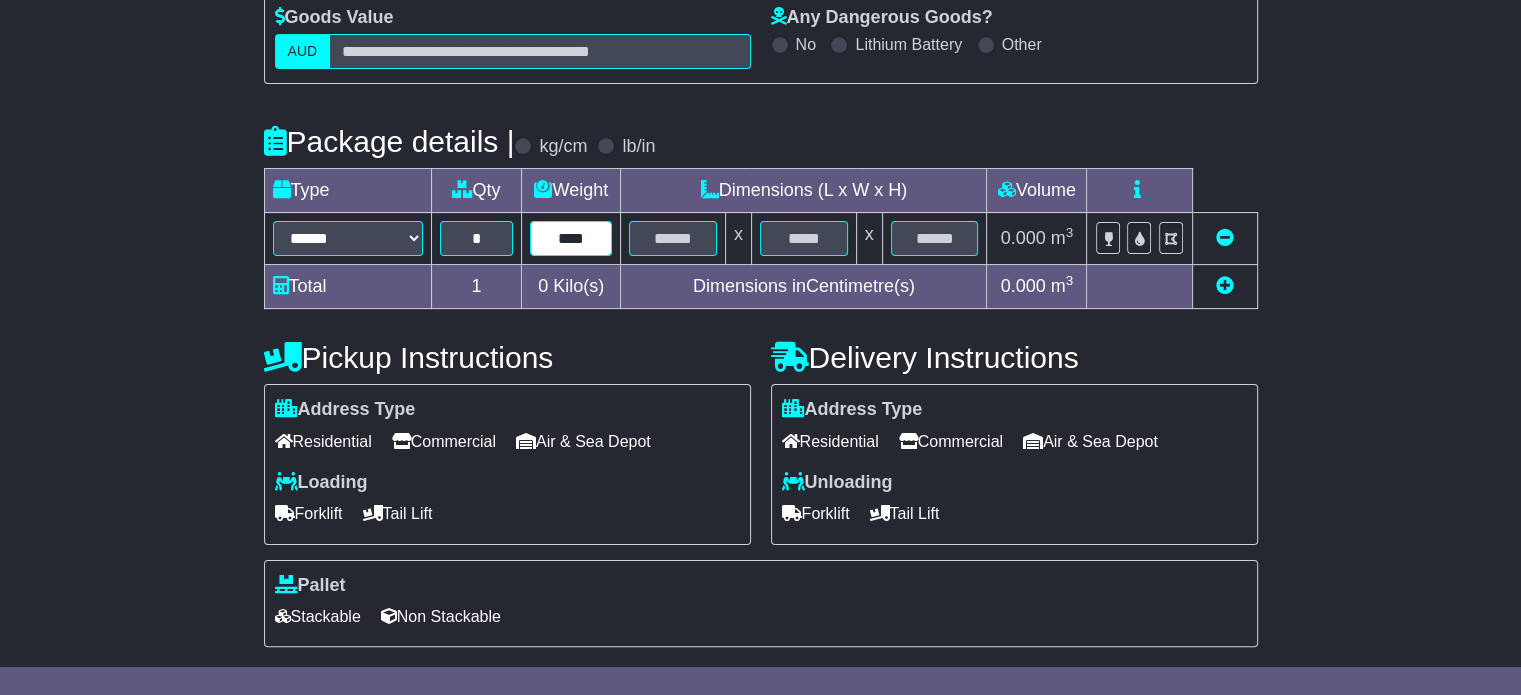 type on "****" 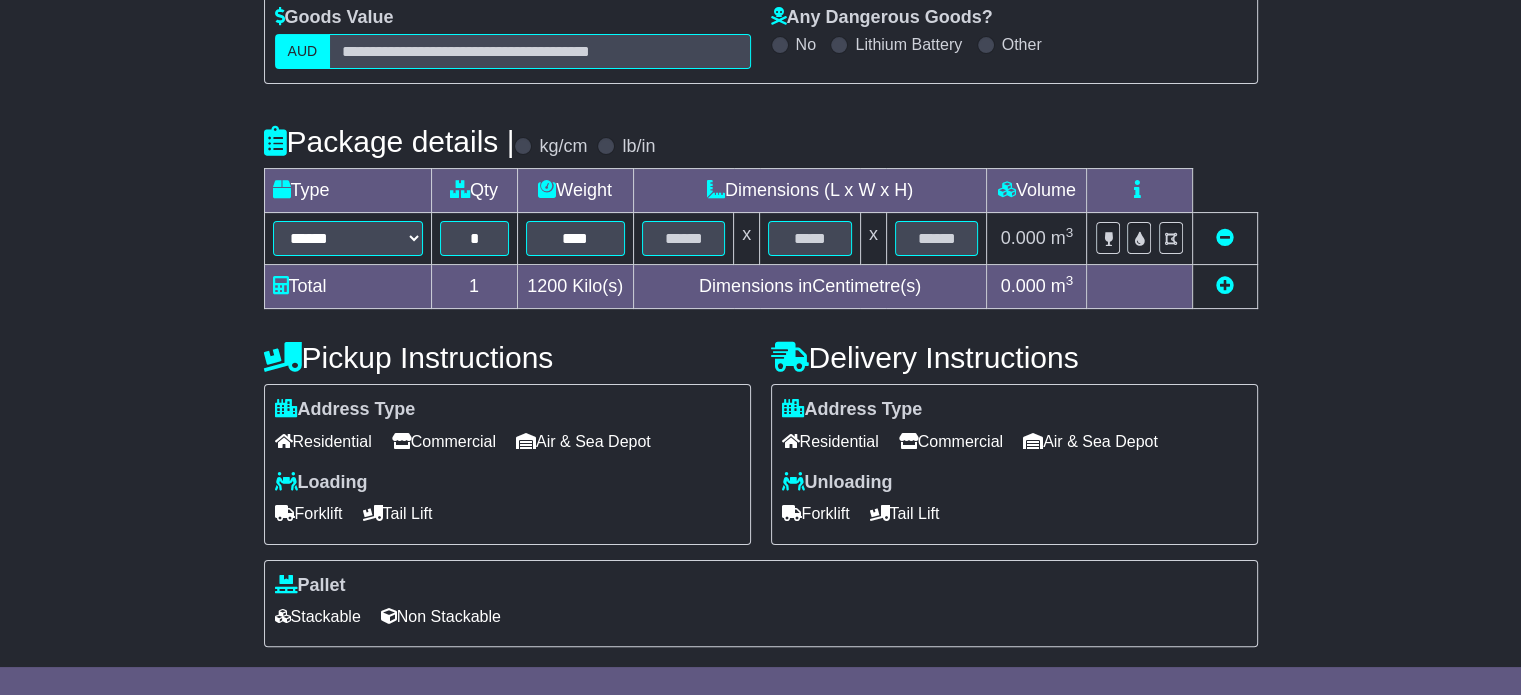 click at bounding box center [683, 239] 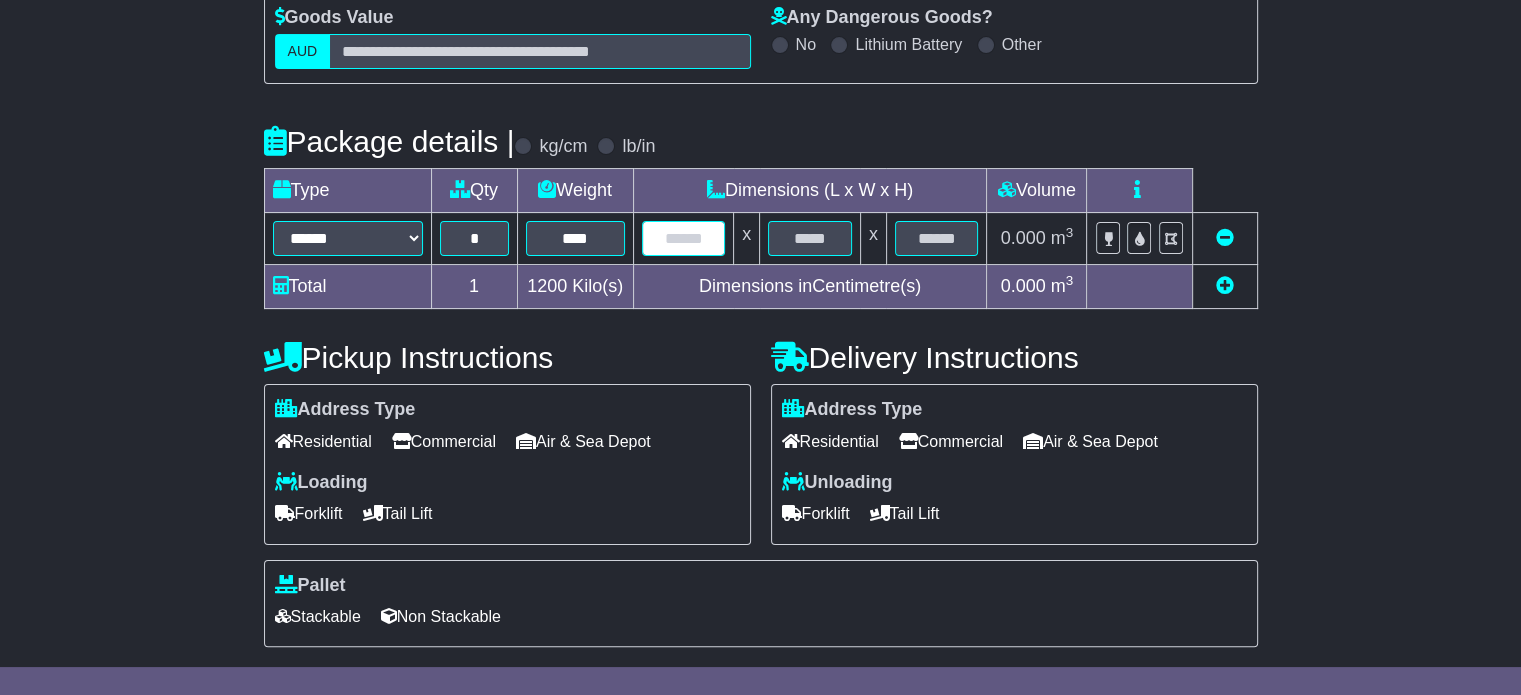 click at bounding box center (684, 238) 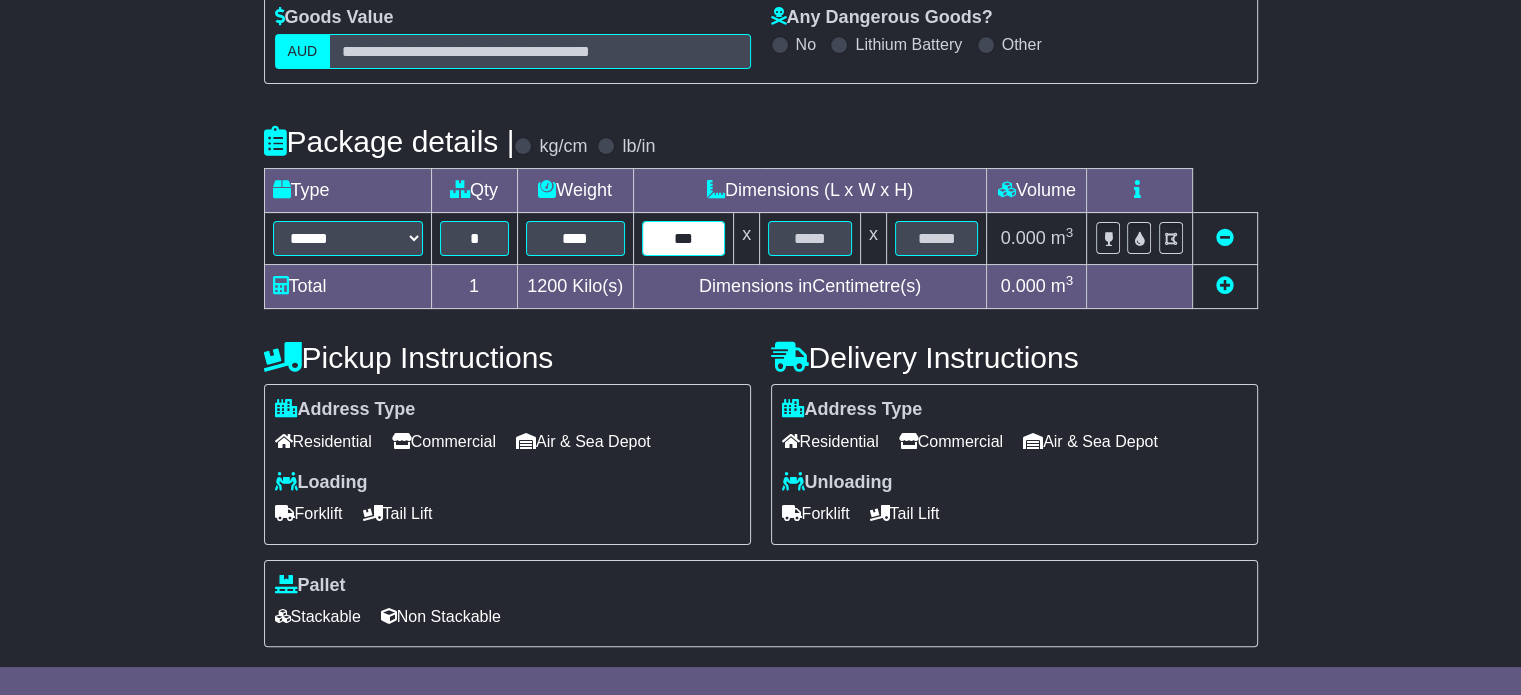 type on "***" 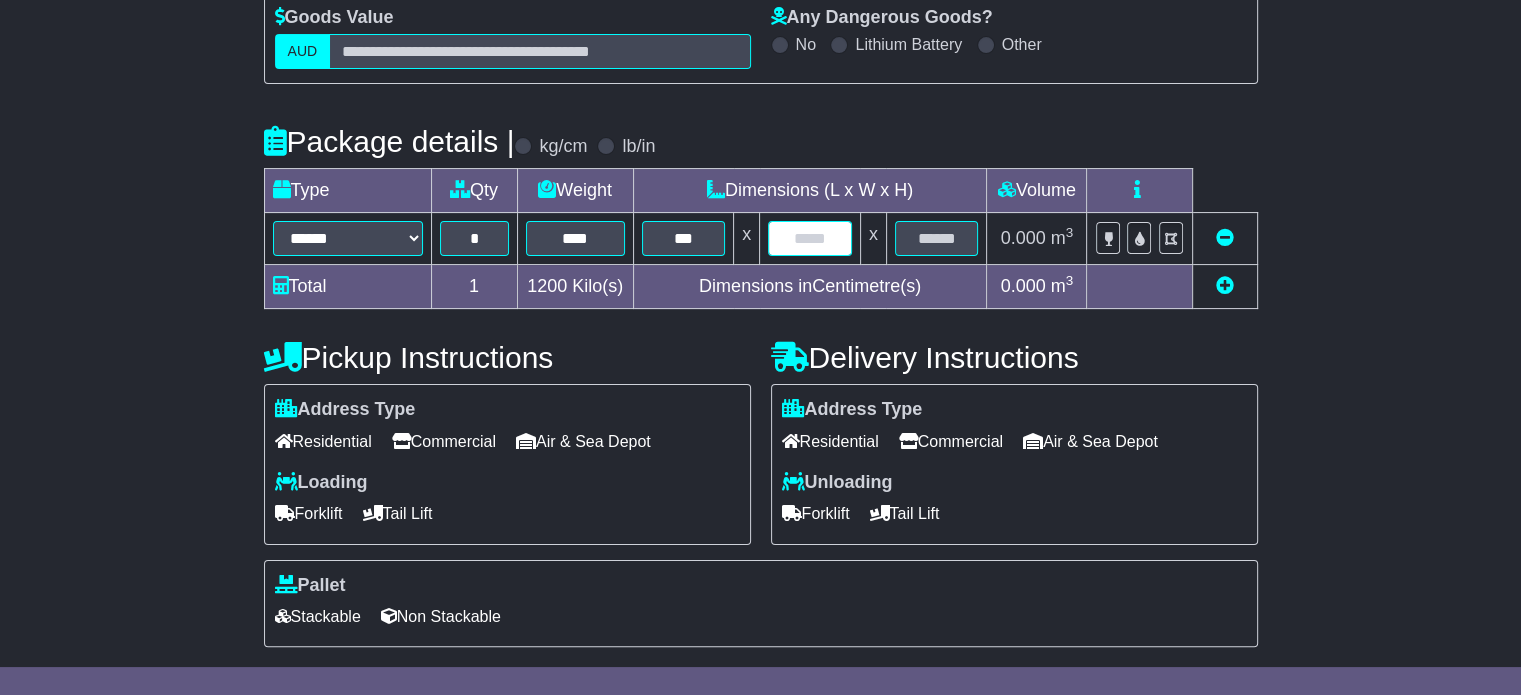 click at bounding box center (810, 238) 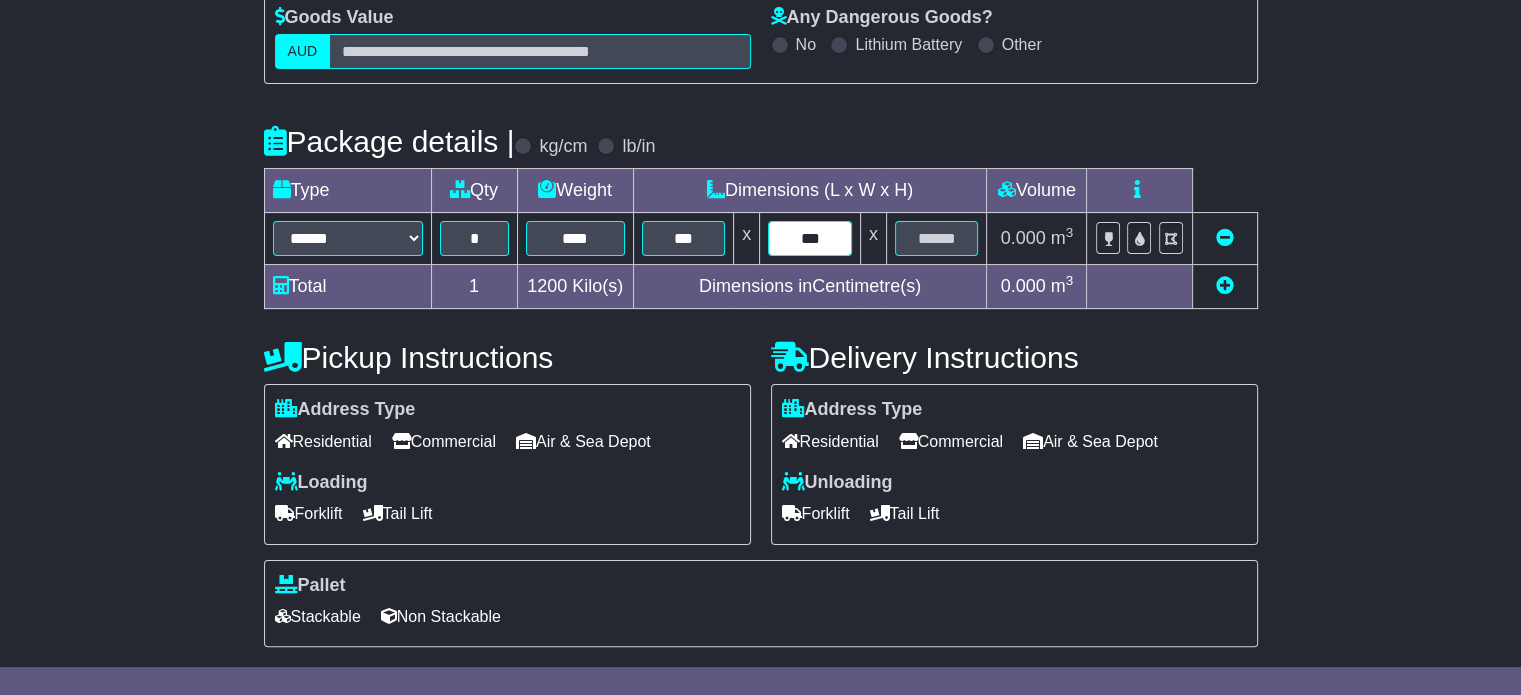 type on "***" 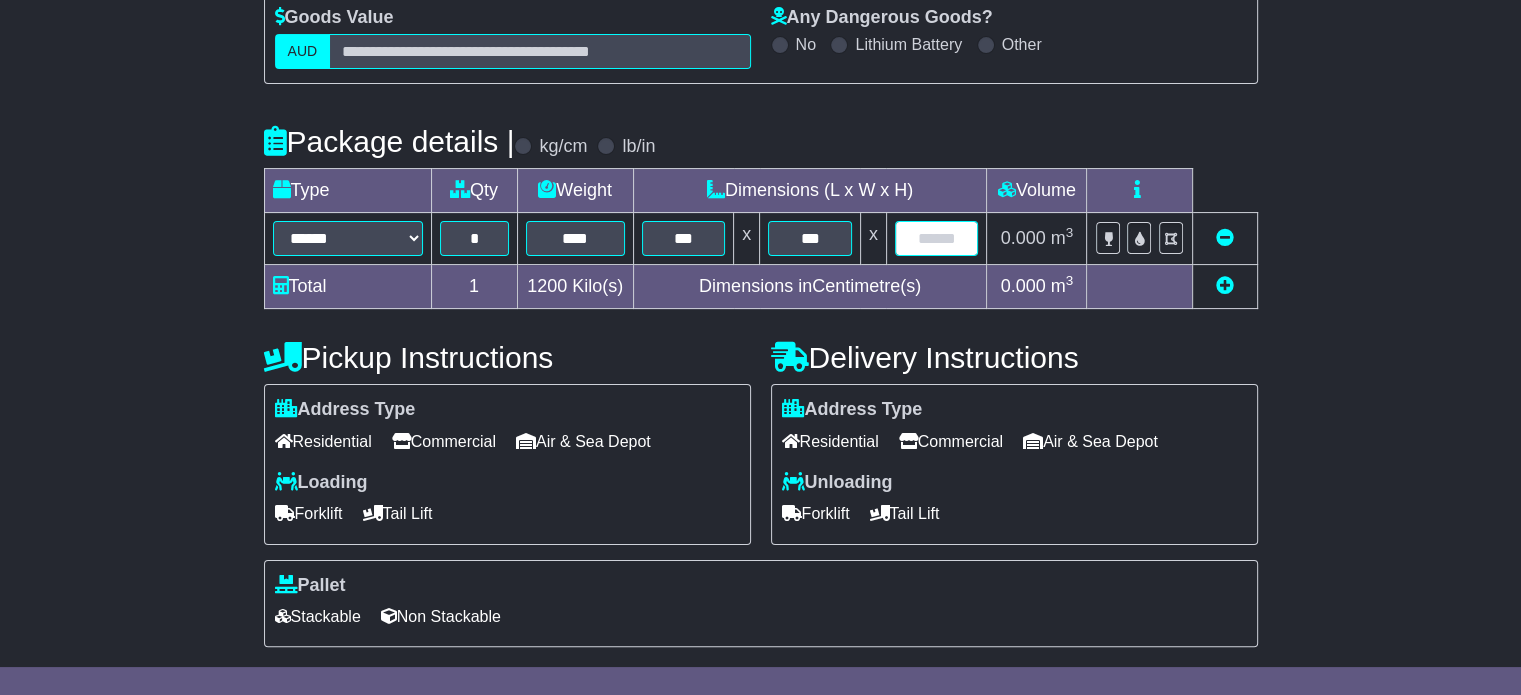 click at bounding box center (937, 238) 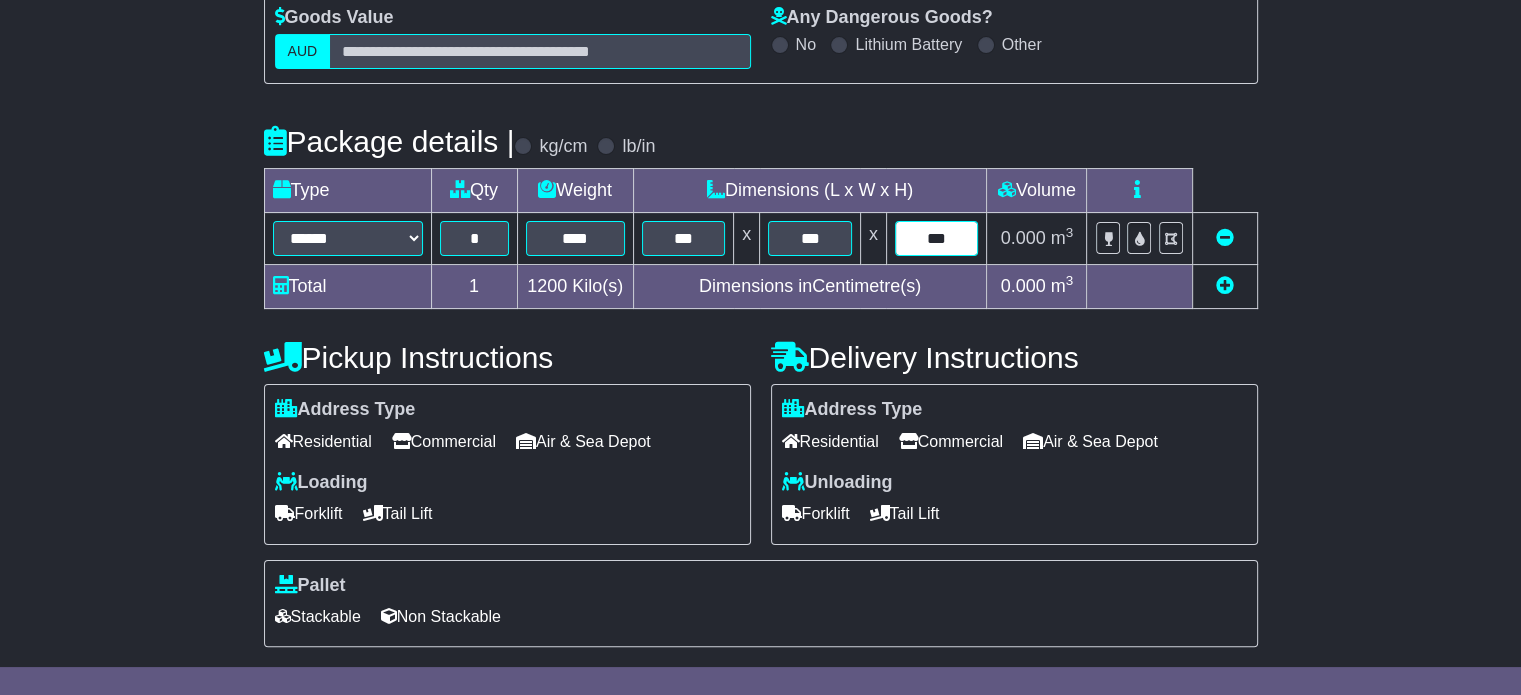 type on "***" 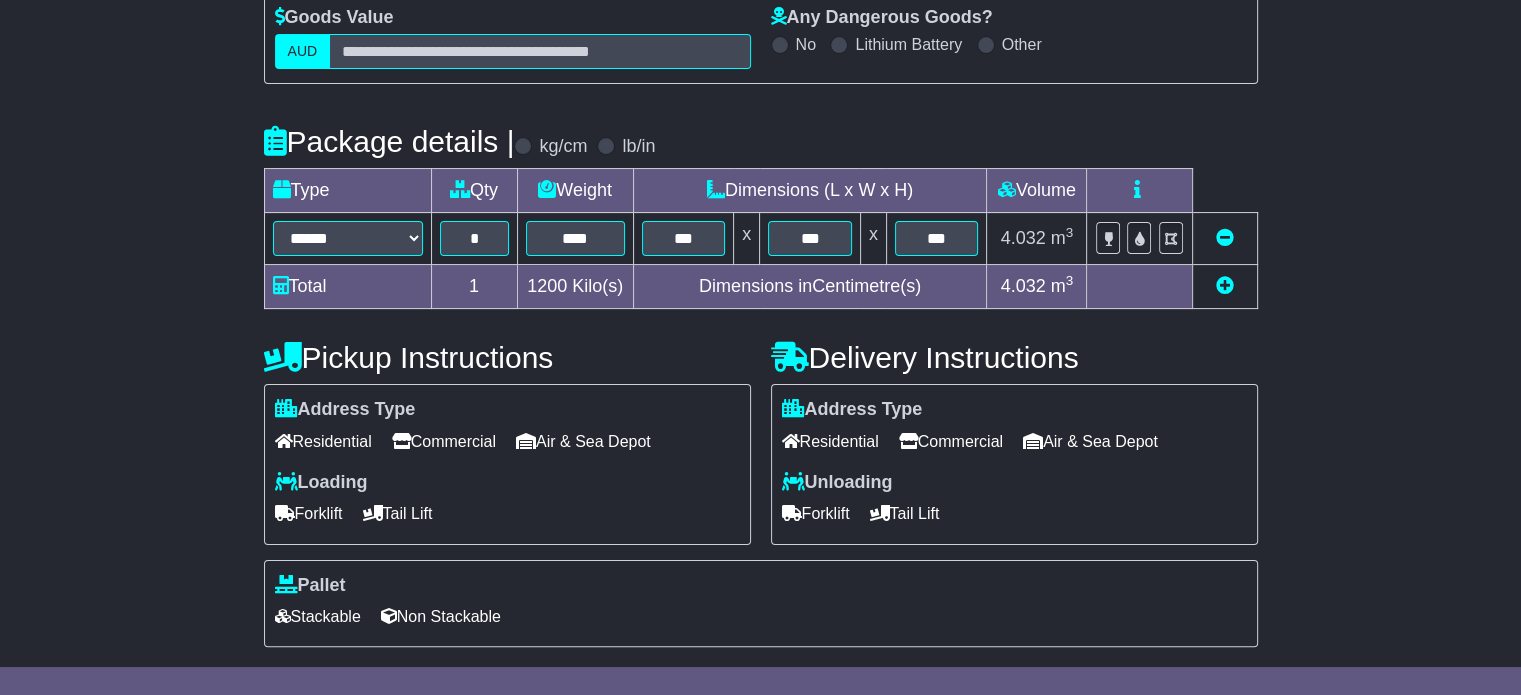 click on "Commercial" at bounding box center [444, 441] 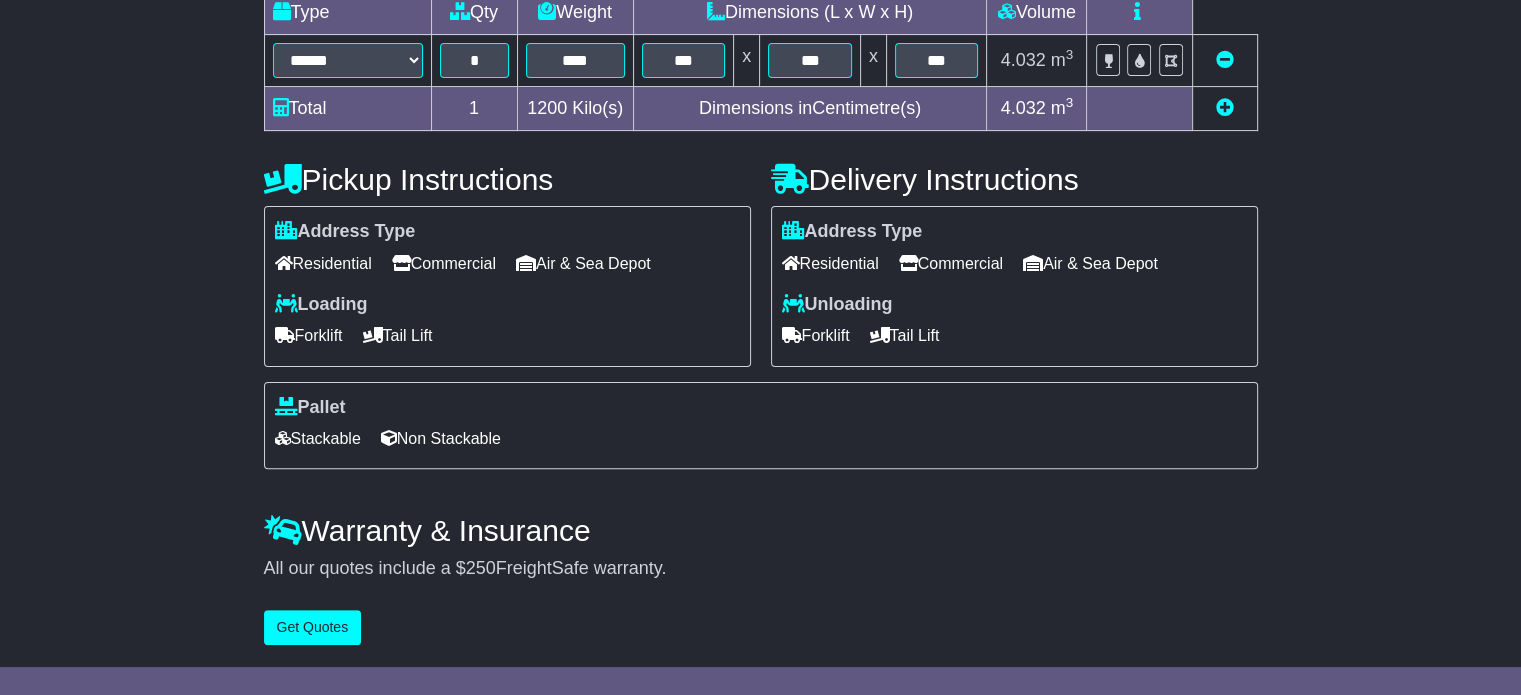 scroll, scrollTop: 540, scrollLeft: 0, axis: vertical 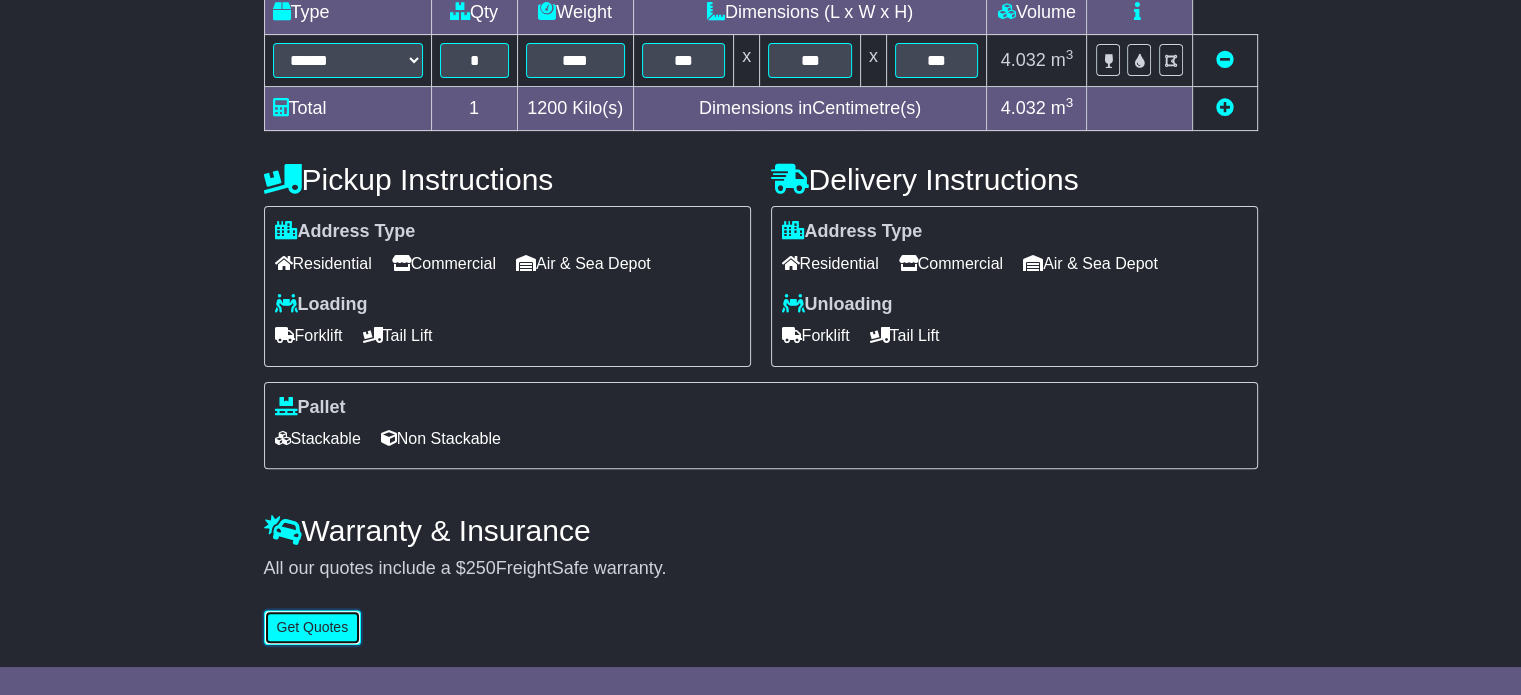 click on "Get Quotes" at bounding box center (313, 627) 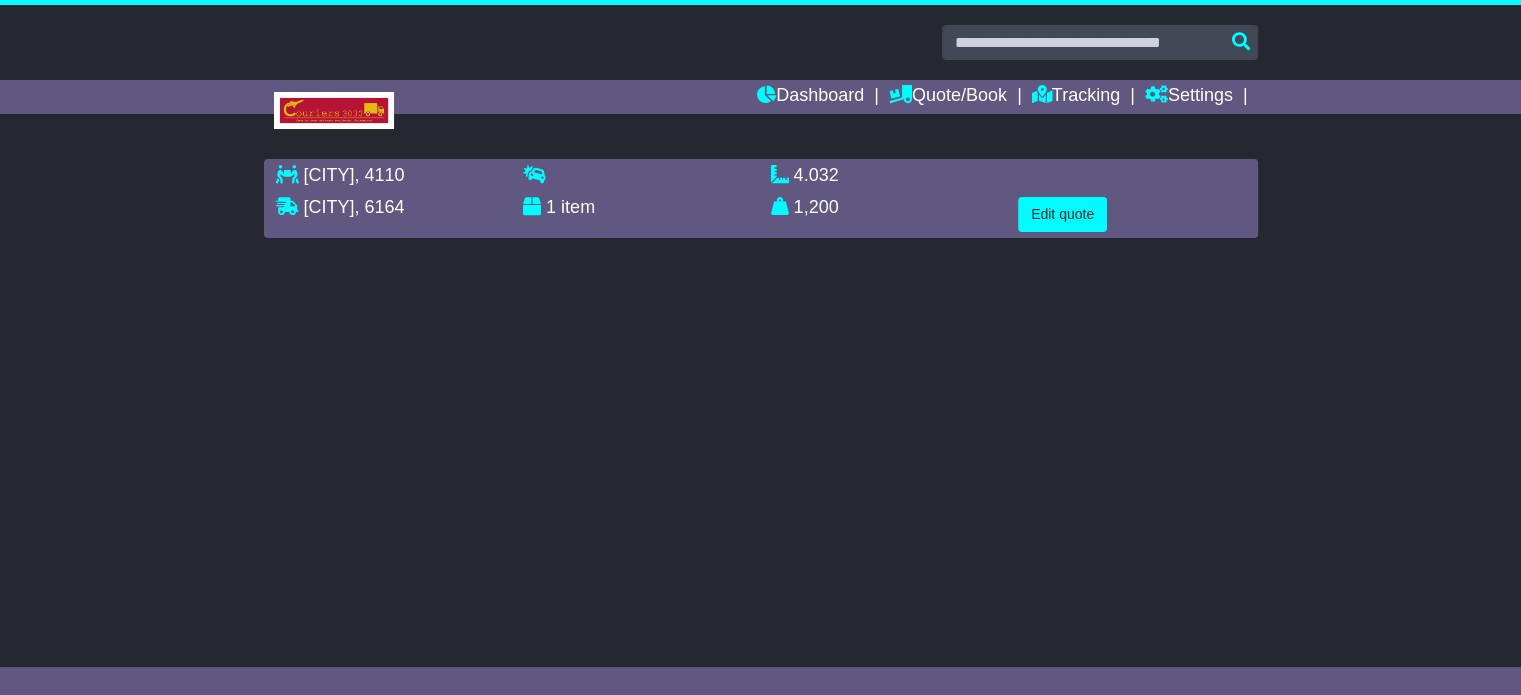 scroll, scrollTop: 0, scrollLeft: 0, axis: both 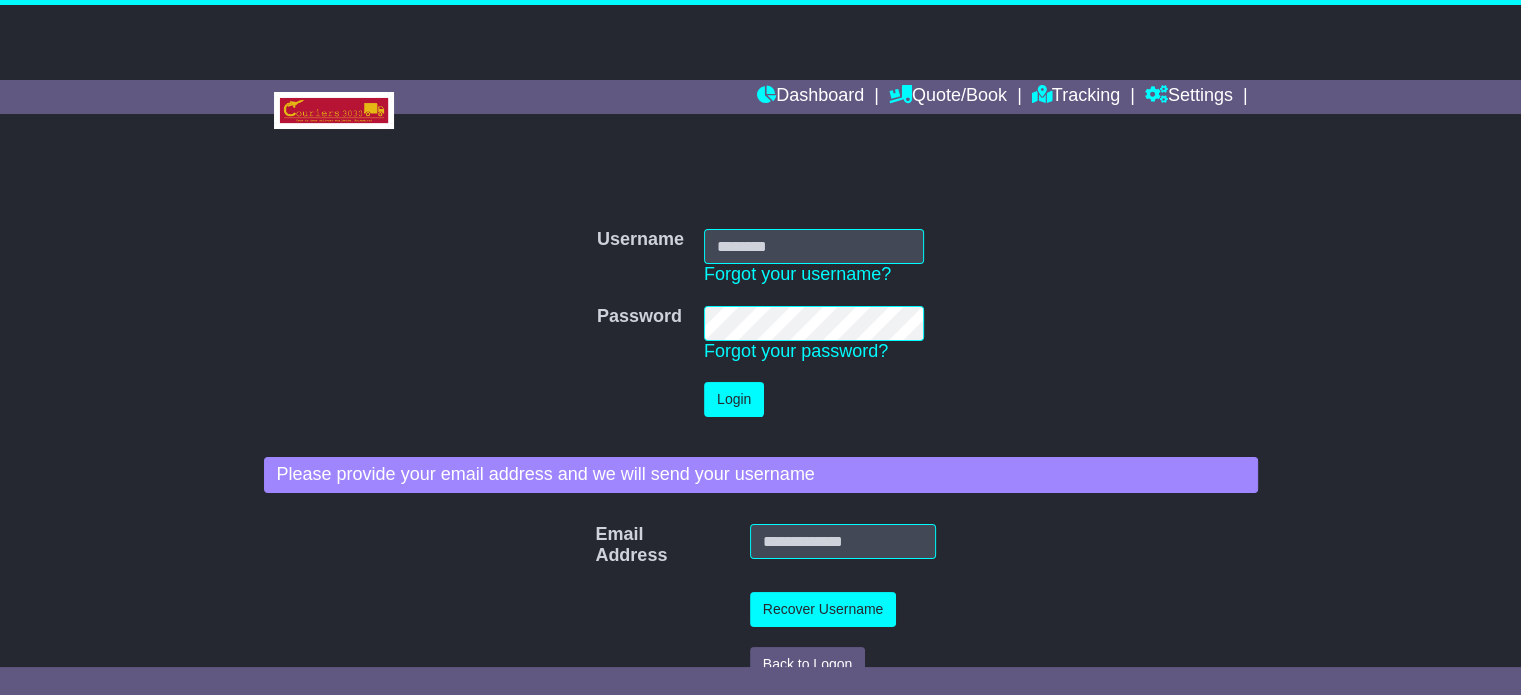 type on "**********" 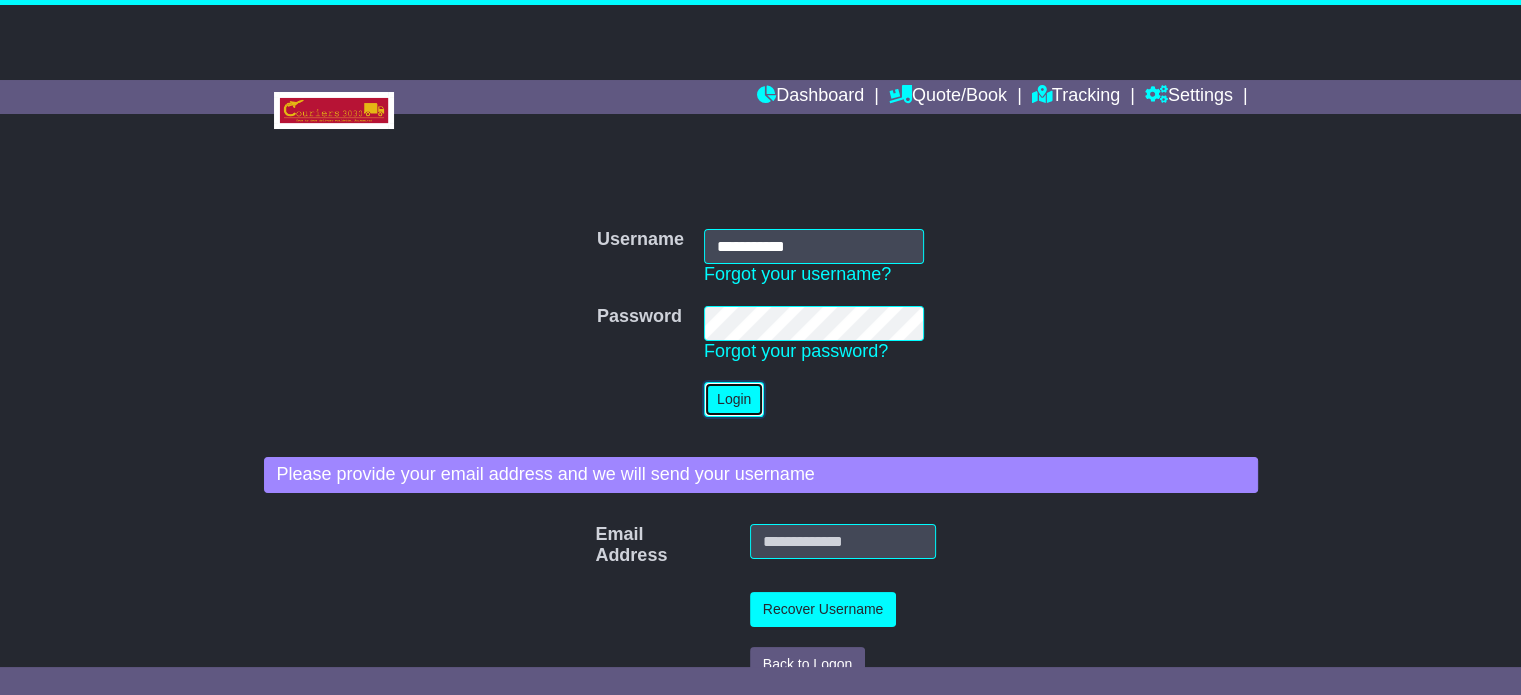 click on "Login" at bounding box center (734, 399) 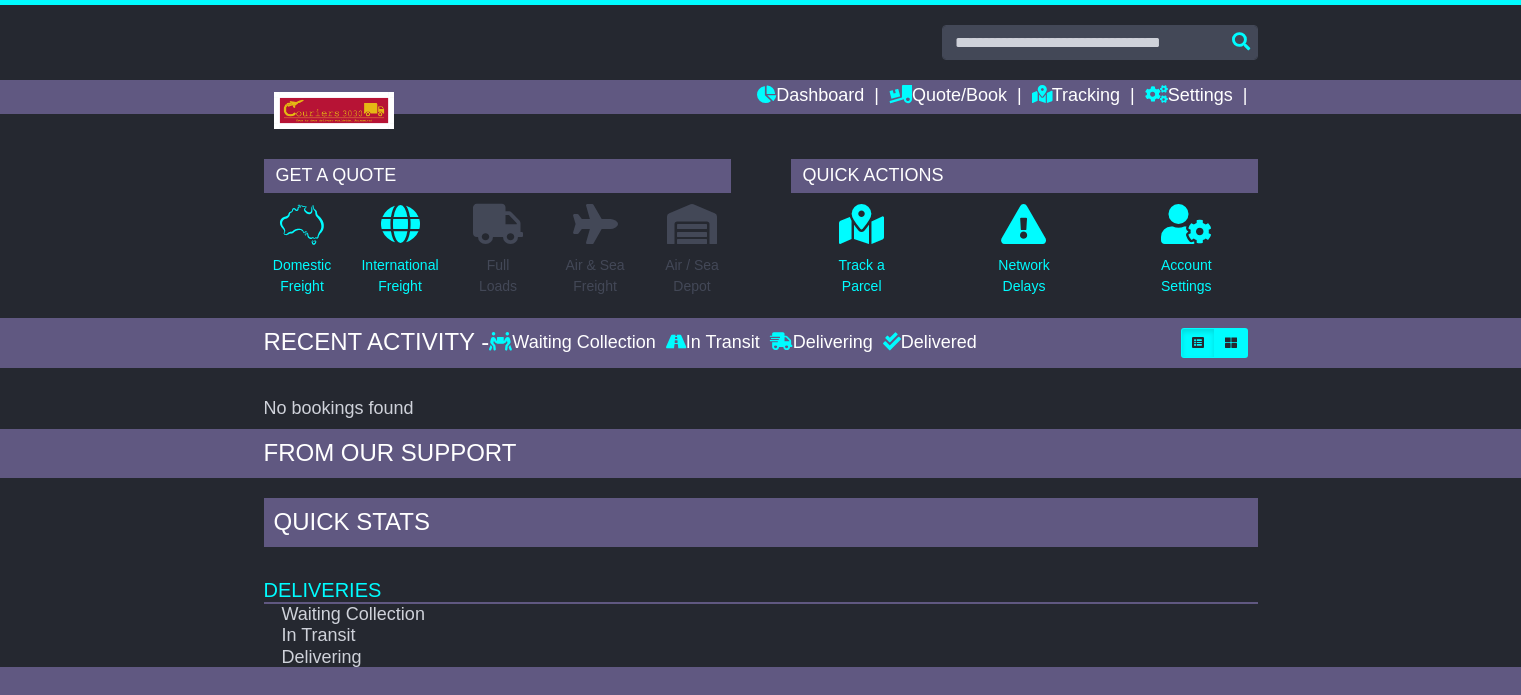 scroll, scrollTop: 0, scrollLeft: 0, axis: both 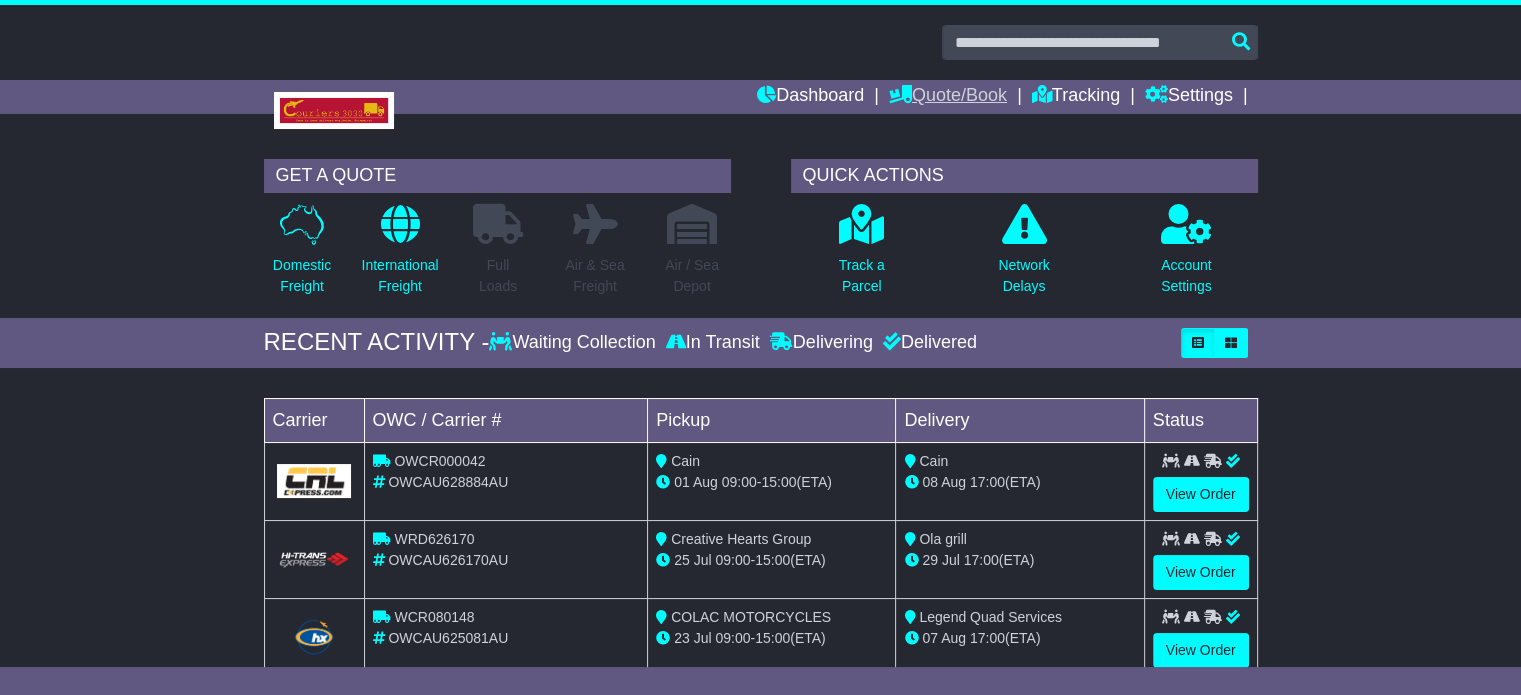 click on "Quote/Book" at bounding box center [948, 97] 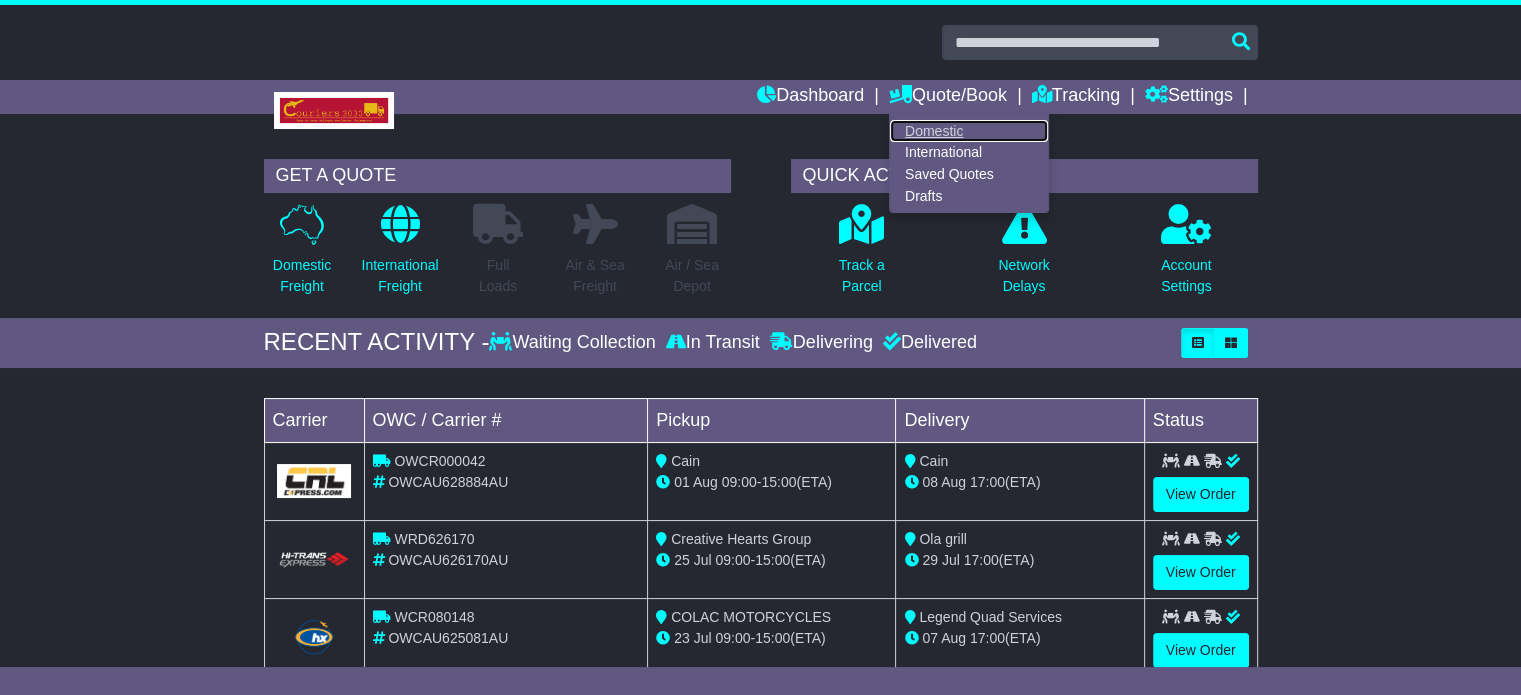 click on "Domestic" at bounding box center [969, 131] 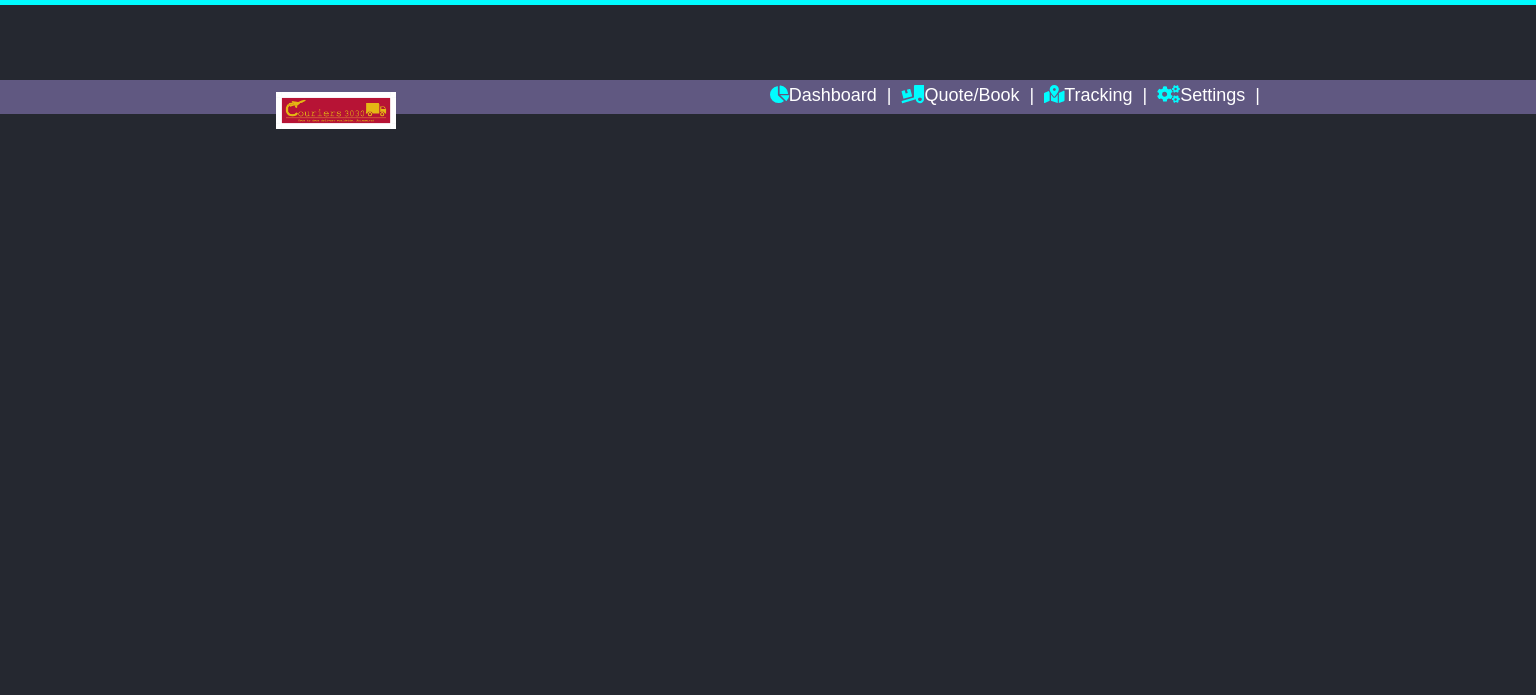 scroll, scrollTop: 0, scrollLeft: 0, axis: both 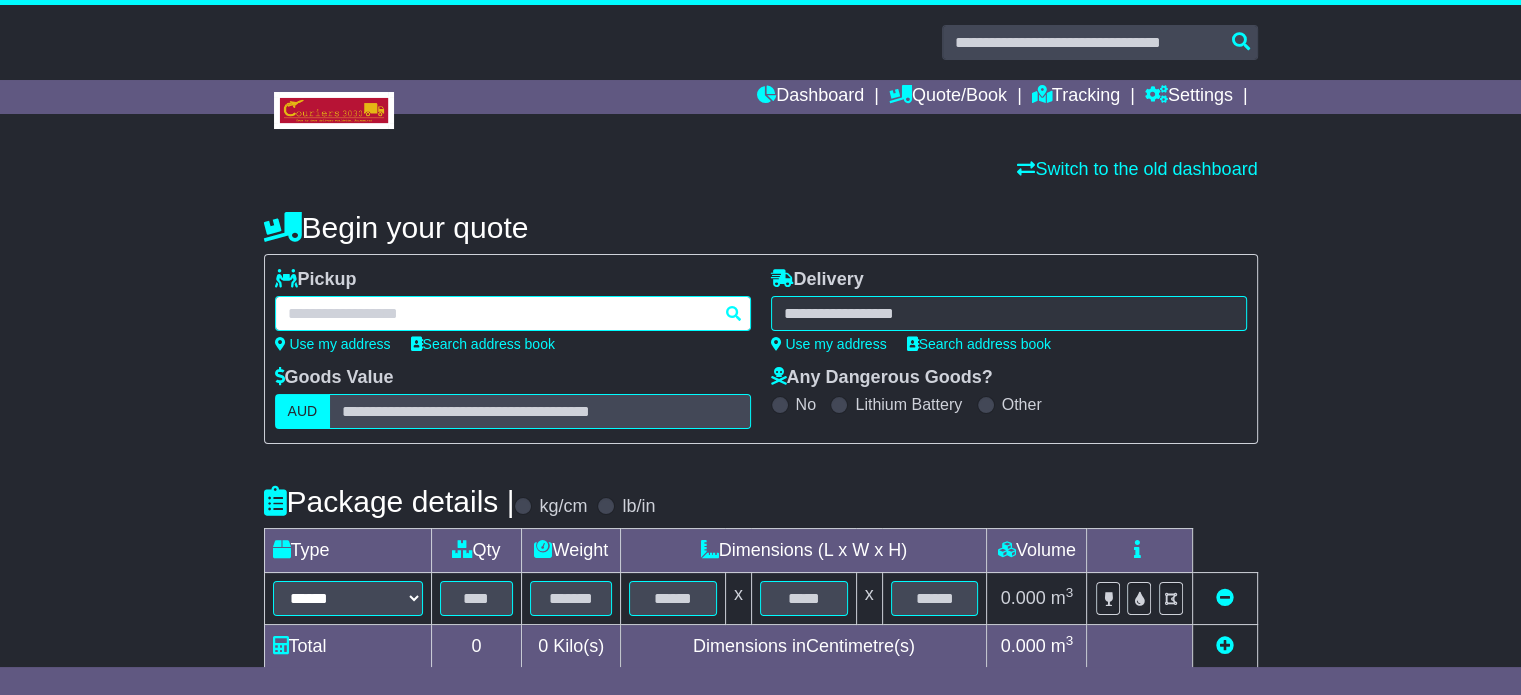 click at bounding box center (513, 313) 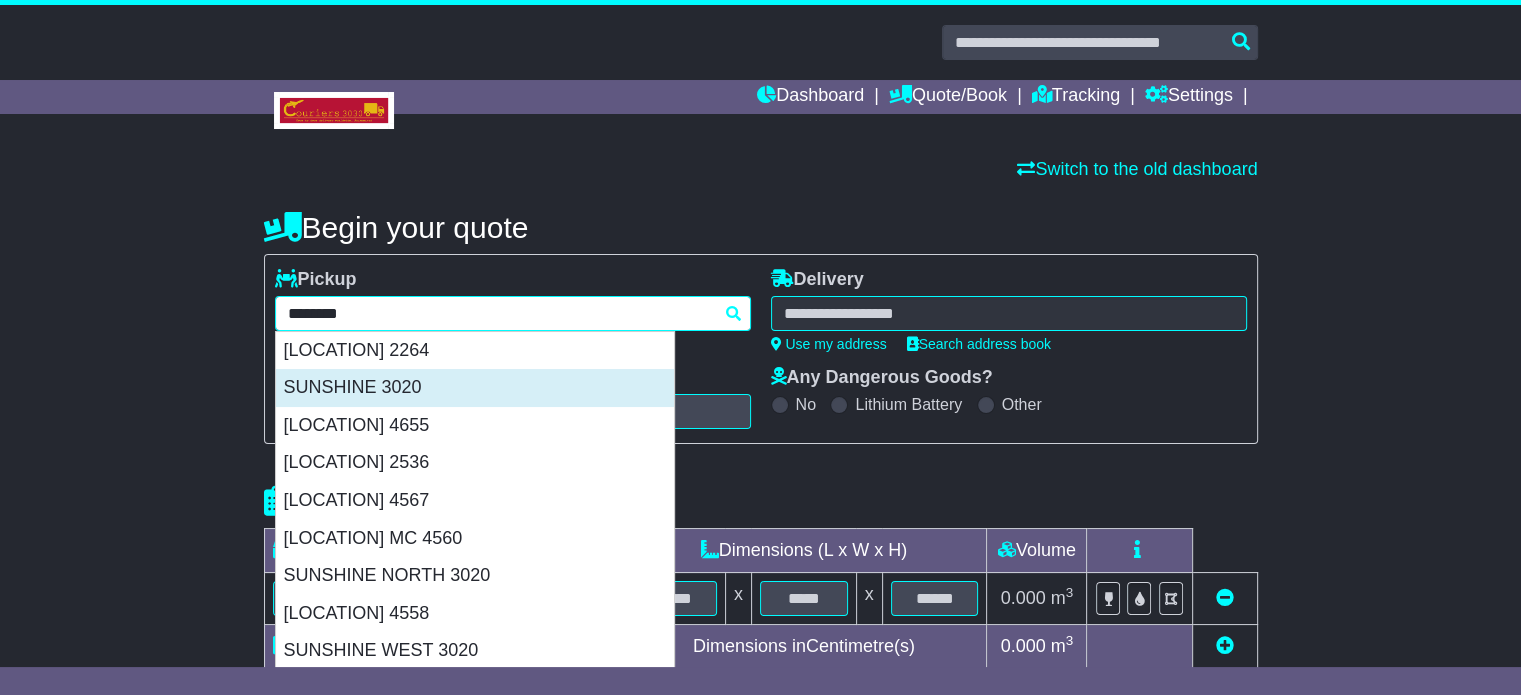 click on "SUNSHINE 3020" at bounding box center (475, 388) 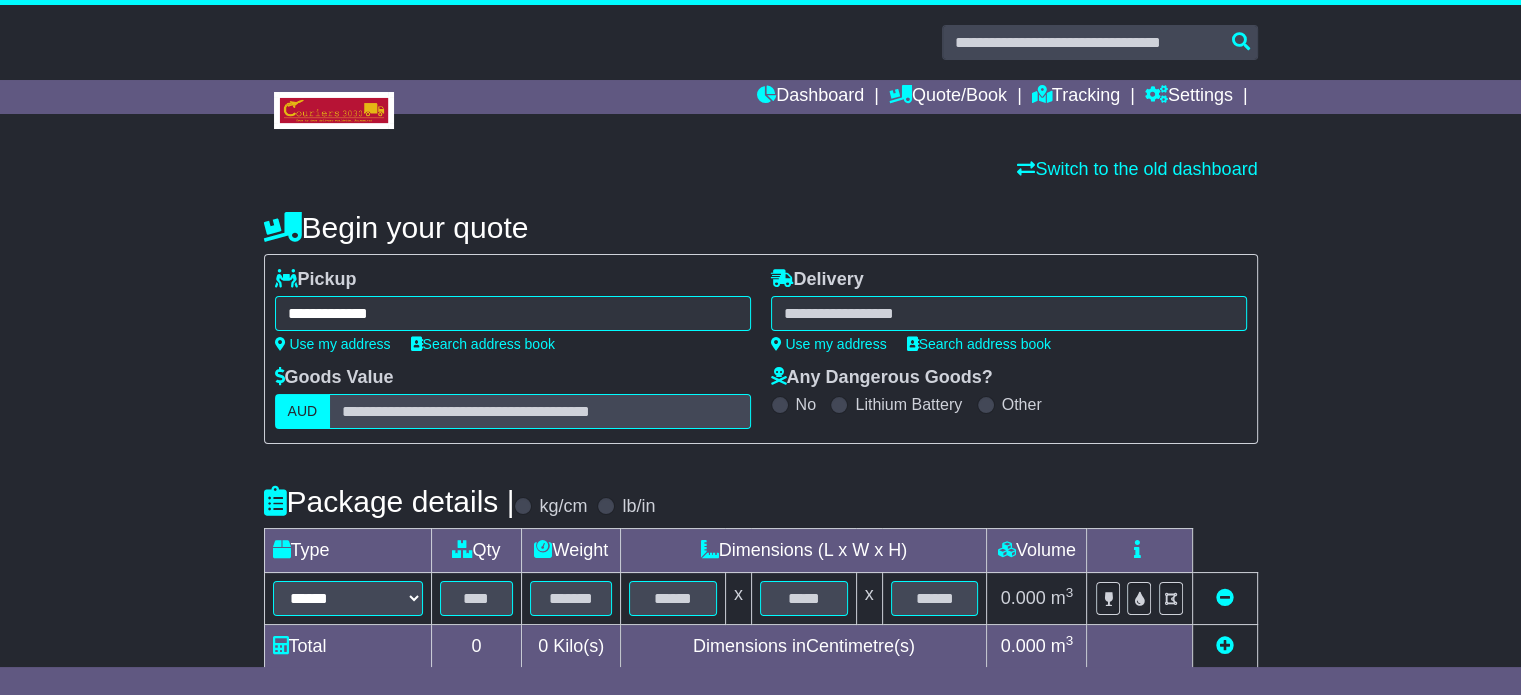 type on "**********" 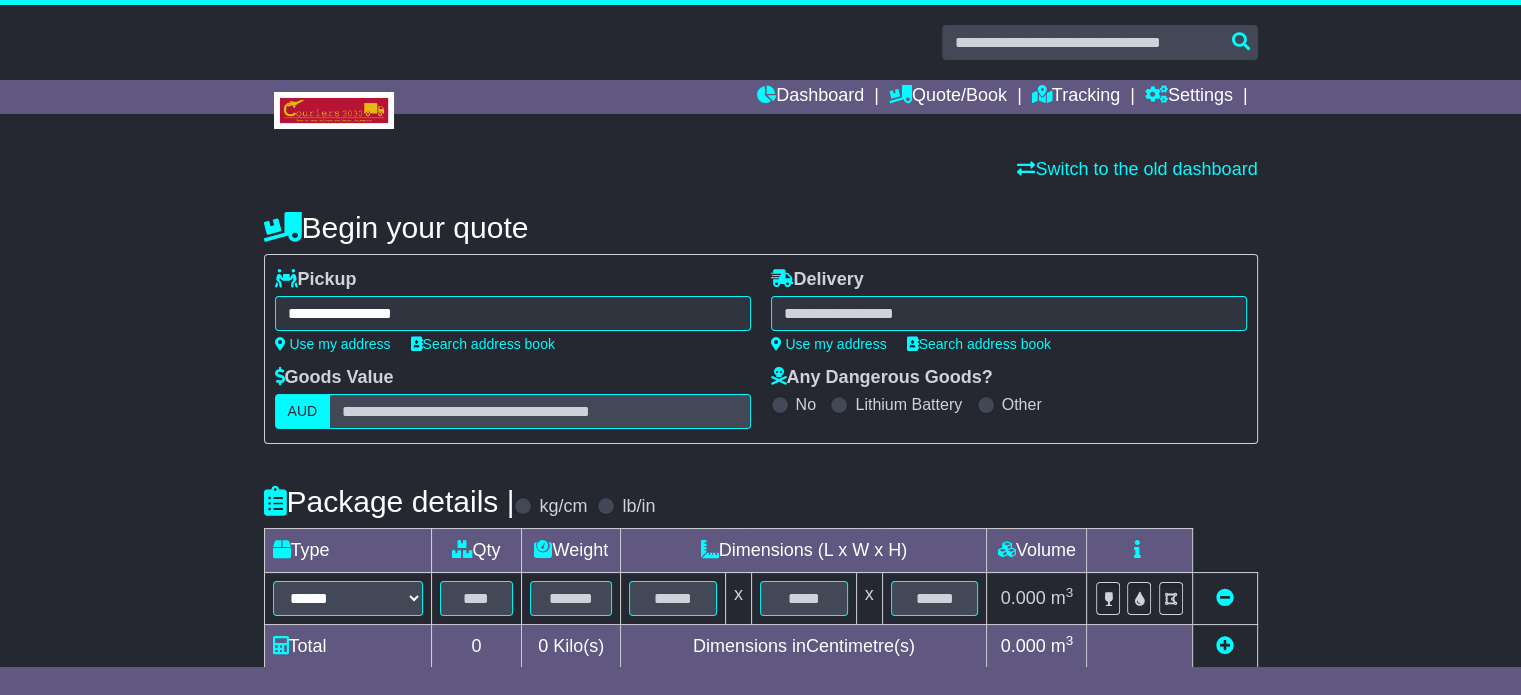 click at bounding box center (1009, 313) 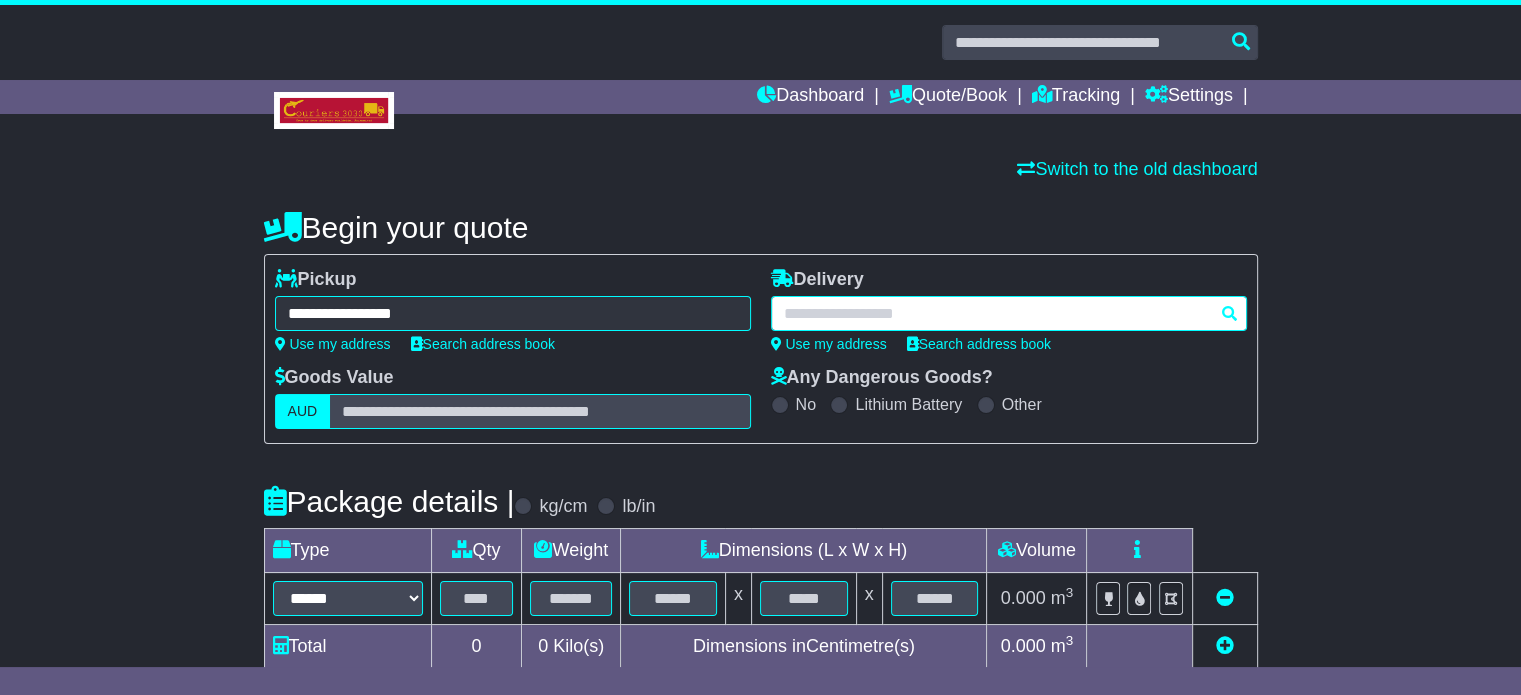 paste on "********" 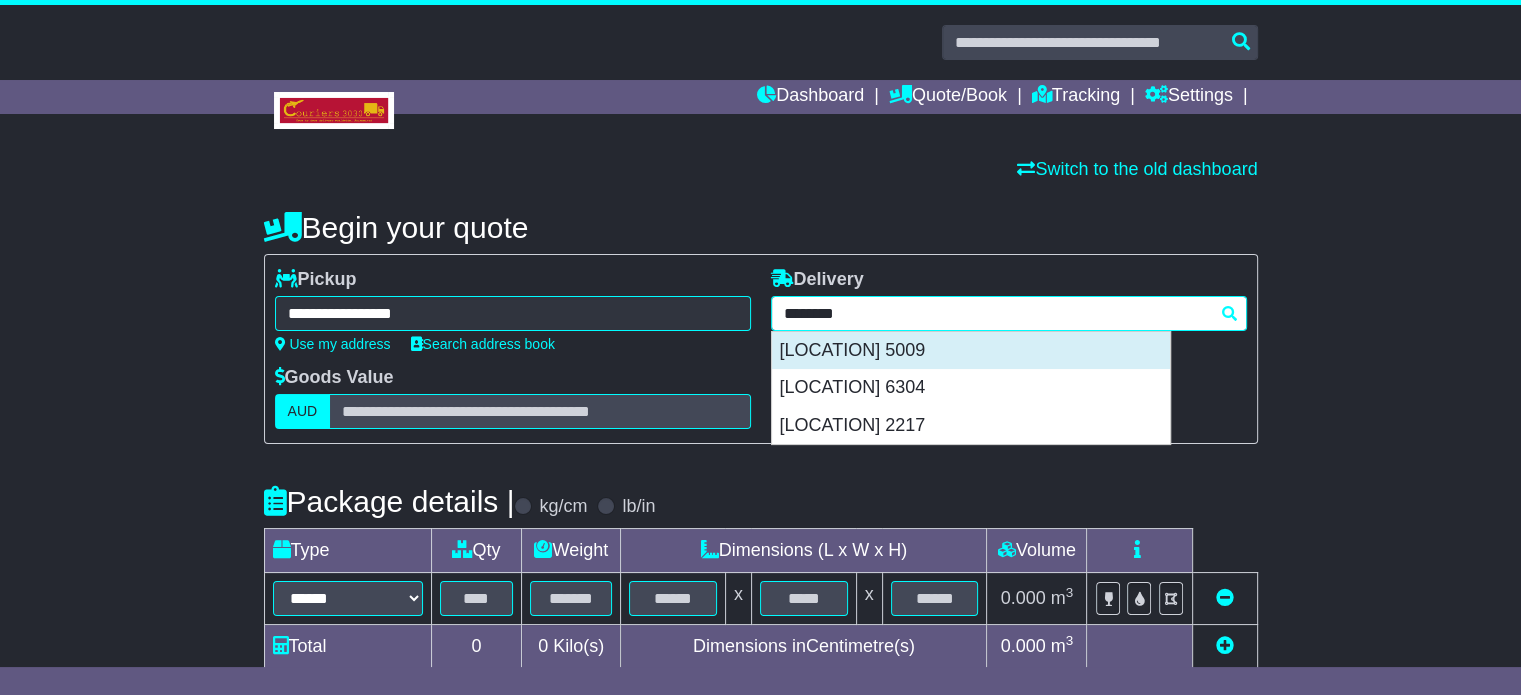 click on "[LOCATION] 5009" at bounding box center [971, 351] 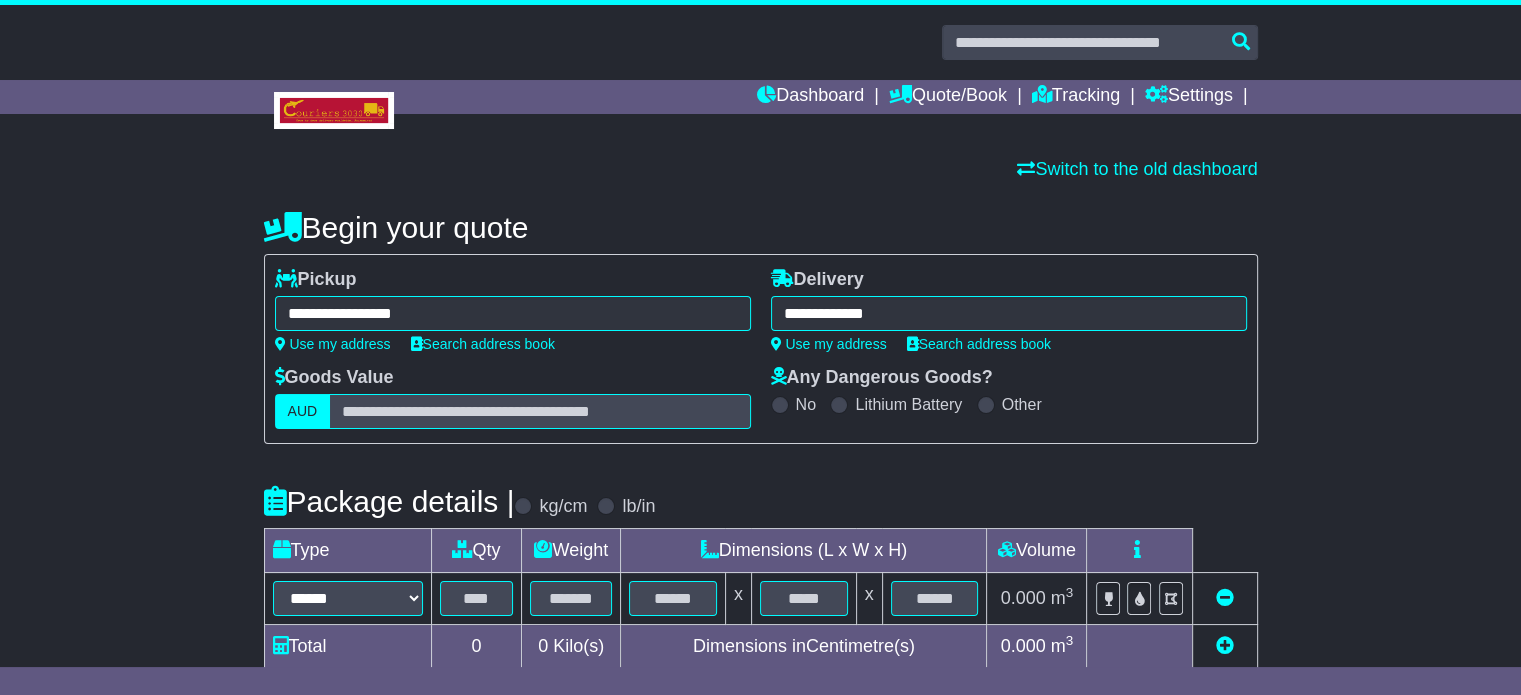 type on "**********" 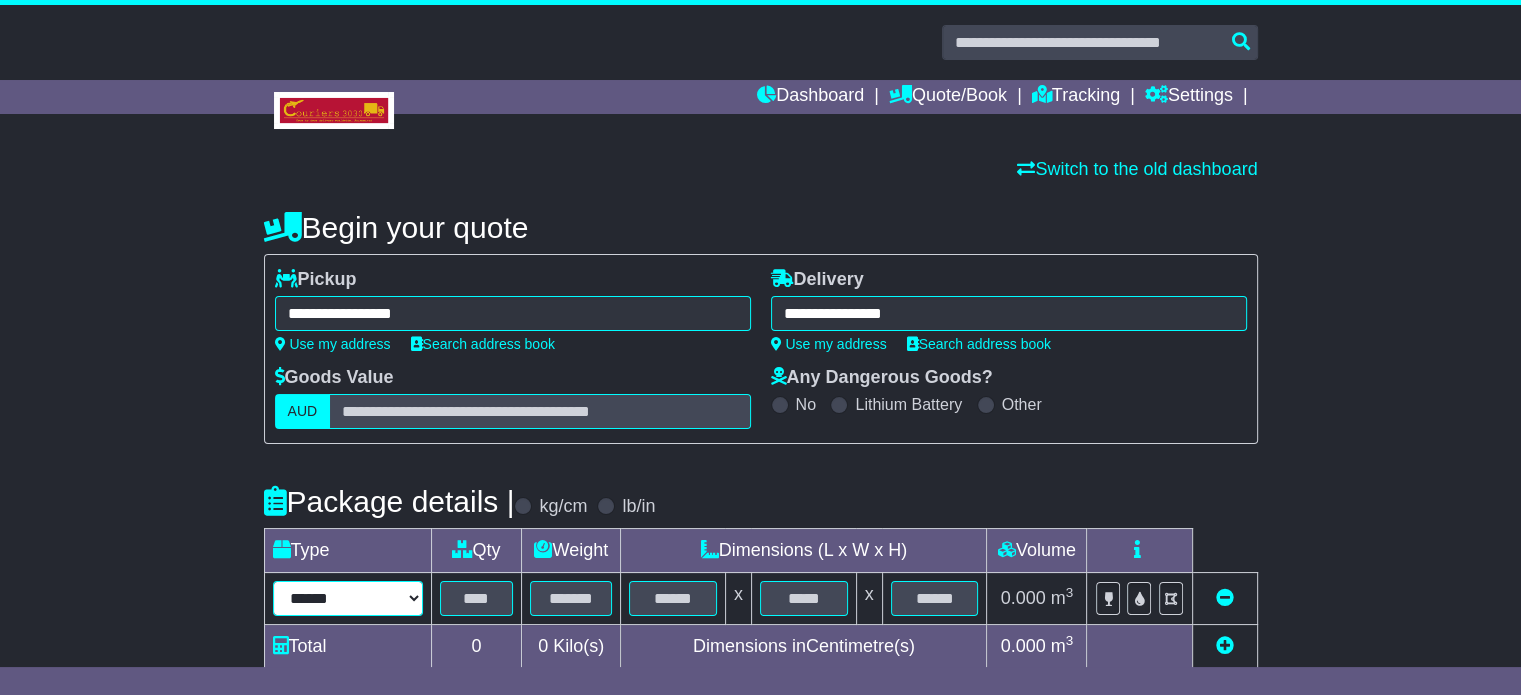 click on "****** ****** *** ******** ***** **** **** ****** *** *******" at bounding box center [348, 598] 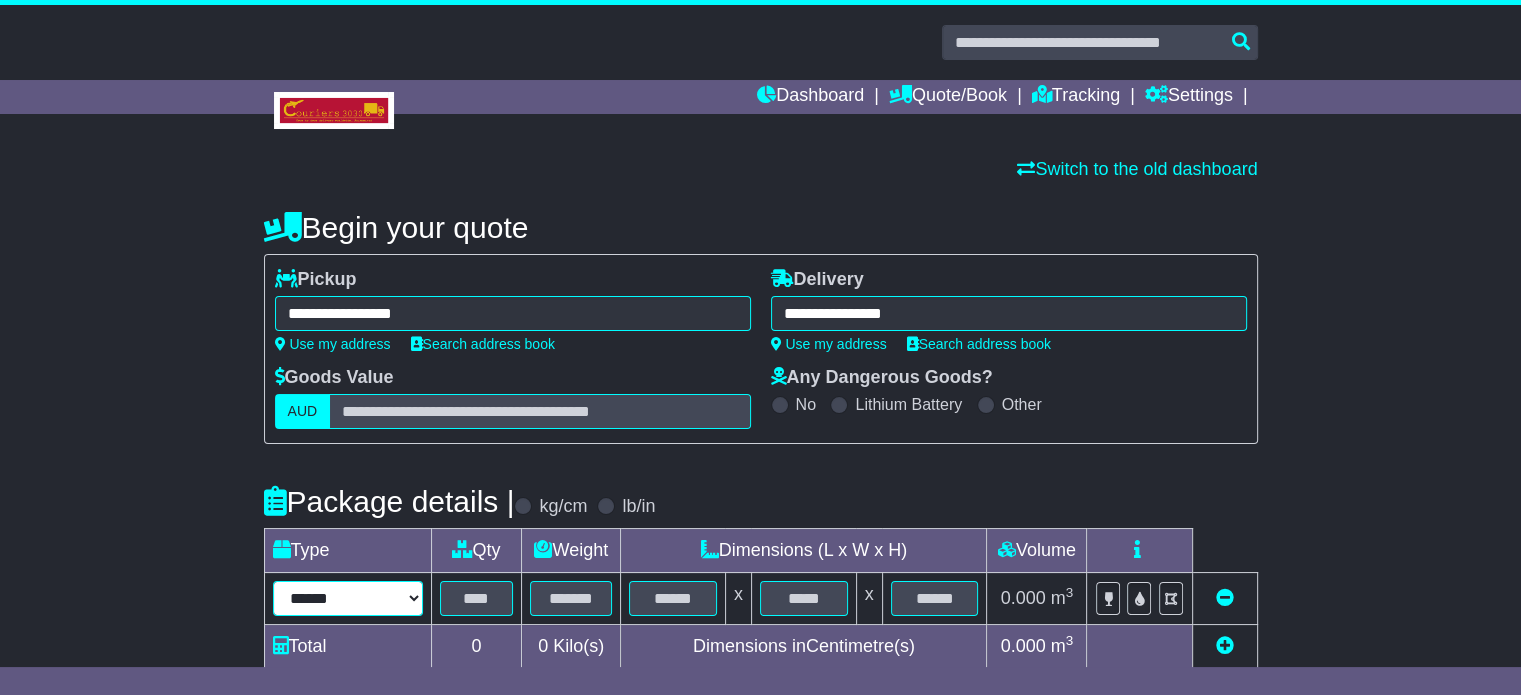 select on "*****" 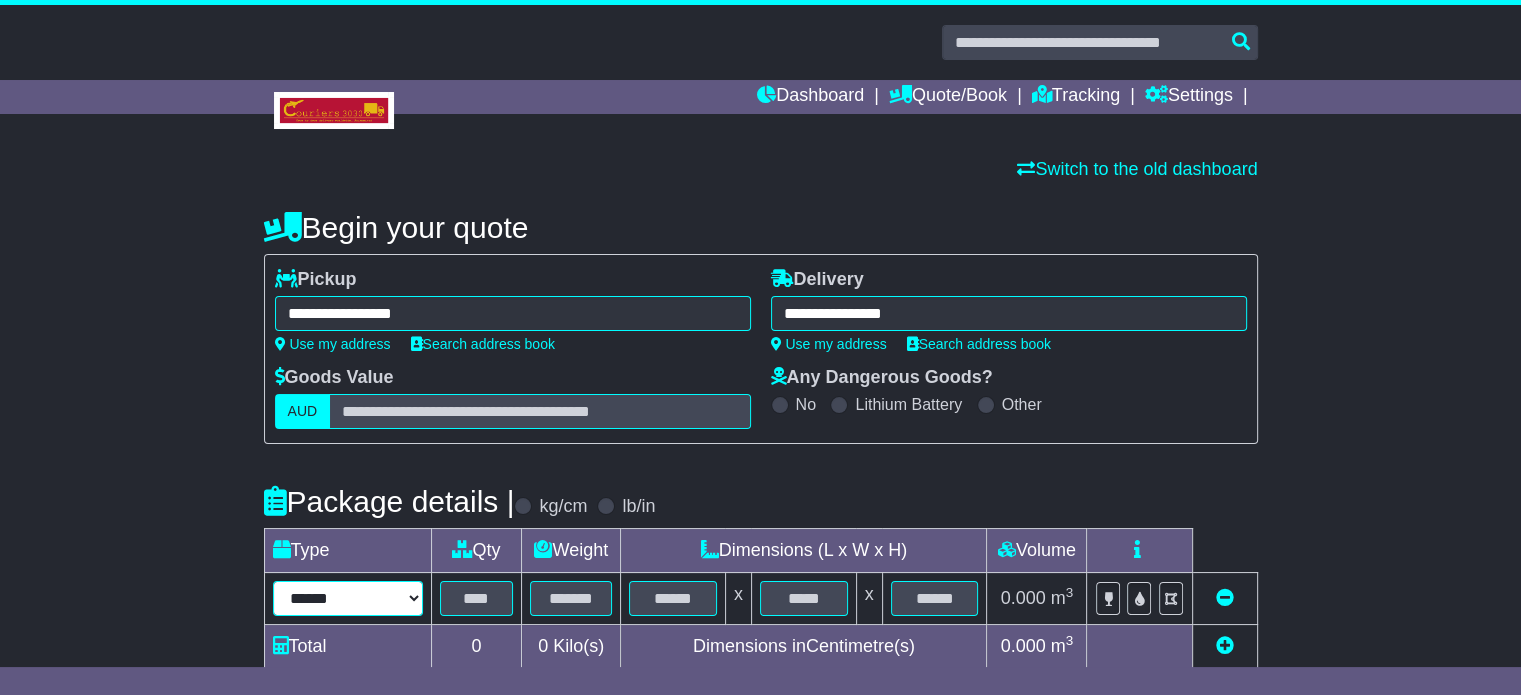 click on "****** ****** *** ******** ***** **** **** ****** *** *******" at bounding box center [348, 598] 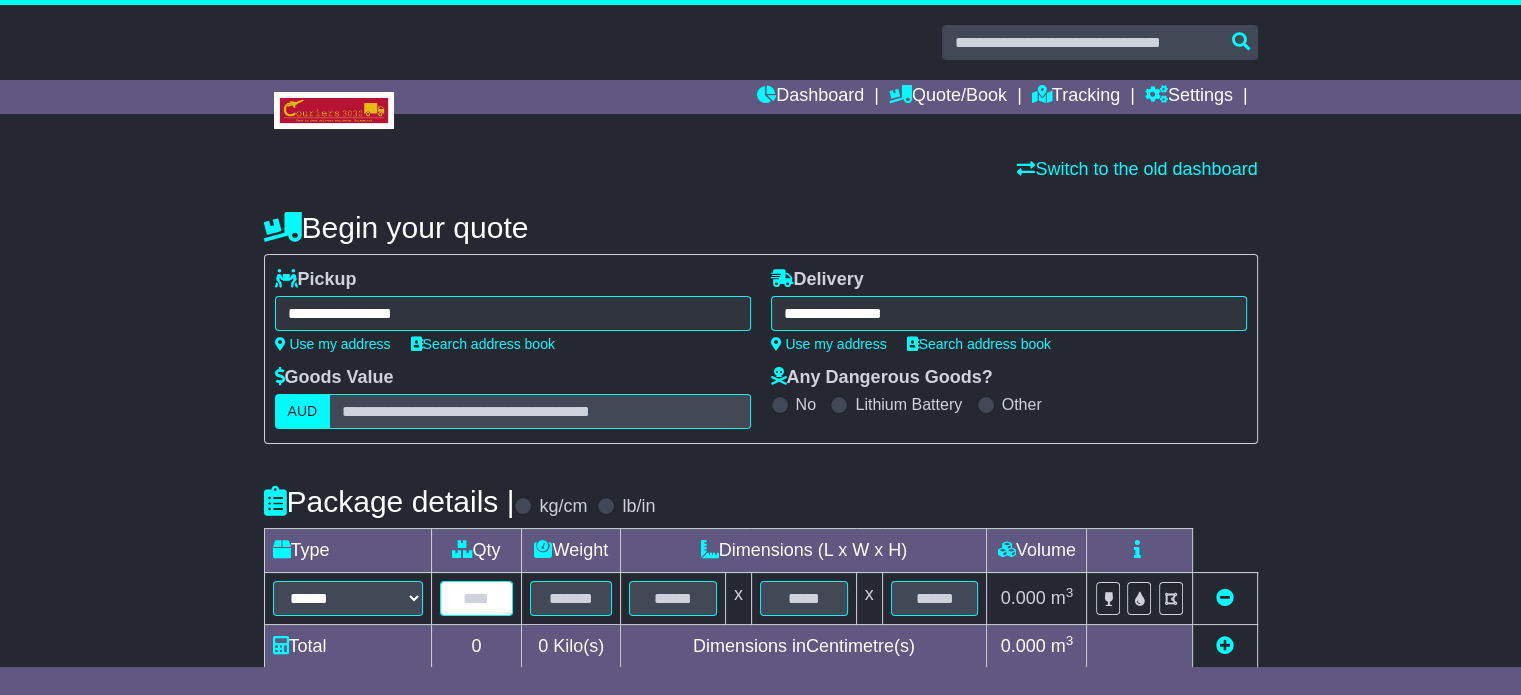 click at bounding box center [477, 598] 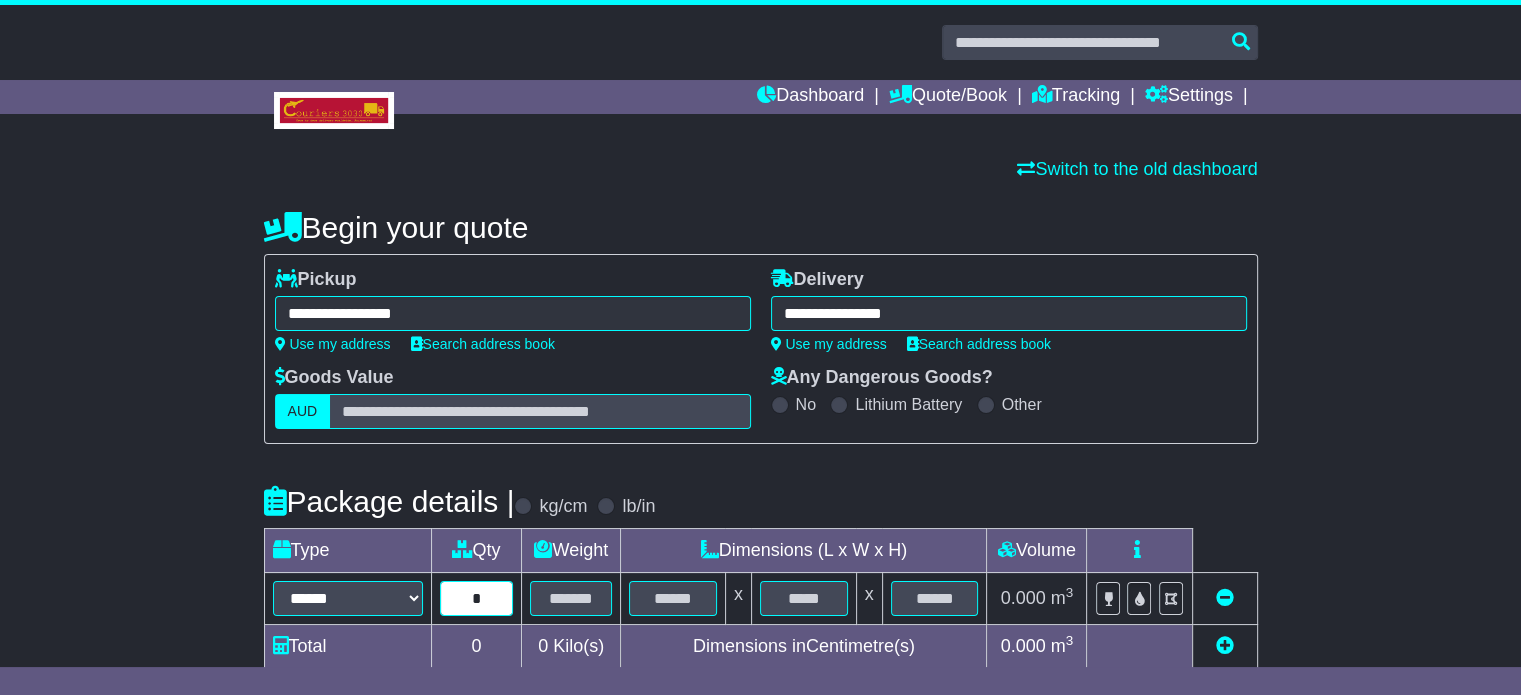 type on "*" 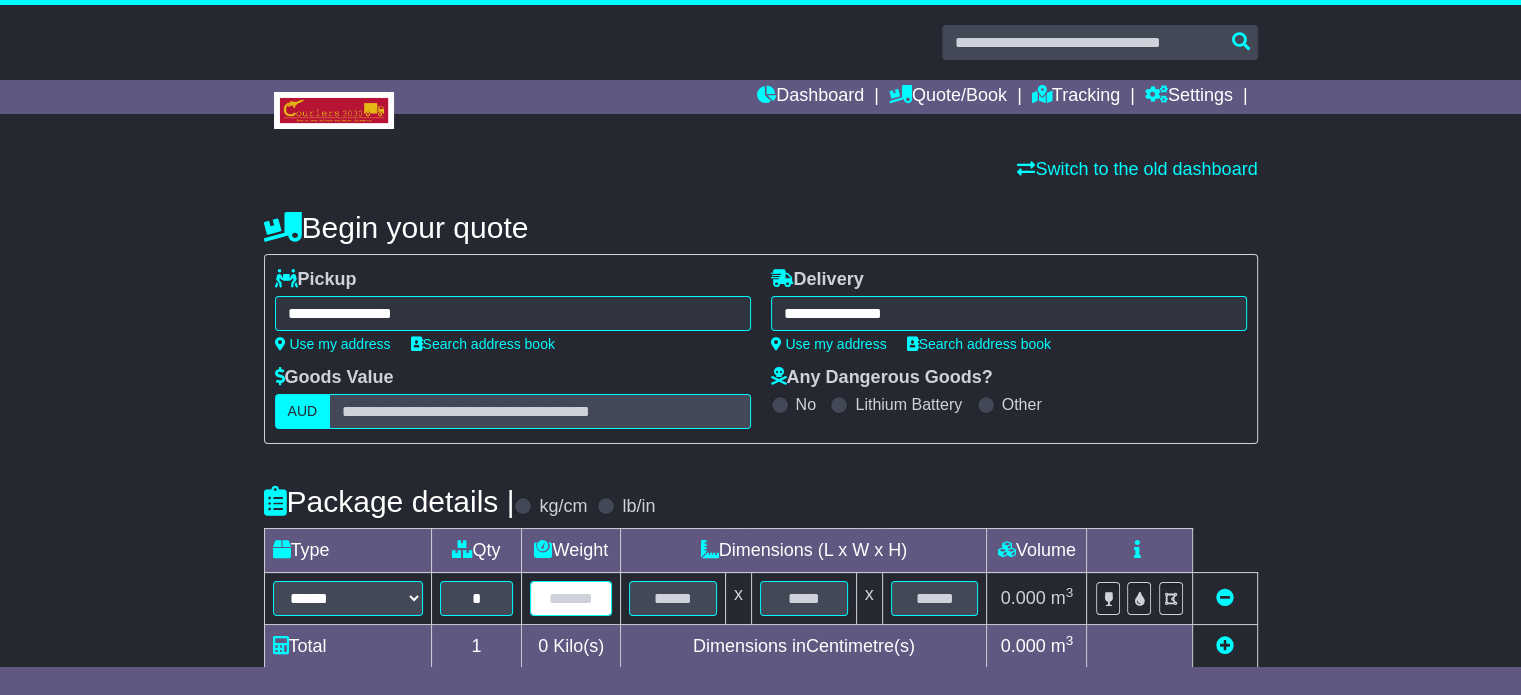 click at bounding box center [571, 598] 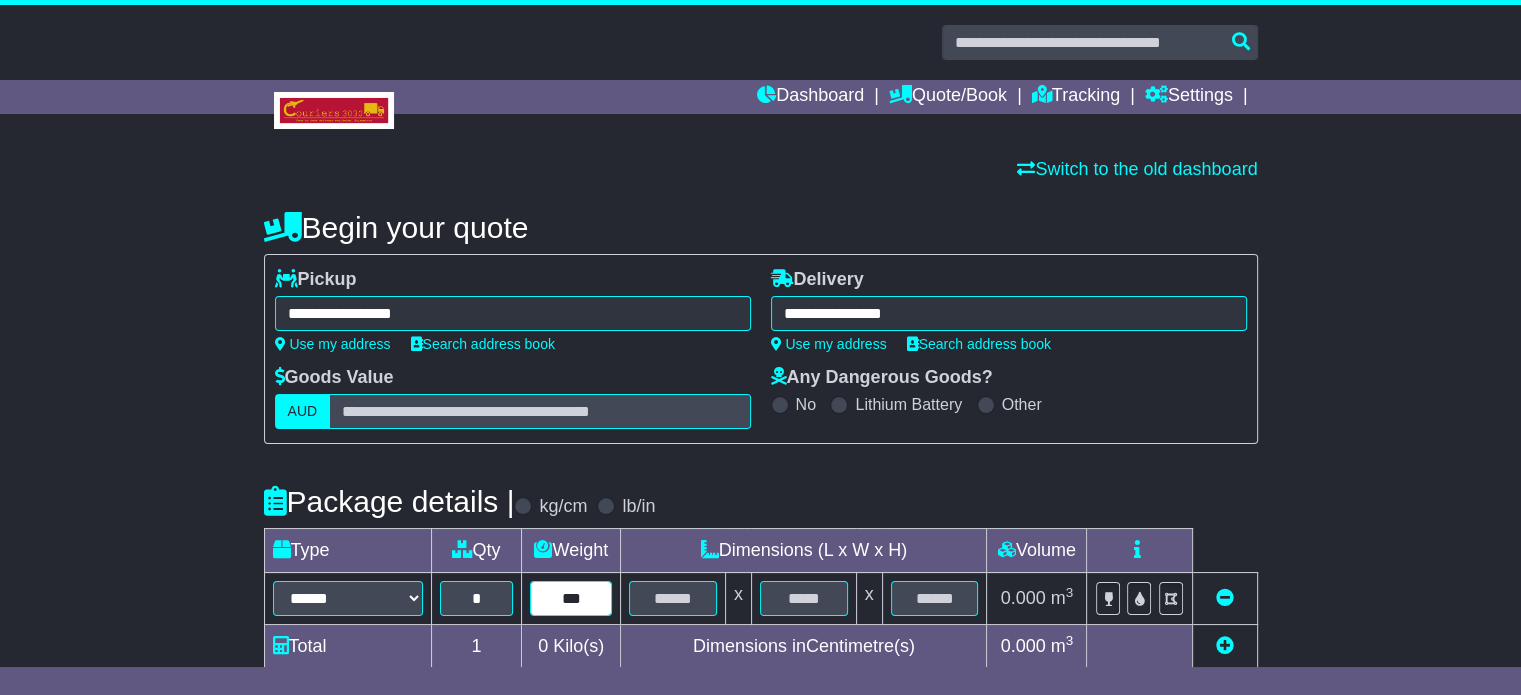 type on "***" 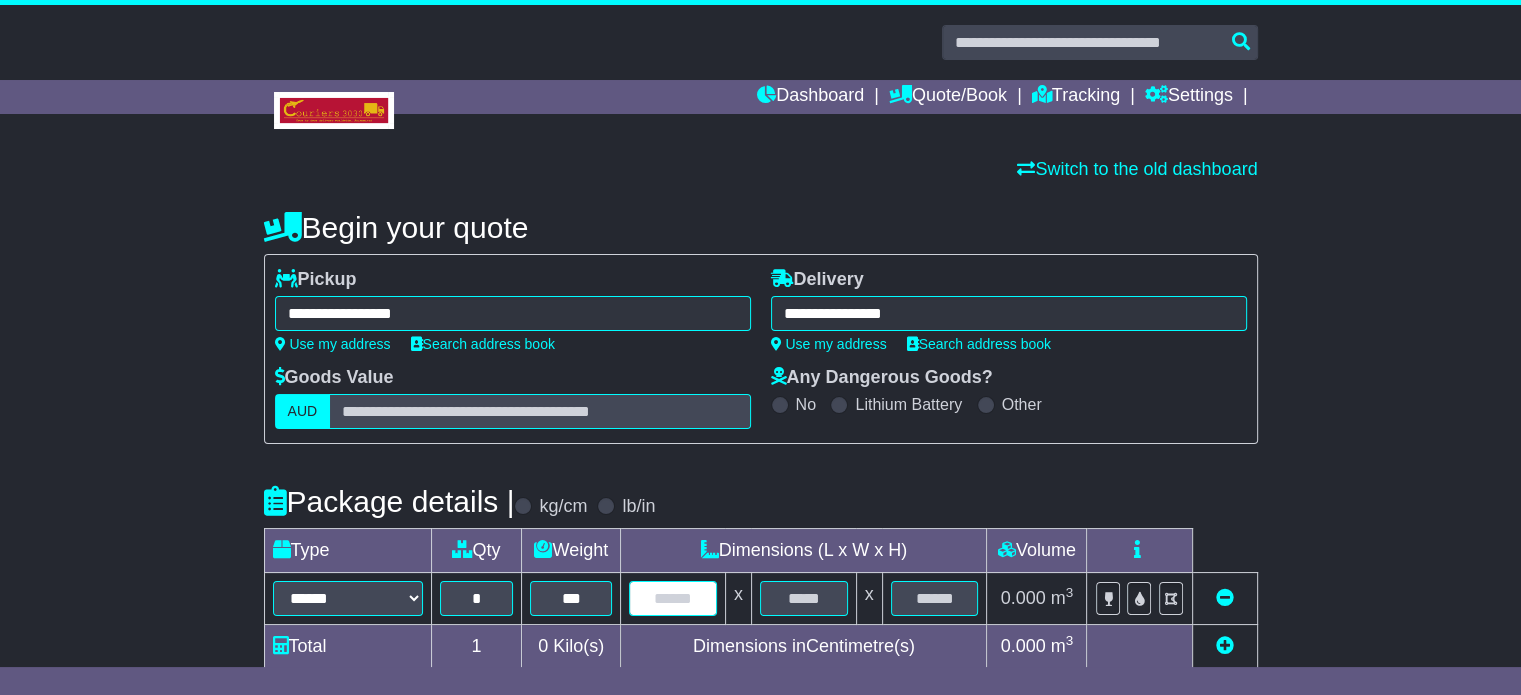 click at bounding box center [673, 598] 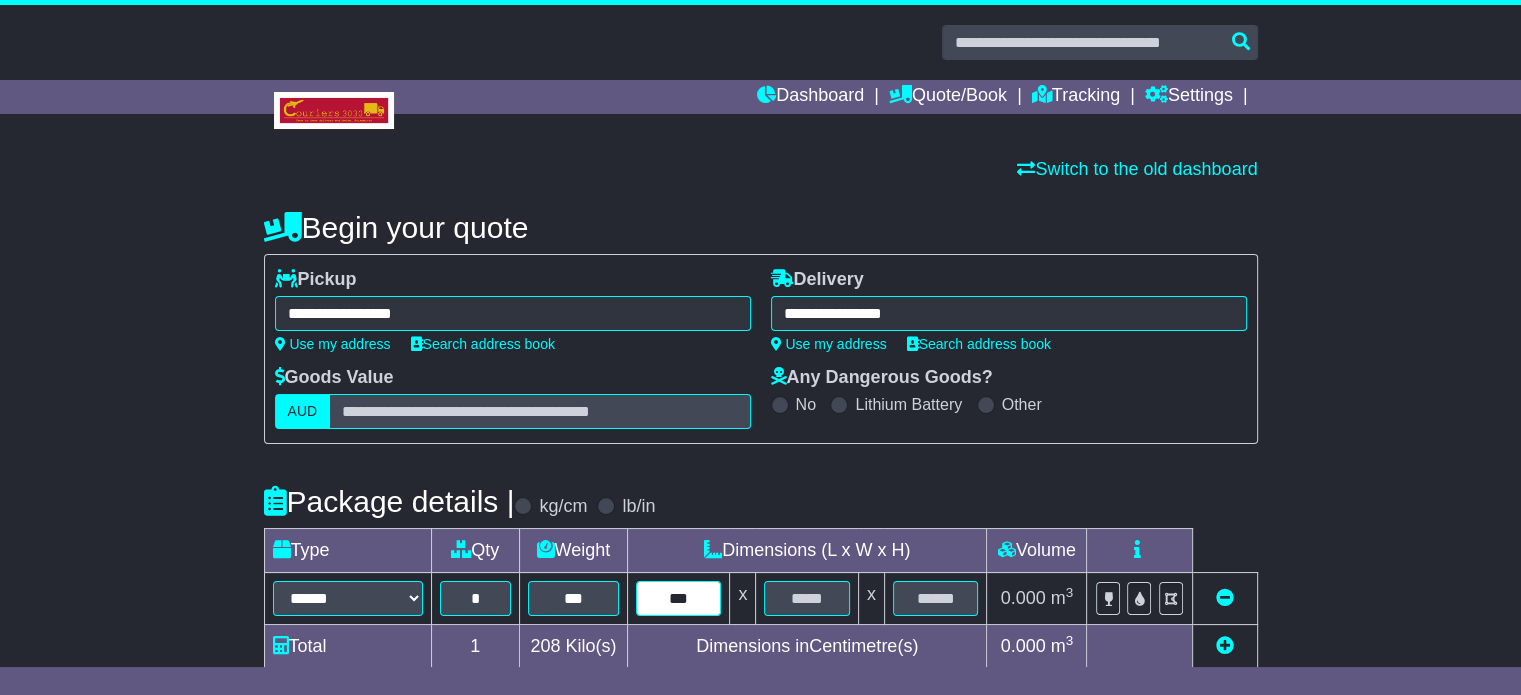 type on "***" 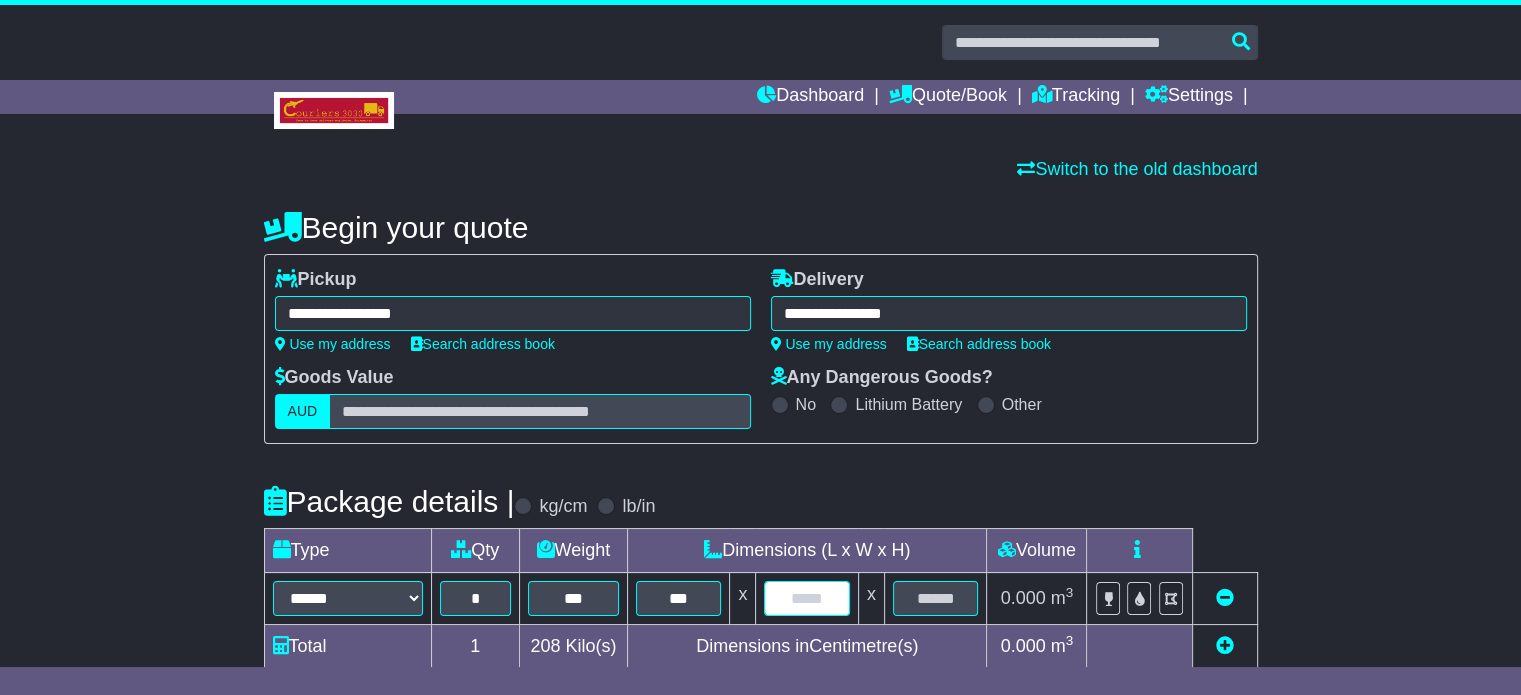 click at bounding box center [806, 598] 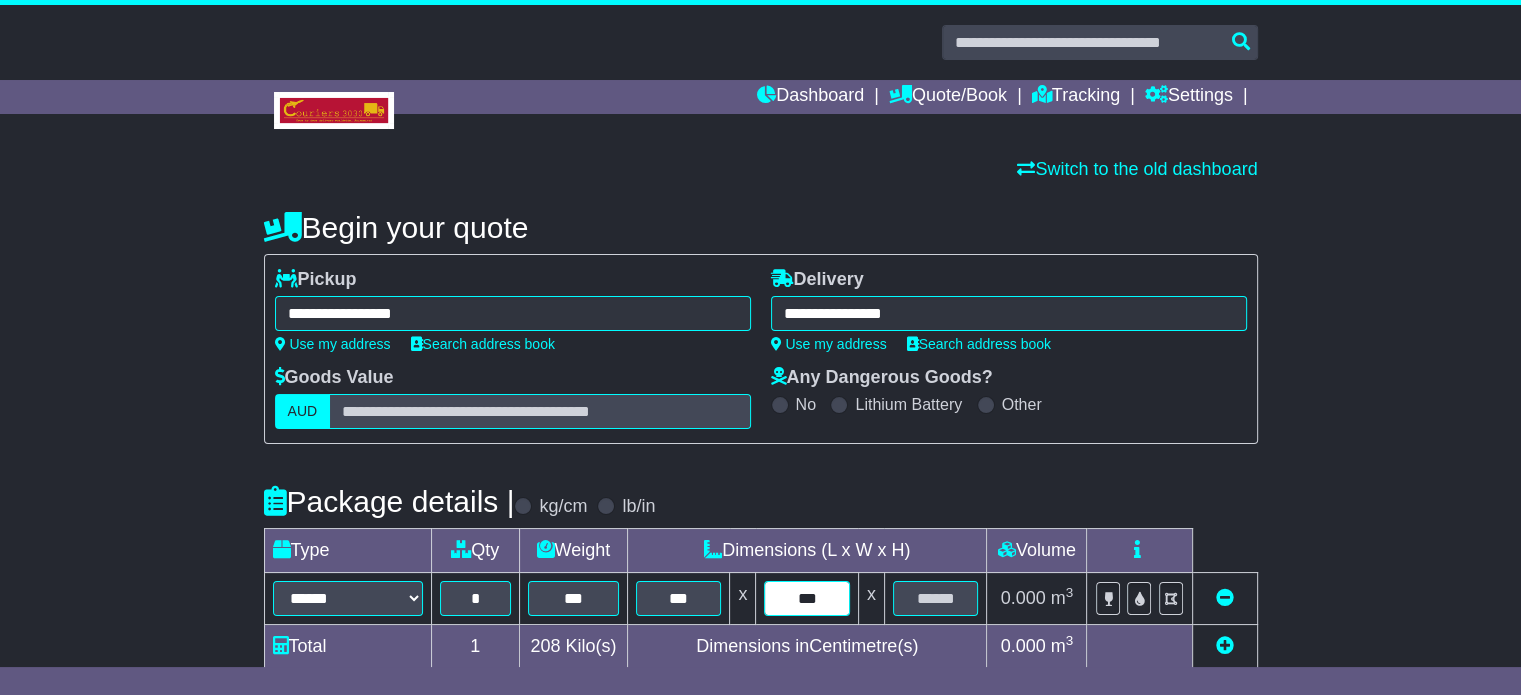 type on "***" 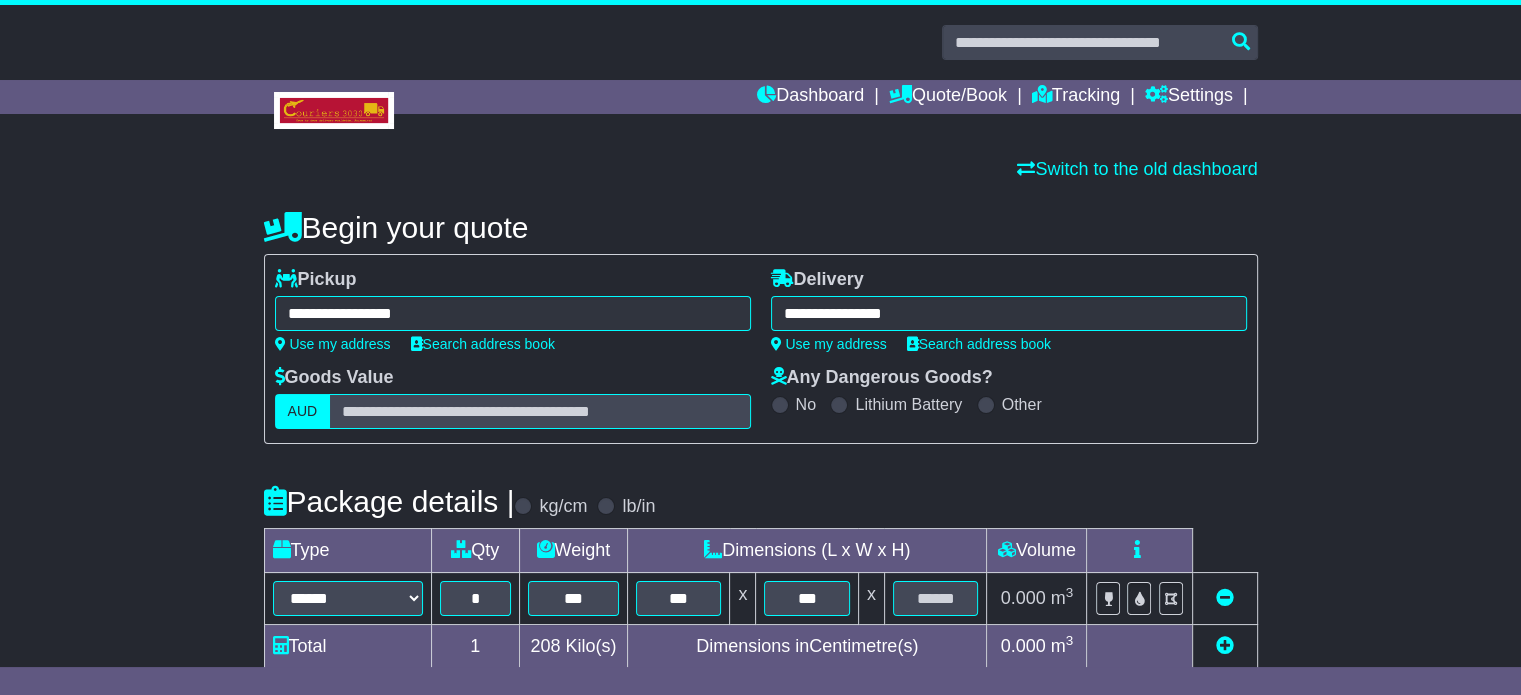 click at bounding box center [935, 599] 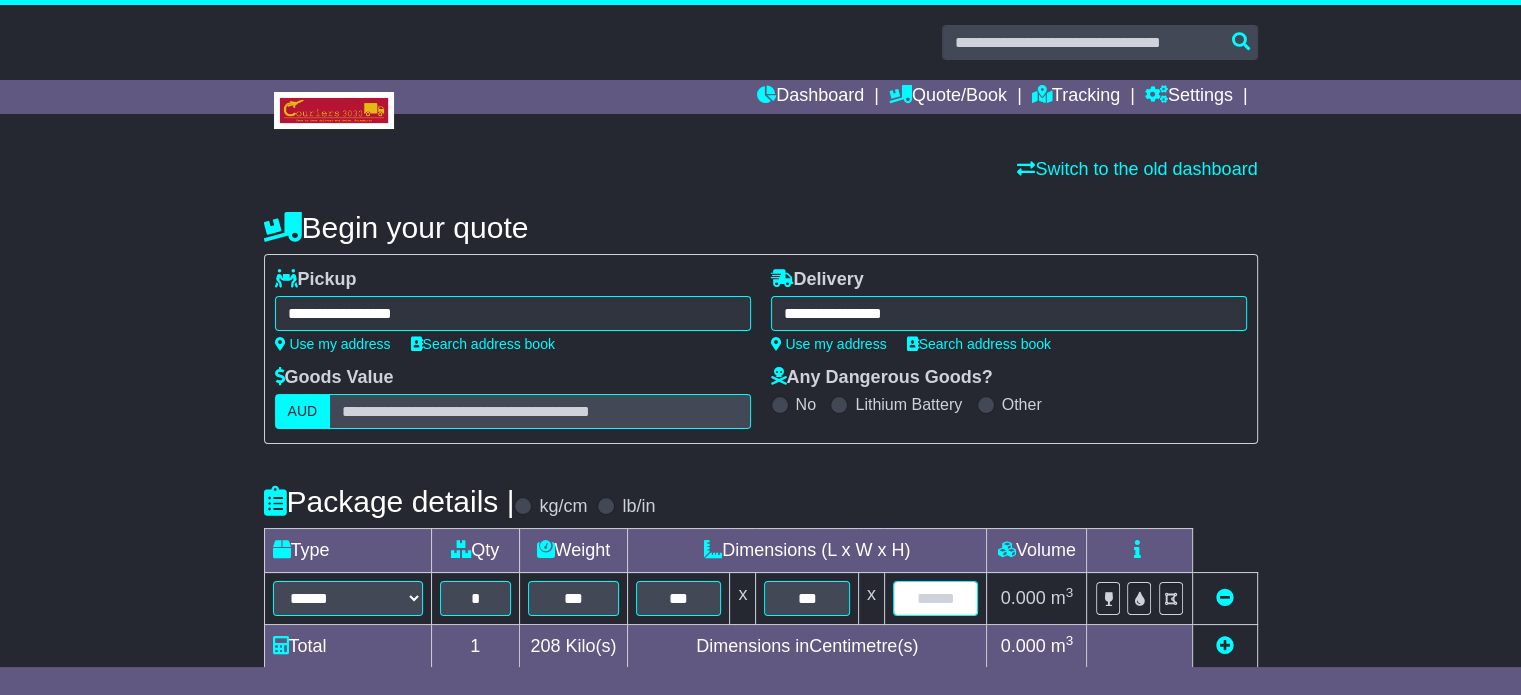 click at bounding box center (936, 598) 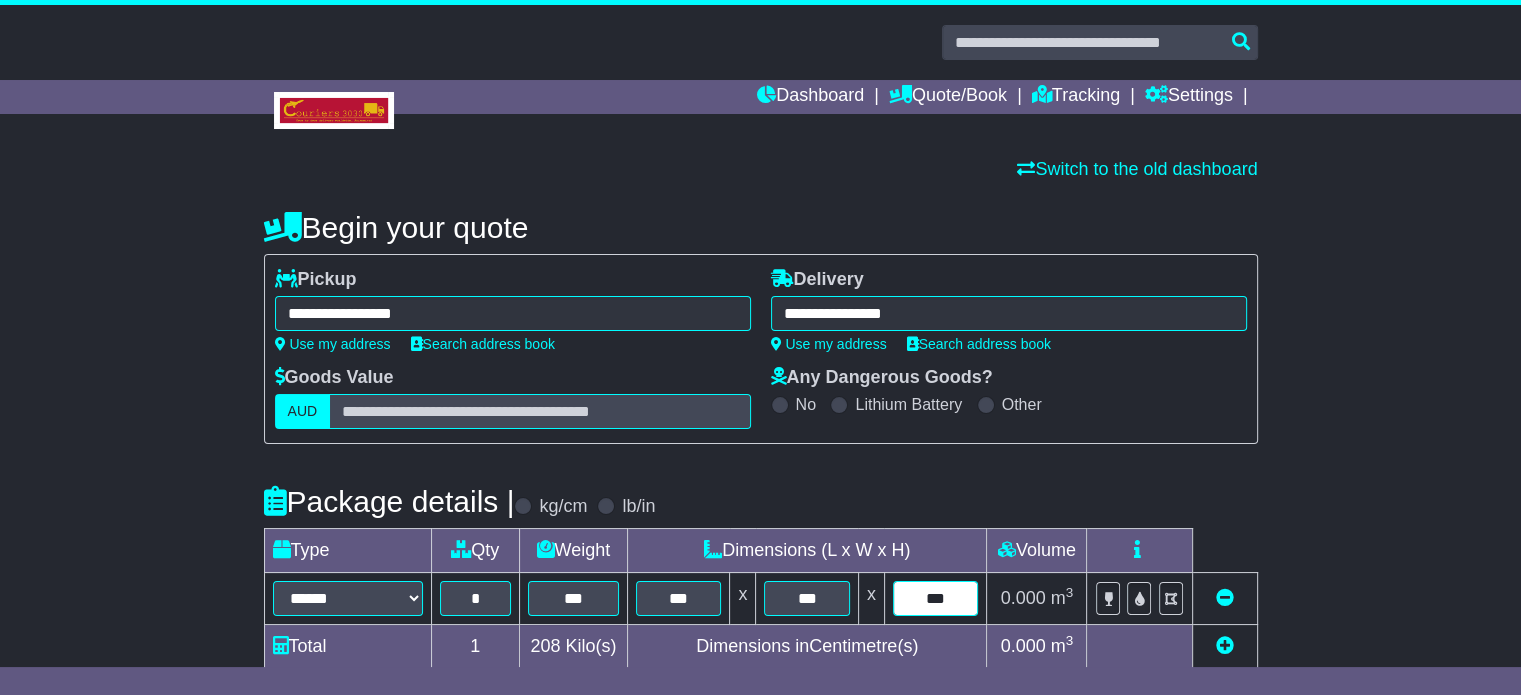type on "***" 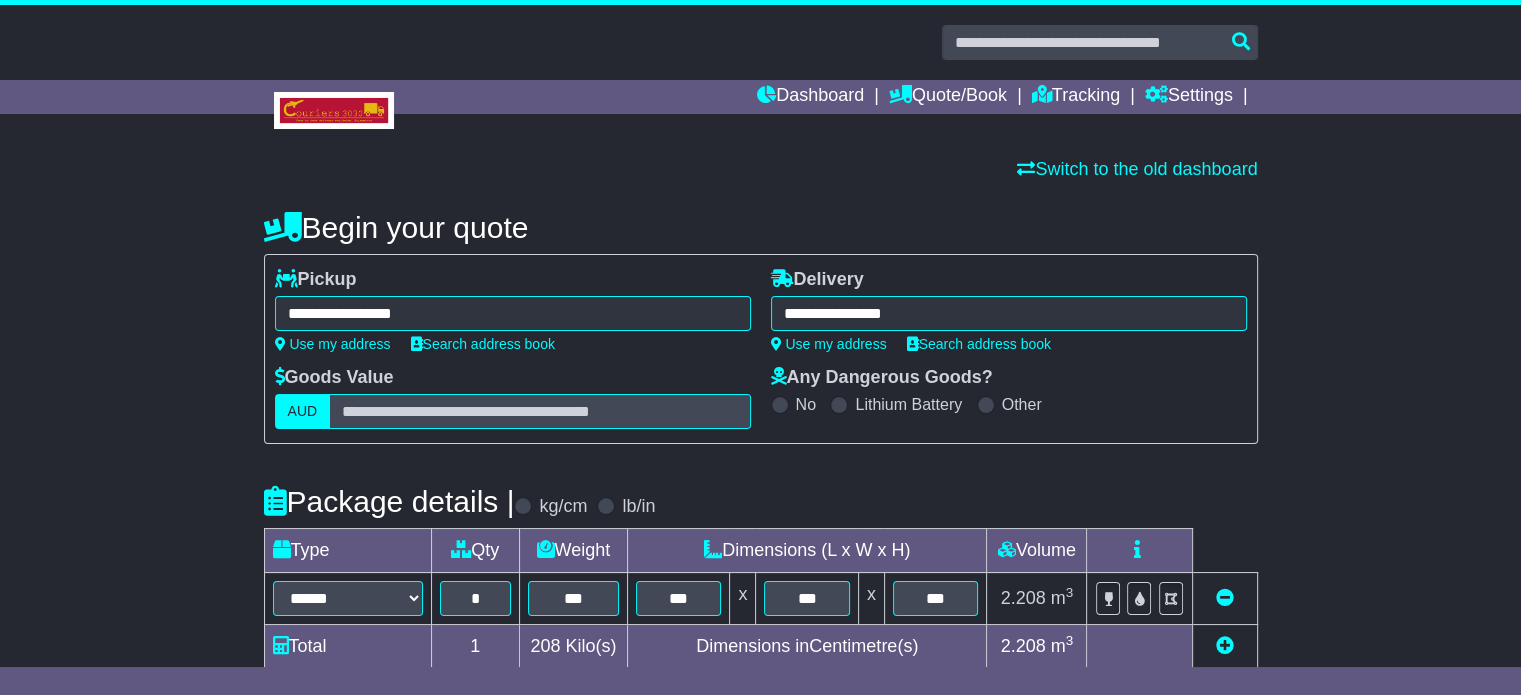 click on "**********" at bounding box center [761, 692] 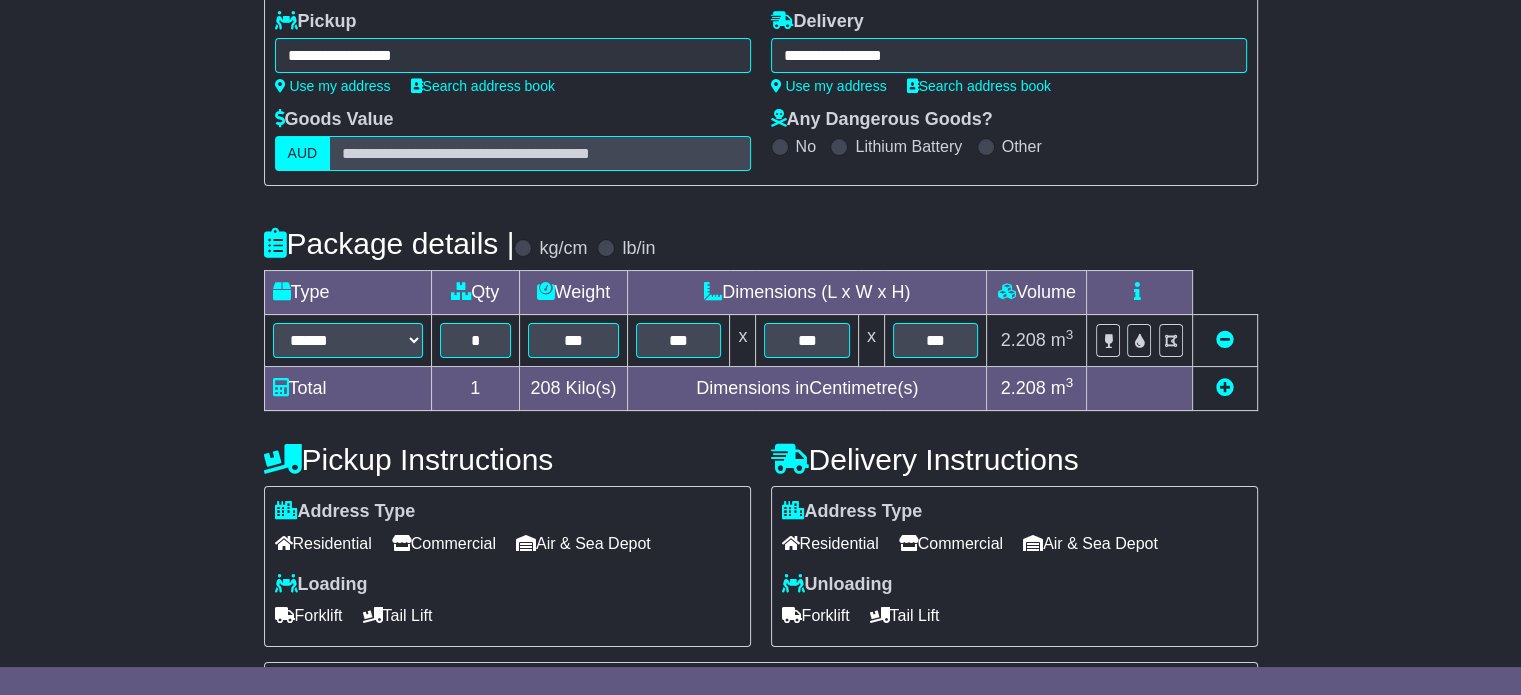 scroll, scrollTop: 480, scrollLeft: 0, axis: vertical 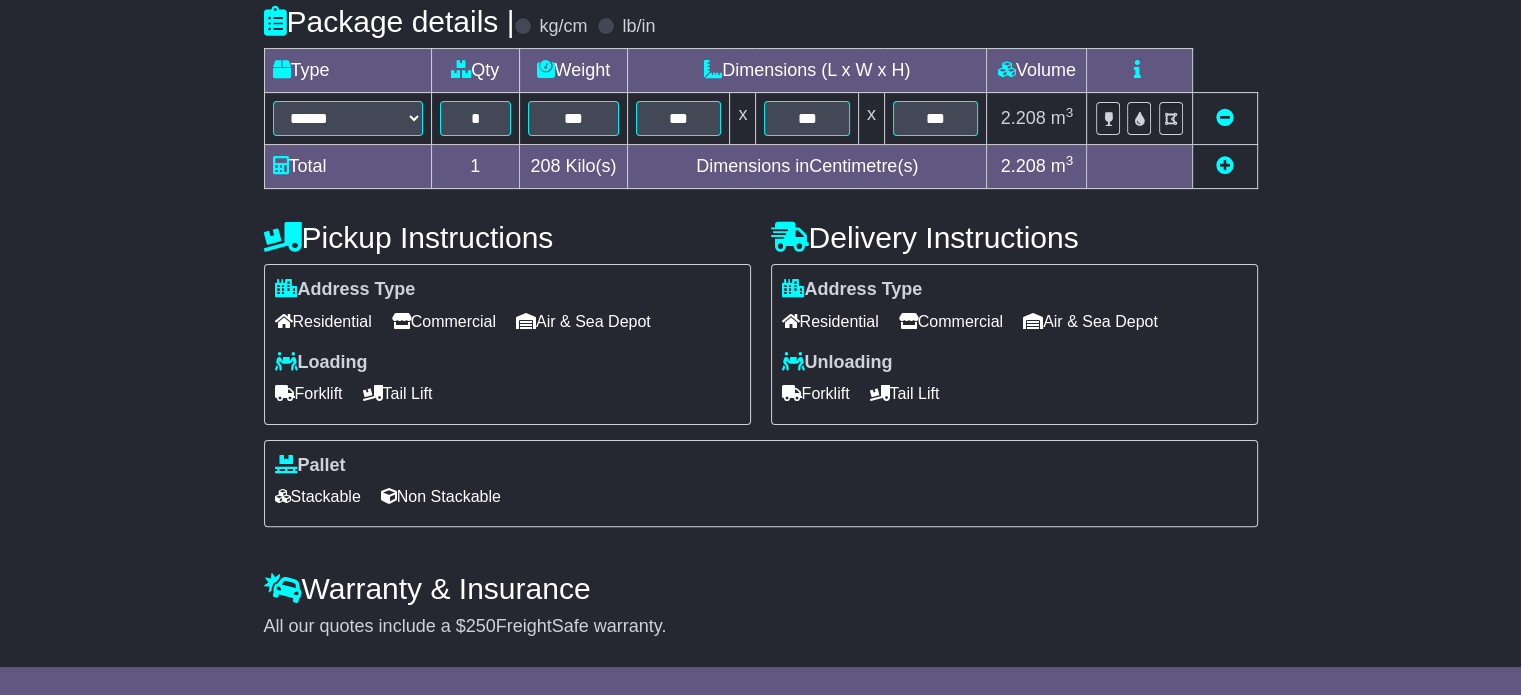 click on "Commercial" at bounding box center [951, 321] 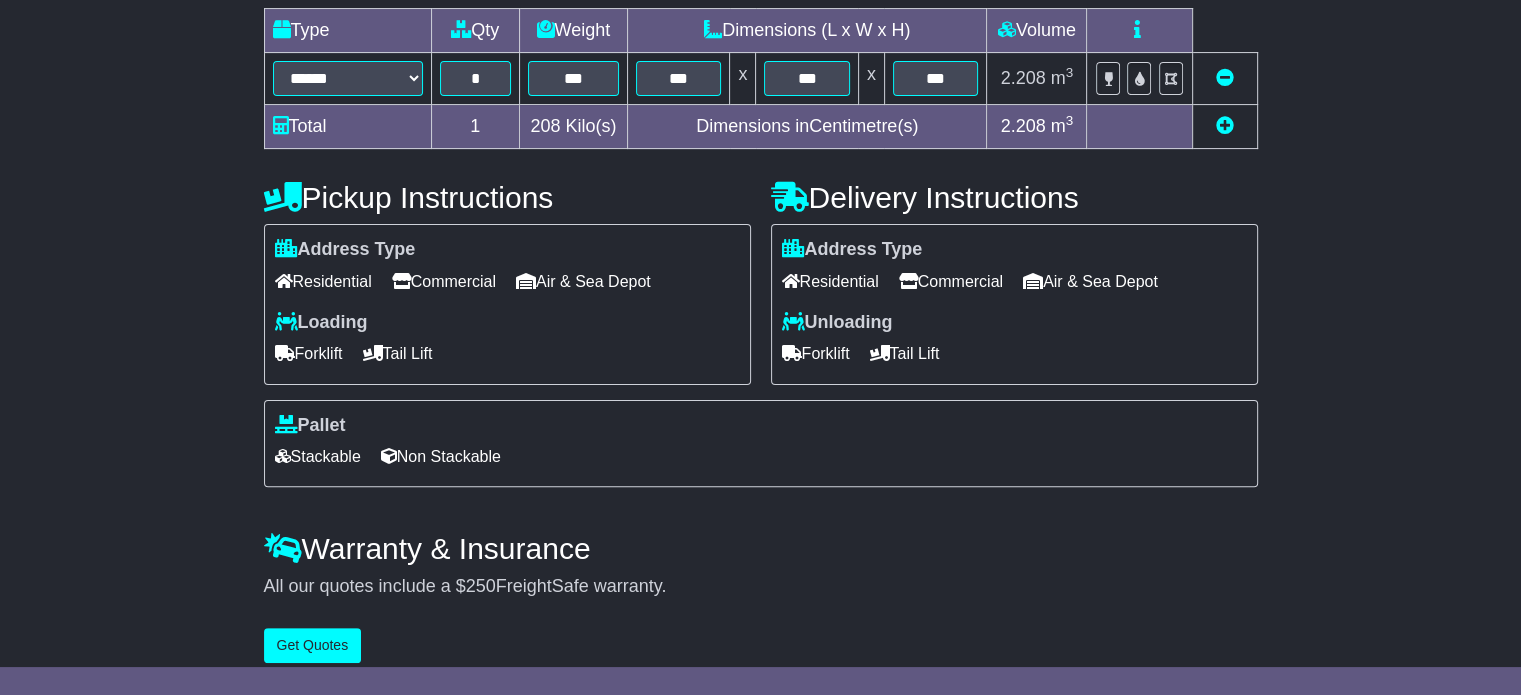 scroll, scrollTop: 540, scrollLeft: 0, axis: vertical 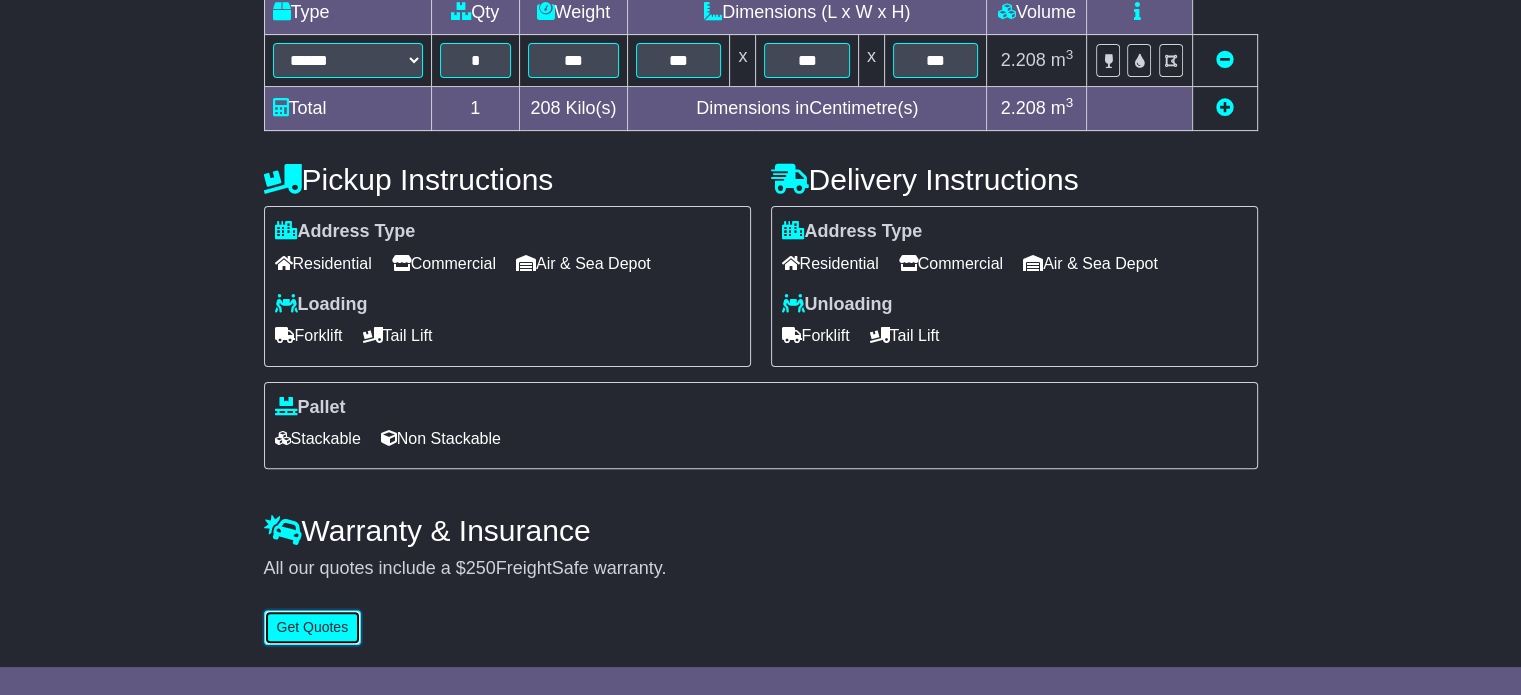 click on "Get Quotes" at bounding box center [313, 627] 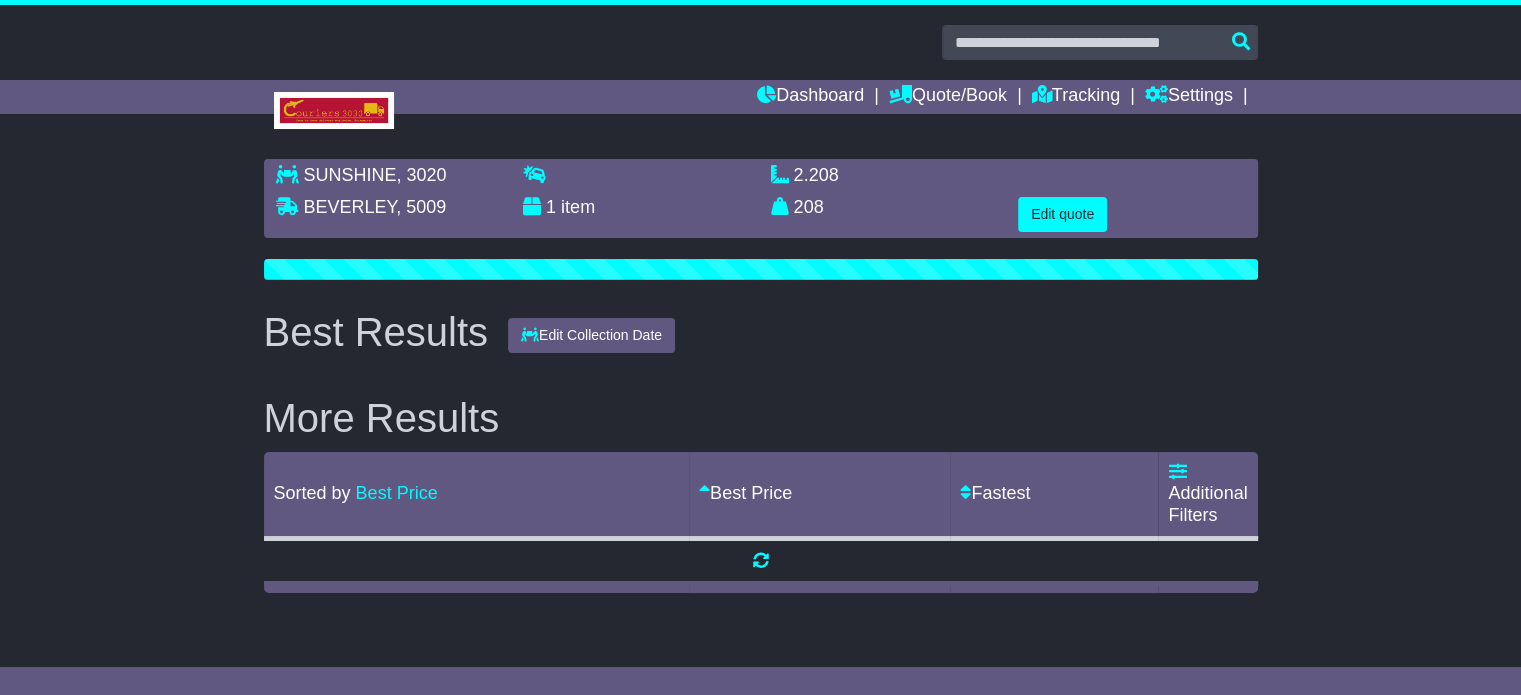 scroll, scrollTop: 0, scrollLeft: 0, axis: both 